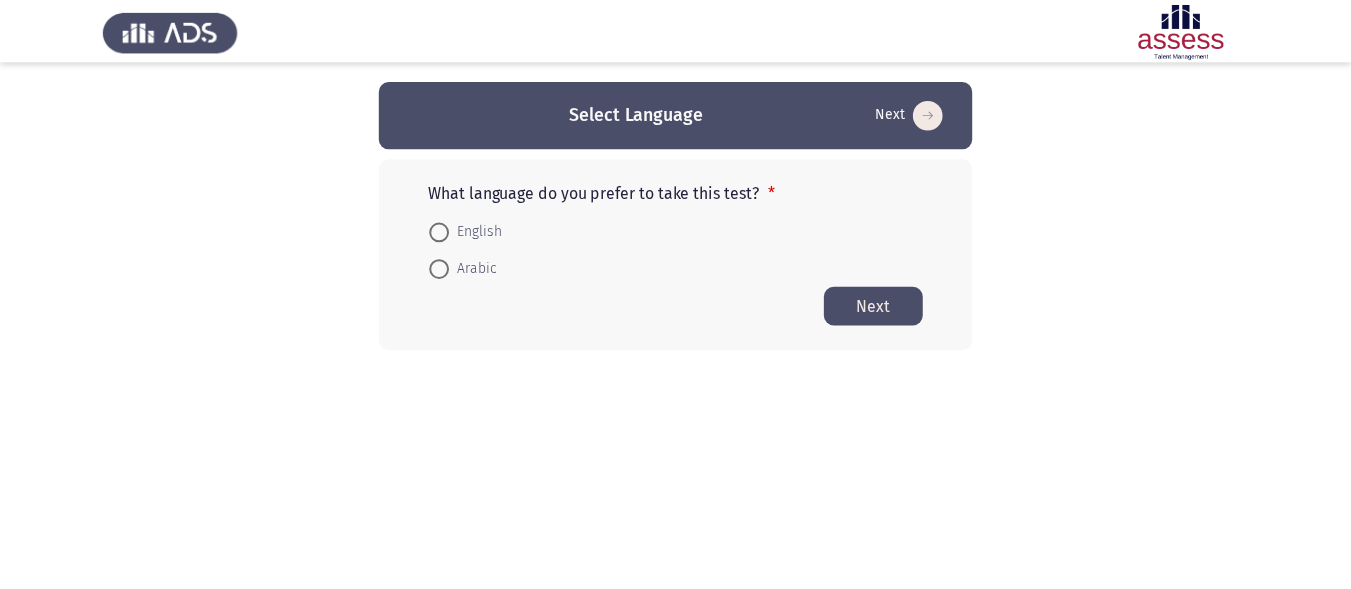 scroll, scrollTop: 0, scrollLeft: 0, axis: both 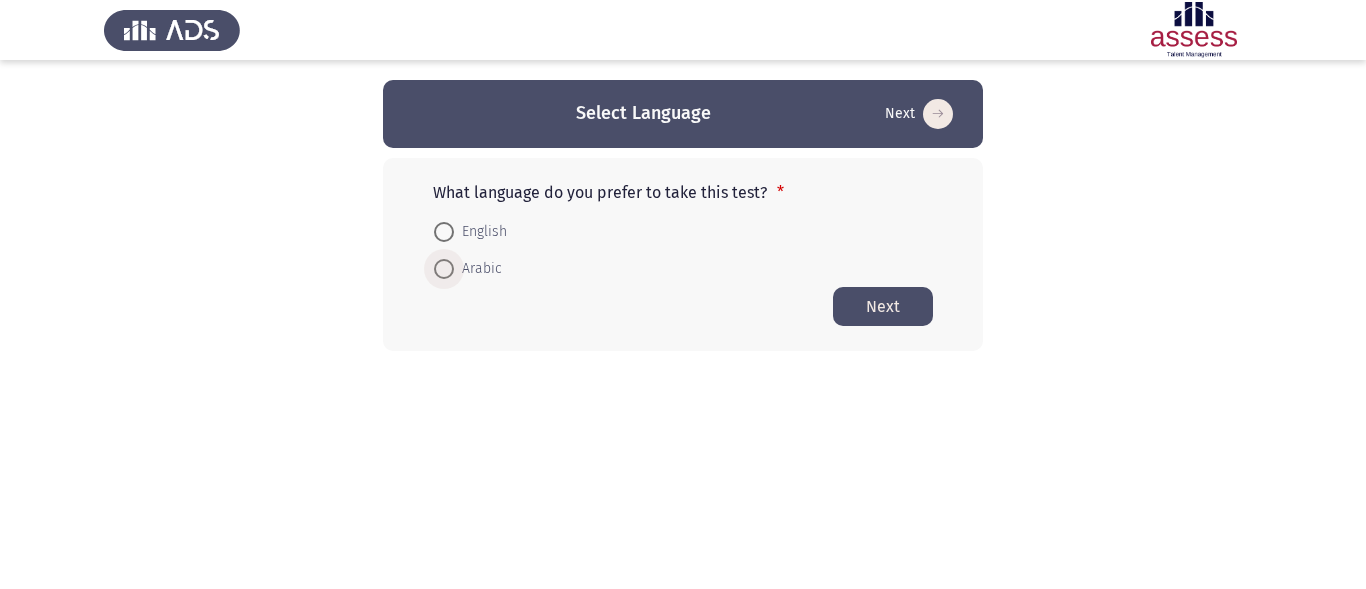 click on "Arabic" at bounding box center [478, 269] 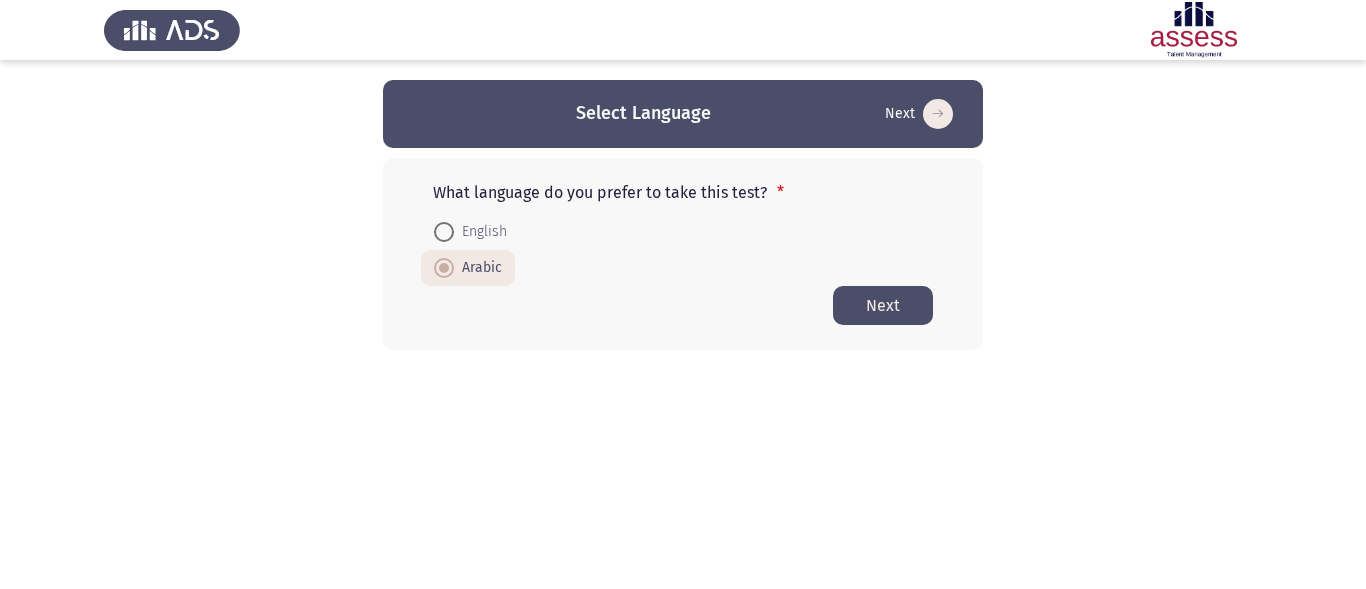 click on "Next" 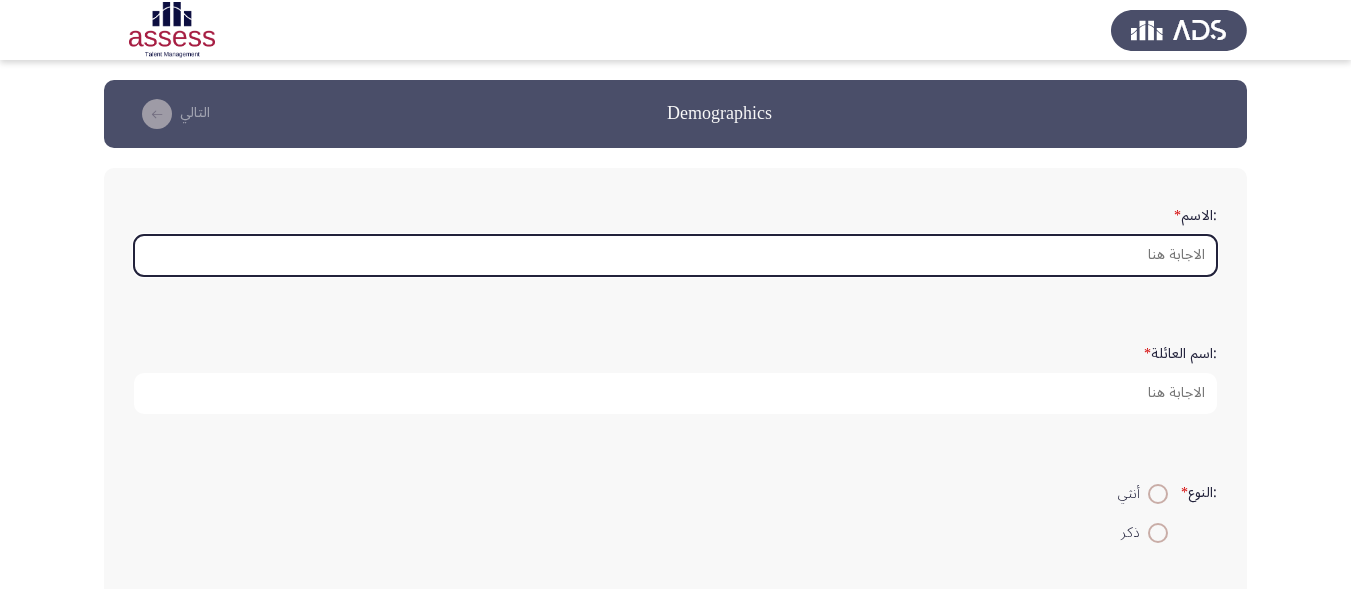click on ":الاسم   *" at bounding box center [675, 255] 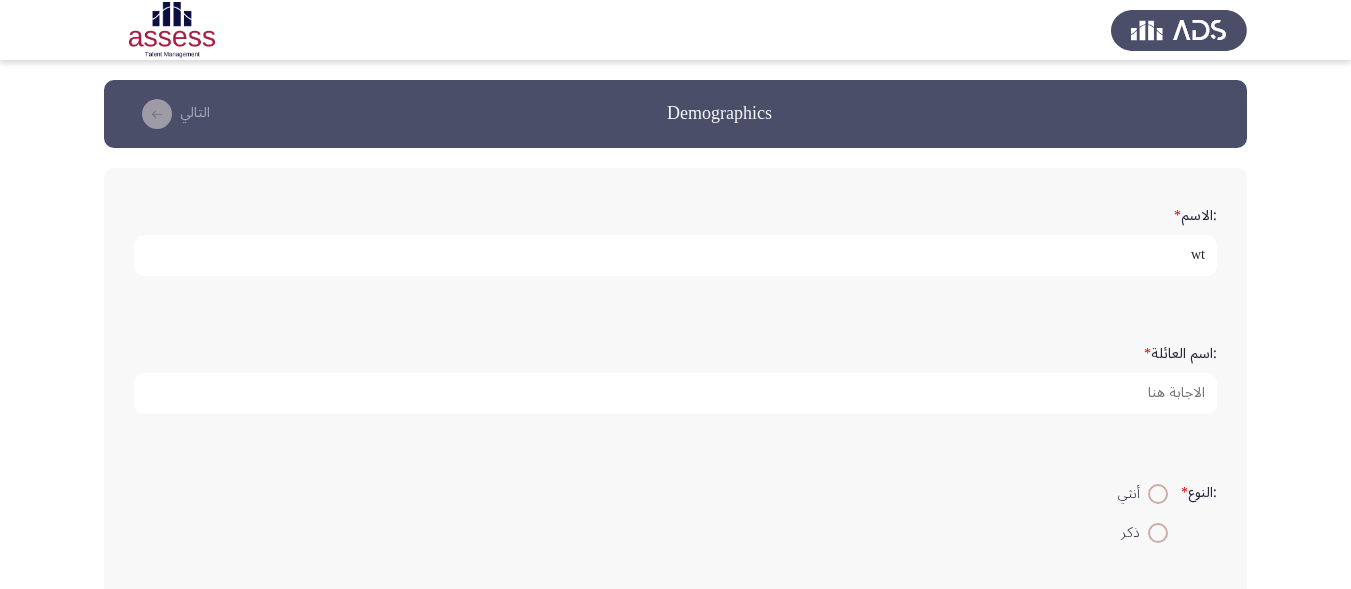 type on "w" 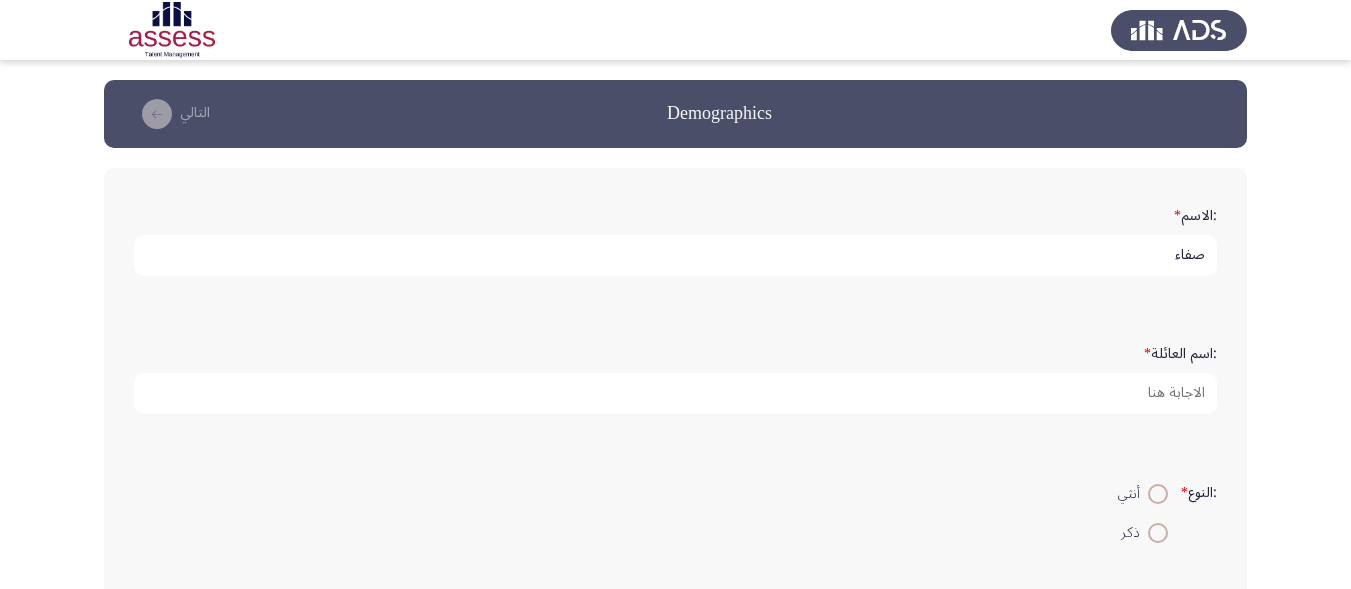 type on "صفاء" 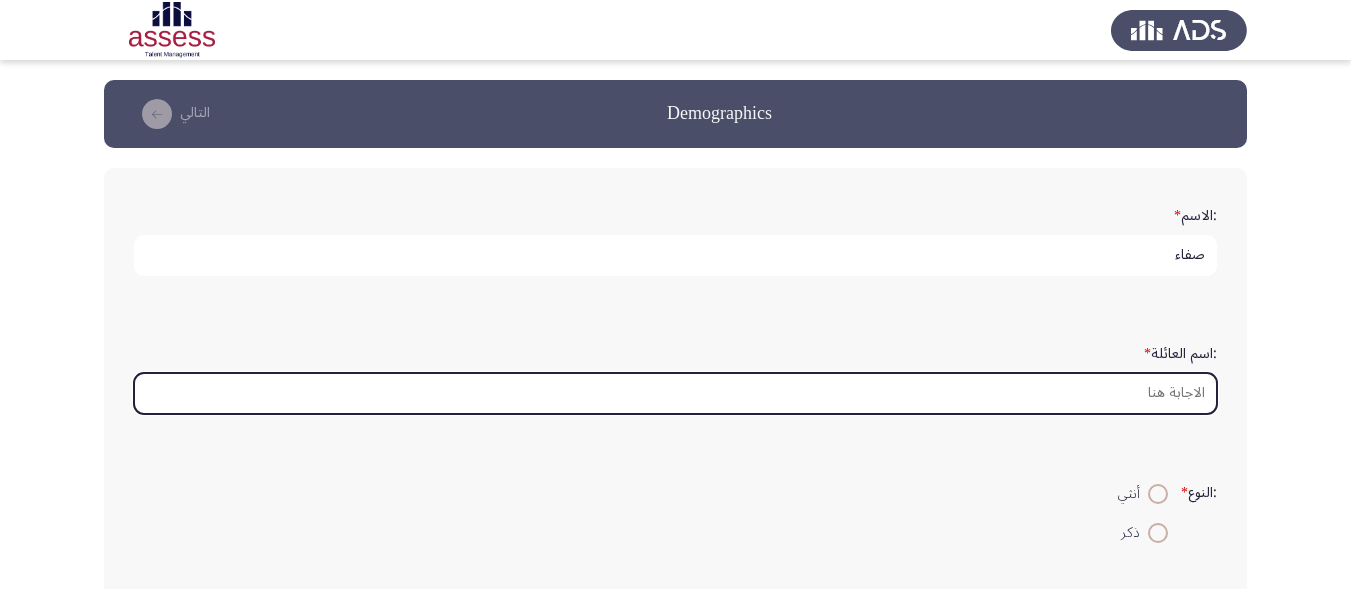 click on ":اسم العائلة   *" at bounding box center (675, 393) 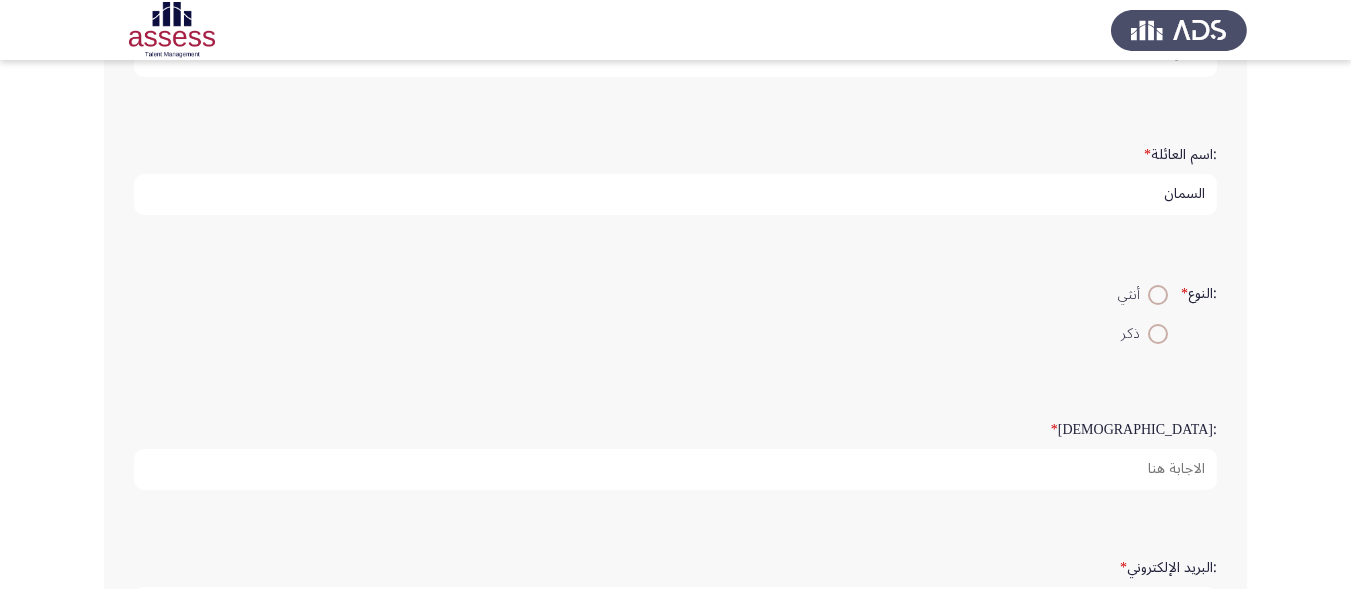 scroll, scrollTop: 201, scrollLeft: 0, axis: vertical 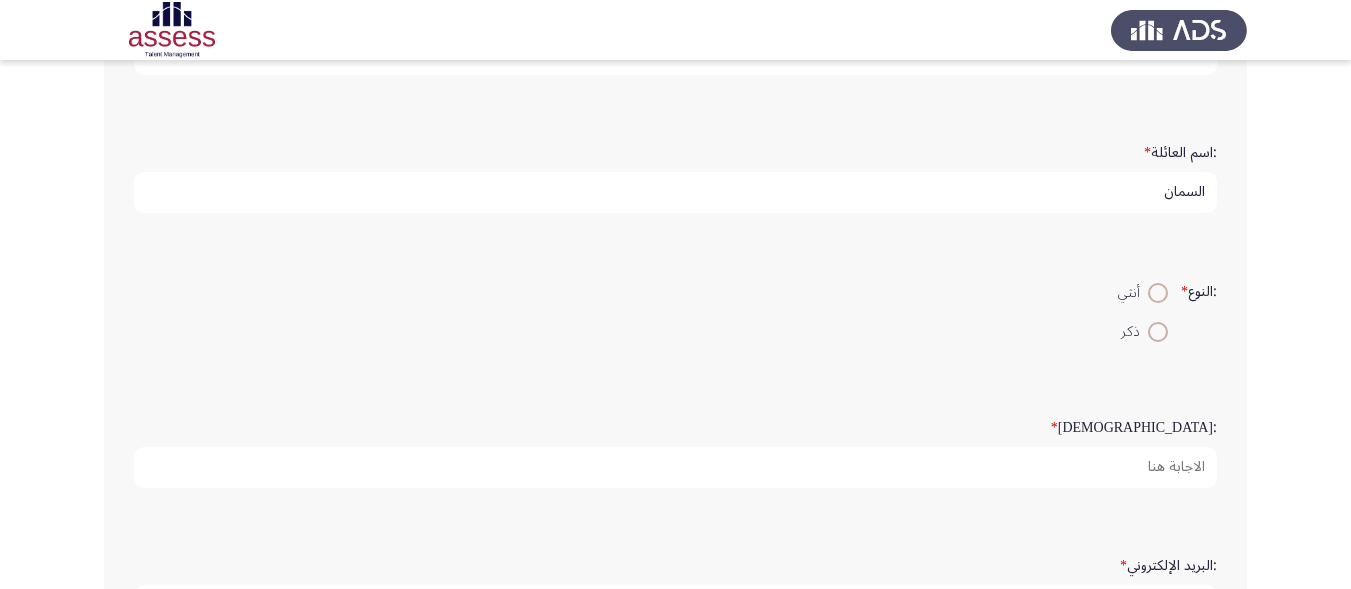 type on "السمان" 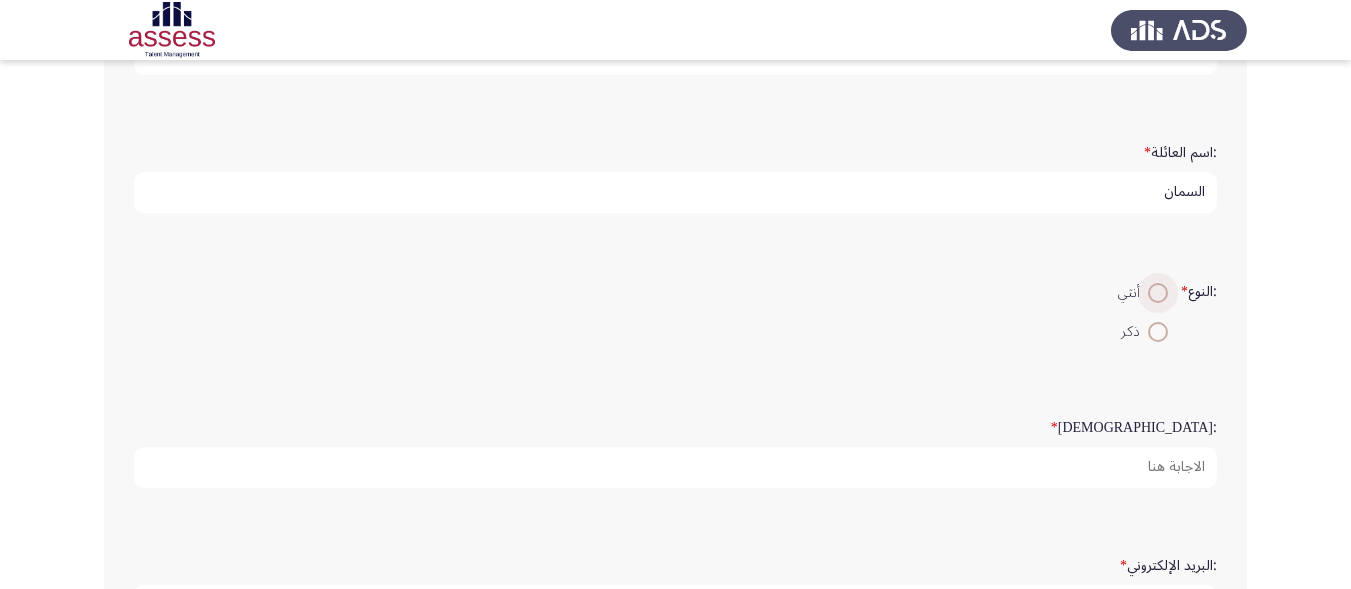 click at bounding box center [1158, 293] 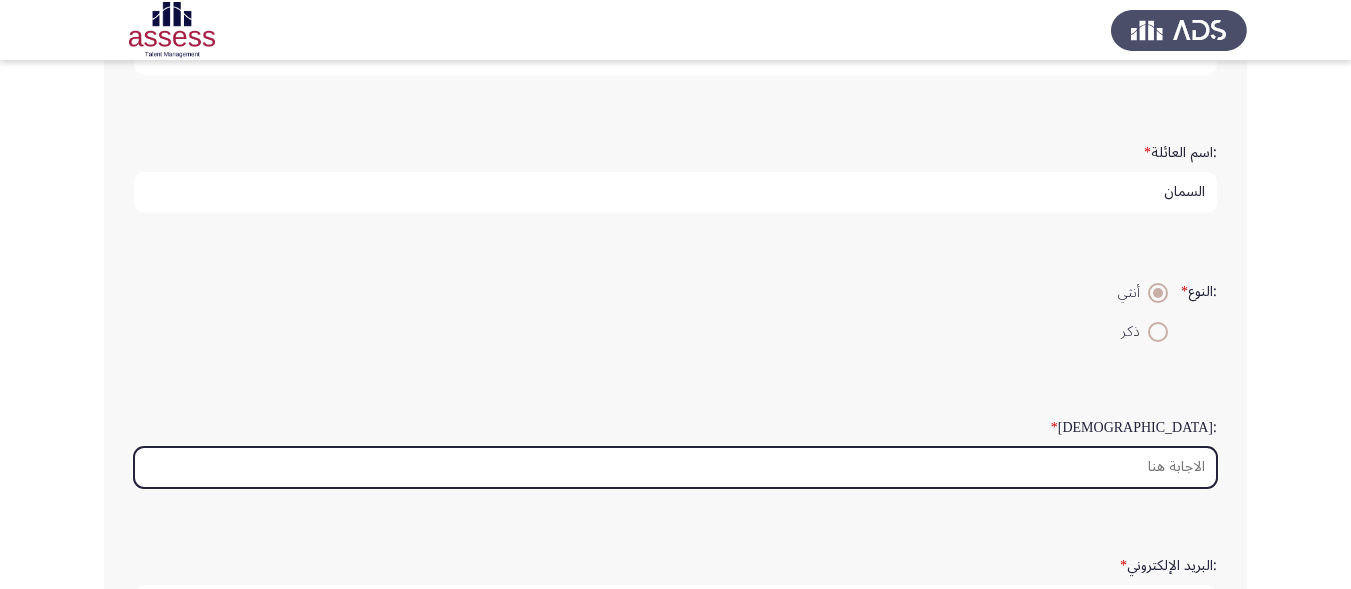 click on ":السن   *" at bounding box center [675, 467] 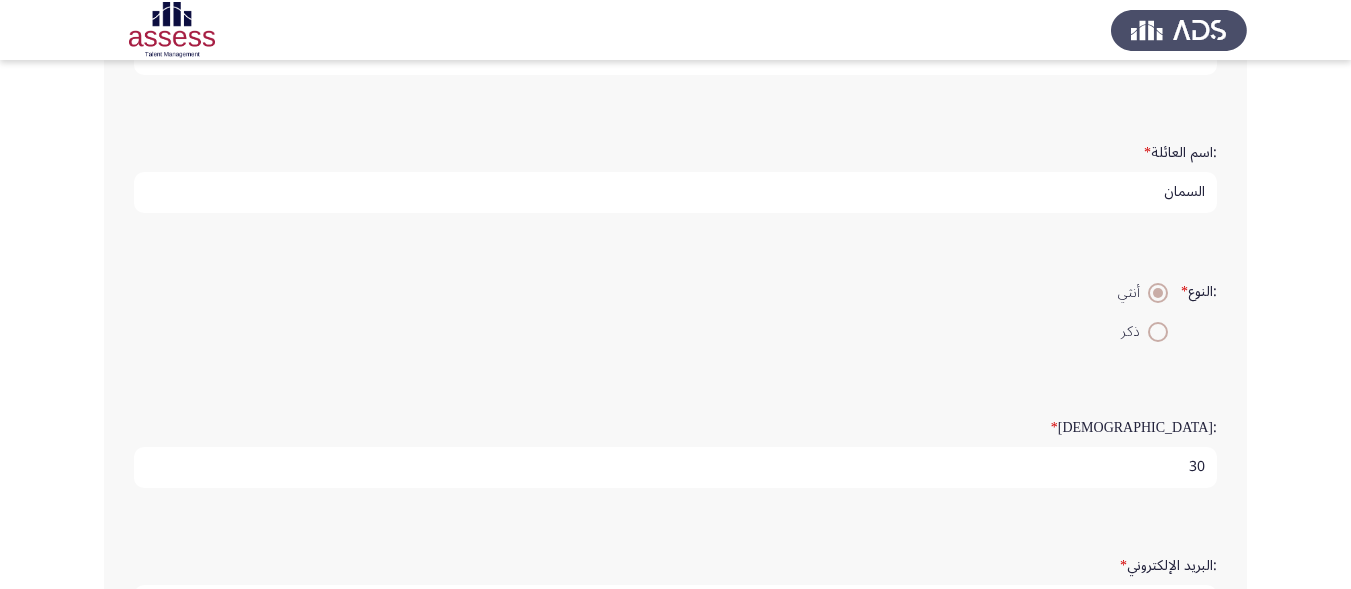 scroll, scrollTop: 340, scrollLeft: 0, axis: vertical 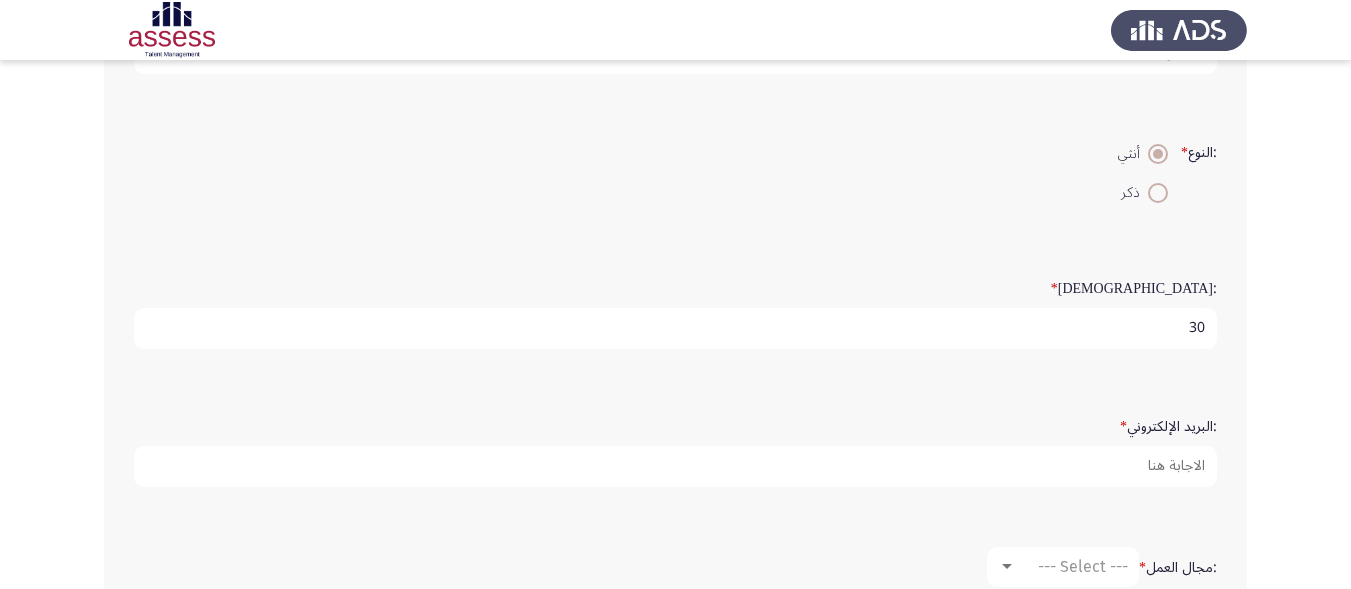 type on "30" 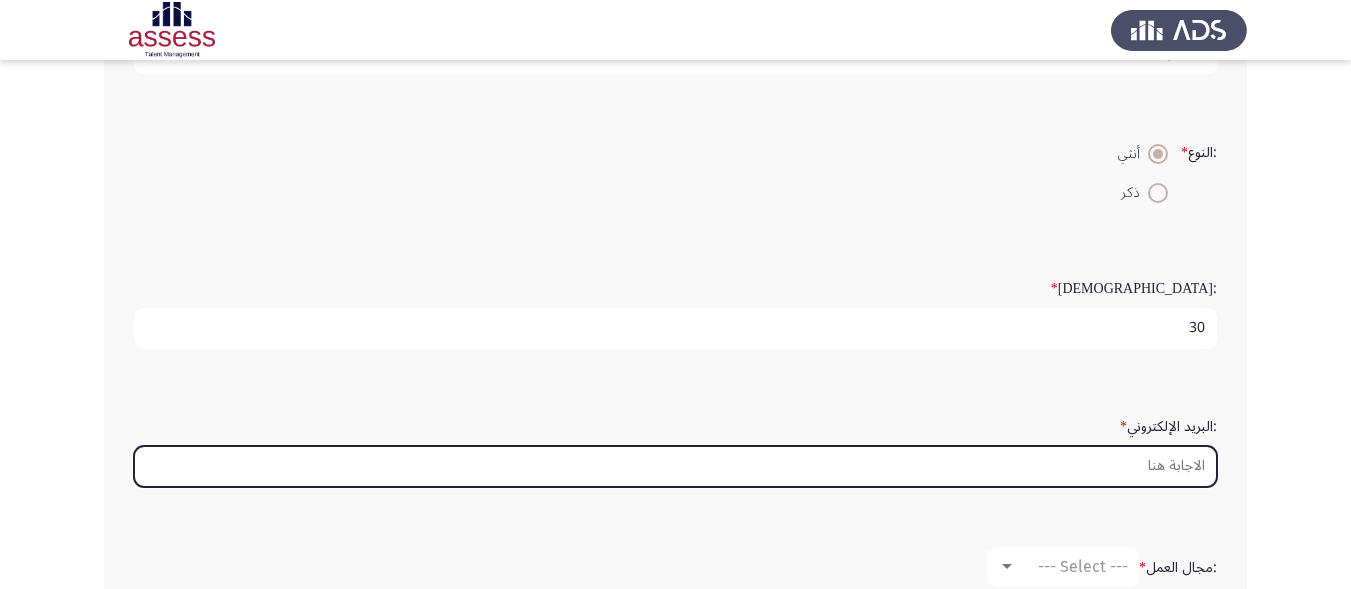 click on ":البريد الإلكتروني   *" at bounding box center (675, 466) 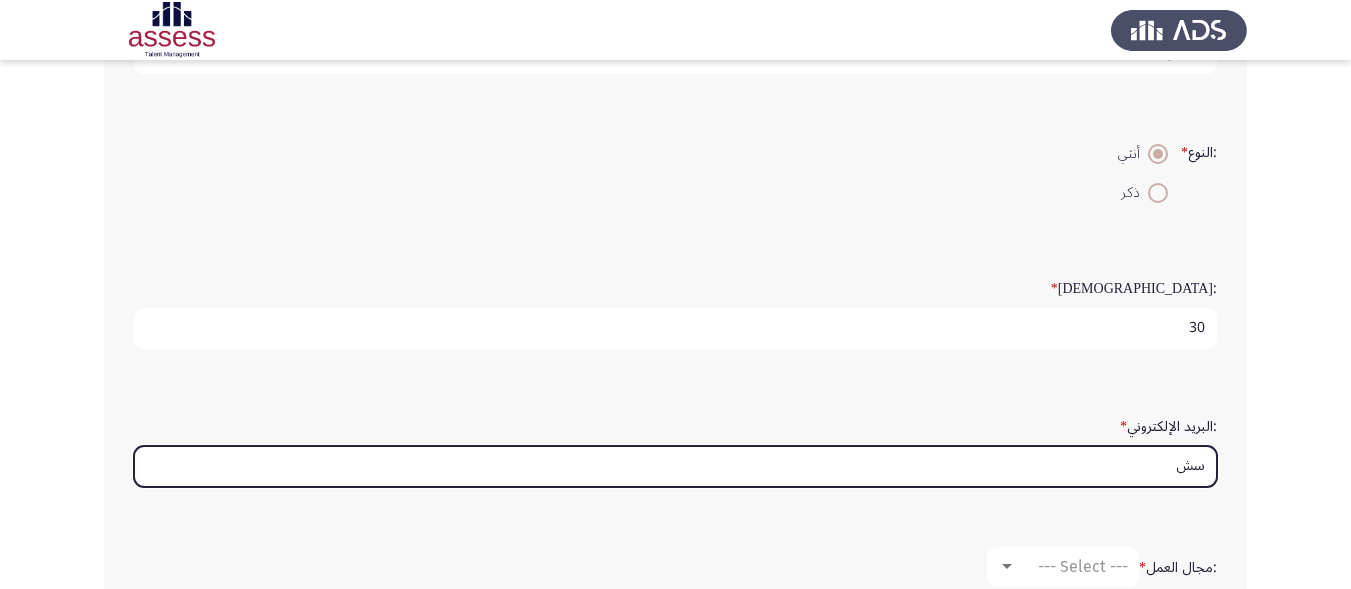 type on "س" 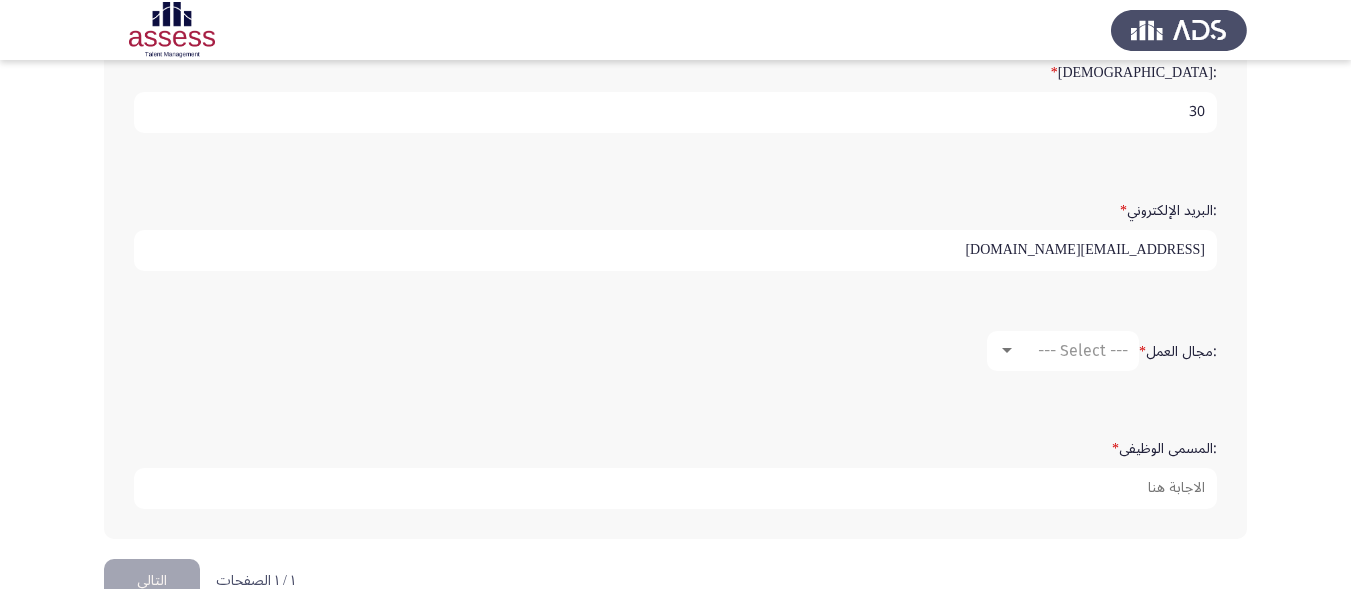 scroll, scrollTop: 569, scrollLeft: 0, axis: vertical 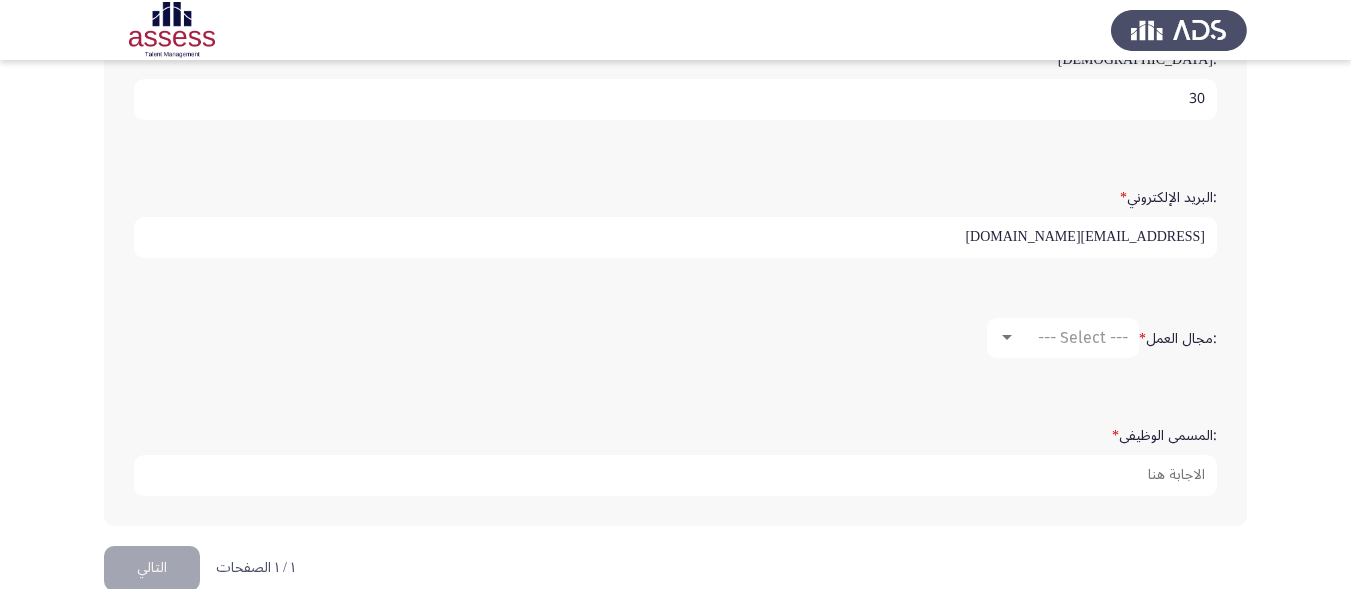 type on "[EMAIL_ADDRESS][DOMAIN_NAME]" 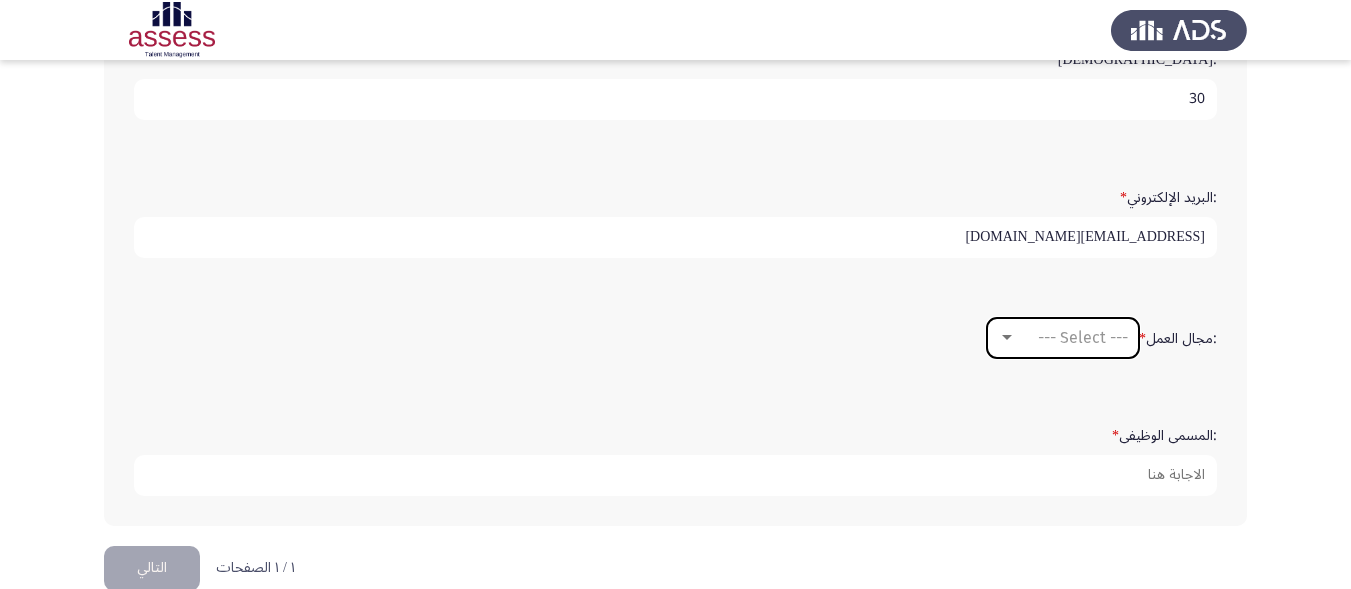 click on "--- Select ---" at bounding box center (1063, 338) 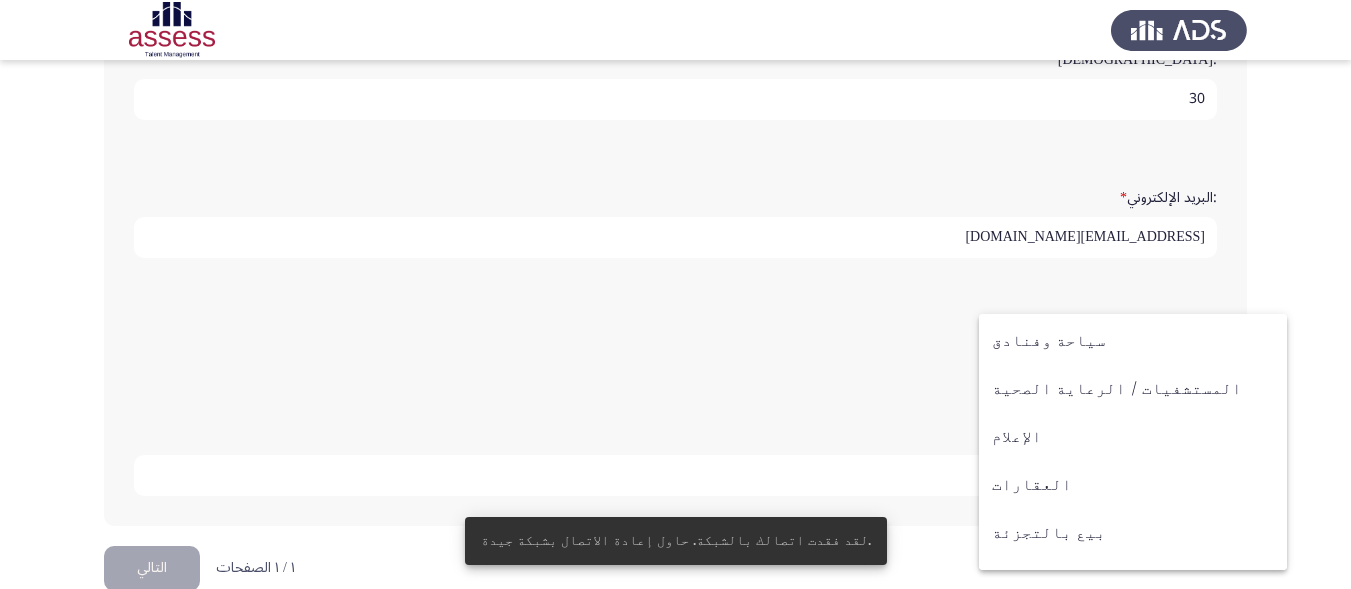 scroll, scrollTop: 577, scrollLeft: 0, axis: vertical 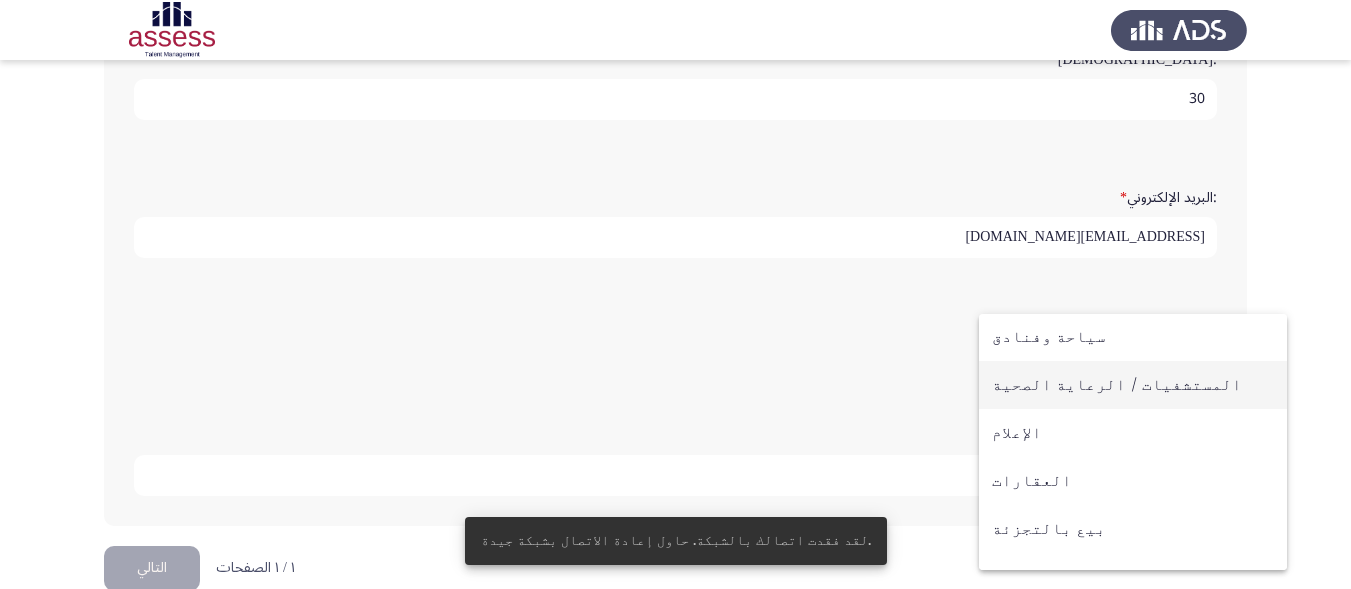 click on "المستشفيات / الرعاية الصحية" at bounding box center (1133, 385) 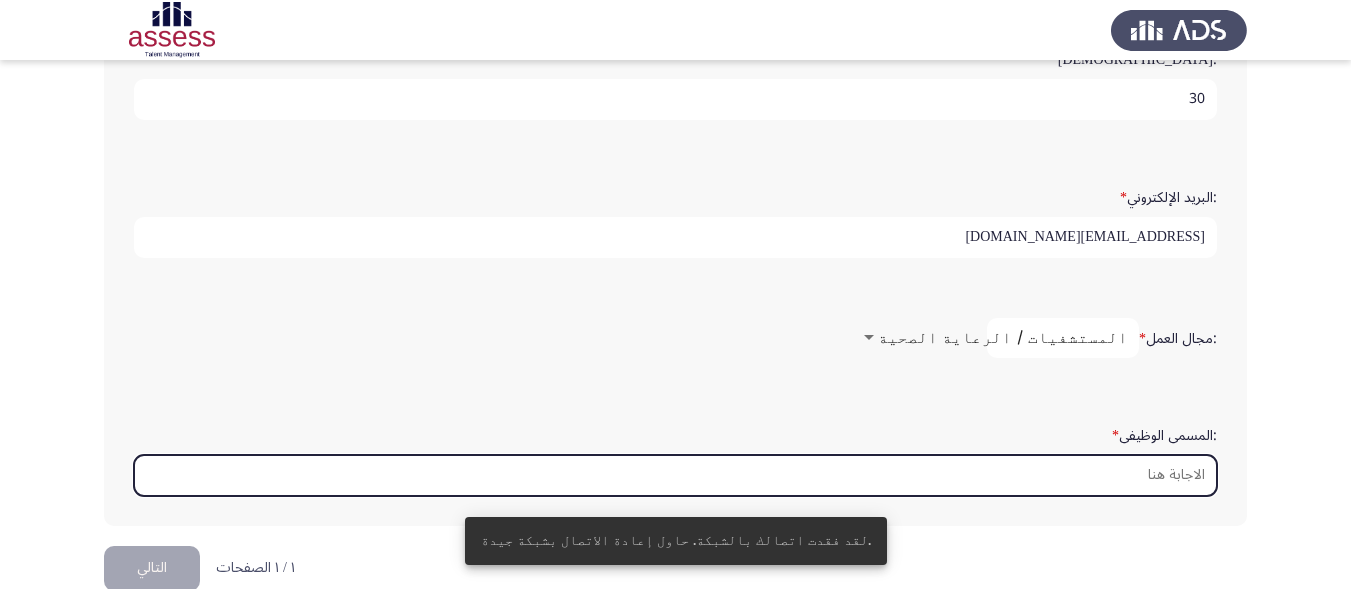 click on ":المسمى الوظيفى   *" at bounding box center (675, 475) 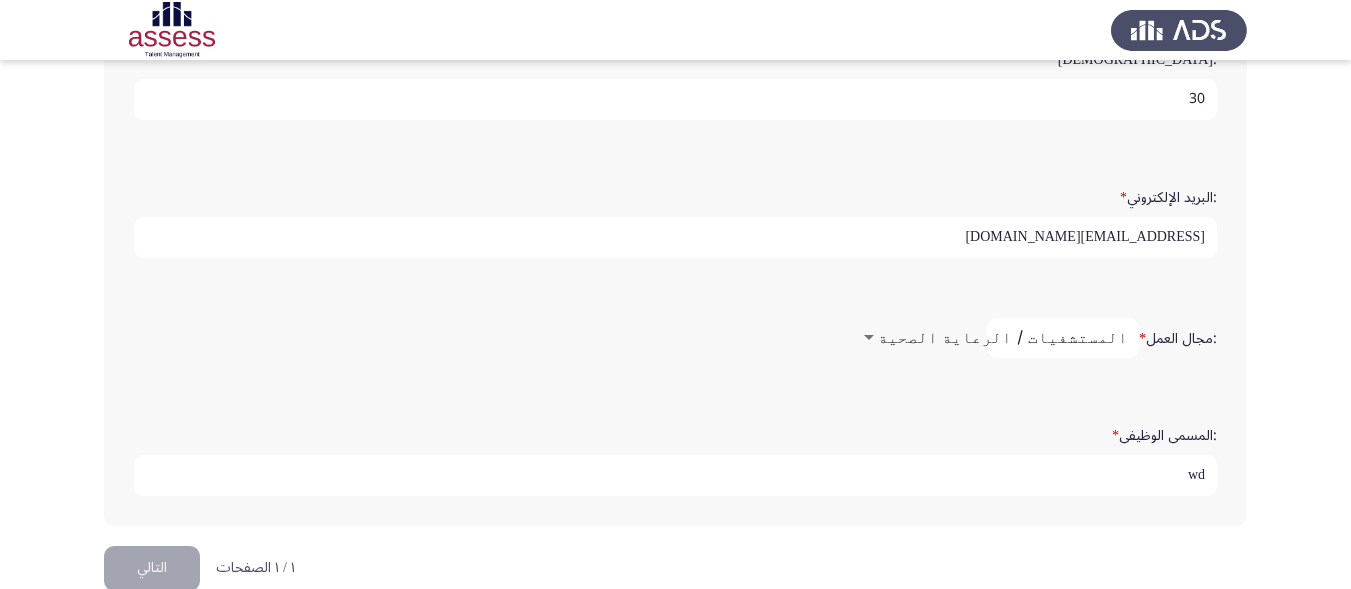 type on "w" 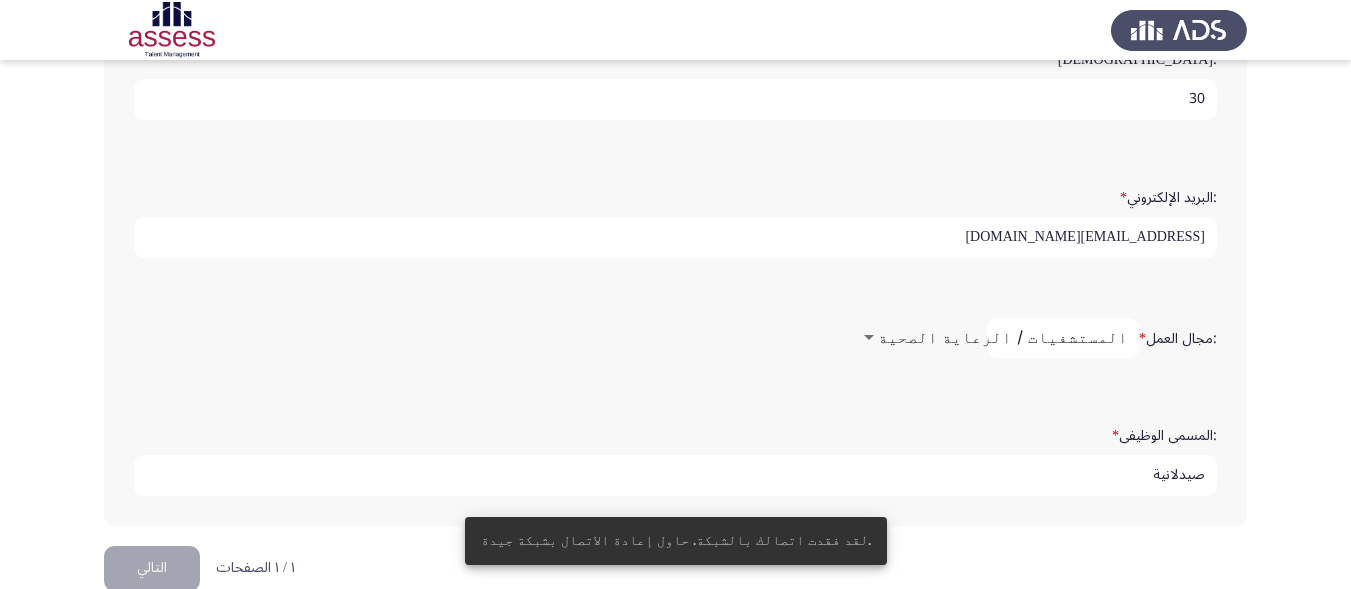 scroll, scrollTop: 606, scrollLeft: 0, axis: vertical 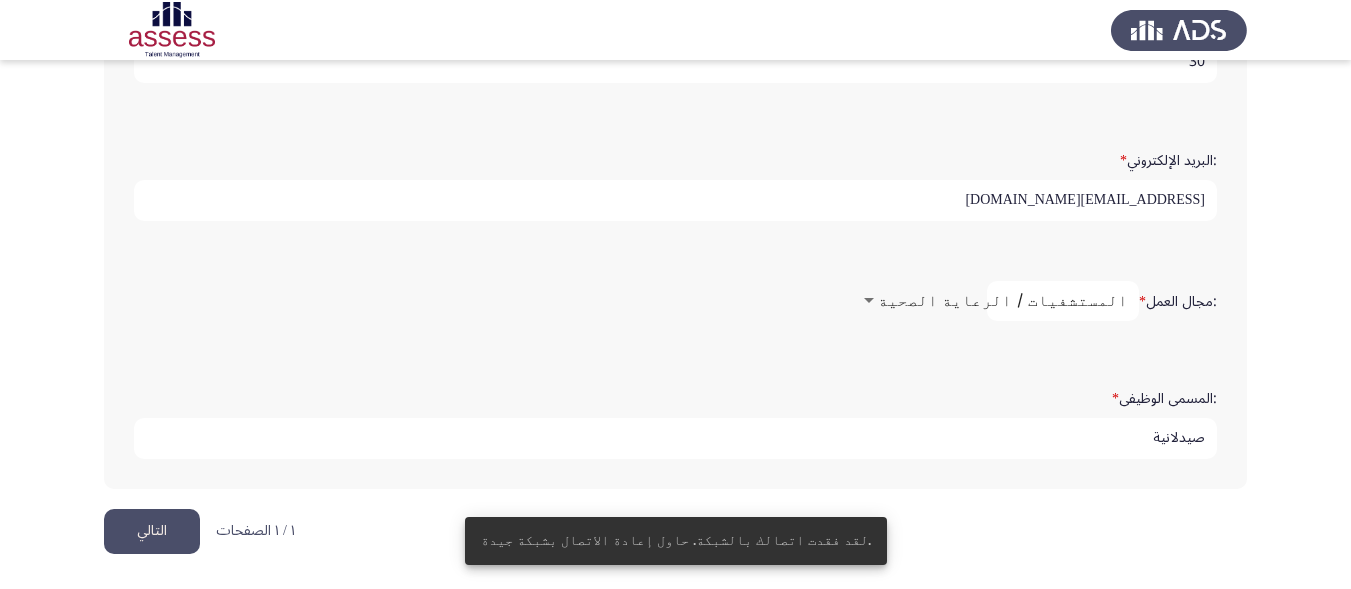 type on "صيدلانية" 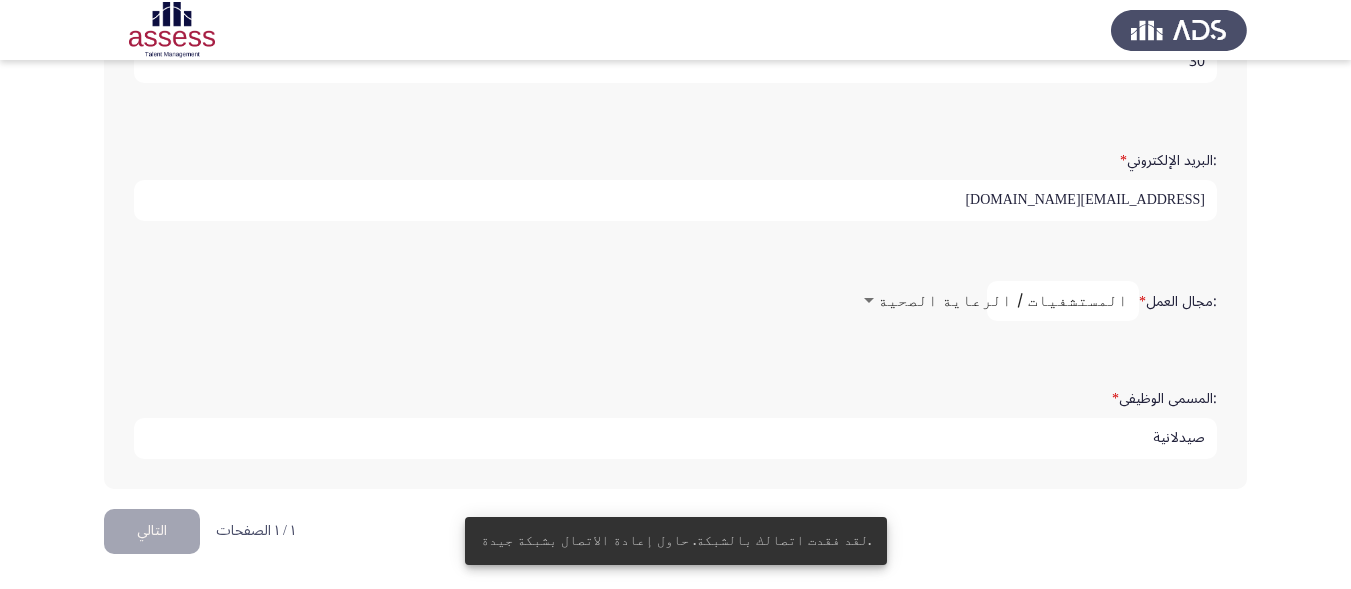 click on "التالي" 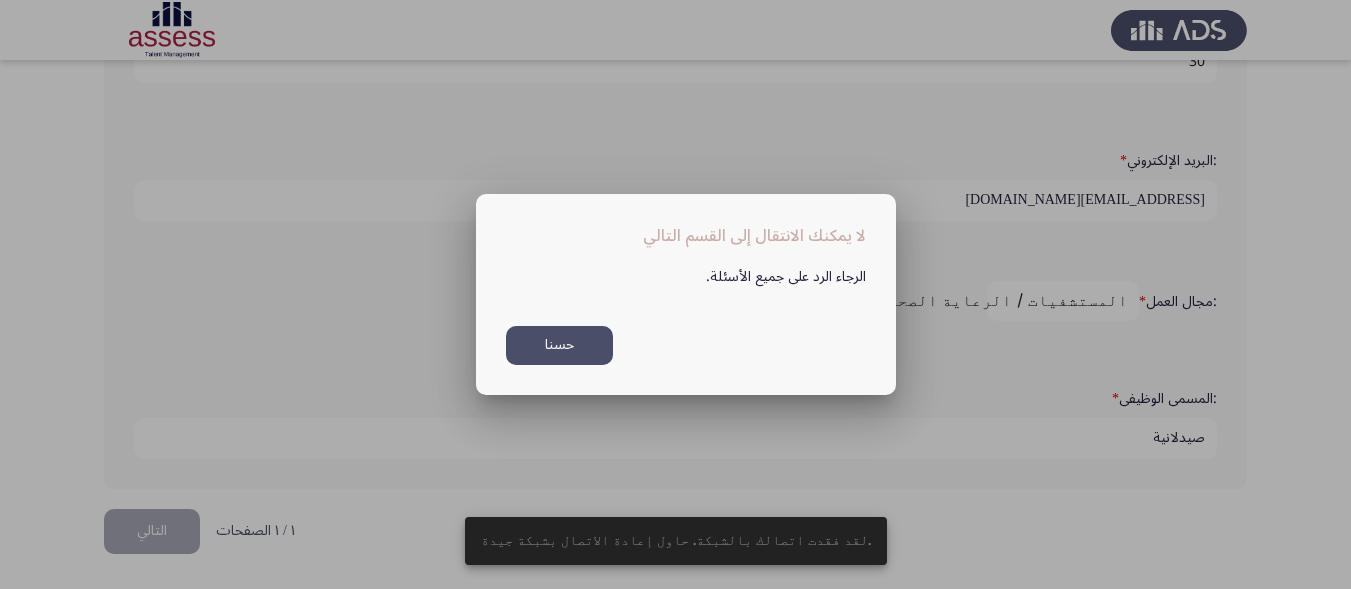 click on "حسنا" at bounding box center [559, 345] 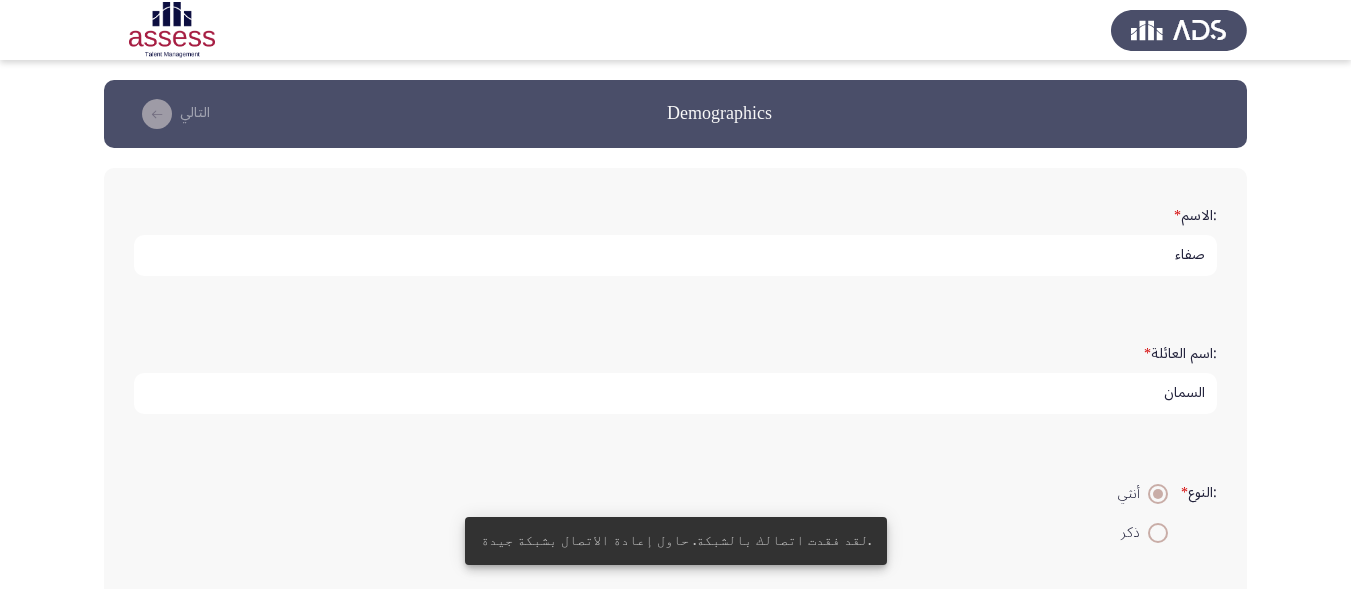 scroll, scrollTop: 606, scrollLeft: 0, axis: vertical 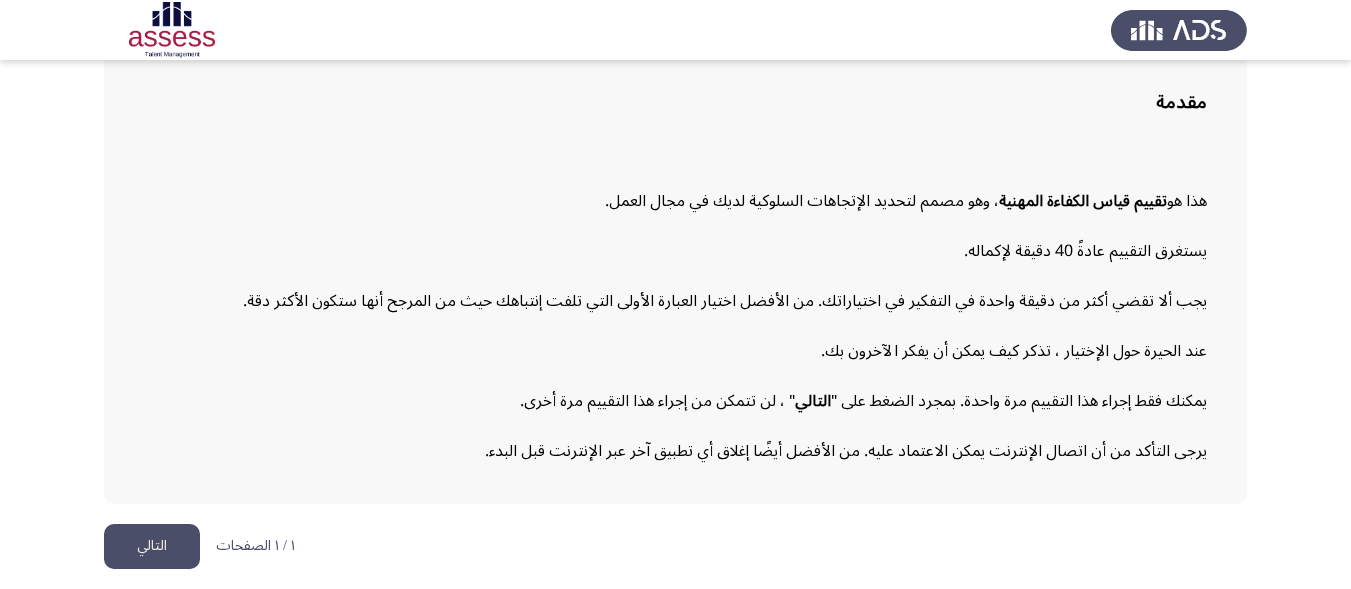 click on "التالي" 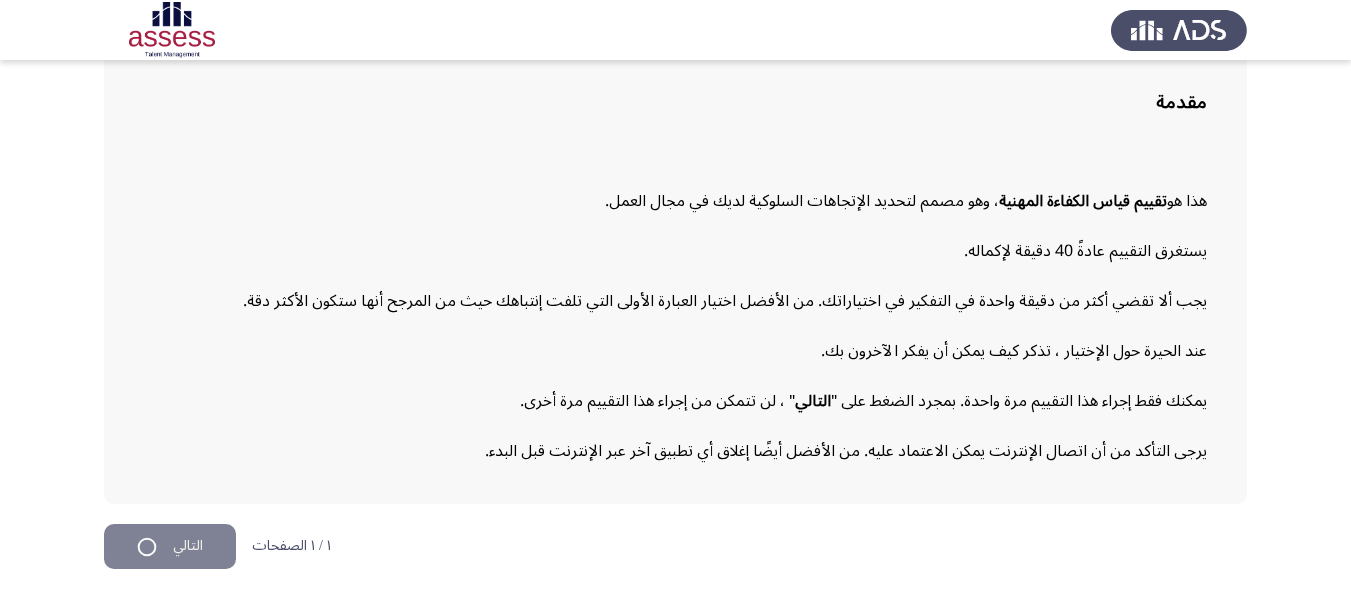 click on "Occupational Competency Measurement (OCM)   التالي        مقدمة هذا هو  تقييم قياس الكفاءة المهنية  ، وهو مصمم لتحديد الإتجاهات السلوكية لديك في مجال العمل. يستغرق التقييم عادةً 40 دقيقة لإكماله. يجب ألا تقضي أكثر من دقيقة واحدة في التفكير في اختياراتك. من الأفضل اختيار العبارة الأولى التي تلفت إنتباهك حيث من المرجح أنها ستكون الأكثر دقة. عند الحيرة حول الإختيار ، تذكر كيف يمكن أن يفكر الآخرون بك. يمكنك فقط إجراء هذا التقييم مرة واحدة. بمجرد الضغط على " التالي " ، لن تتمكن من إجراء هذا التقييم مرة أخرى.  ١ / ١ الصفحات   التالي" at bounding box center (675, 222) 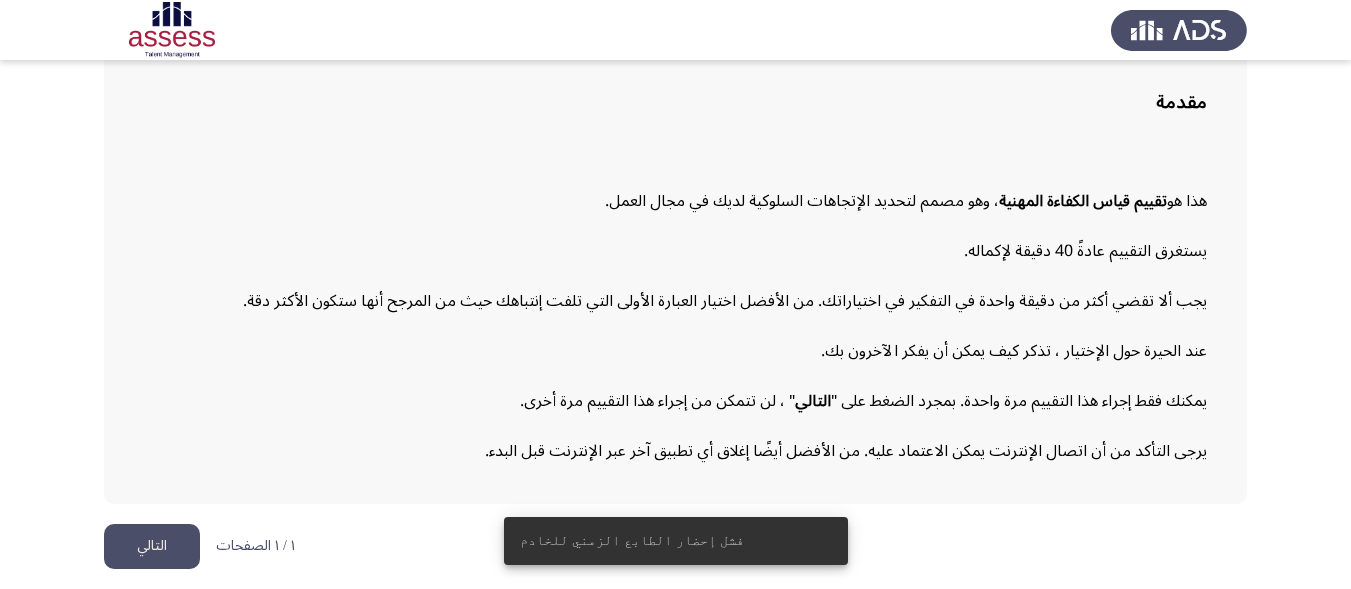 click on "التالي" 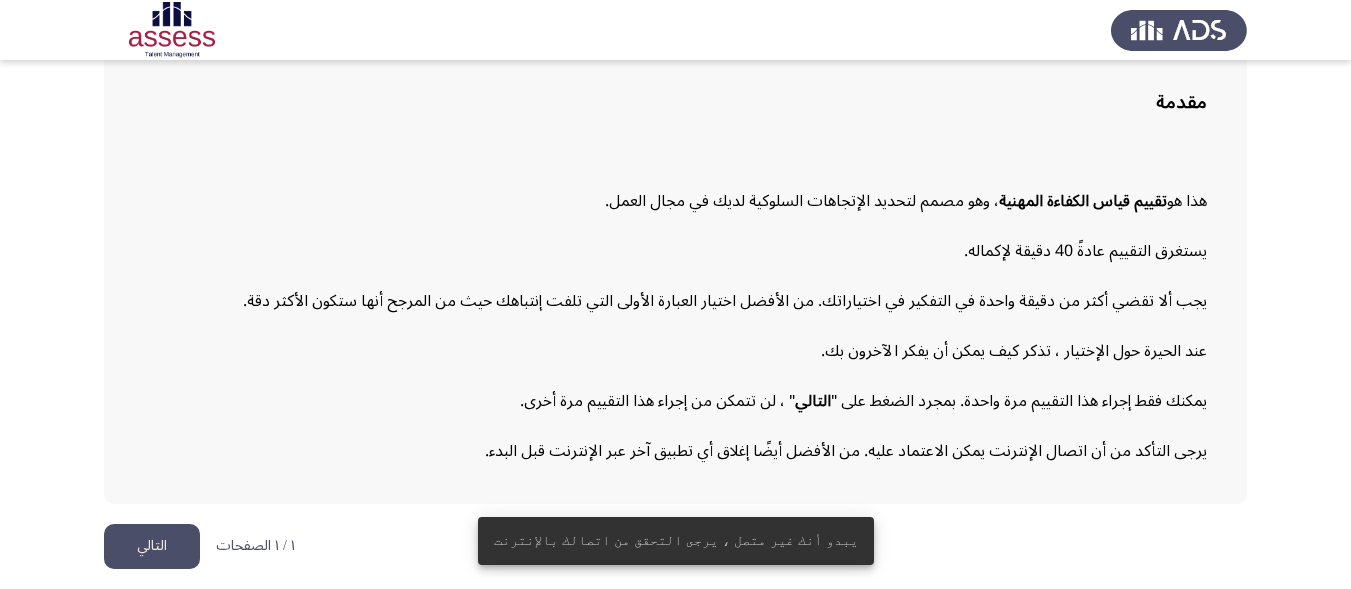 click on "التالي" 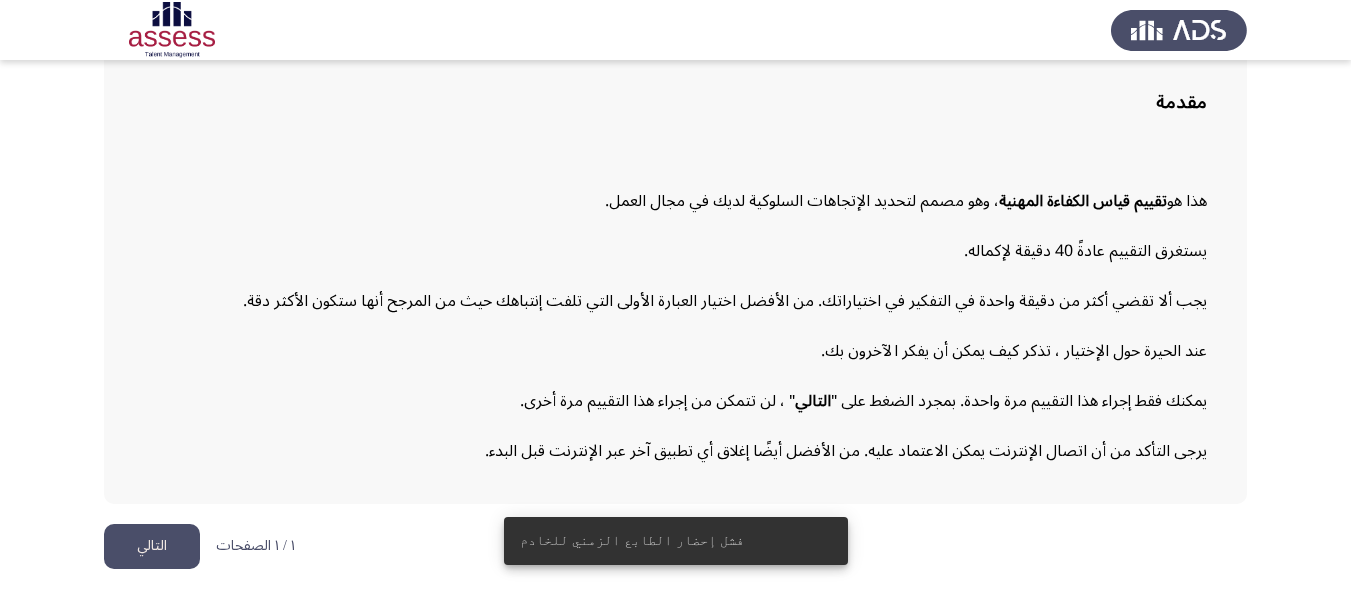 click on "التالي" 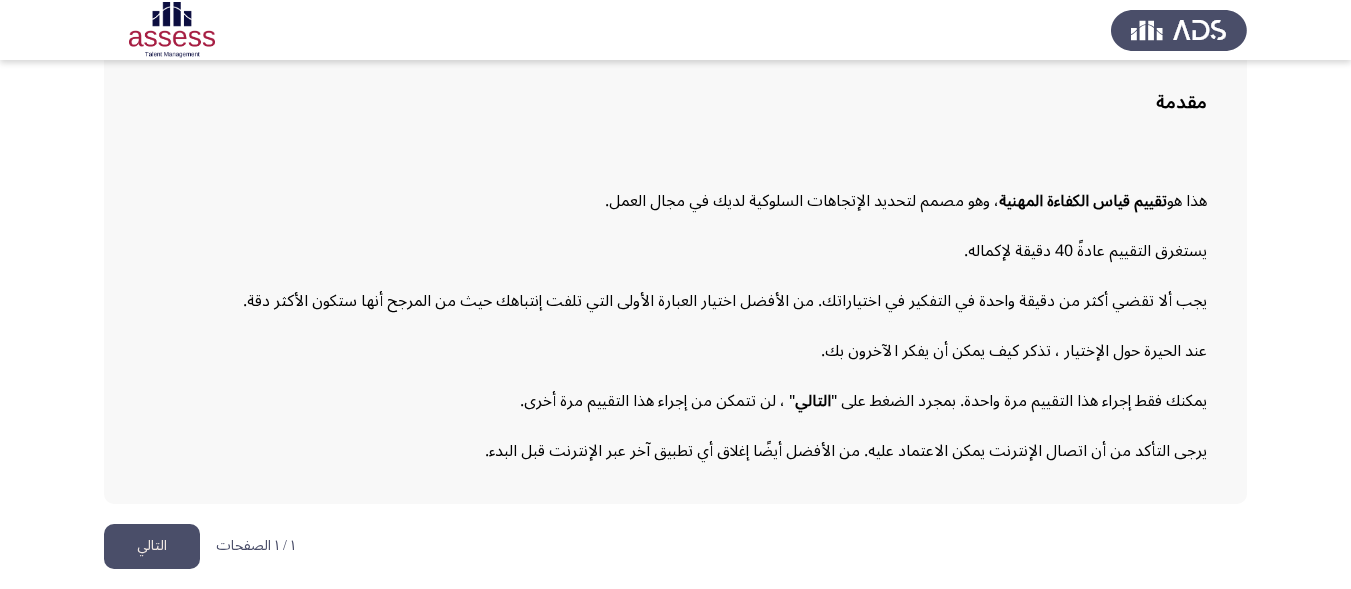 click on "مقدمة" 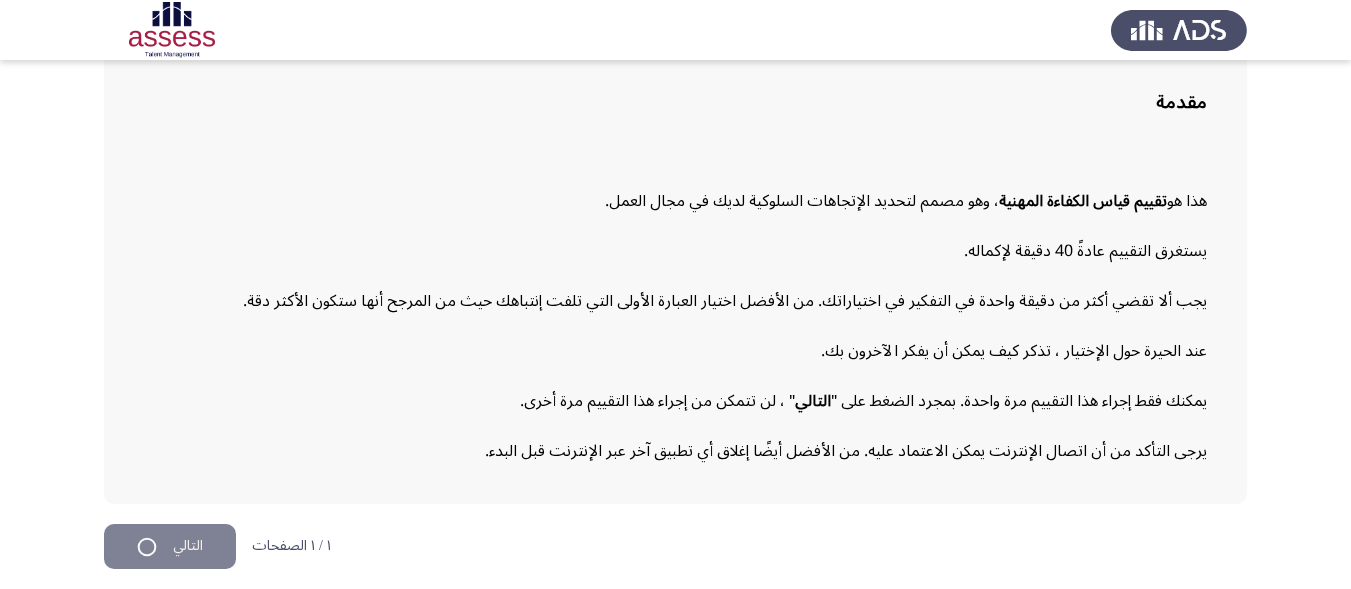 scroll, scrollTop: 0, scrollLeft: 0, axis: both 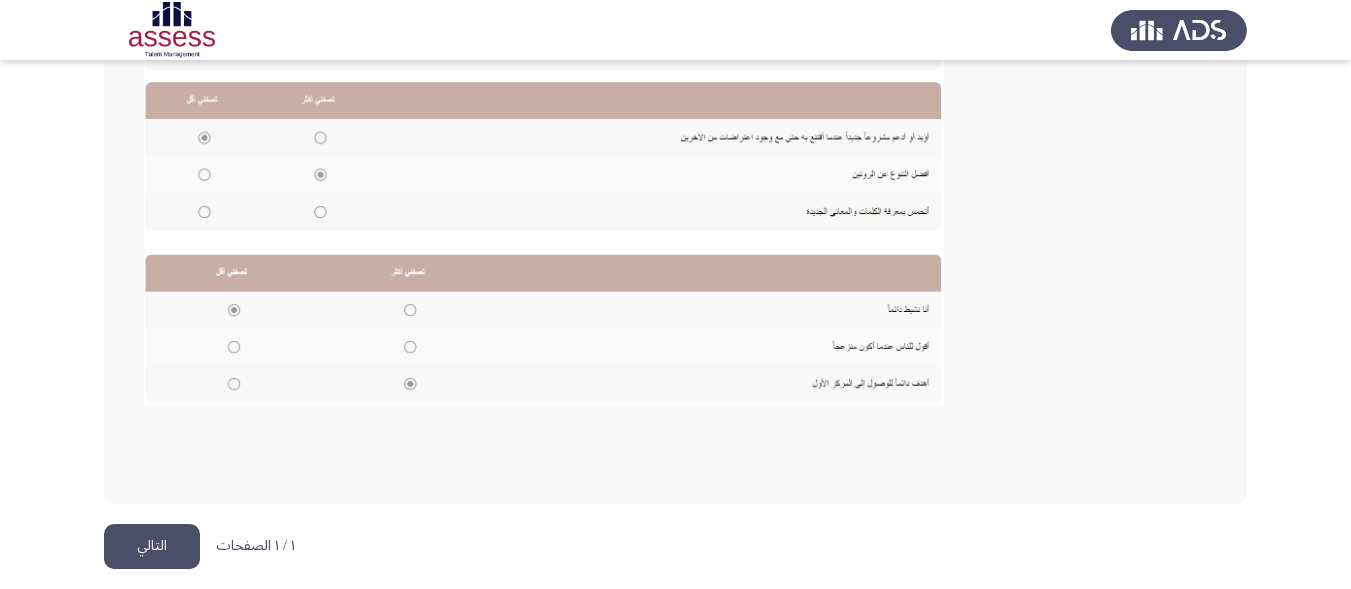click on "التالي" 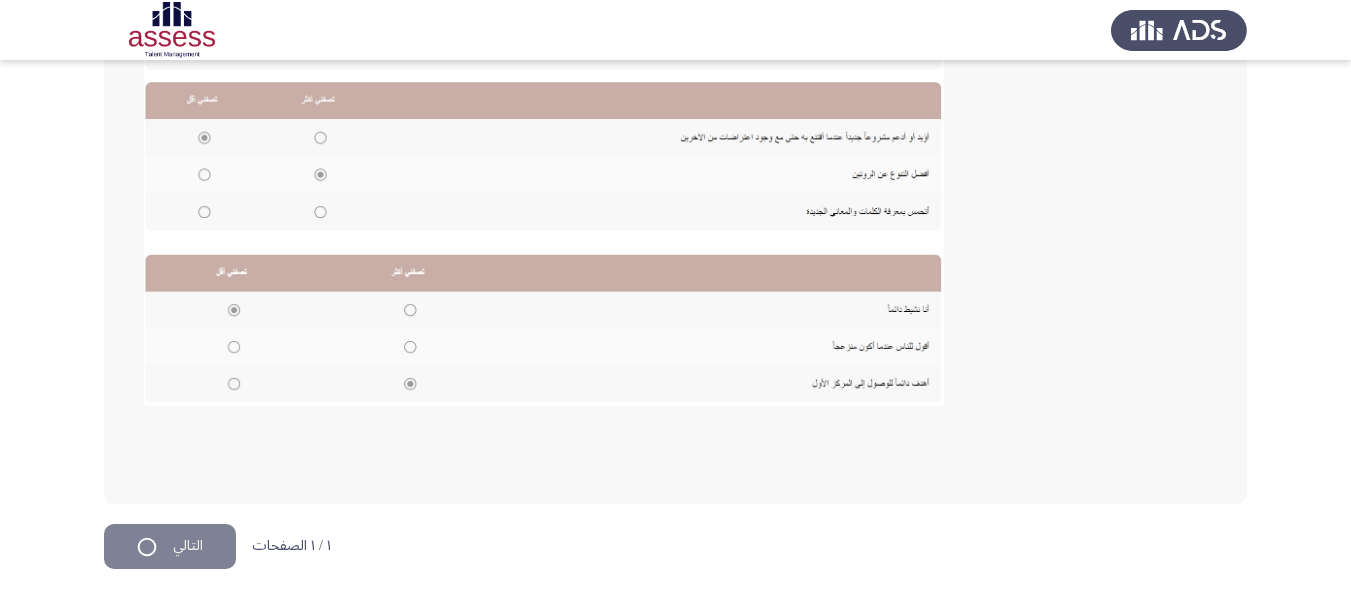 scroll, scrollTop: 0, scrollLeft: 0, axis: both 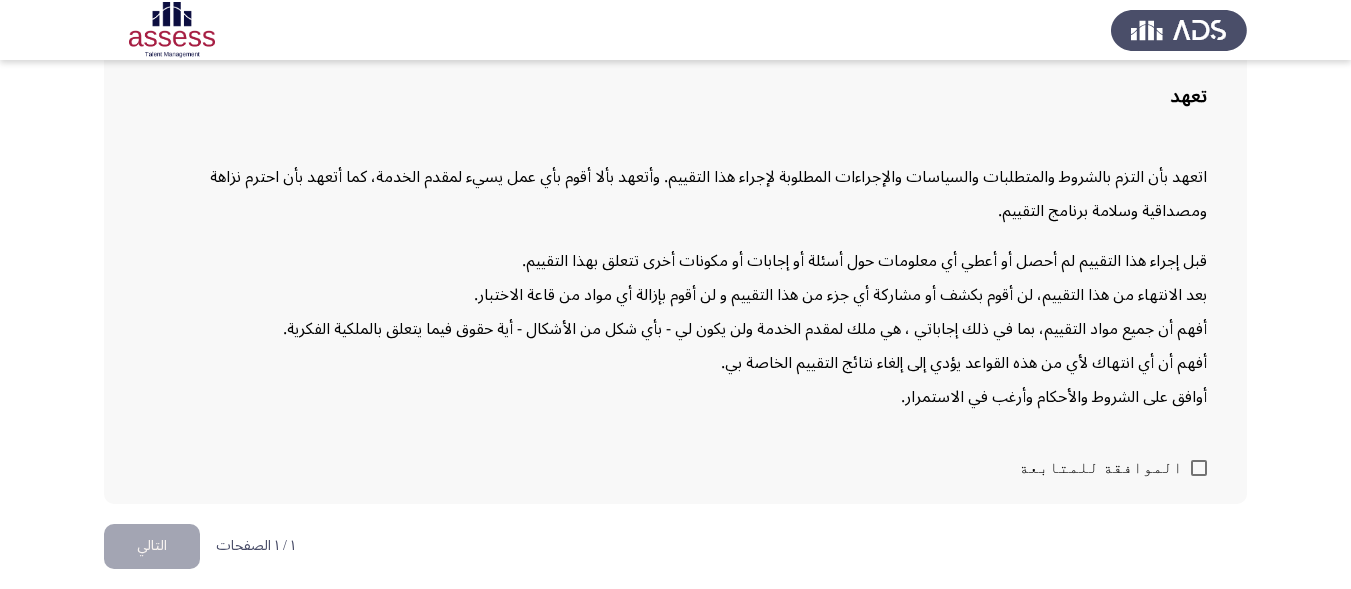 click at bounding box center [1199, 468] 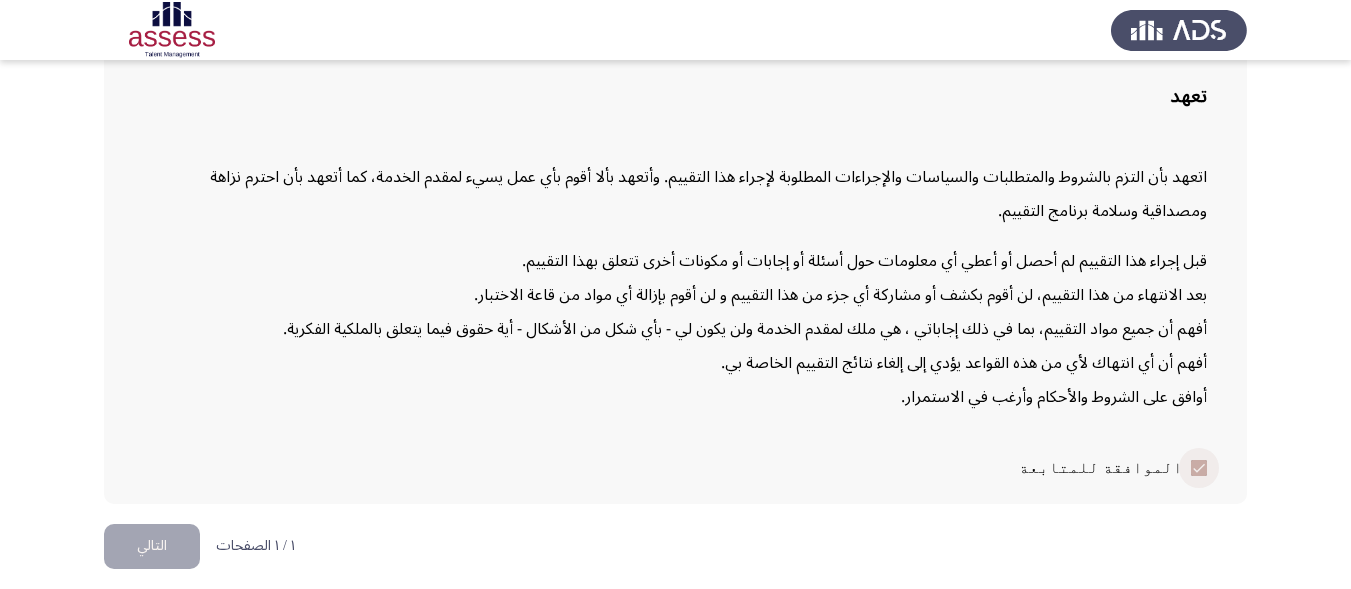 click at bounding box center (1199, 468) 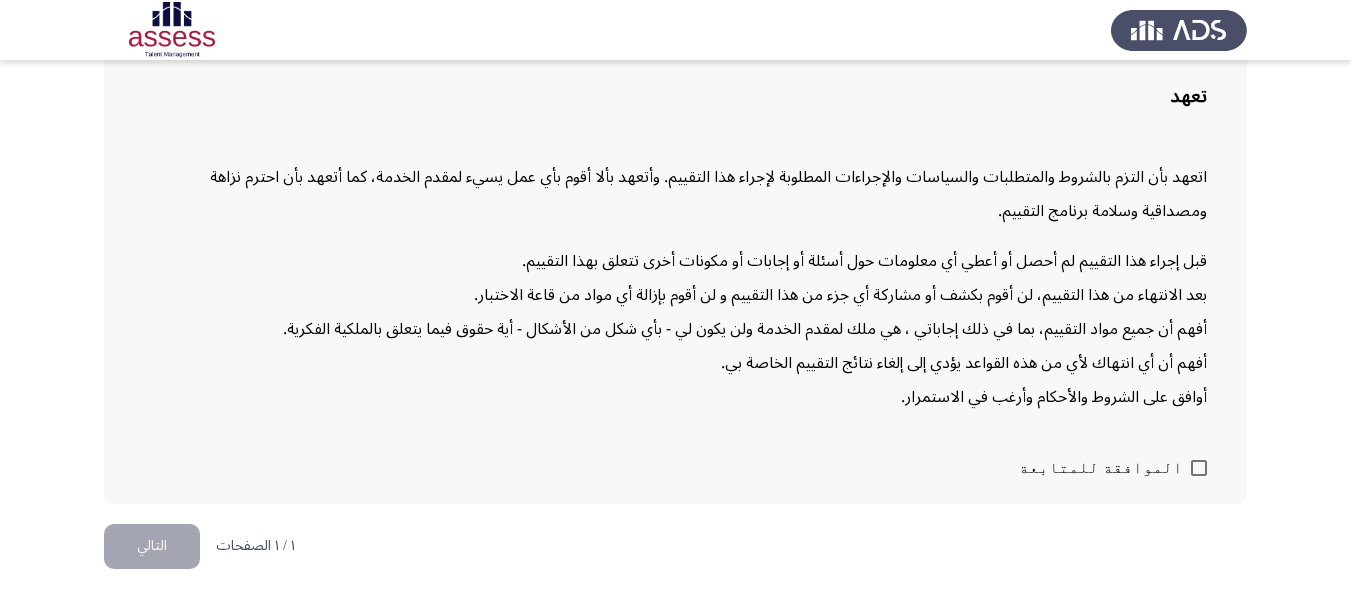 click on "تعهد اتعهد بأن التزم بالشروط والمتطلبات والسياسات والإجراءات المطلوبة لإجراء هذا التقييم. وأتعهد بألا أقوم بأي عمل يسيء لمقدم الخدمة، كما أتعهد بأن احترم نزاهة ومصداقية وسلامة برنامج التقييم. قبل إجراء هذا التقييم لم أحصل أو أعطي أي معلومات حول أسئلة أو إجابات أو مكونات أخرى تتعلق بهذا التقييم. بعد الانتهاء من هذا التقييم، لن أقوم بكشف أو مشاركة أي جزء من هذا التقييم و لن أقوم بإزالة أي مواد من قاعة الاختبار. أفهم أن جميع مواد التقييم، بما في ذلك إجاباتي ، هي ملك لمقدم الخدمة ولن يكون لي - بأي شكل من الأشكال - أية حقوق فيما يتعلق بالملكية الفكرية." 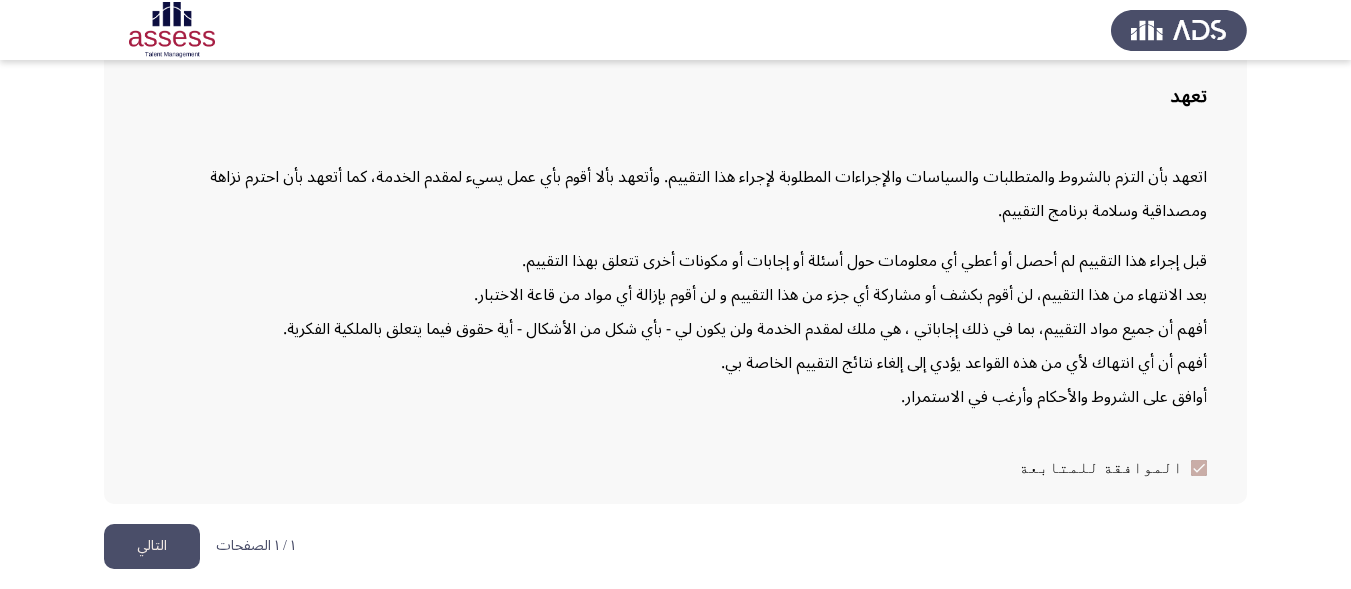 click on "التالي" 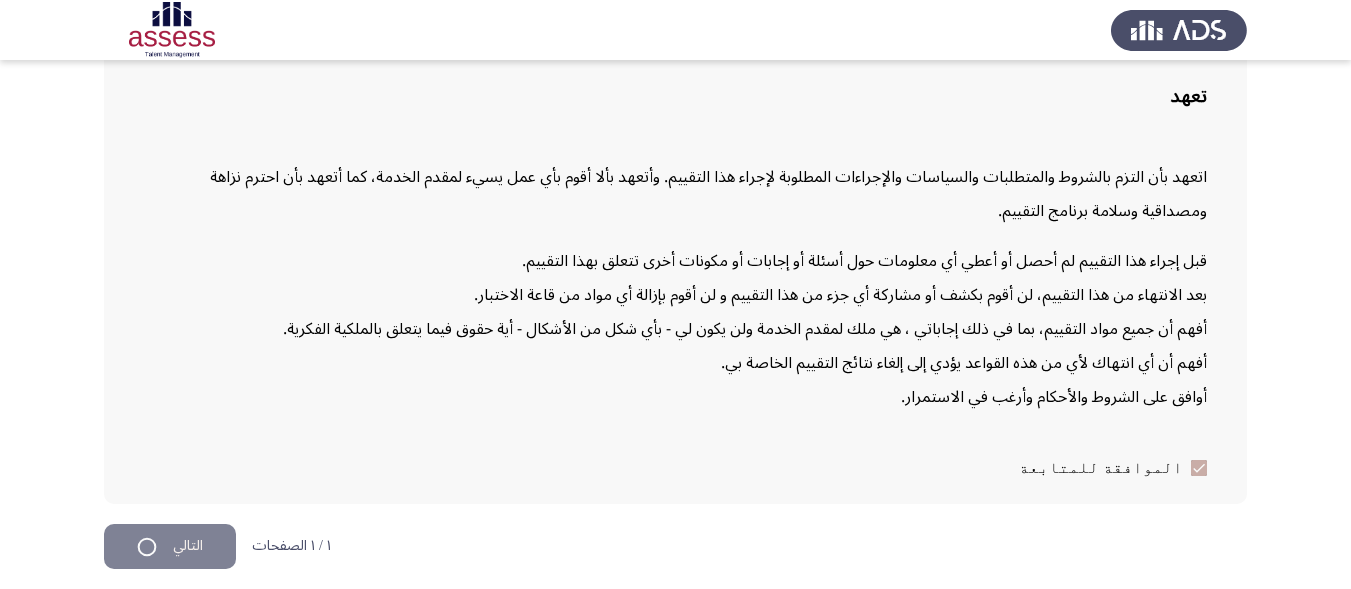 scroll, scrollTop: 0, scrollLeft: 0, axis: both 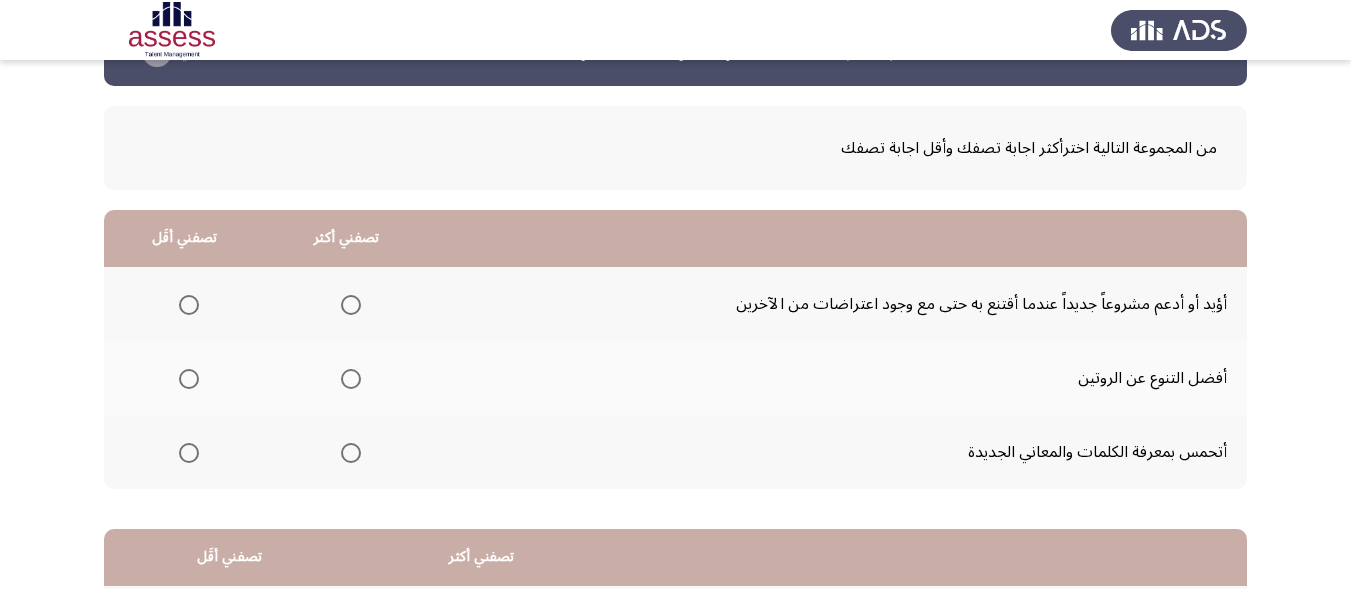 click at bounding box center [351, 305] 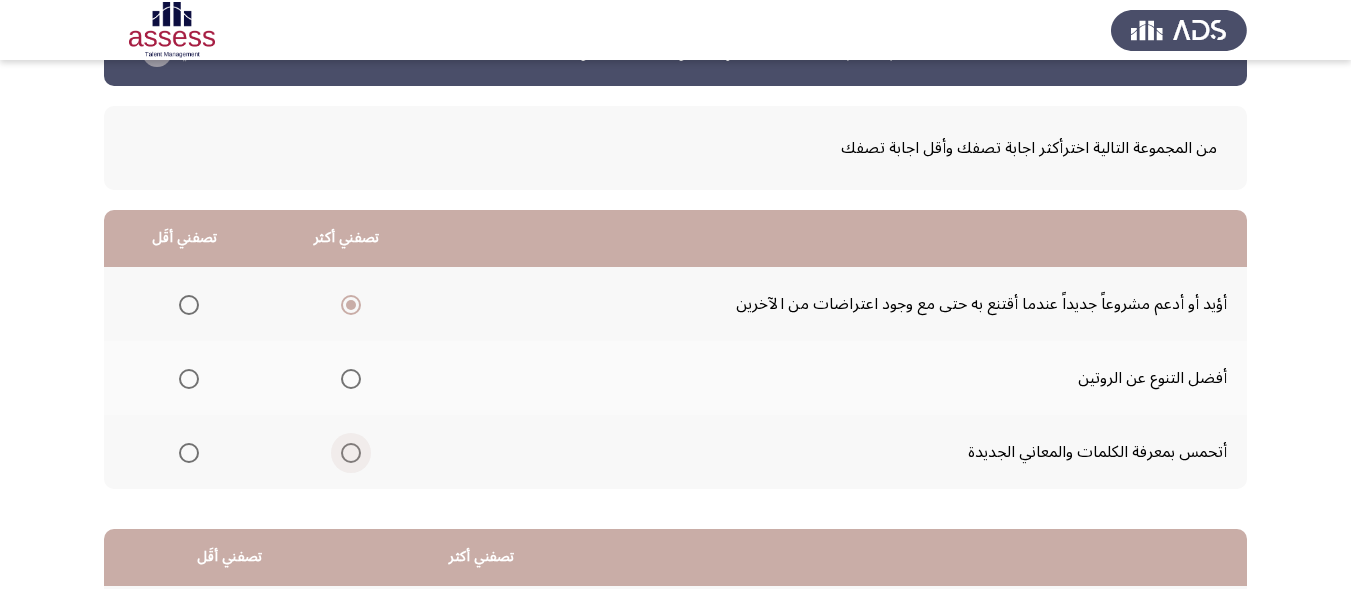 click at bounding box center [351, 453] 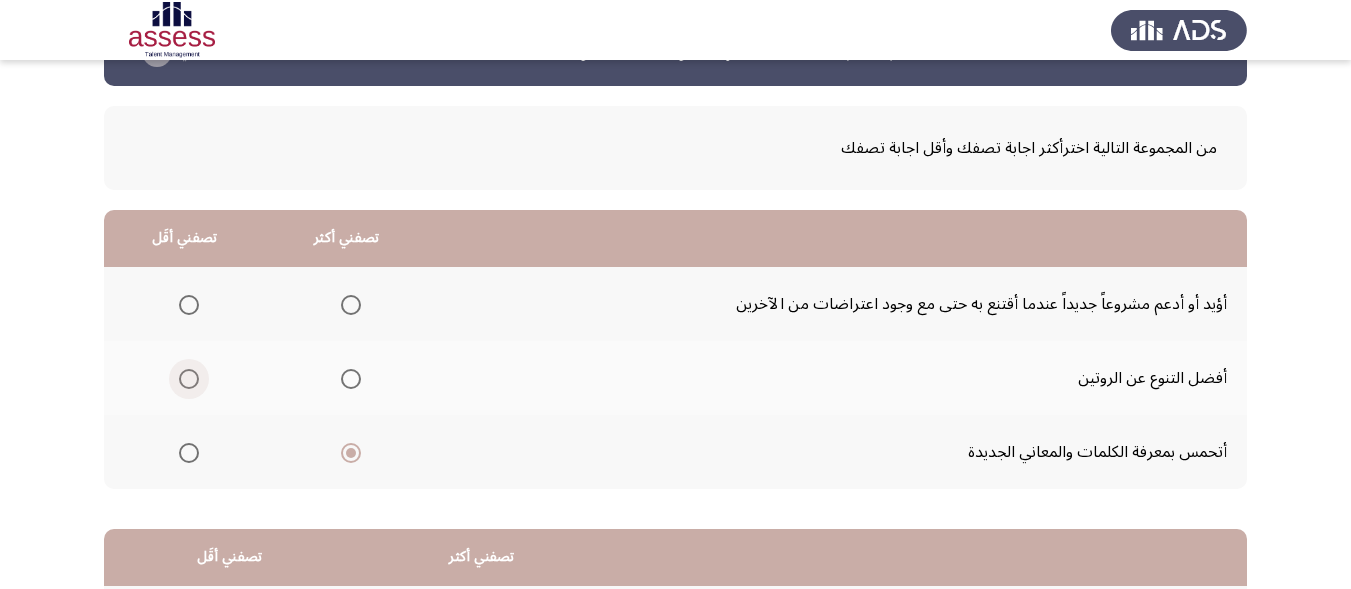 click at bounding box center [189, 379] 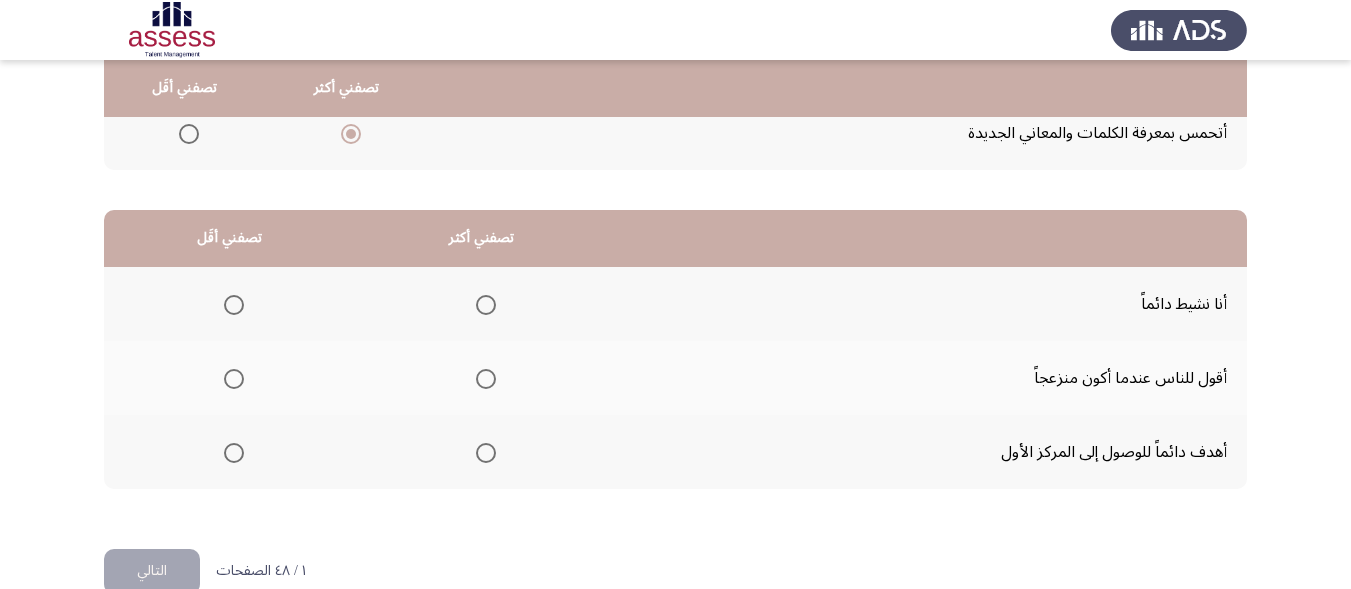 scroll, scrollTop: 406, scrollLeft: 0, axis: vertical 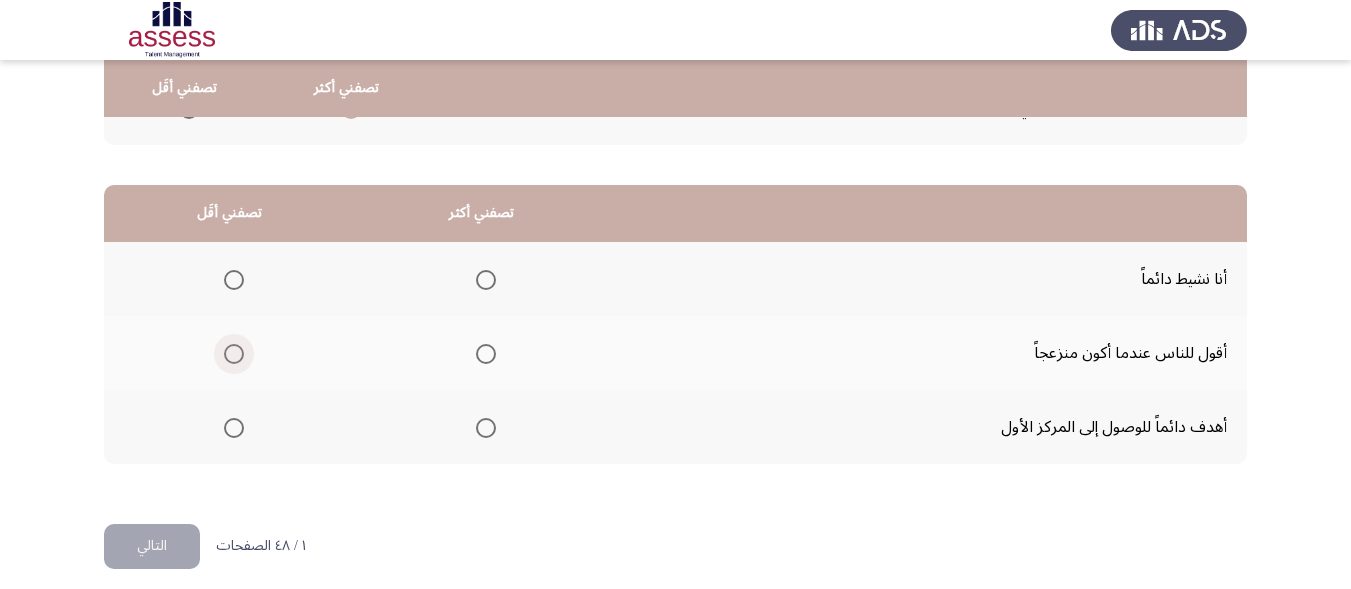 click at bounding box center (234, 354) 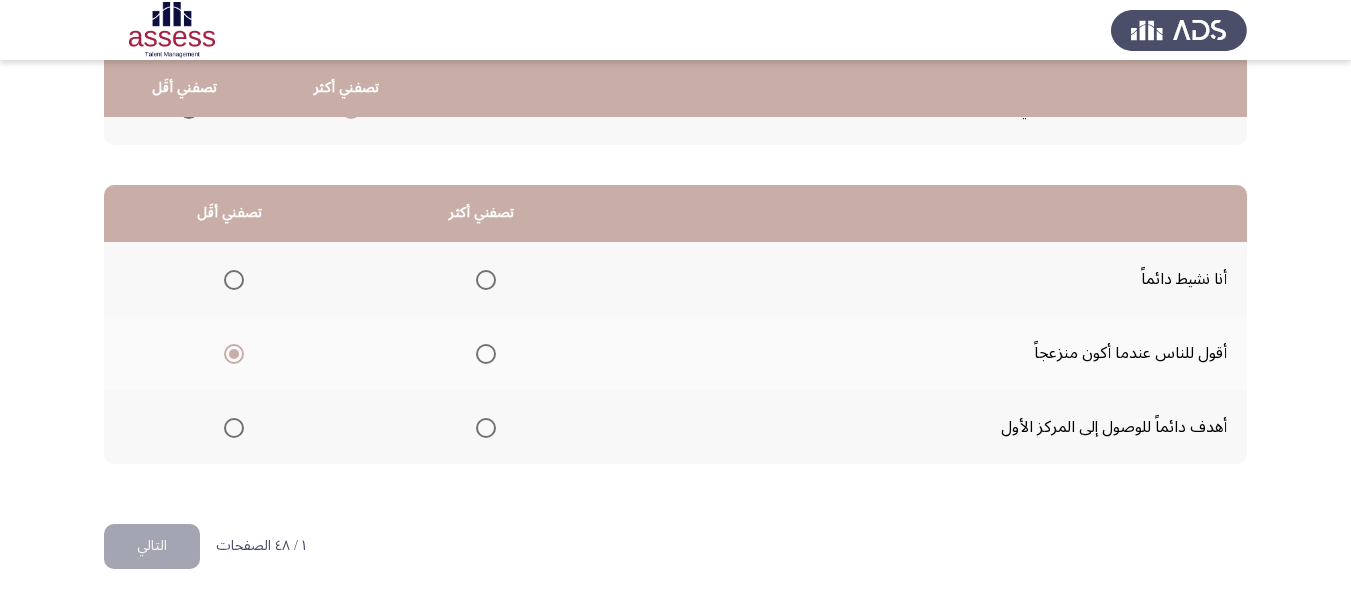 click 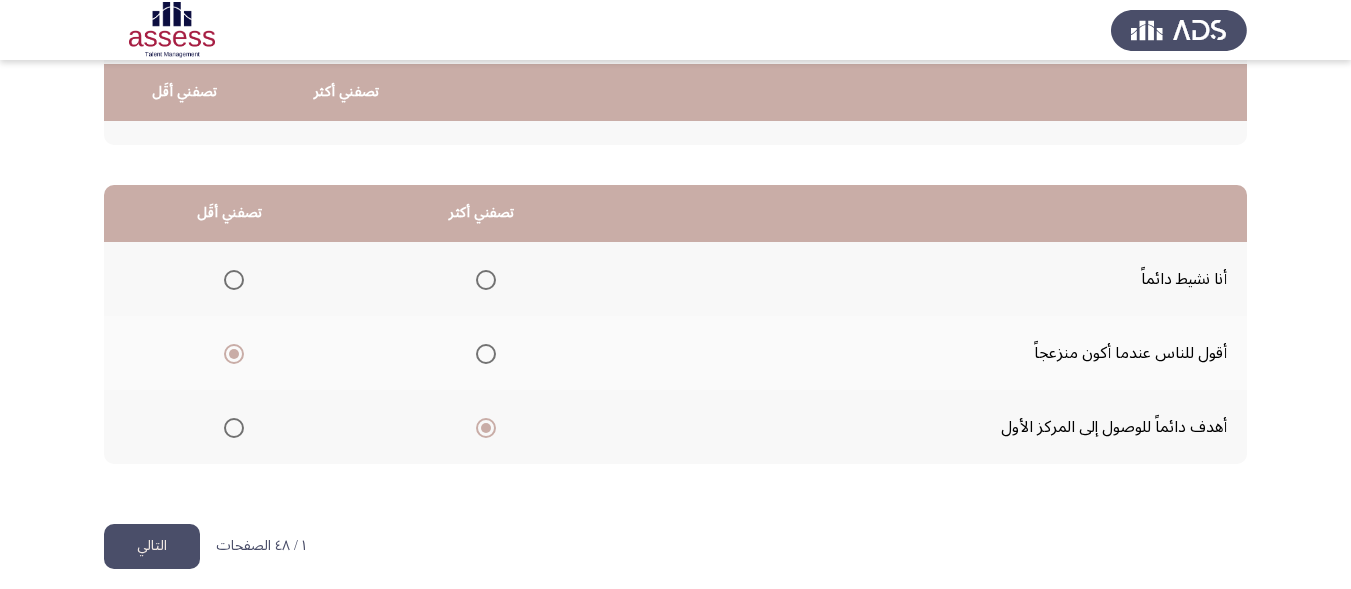 scroll, scrollTop: 421, scrollLeft: 0, axis: vertical 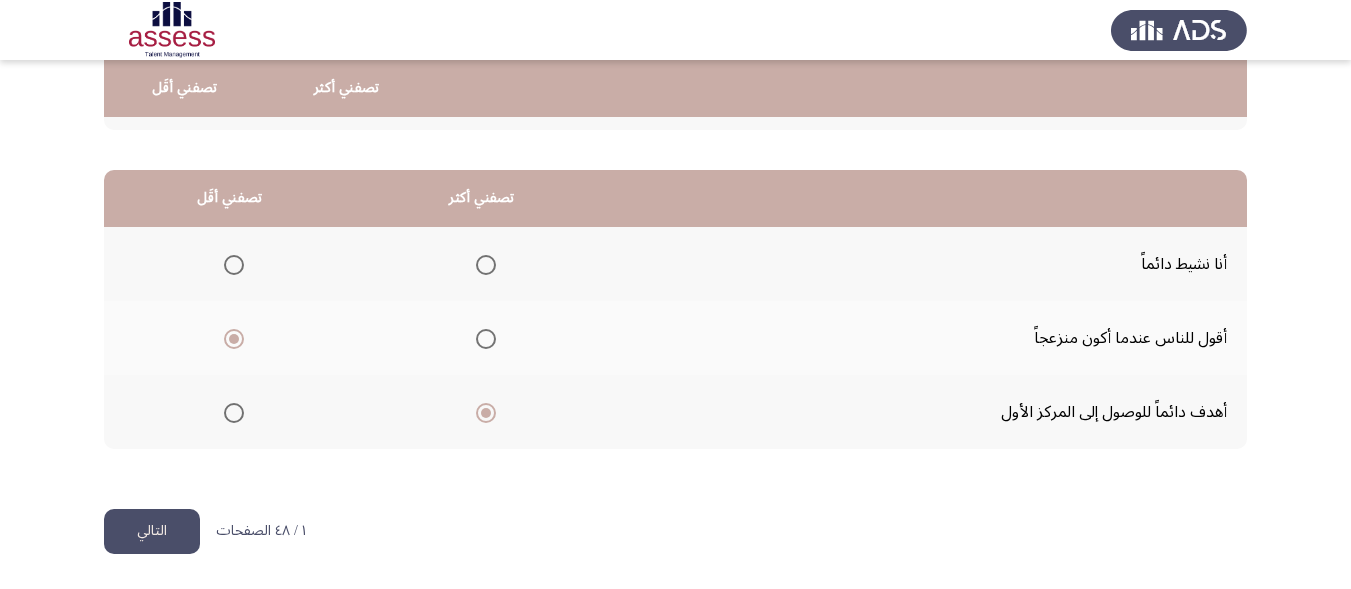 click on "التالي" 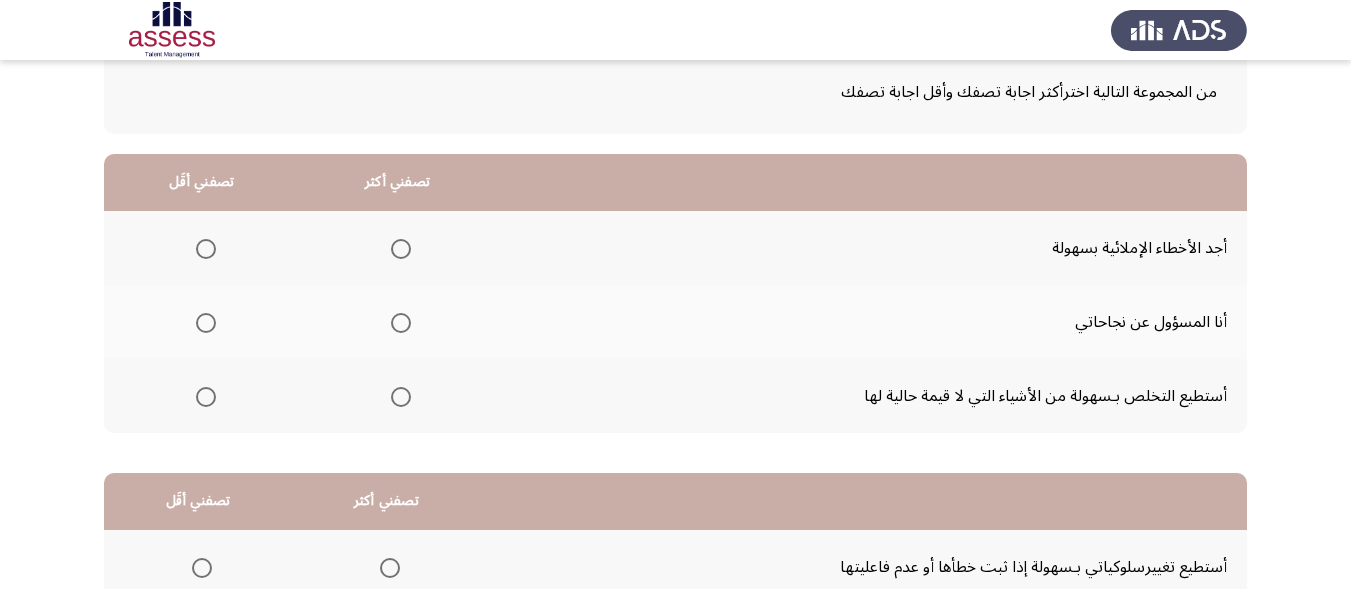 scroll, scrollTop: 120, scrollLeft: 0, axis: vertical 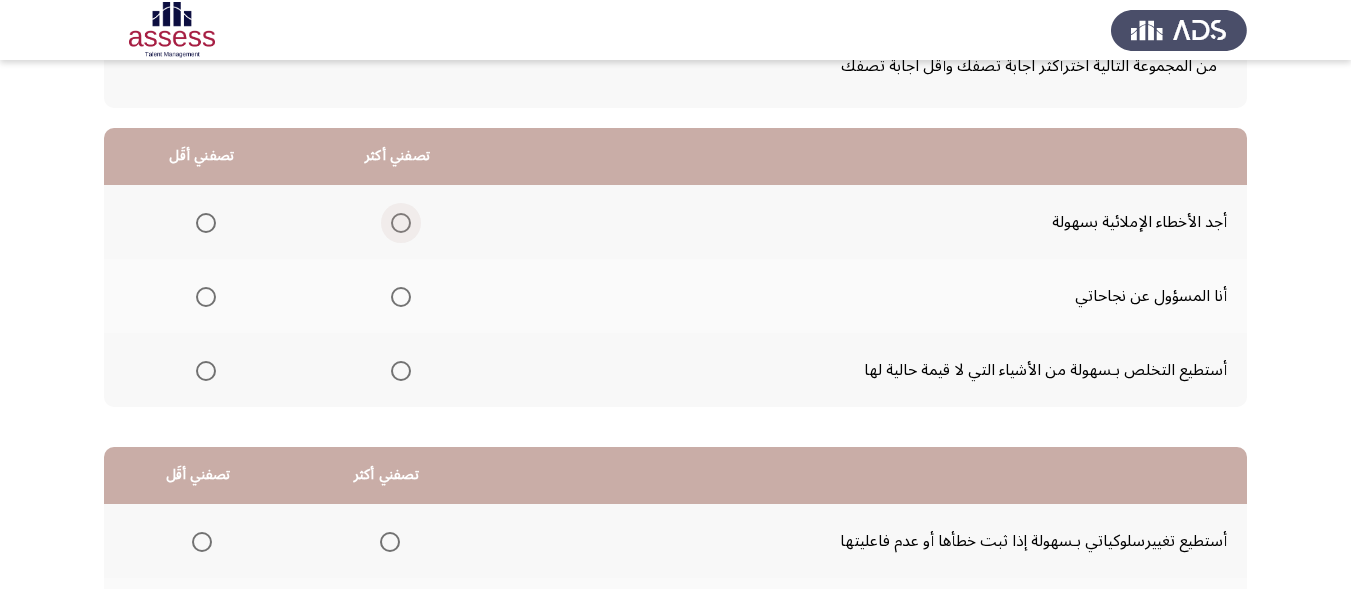 click at bounding box center (401, 223) 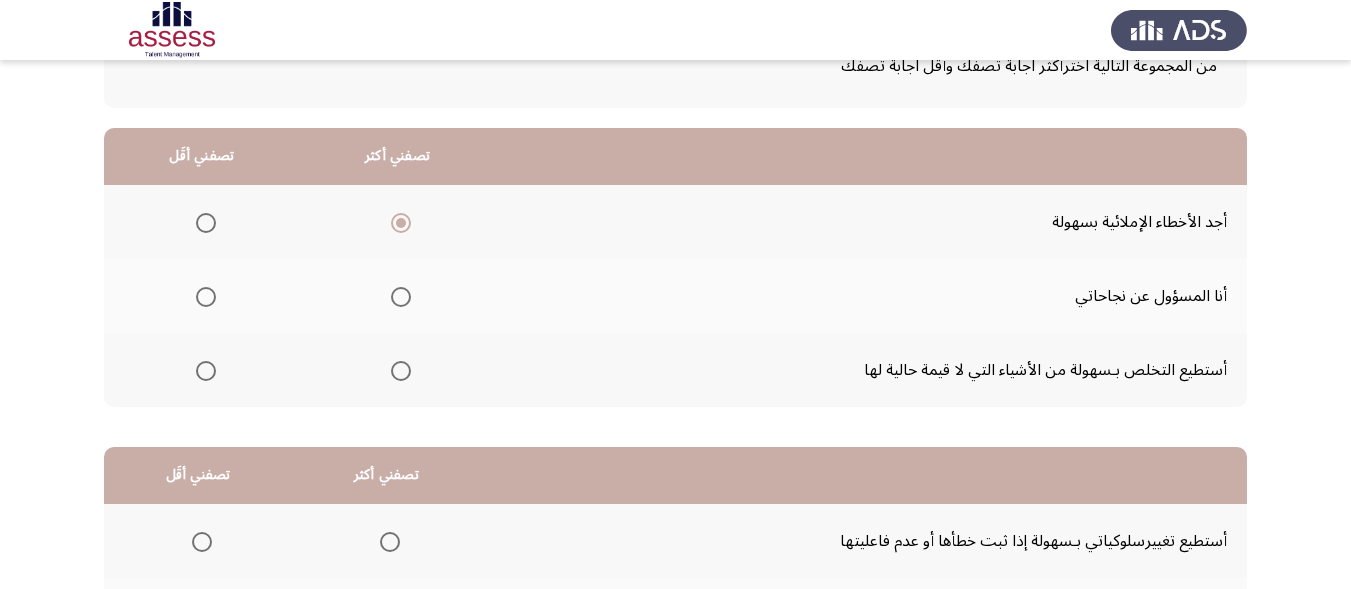 click at bounding box center (401, 297) 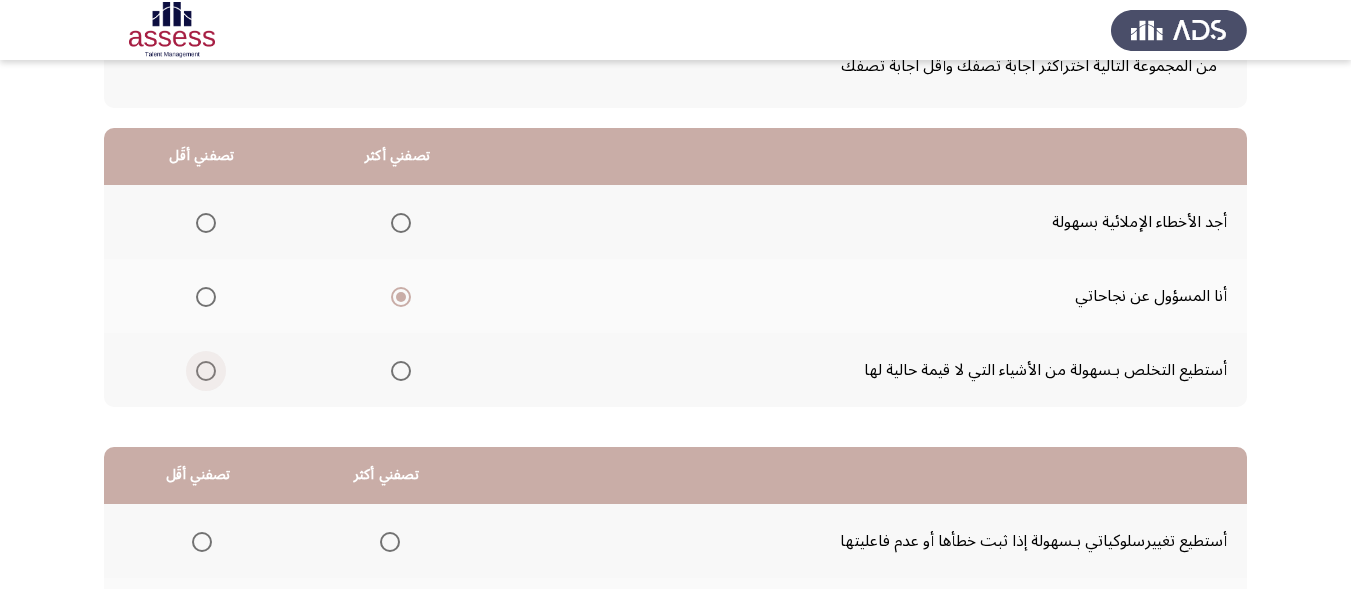 click at bounding box center (206, 371) 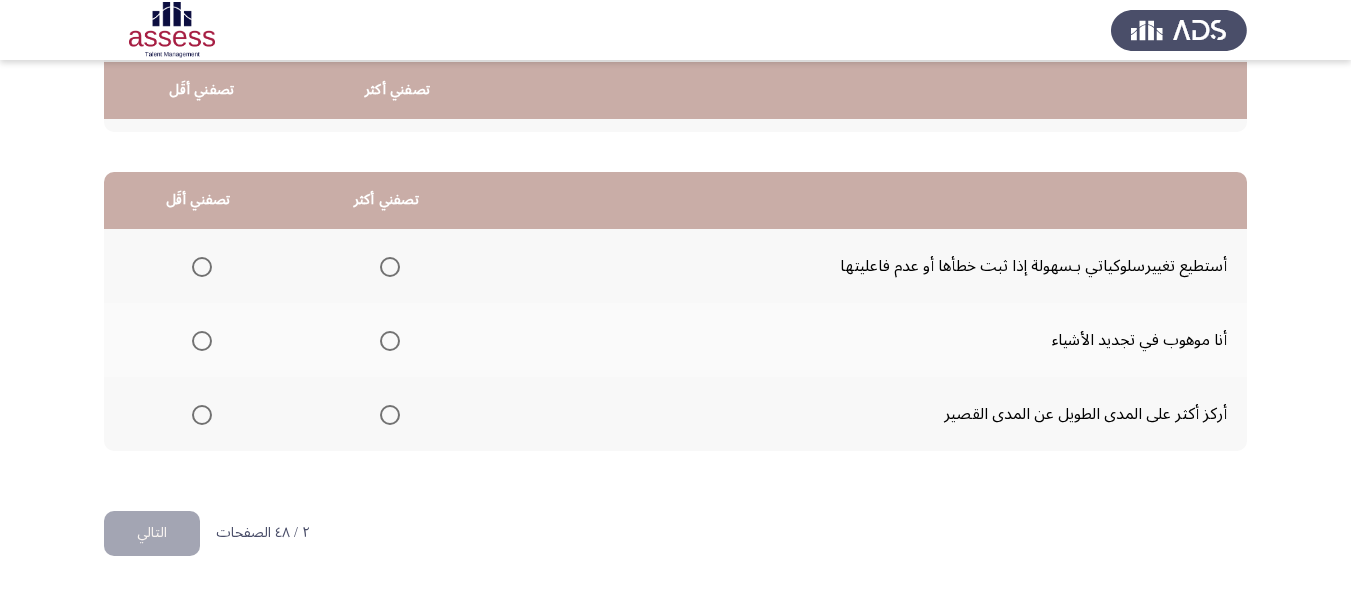 scroll, scrollTop: 421, scrollLeft: 0, axis: vertical 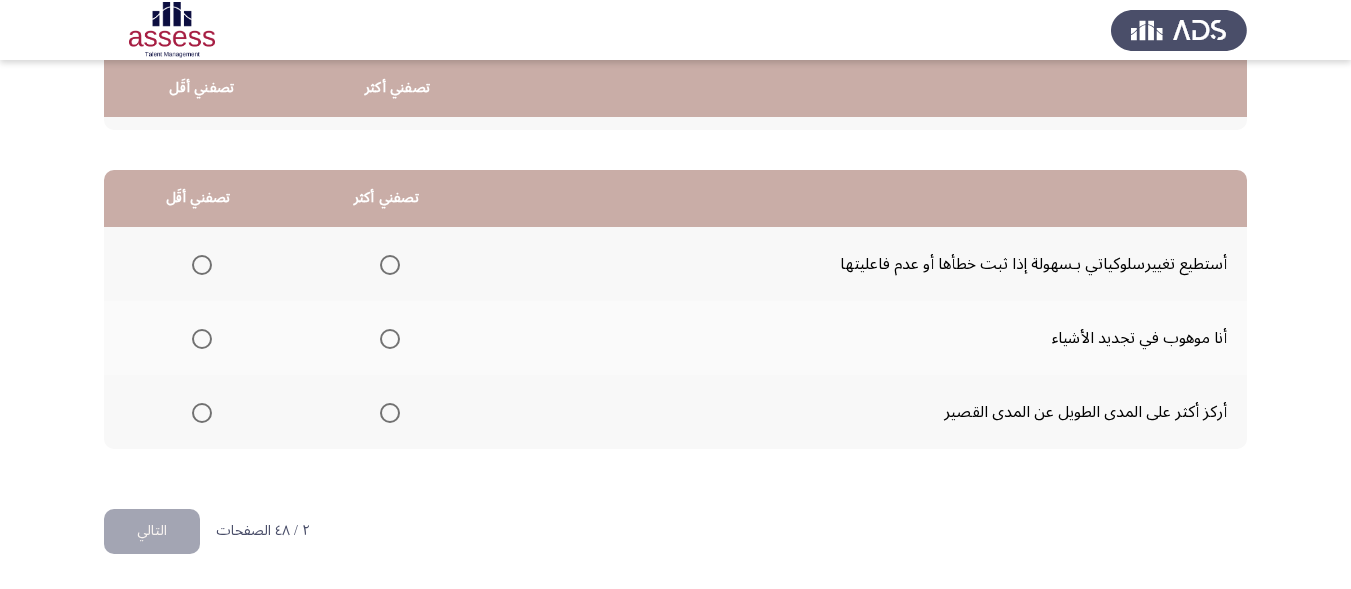 click at bounding box center (390, 339) 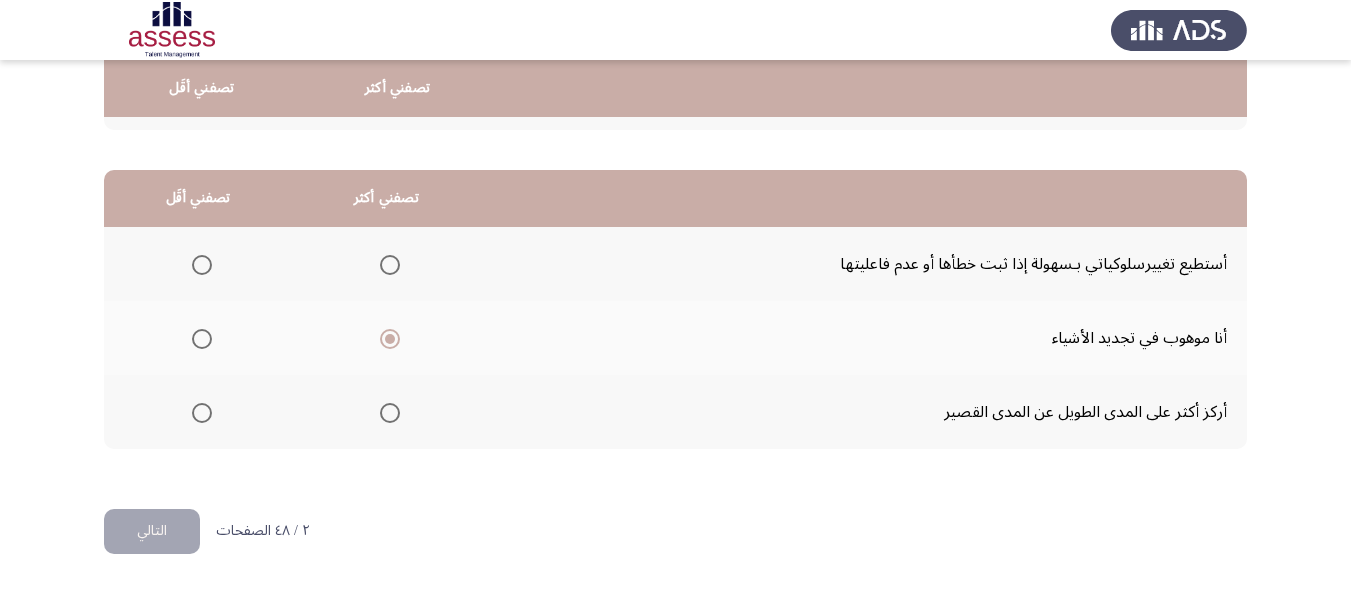 click at bounding box center [202, 413] 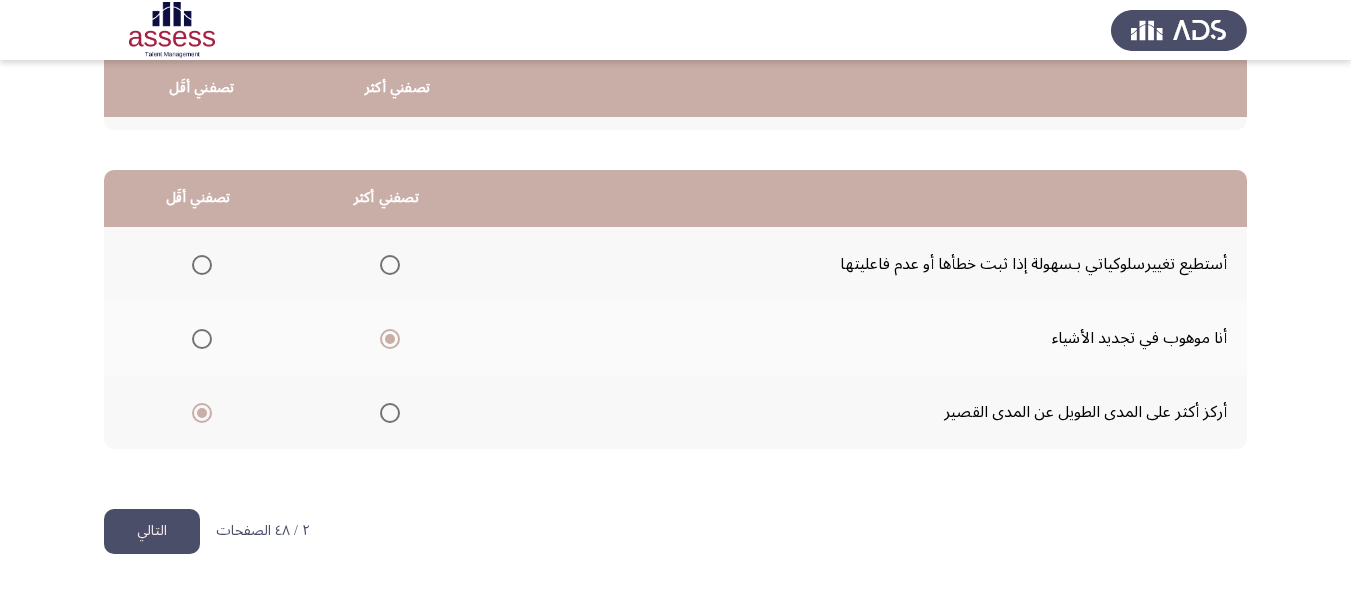 click on "التالي" 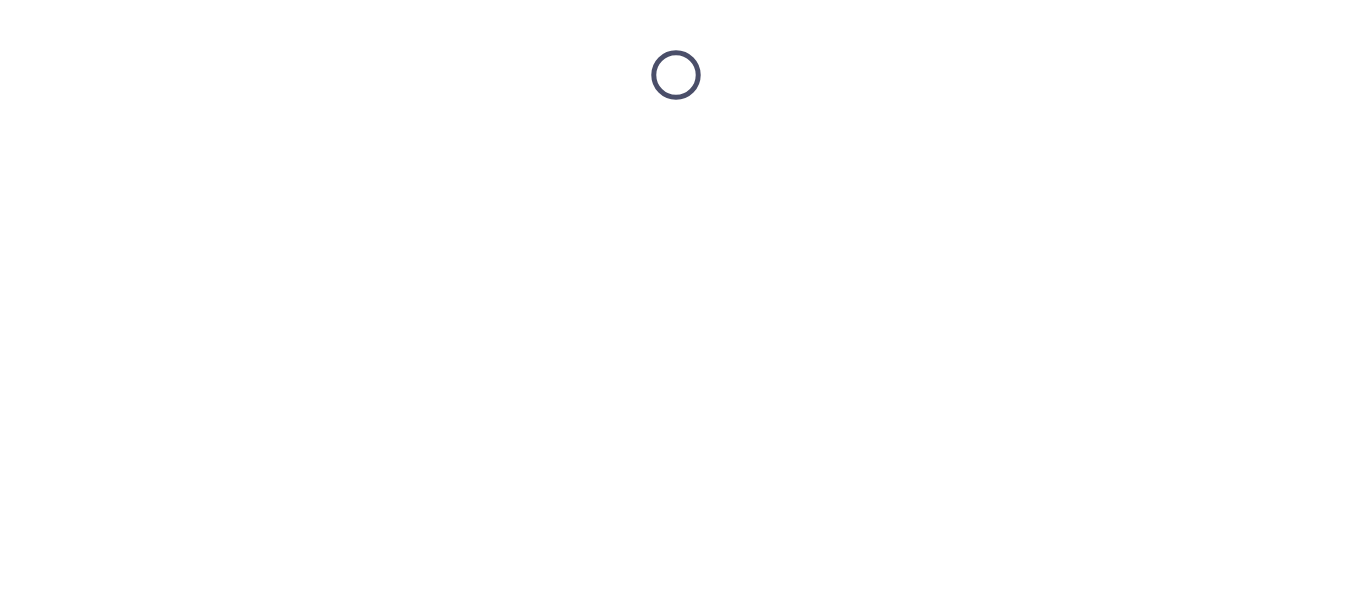 scroll, scrollTop: 0, scrollLeft: 0, axis: both 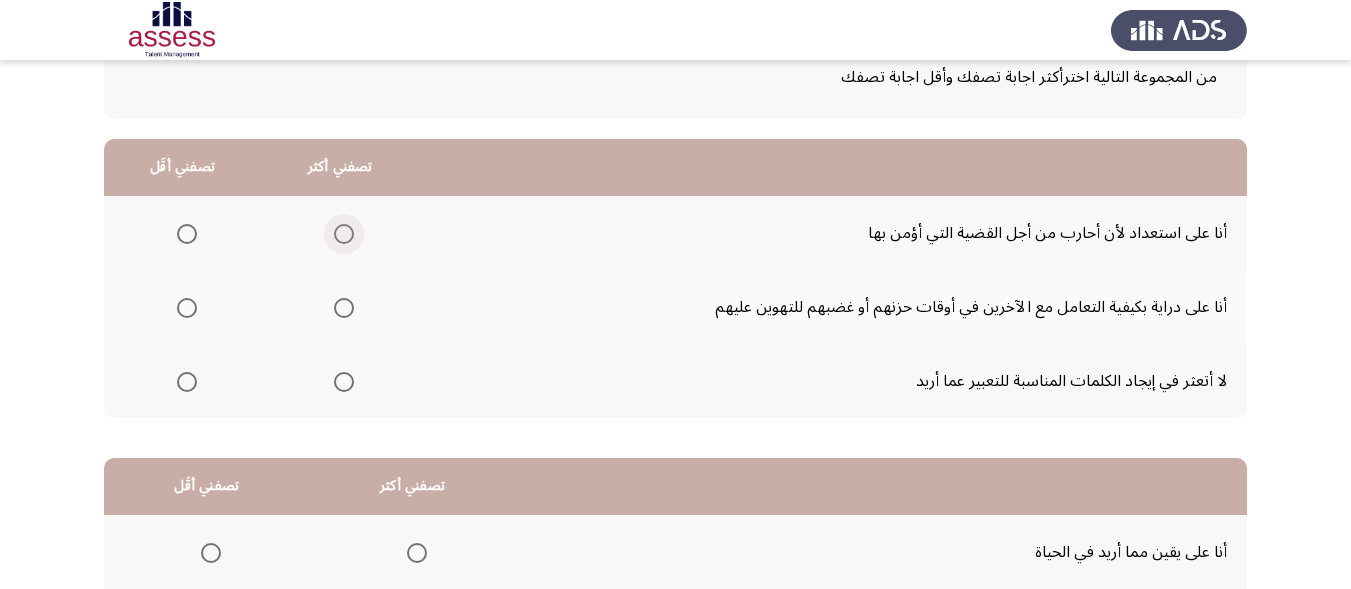 click at bounding box center [344, 234] 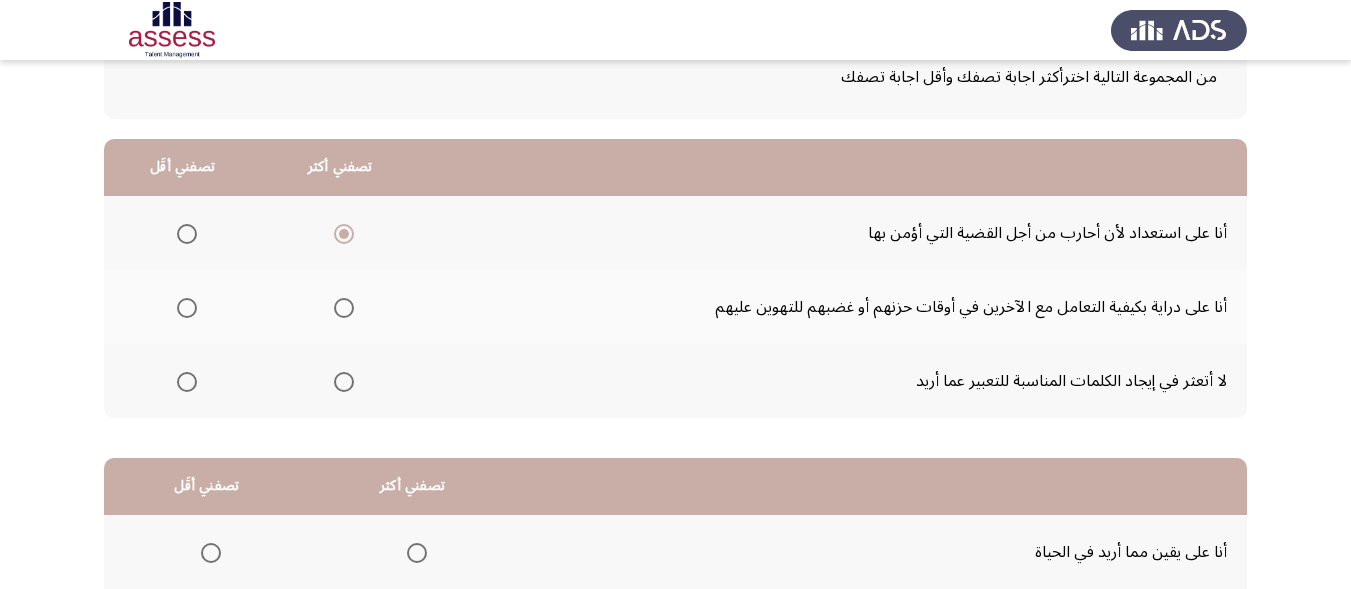 click at bounding box center [187, 382] 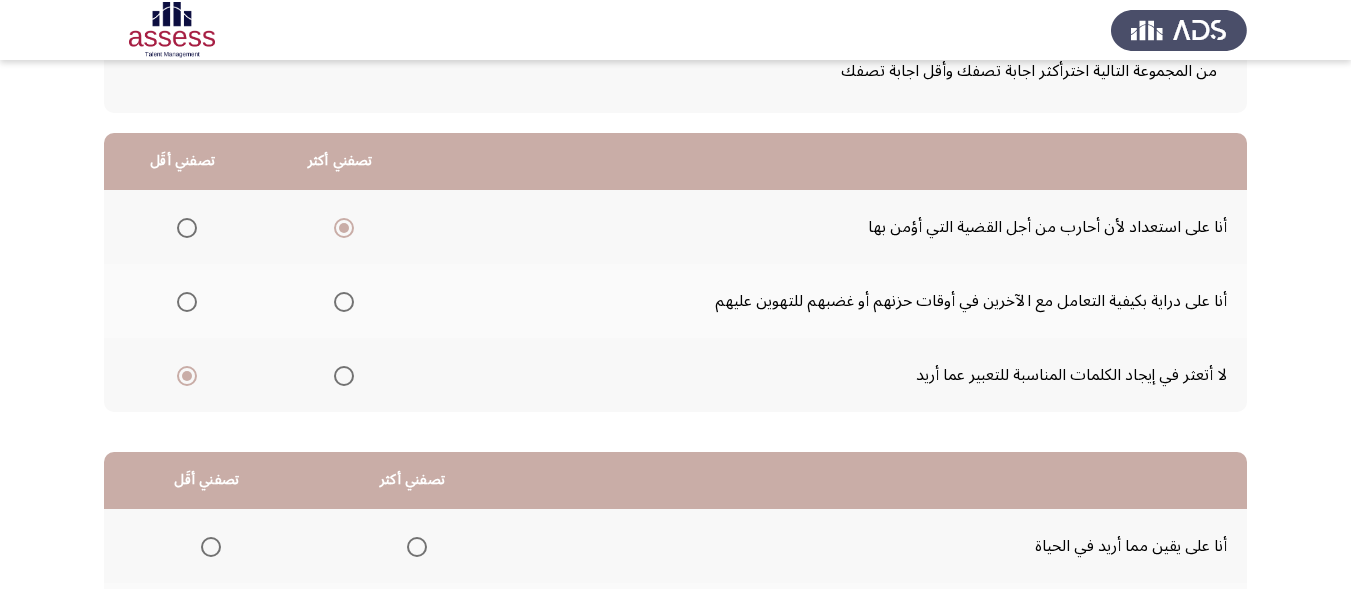 scroll, scrollTop: 140, scrollLeft: 0, axis: vertical 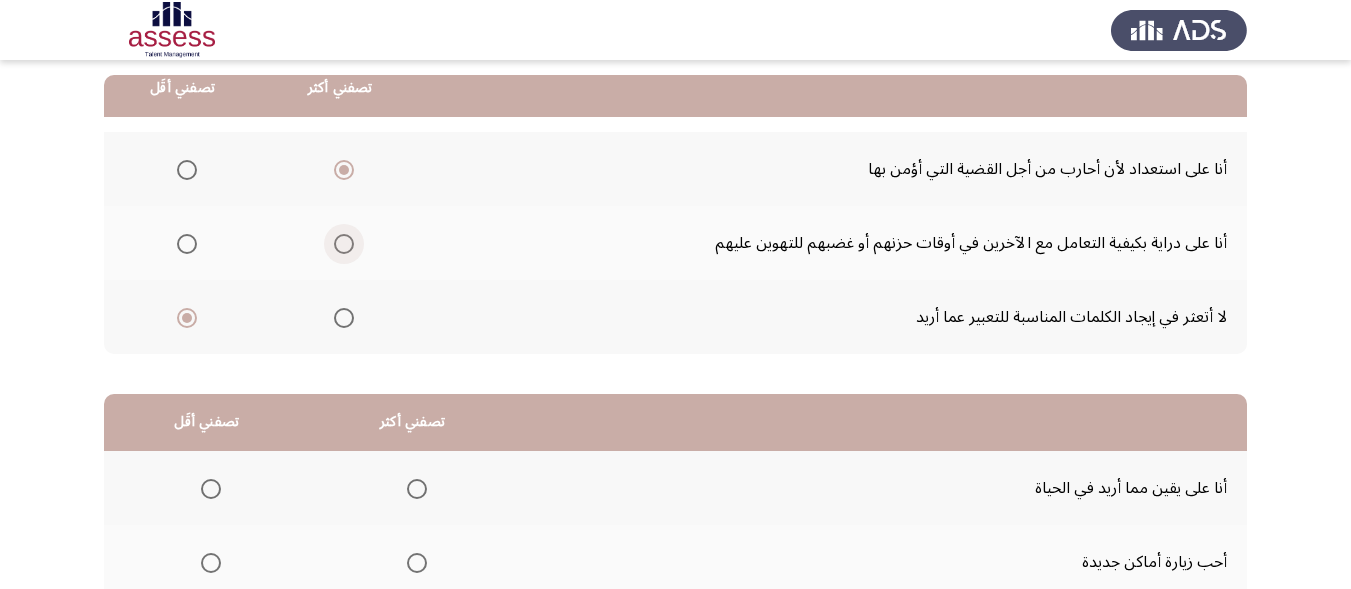click at bounding box center [344, 244] 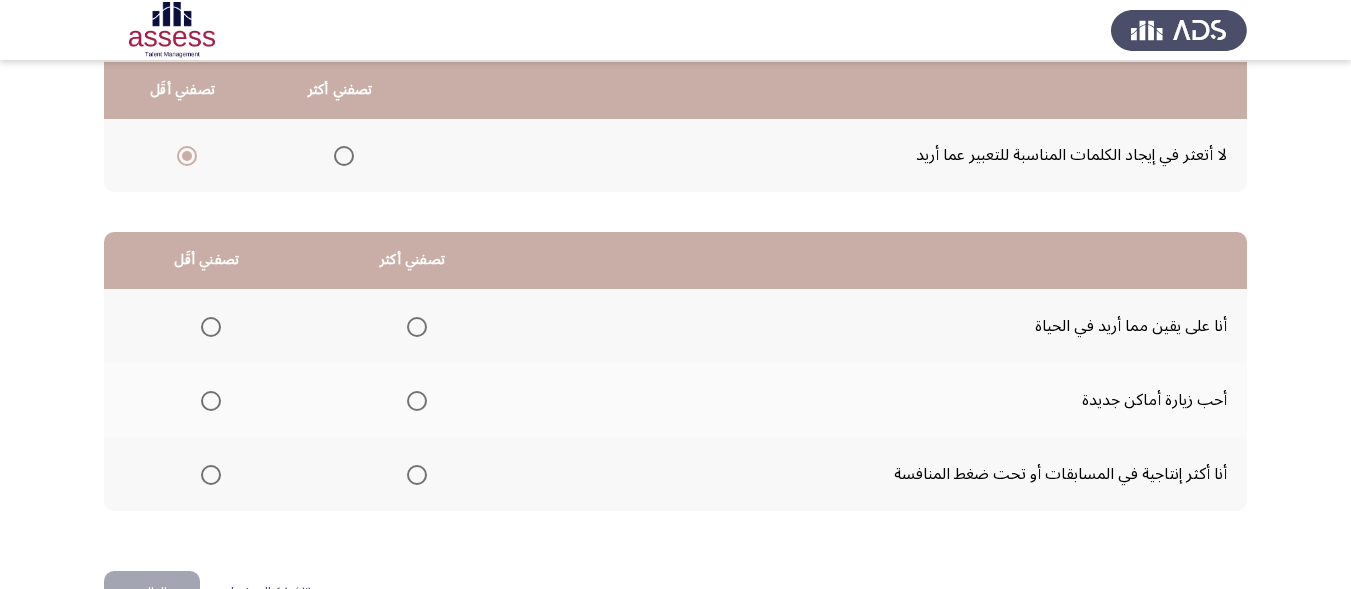 scroll, scrollTop: 361, scrollLeft: 0, axis: vertical 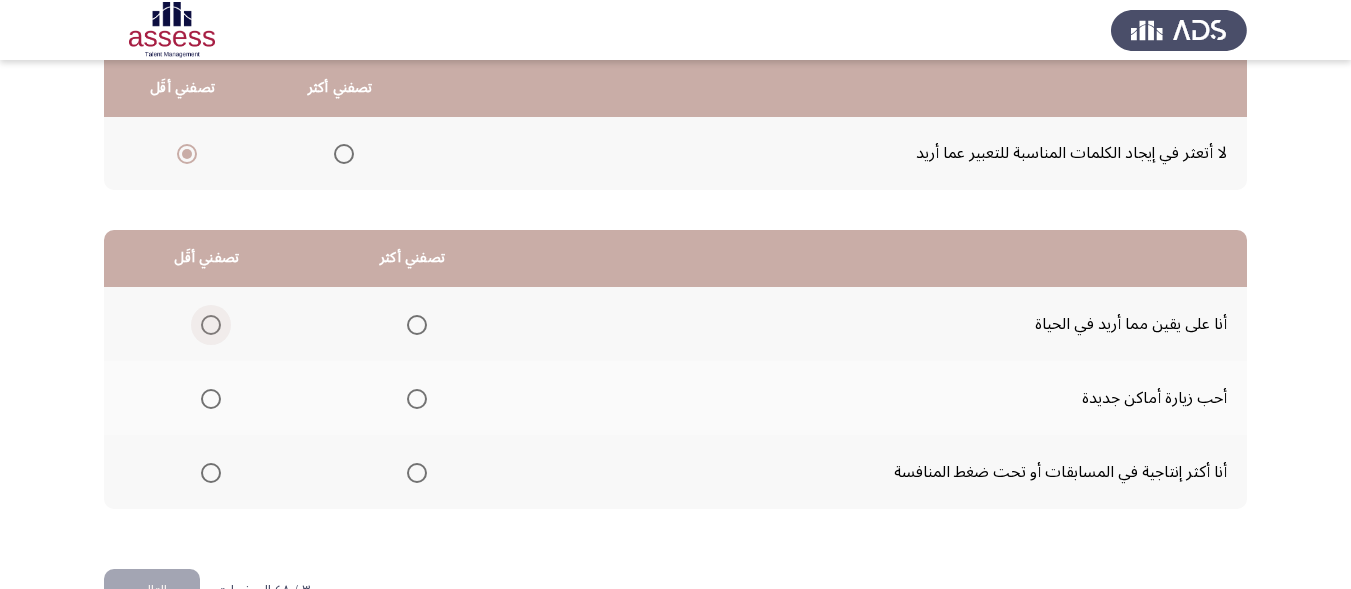 click at bounding box center (211, 325) 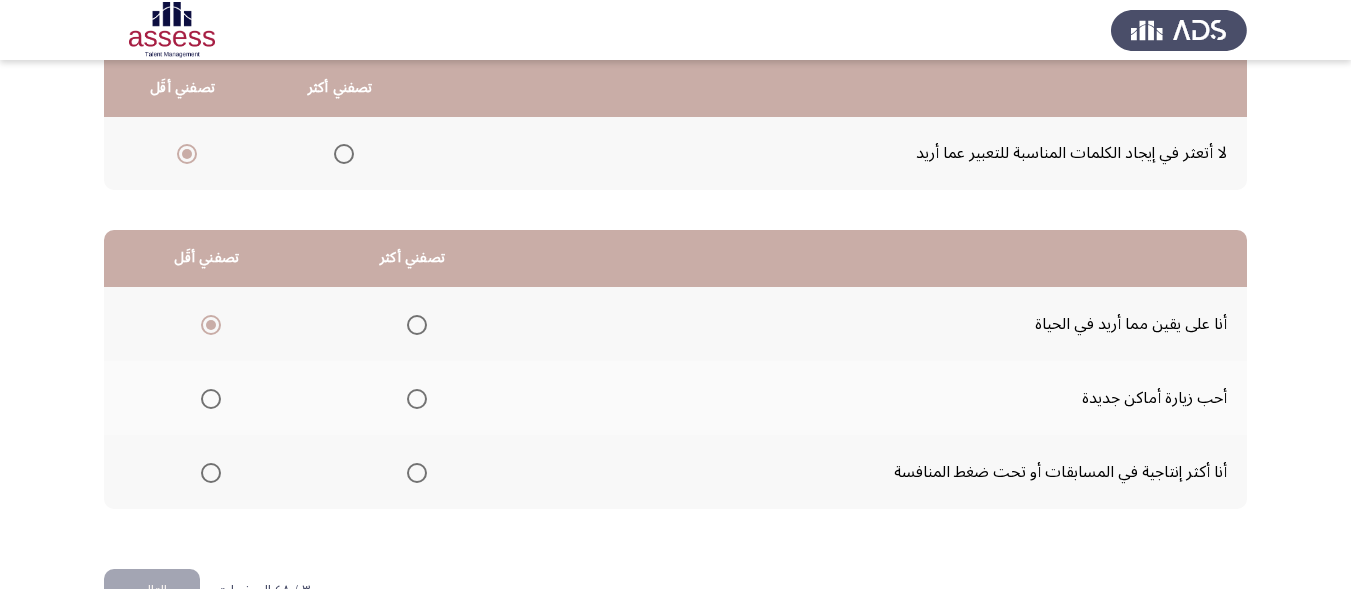 click 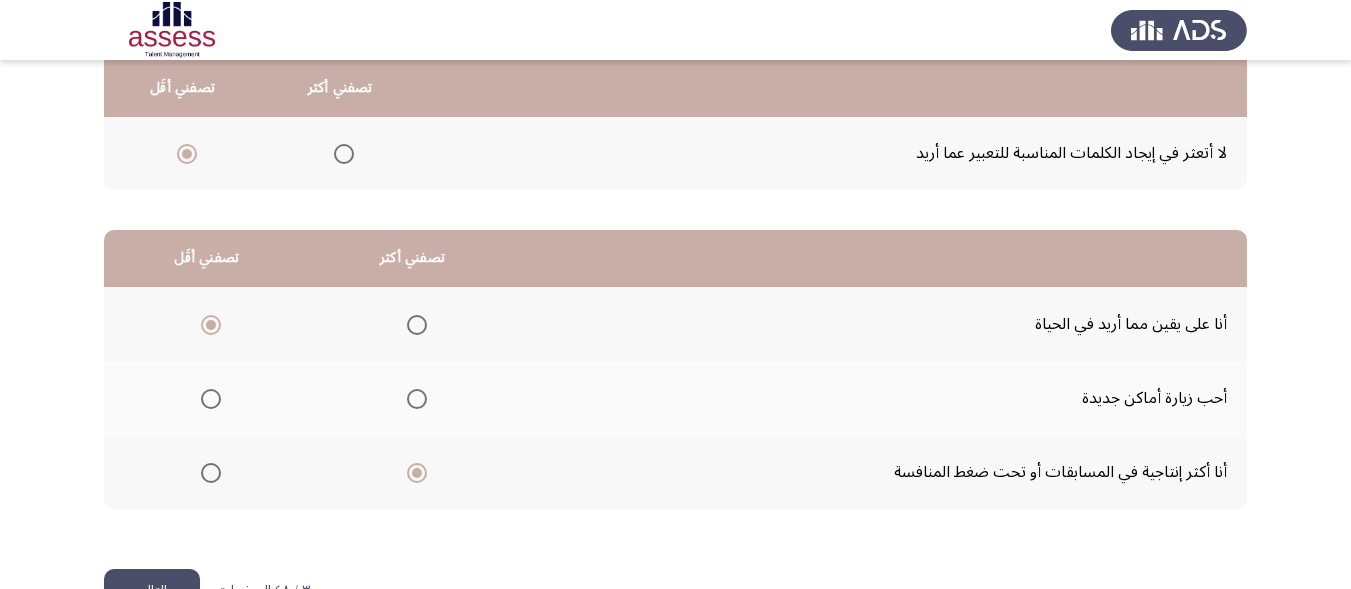 click on "التالي" 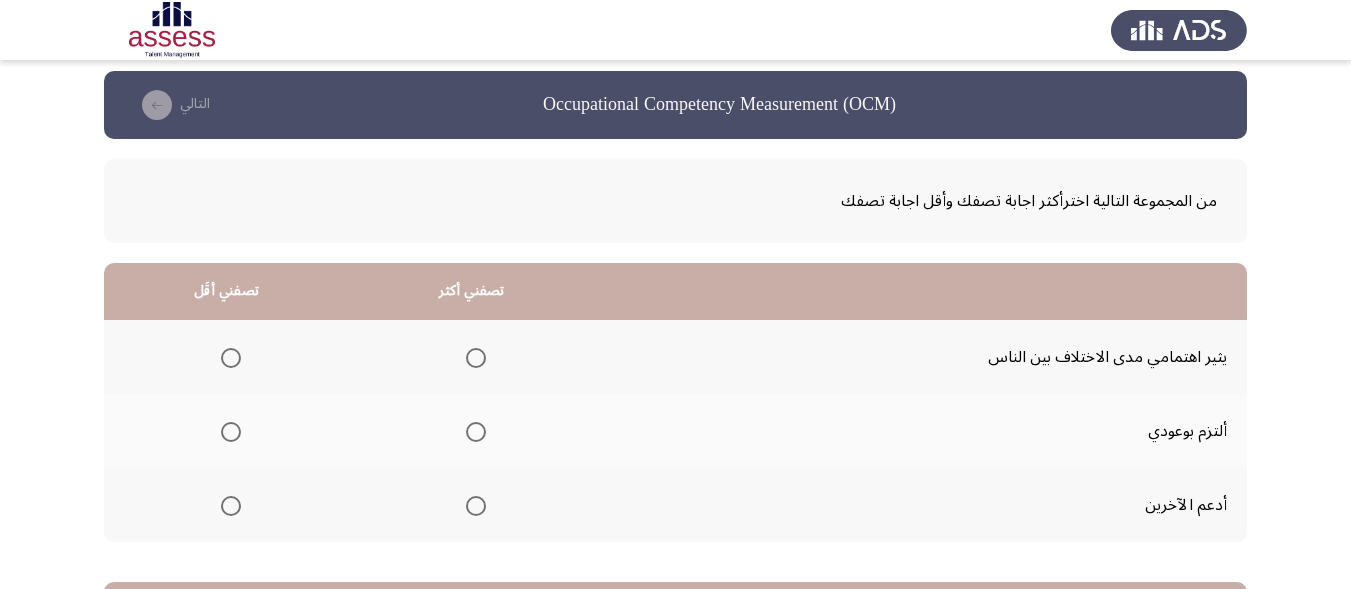 scroll, scrollTop: 0, scrollLeft: 0, axis: both 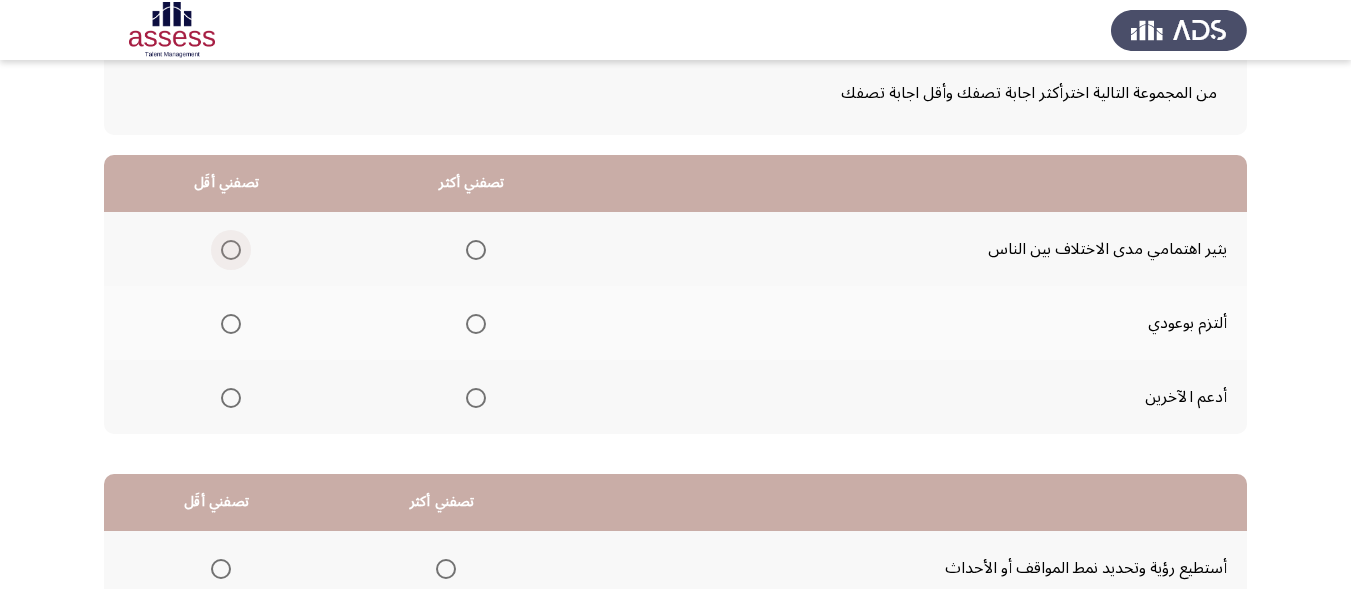 click at bounding box center (231, 250) 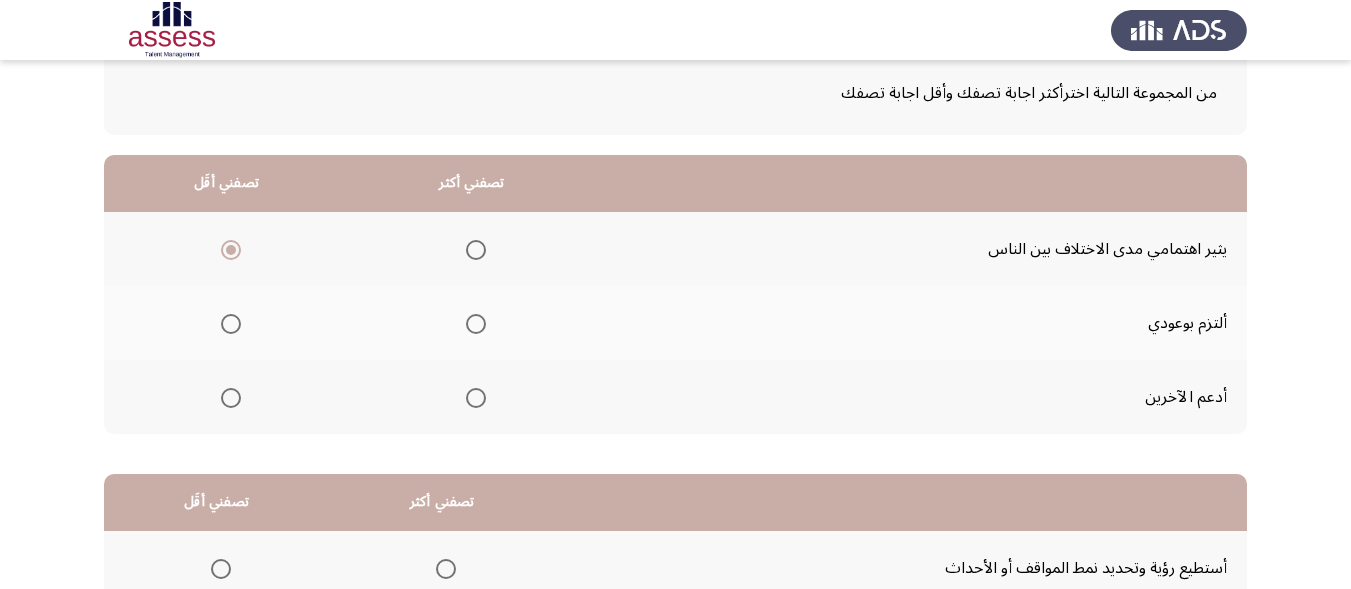 click at bounding box center [476, 324] 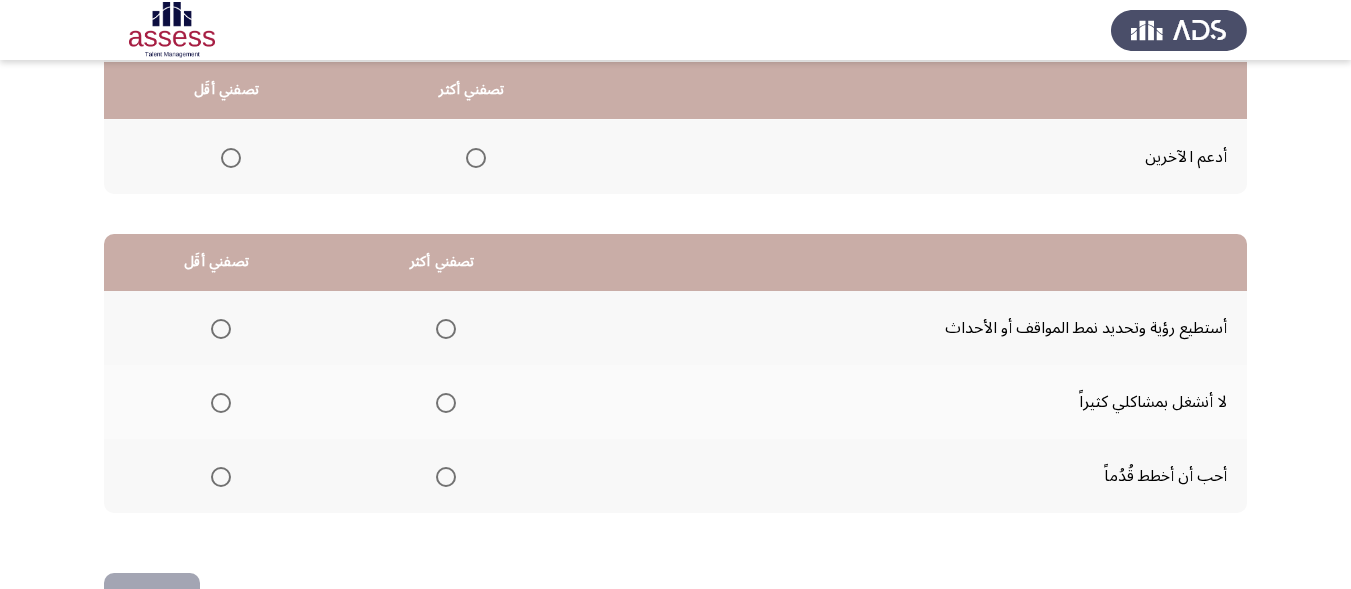 scroll, scrollTop: 359, scrollLeft: 0, axis: vertical 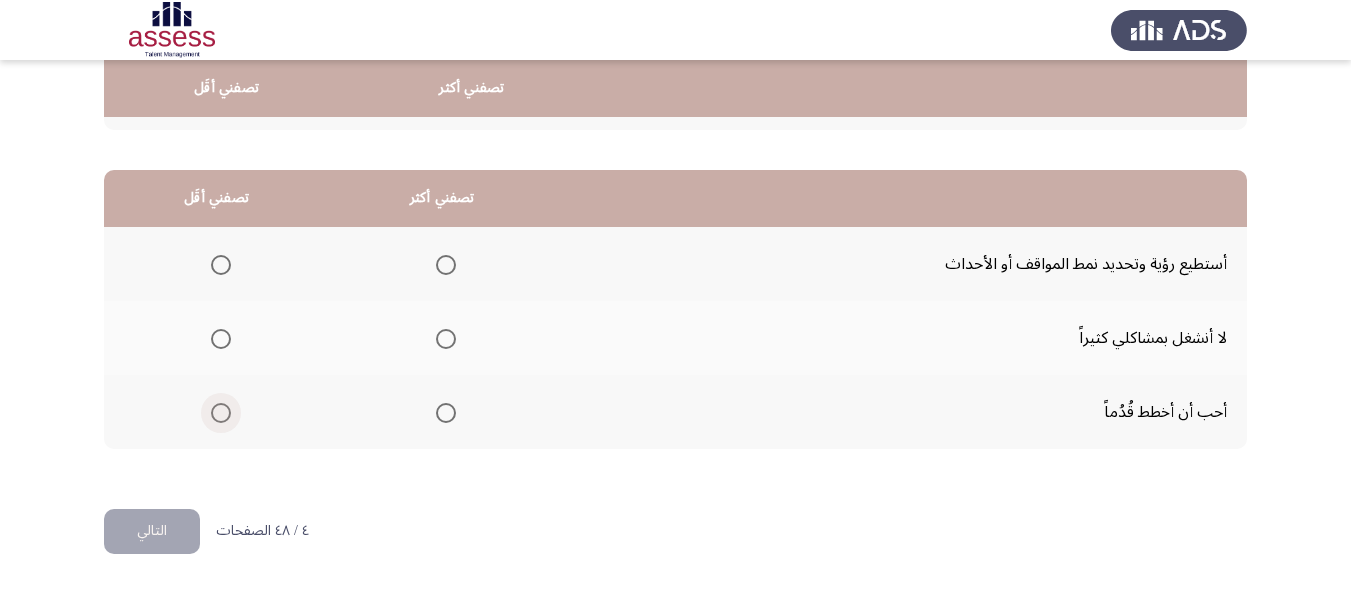 click at bounding box center [221, 413] 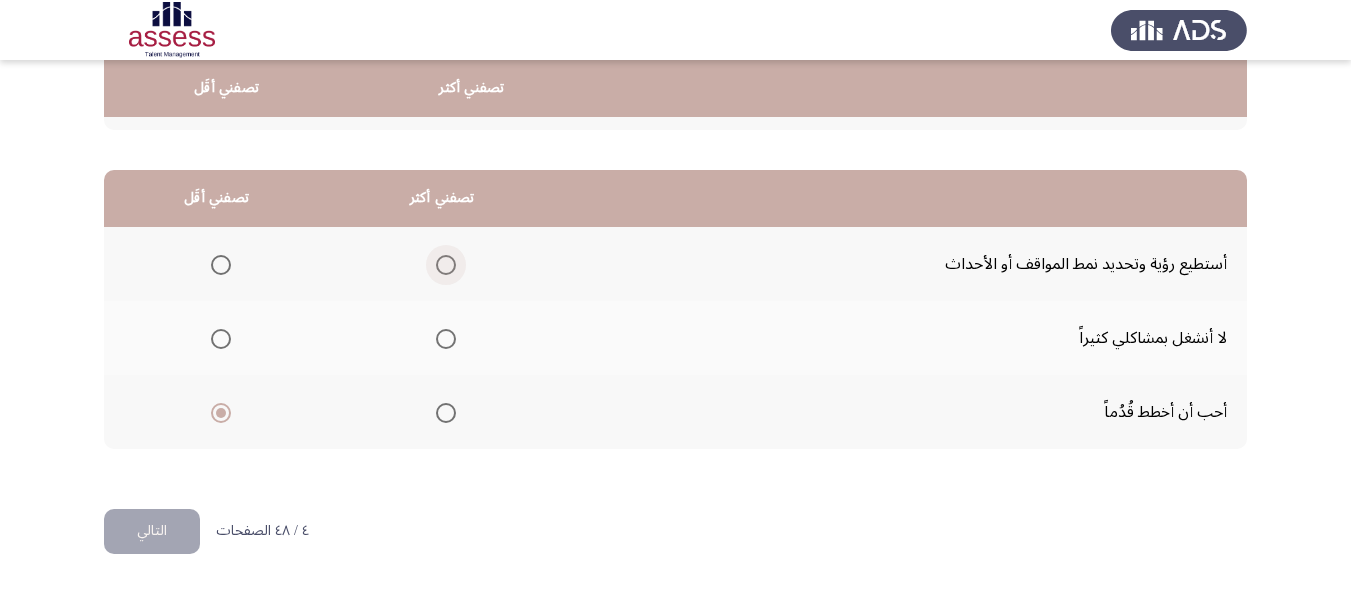 click at bounding box center [446, 265] 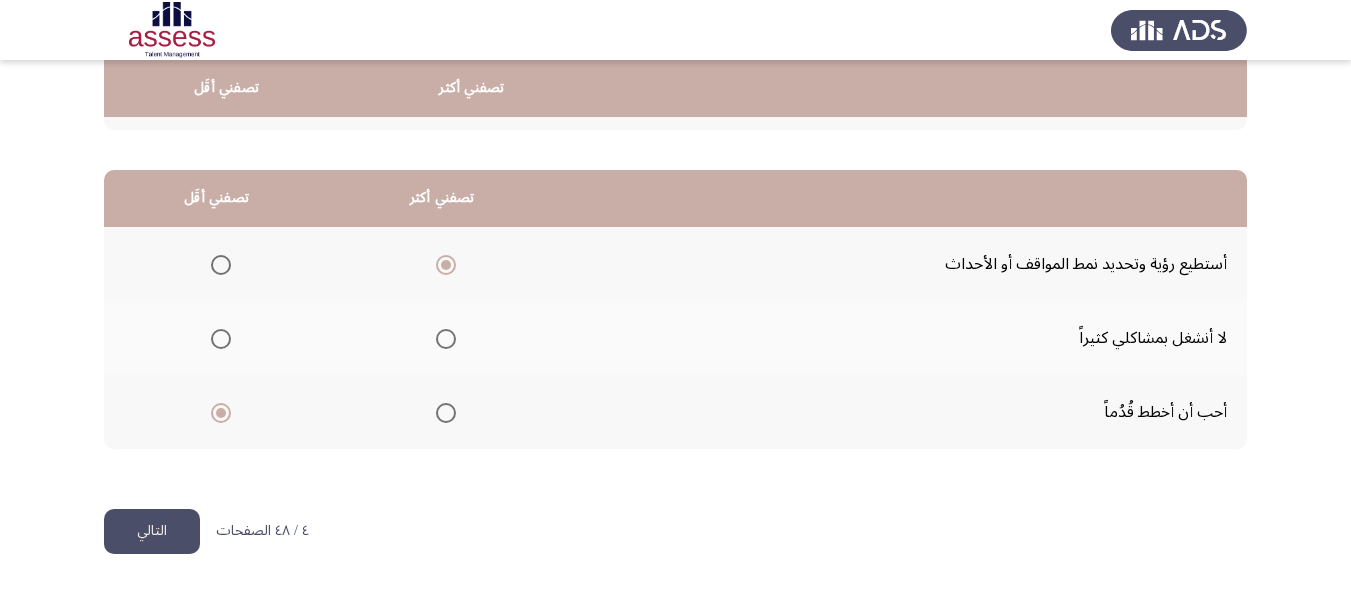 click on "التالي" 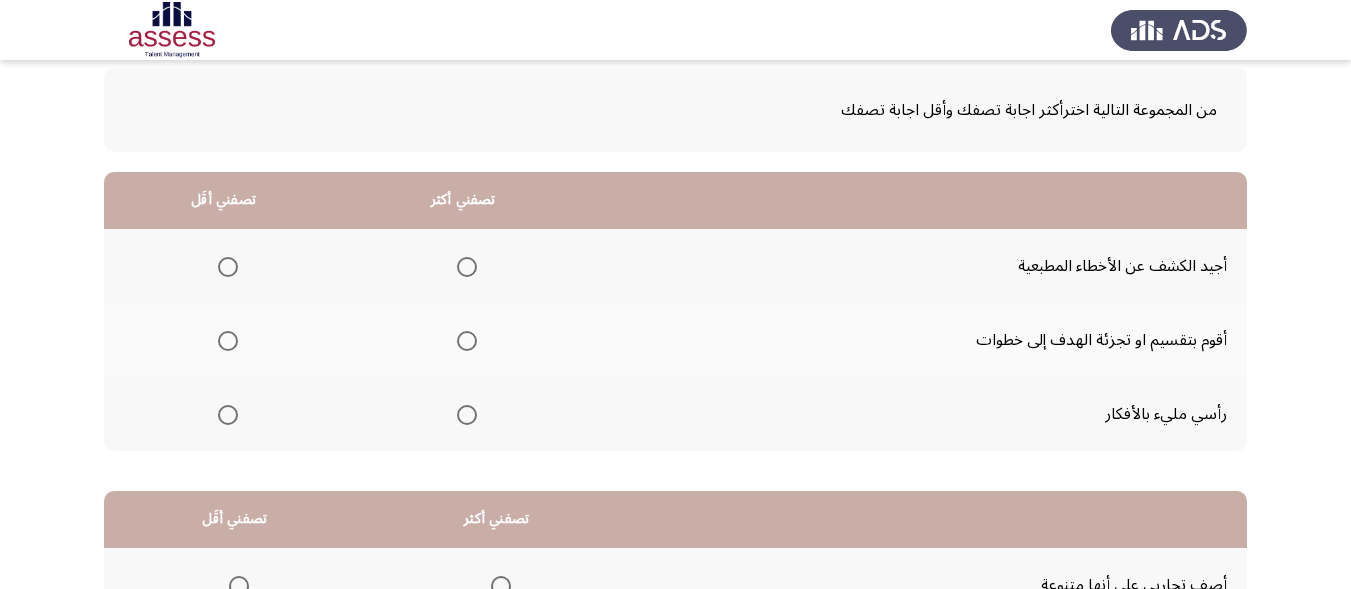 scroll, scrollTop: 102, scrollLeft: 0, axis: vertical 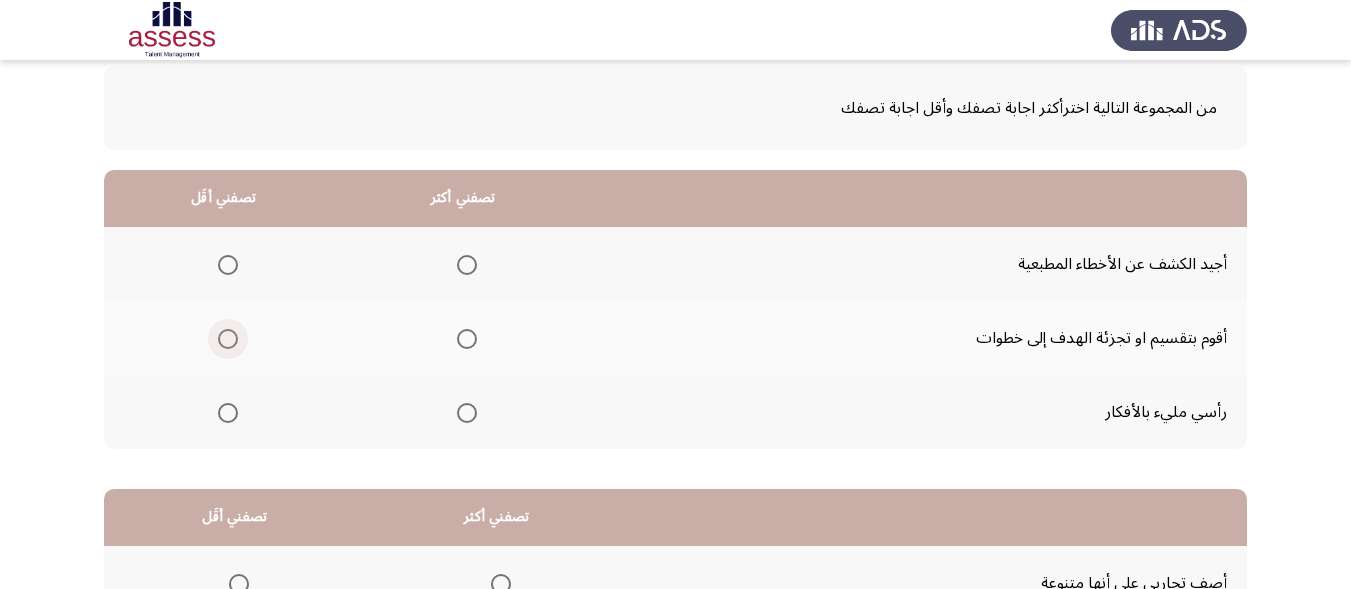 click at bounding box center [228, 339] 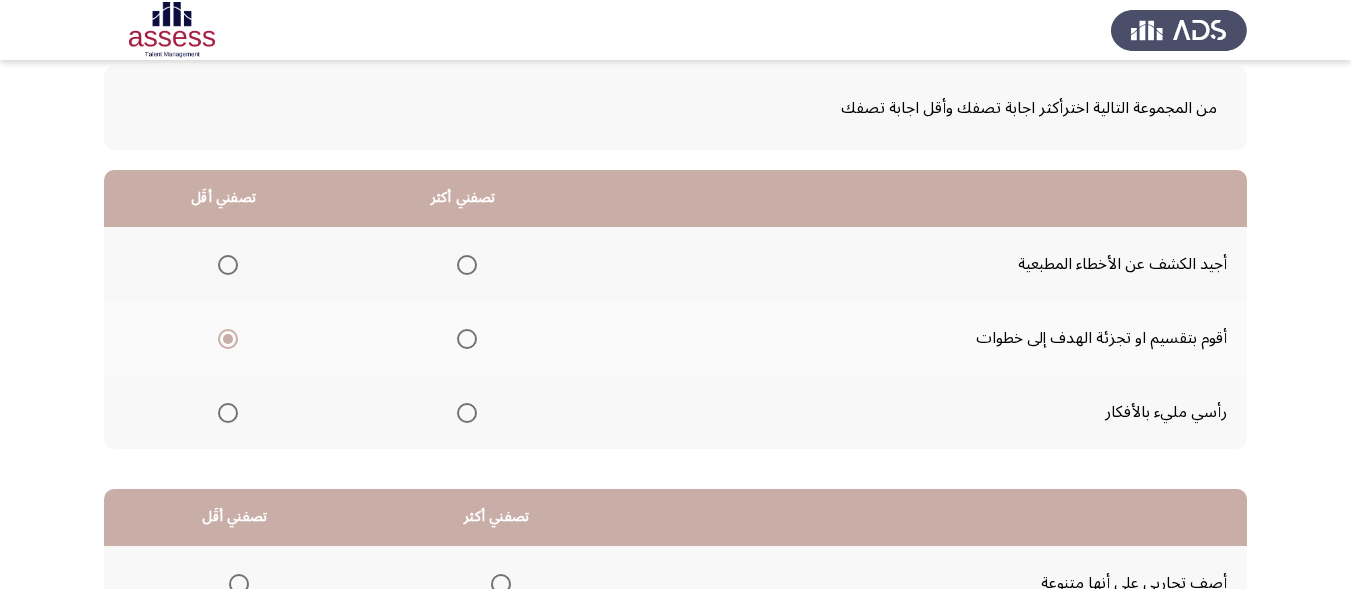 click 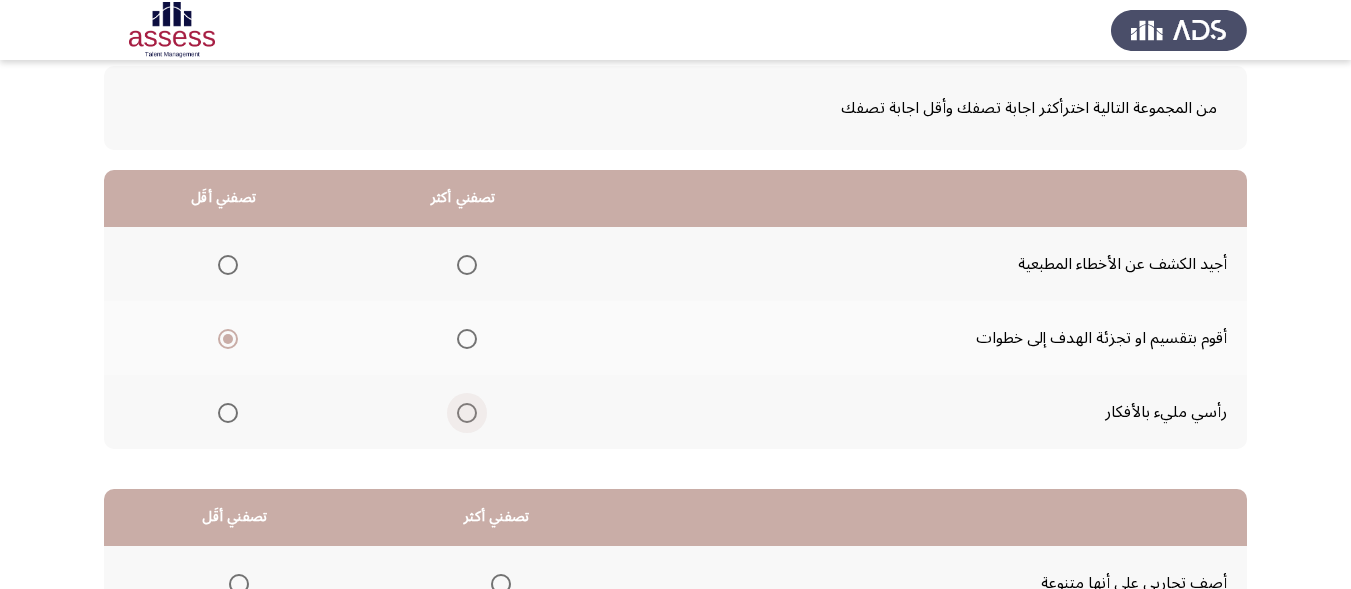 click at bounding box center [467, 413] 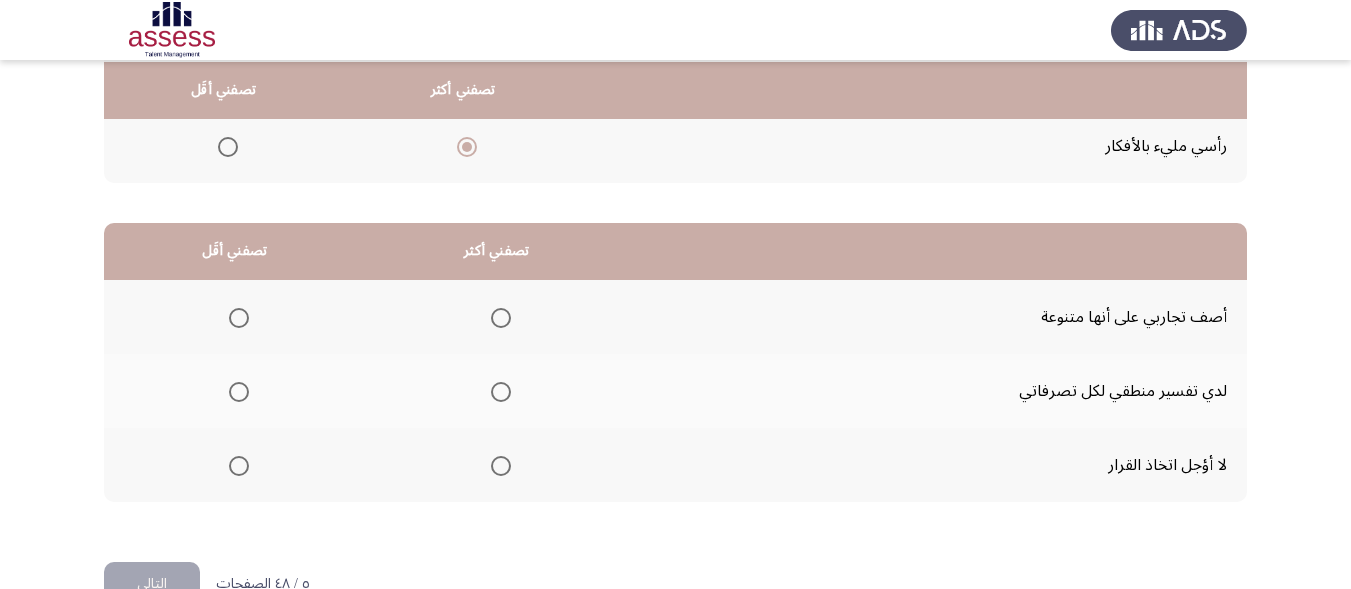 scroll, scrollTop: 370, scrollLeft: 0, axis: vertical 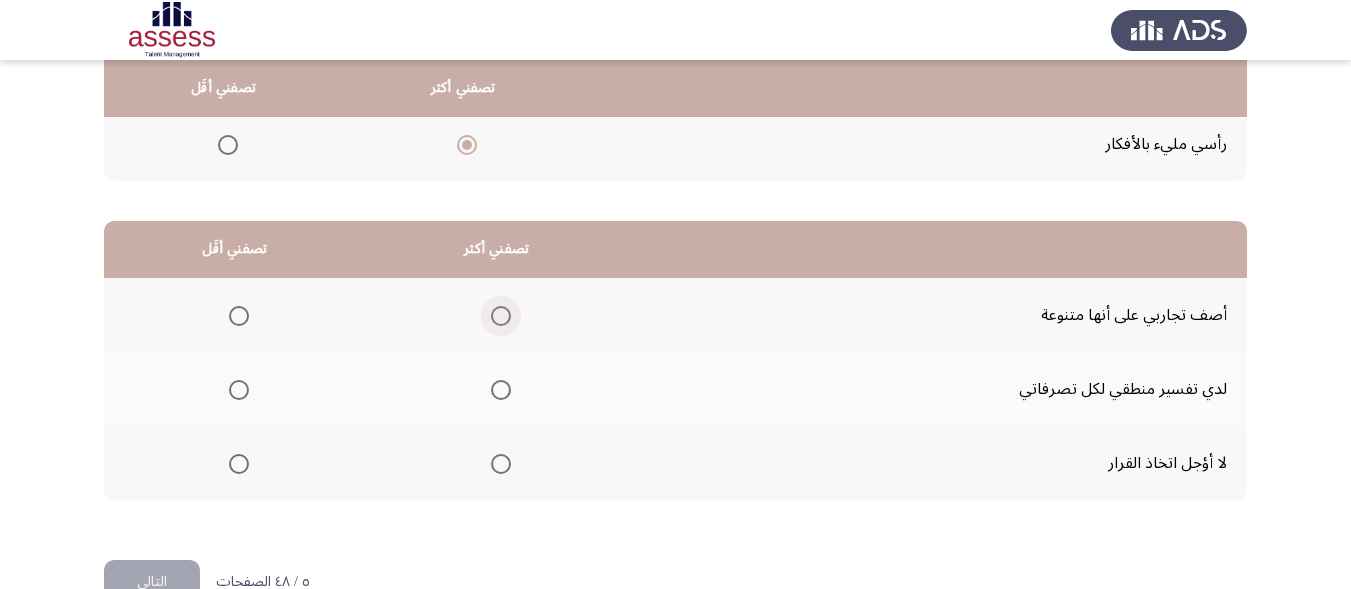 click at bounding box center [501, 316] 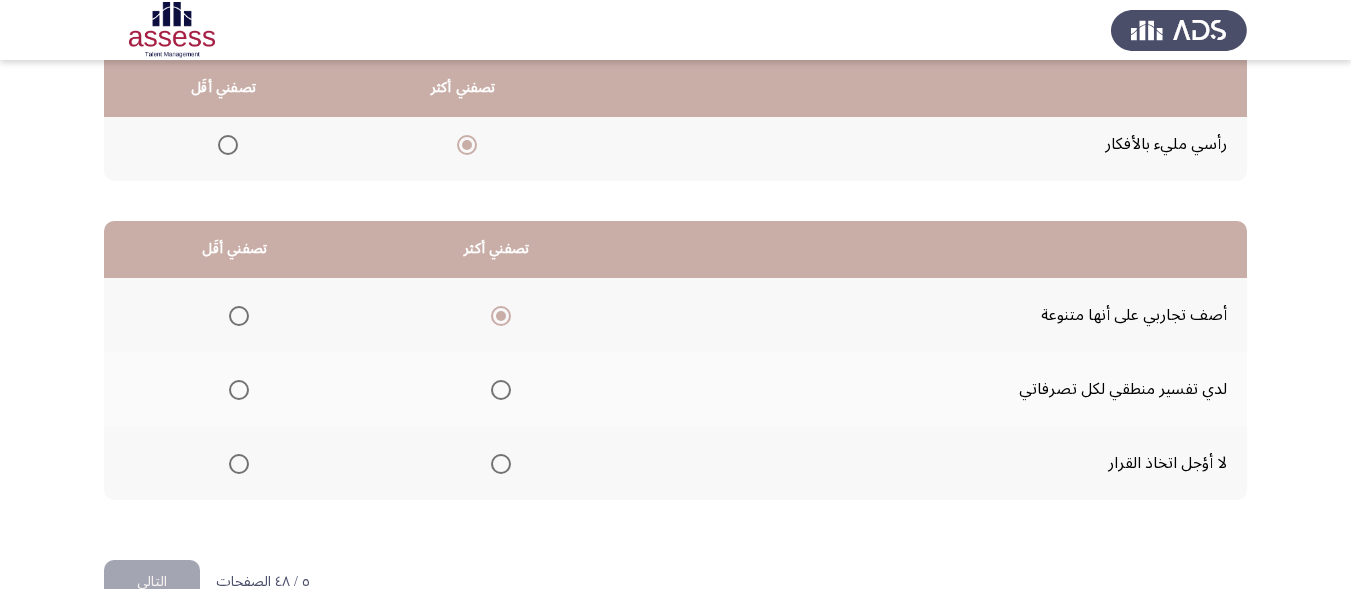click at bounding box center (239, 464) 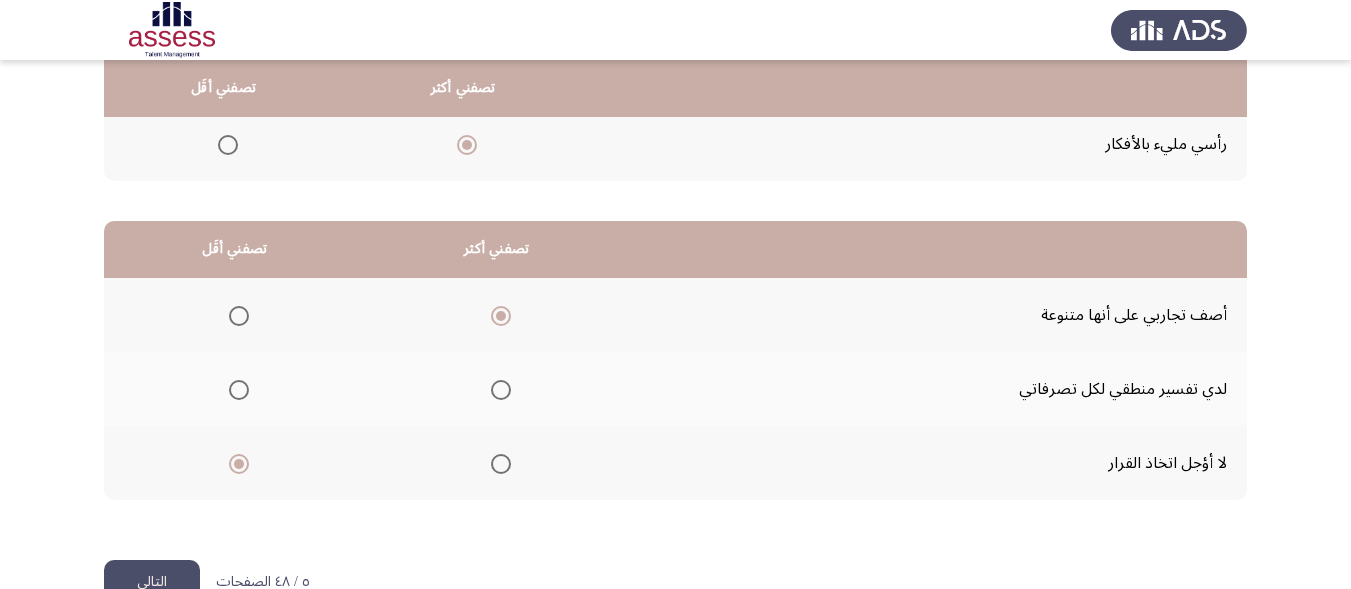 click on "التالي" 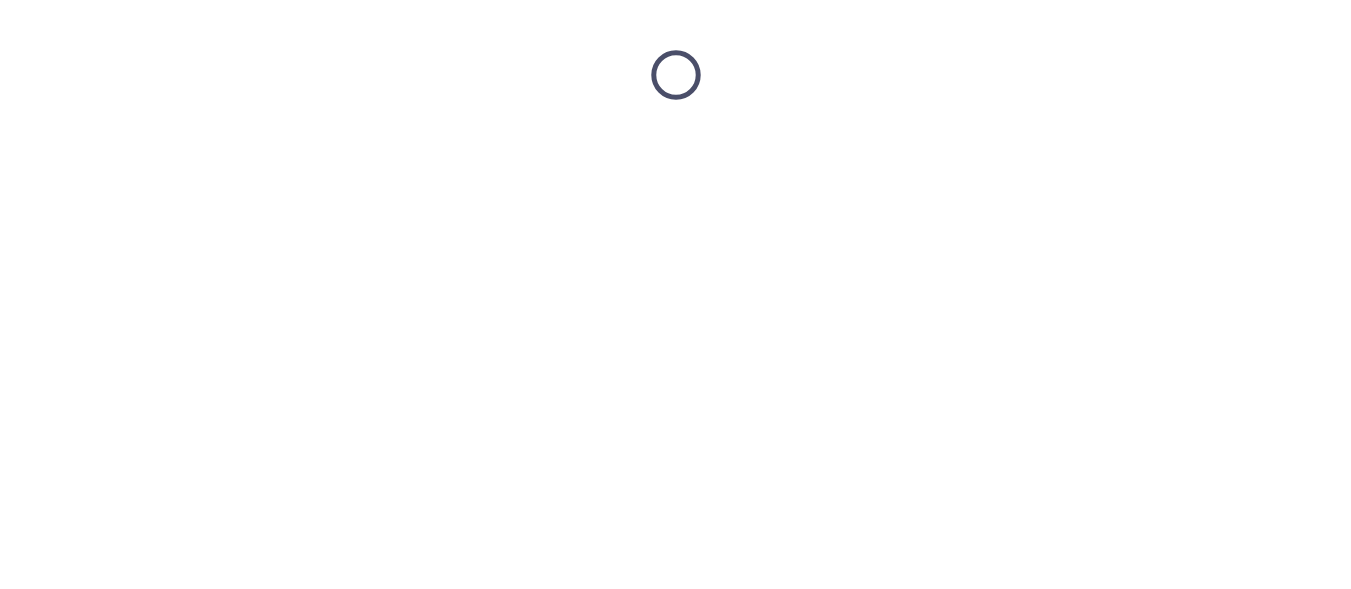 scroll, scrollTop: 0, scrollLeft: 0, axis: both 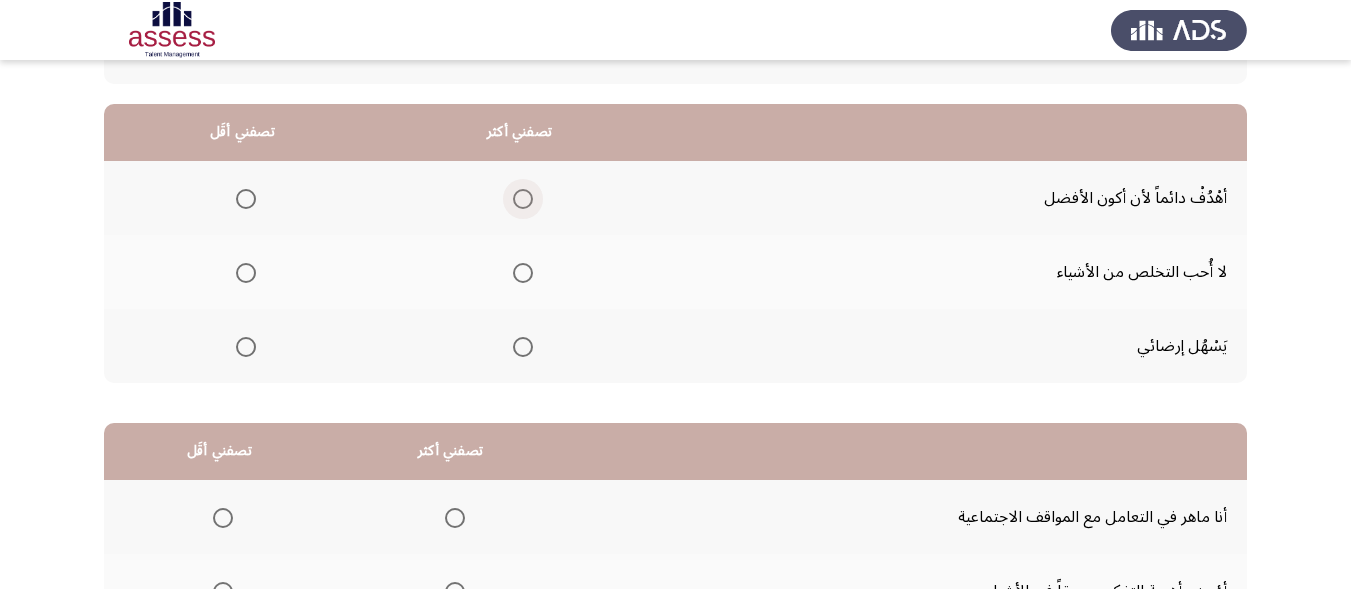 click at bounding box center (523, 199) 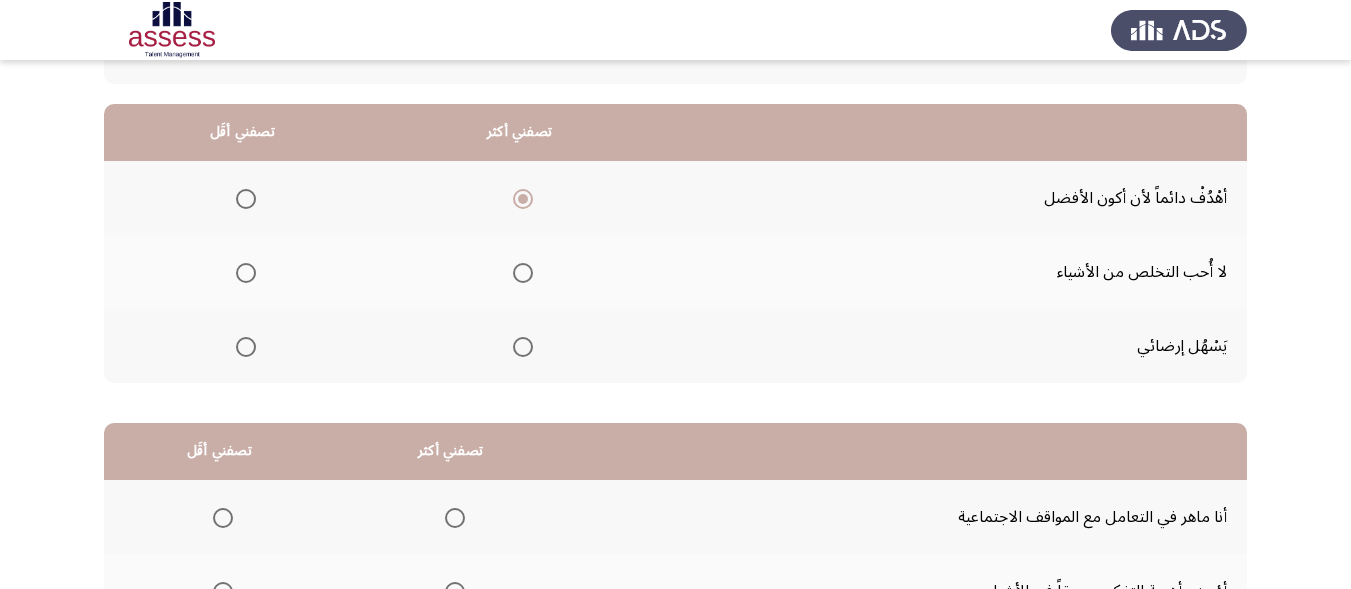 click at bounding box center (246, 347) 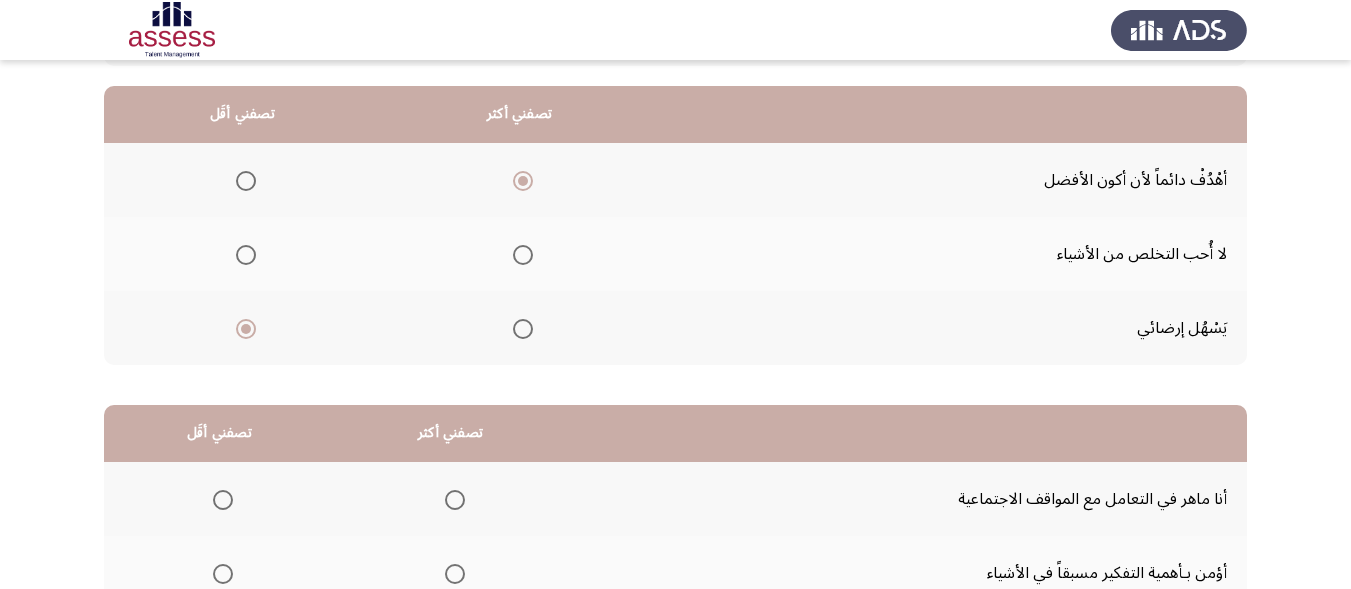 scroll, scrollTop: 188, scrollLeft: 0, axis: vertical 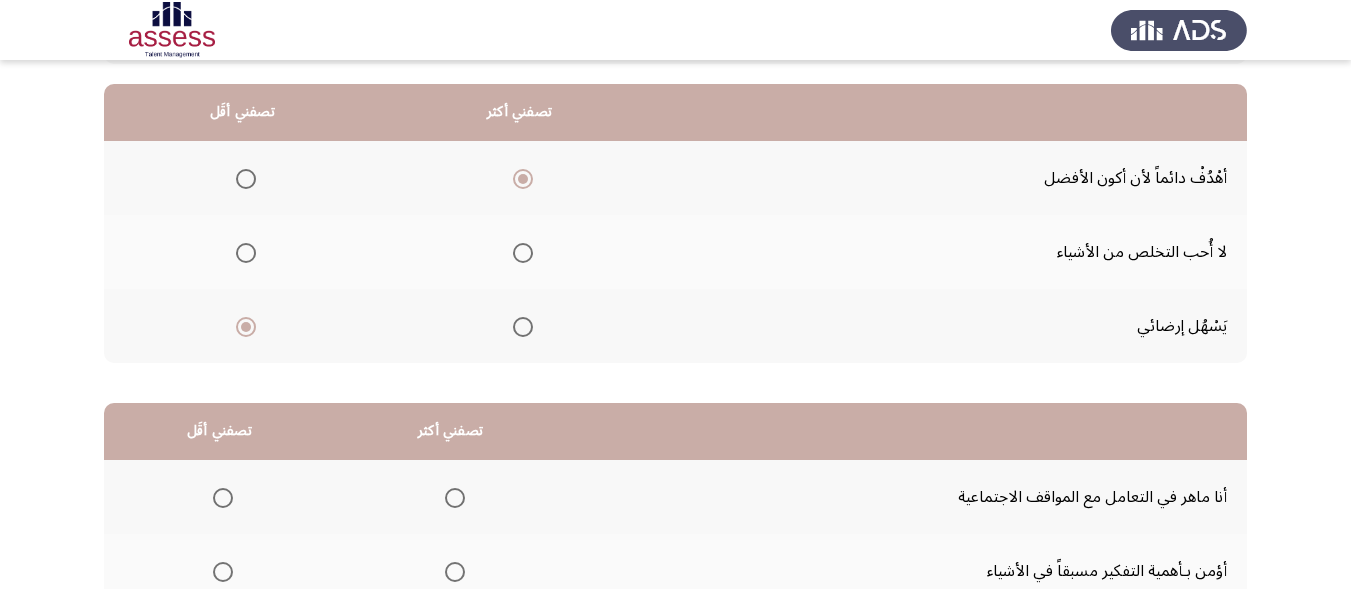click at bounding box center [523, 253] 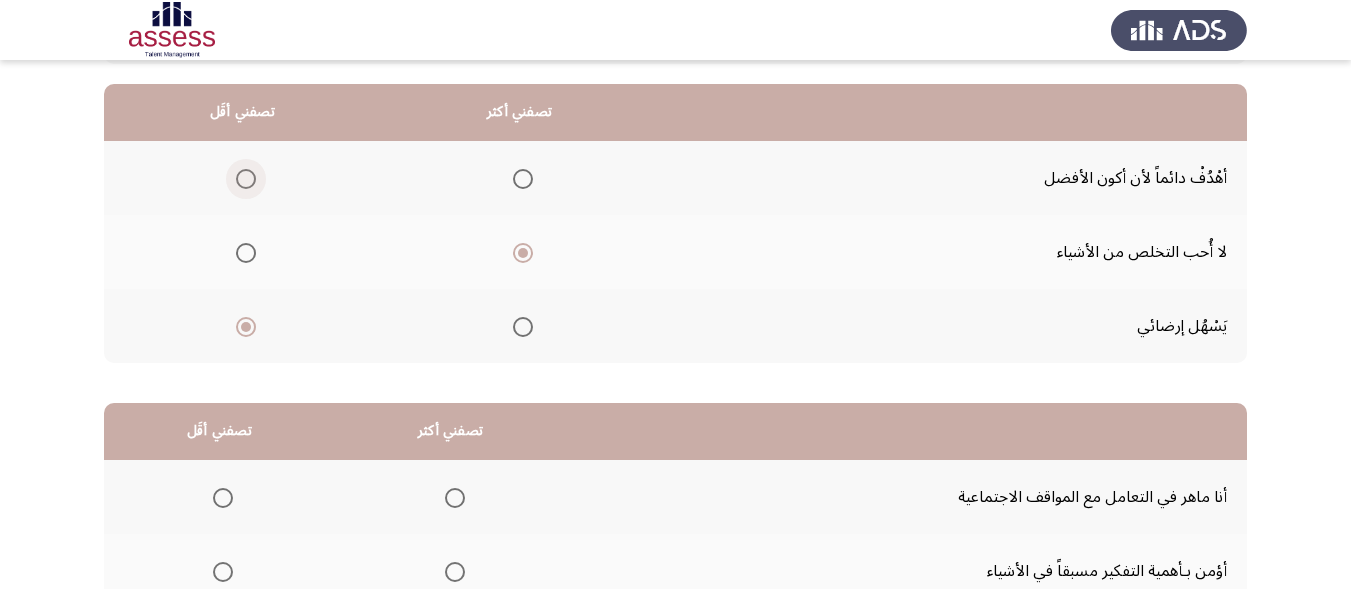 click at bounding box center (246, 179) 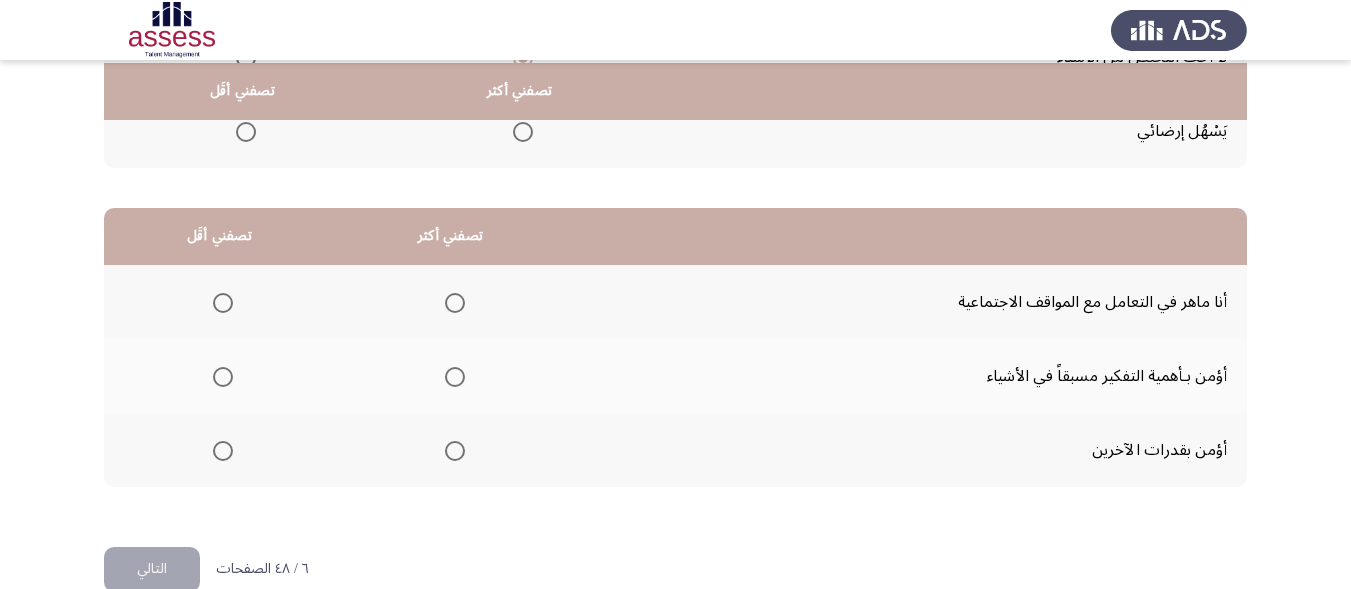 scroll, scrollTop: 386, scrollLeft: 0, axis: vertical 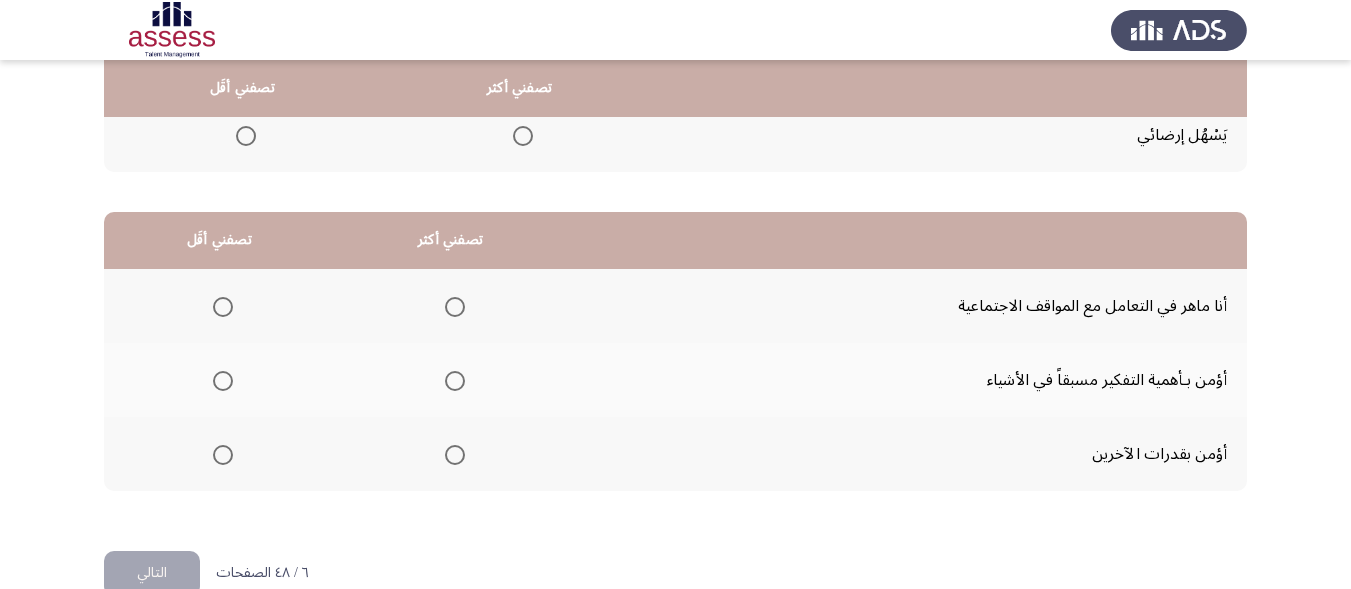 click at bounding box center (455, 455) 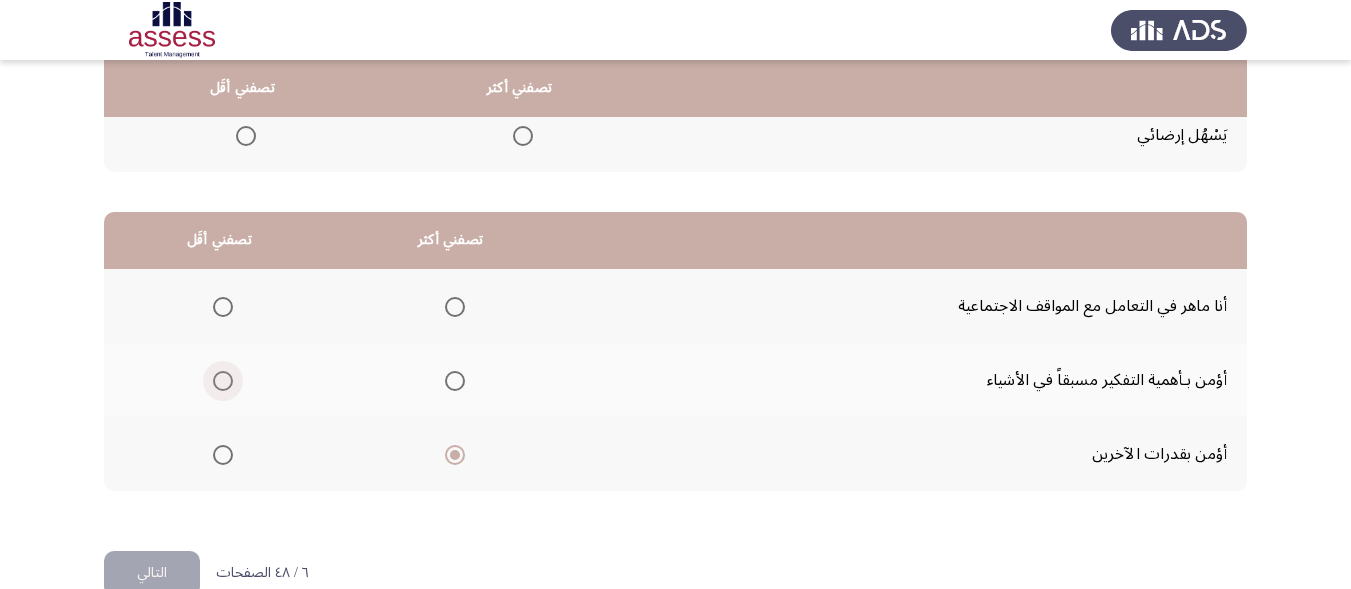 click at bounding box center (223, 381) 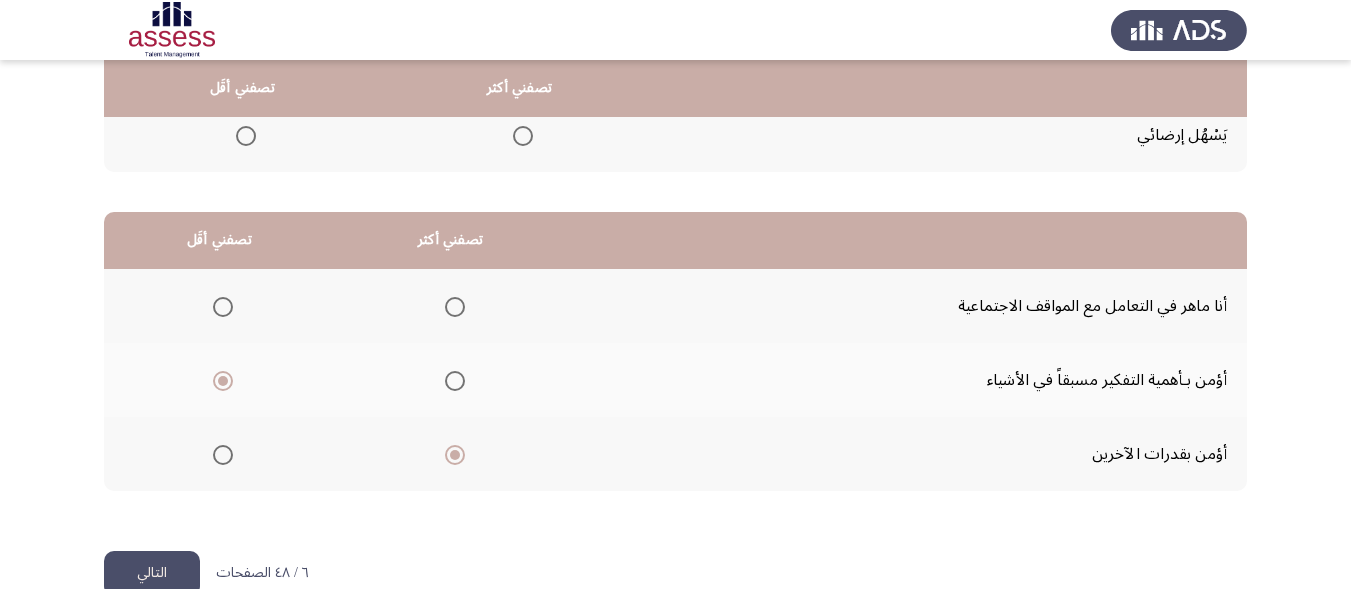 click on "التالي" 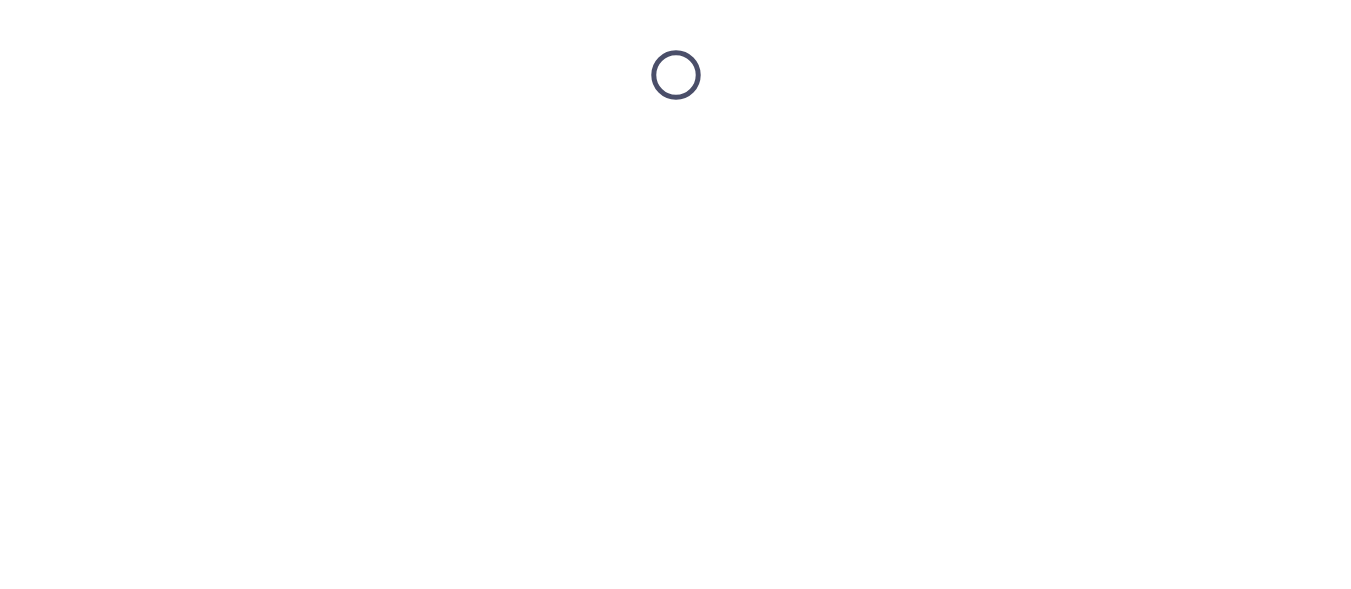 scroll, scrollTop: 0, scrollLeft: 0, axis: both 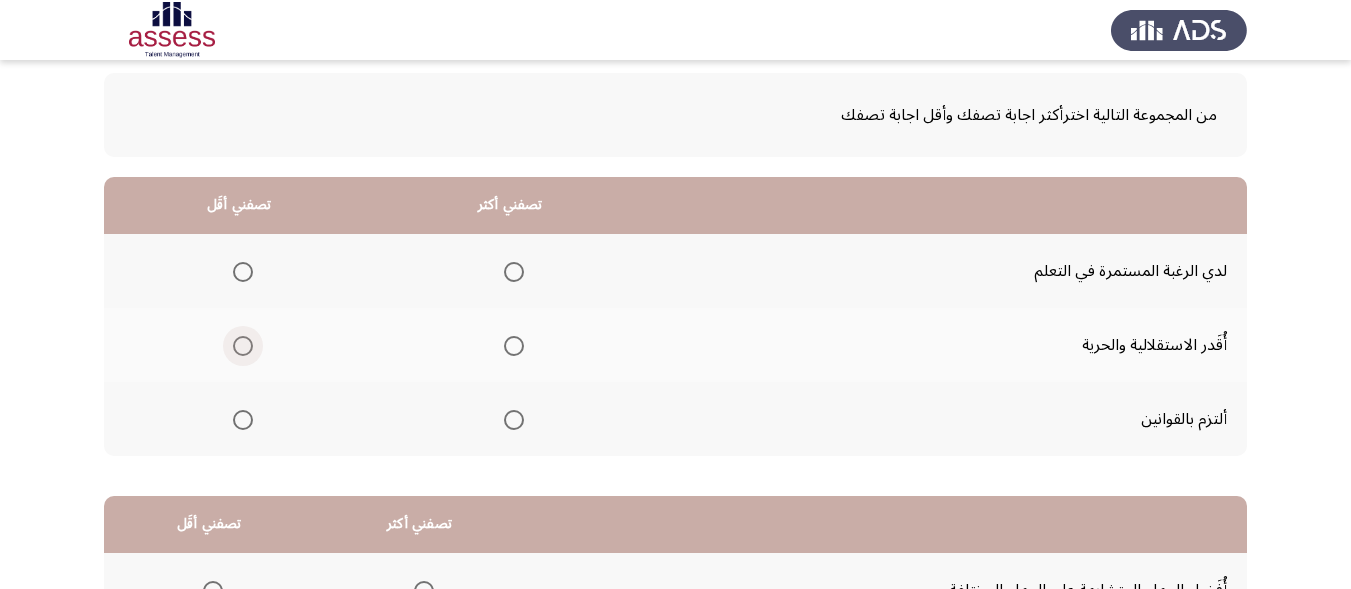 click at bounding box center (243, 346) 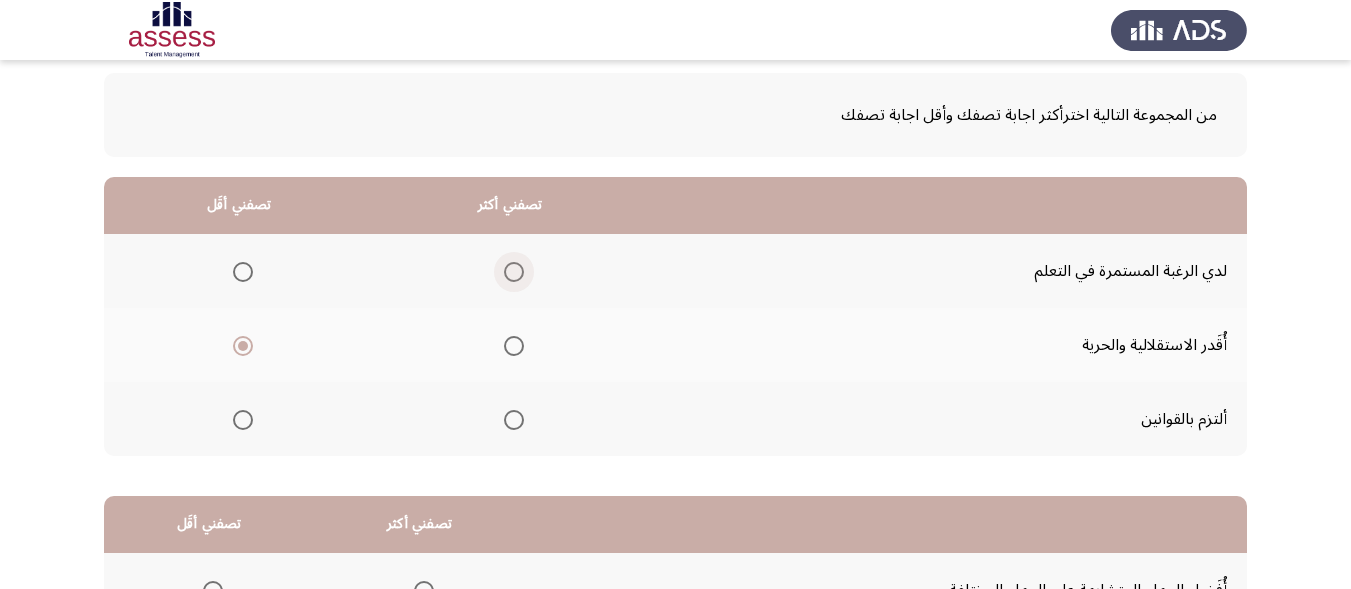 click at bounding box center [514, 272] 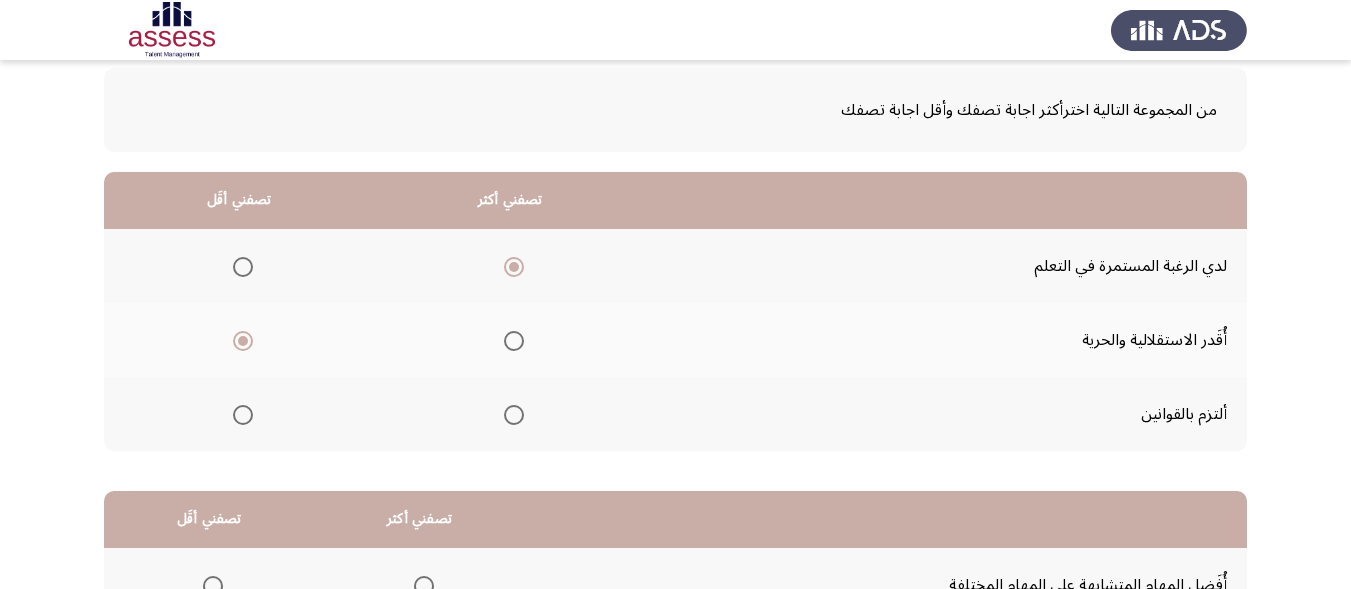 scroll, scrollTop: 102, scrollLeft: 0, axis: vertical 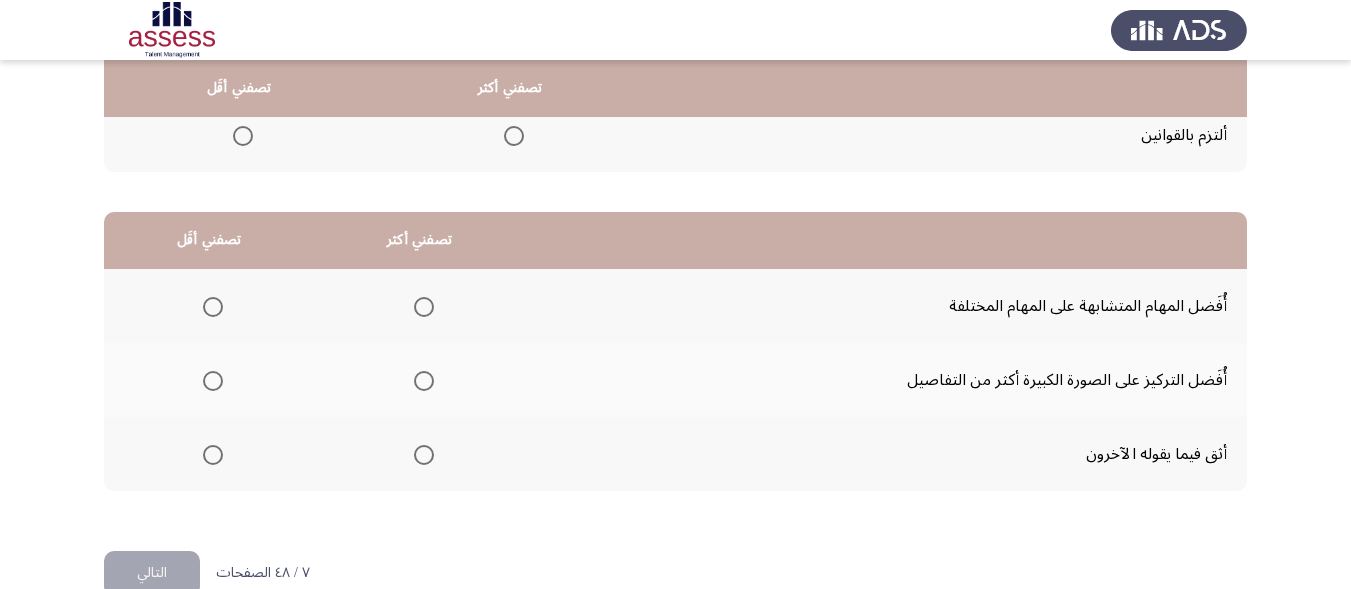 click at bounding box center [213, 455] 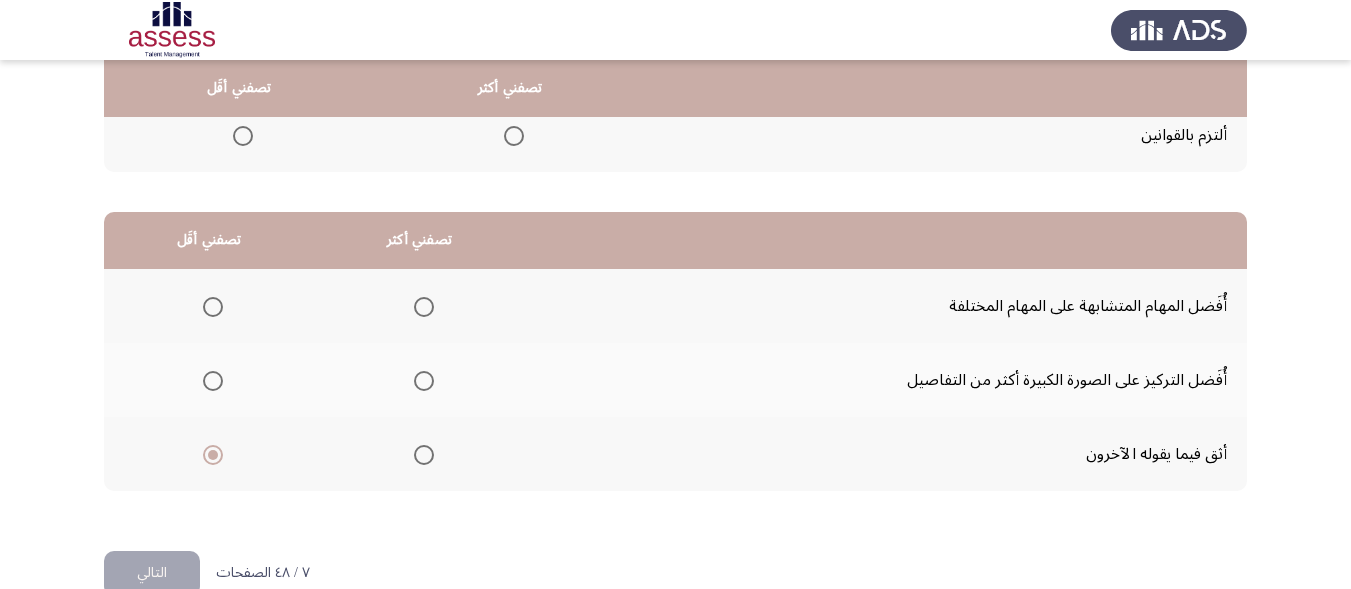 click at bounding box center [213, 307] 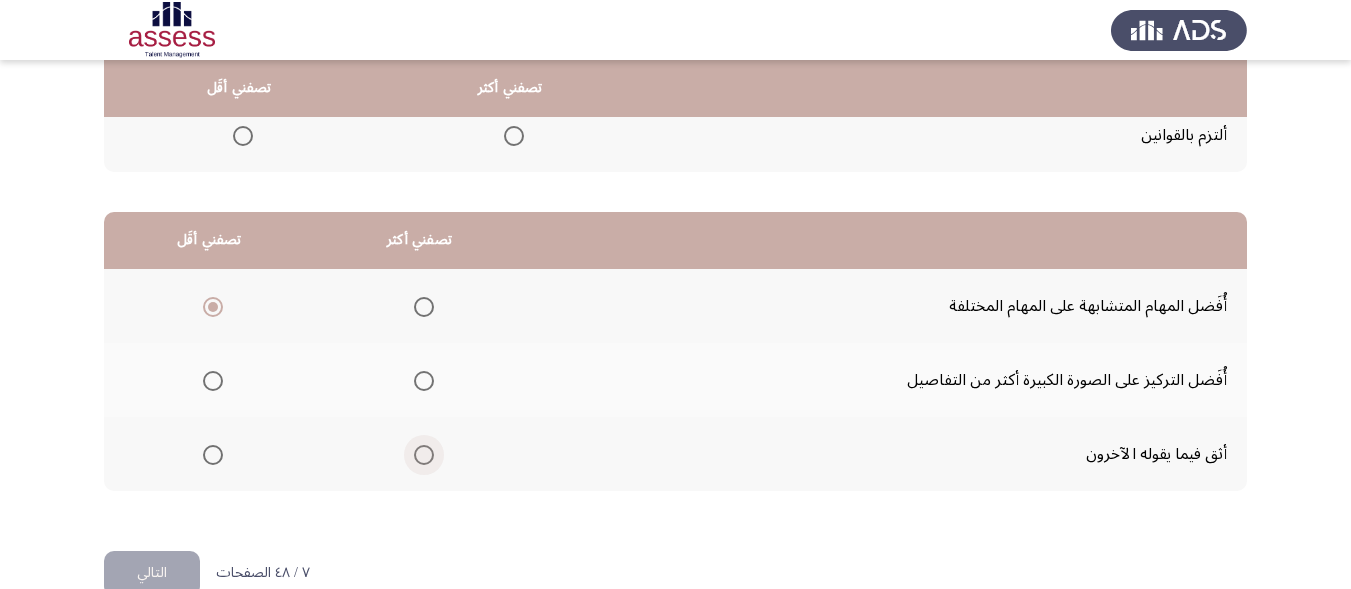 click at bounding box center [424, 455] 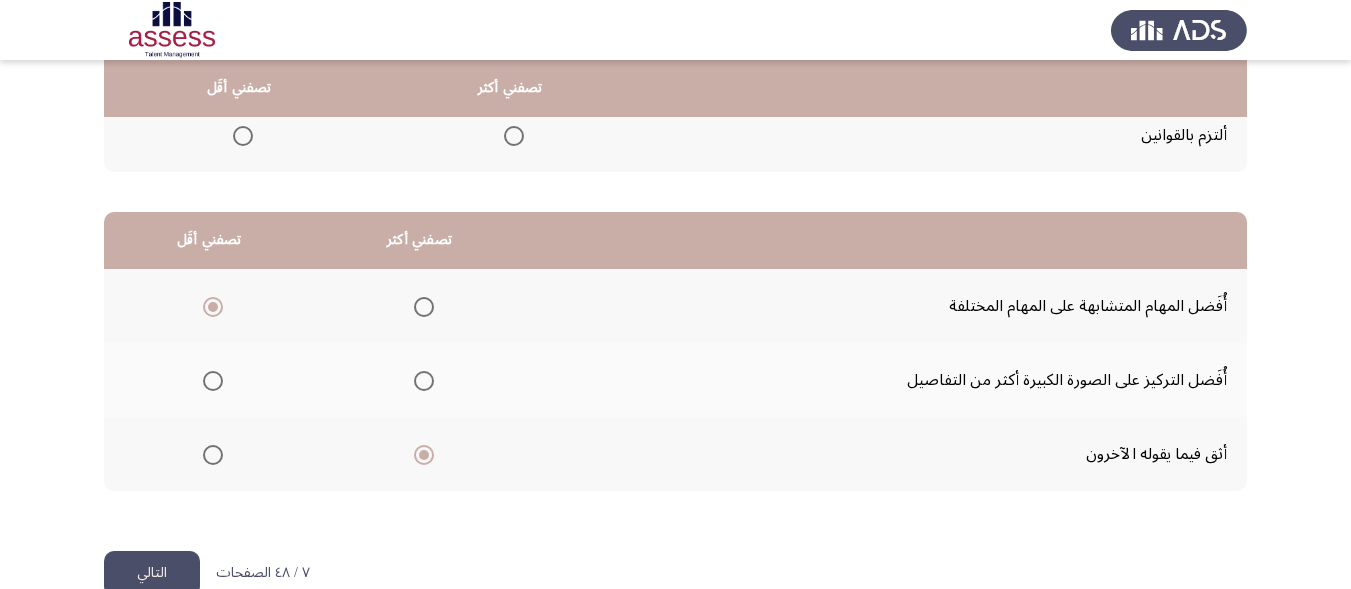 click at bounding box center [424, 381] 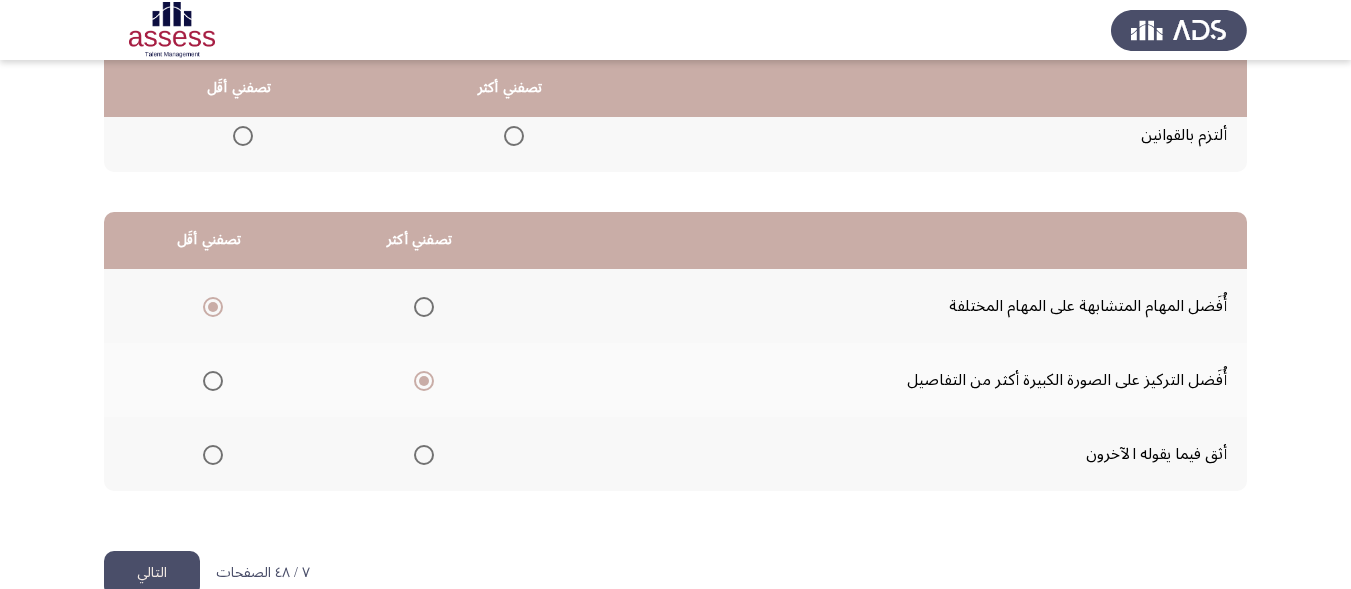 click on "التالي" 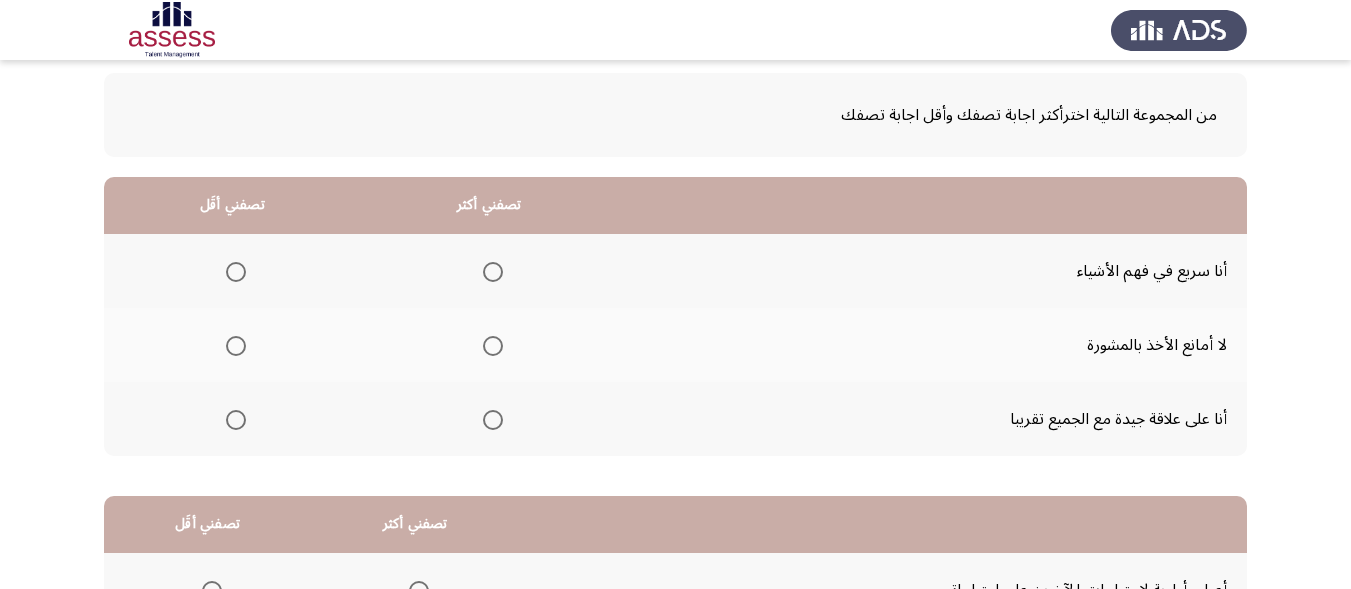 scroll, scrollTop: 97, scrollLeft: 0, axis: vertical 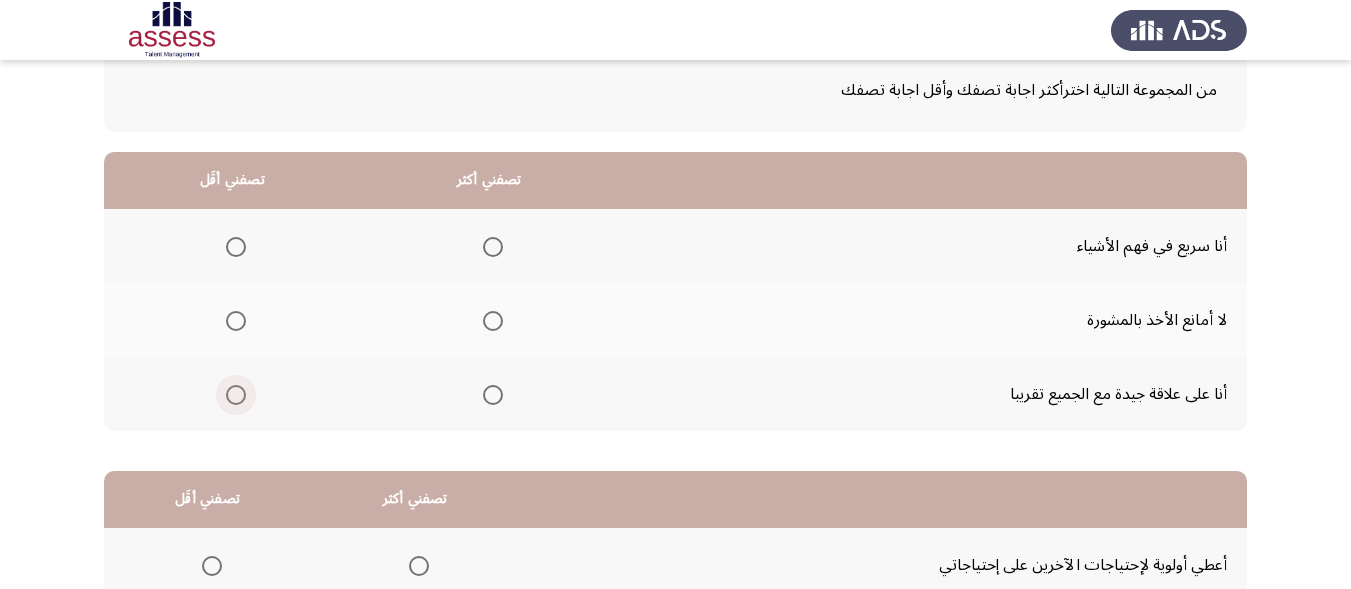 click at bounding box center [236, 395] 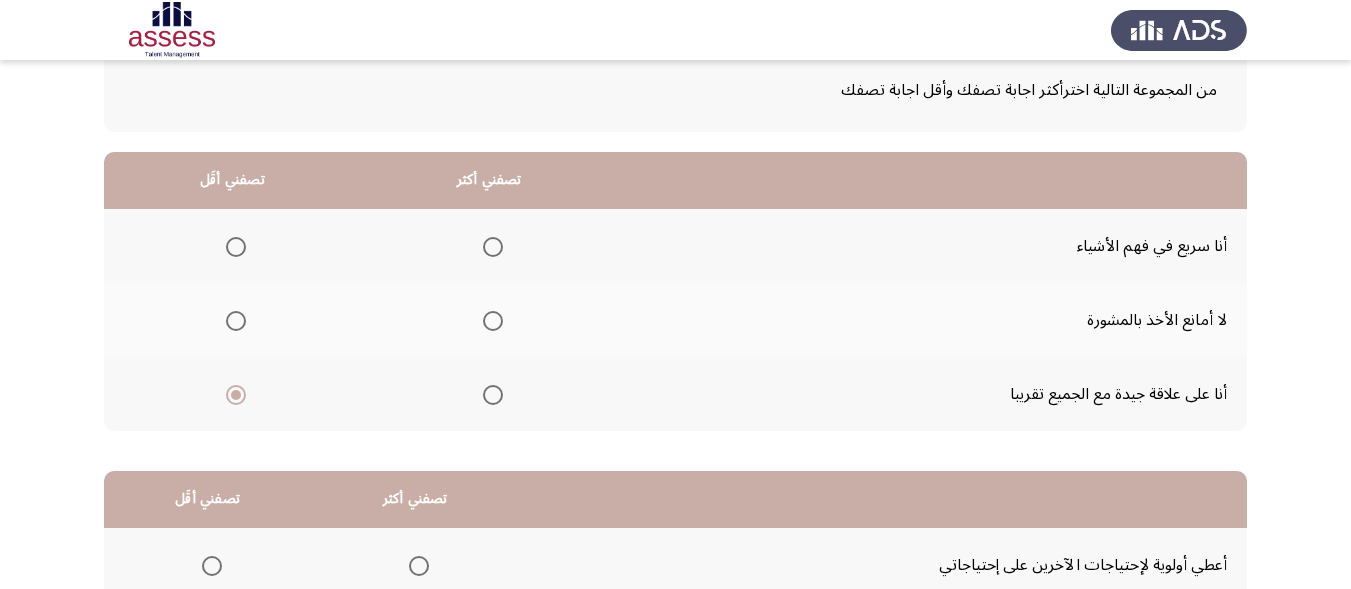 click at bounding box center (493, 247) 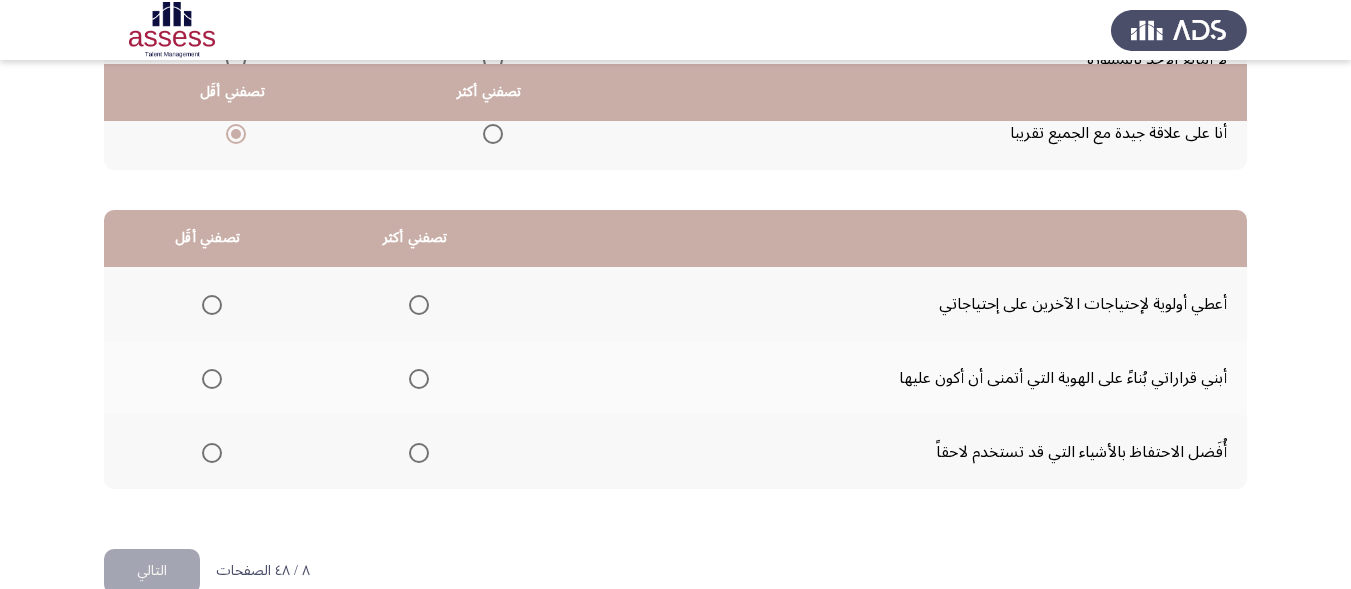scroll, scrollTop: 385, scrollLeft: 0, axis: vertical 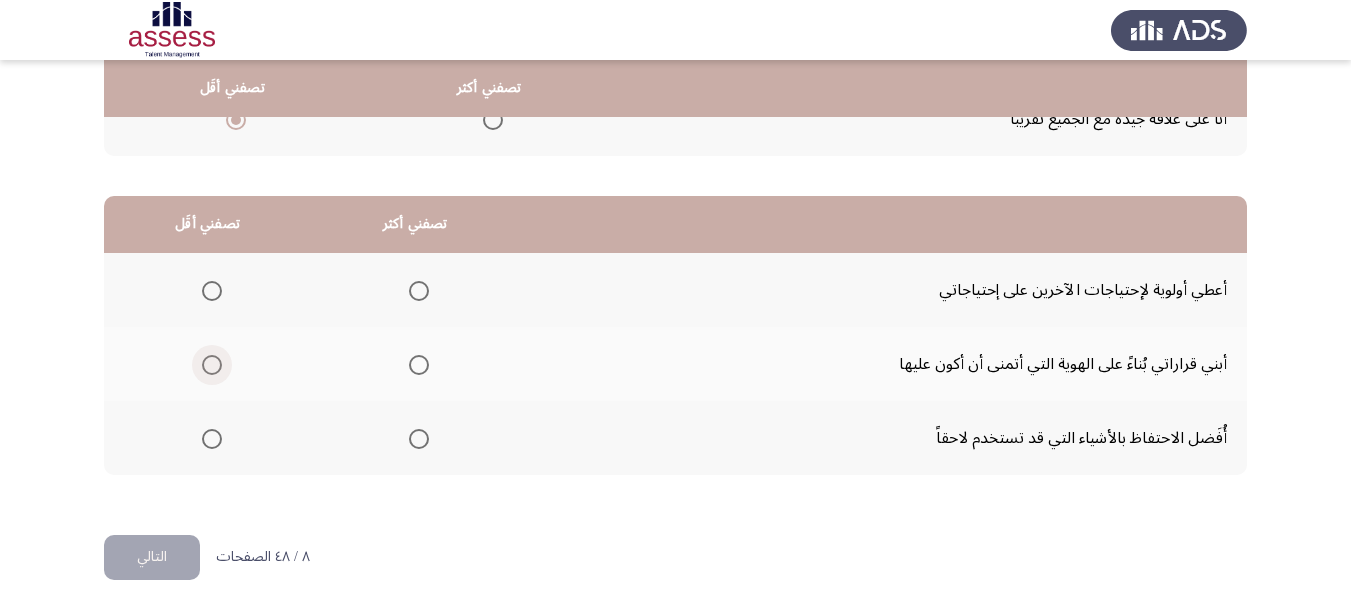 click at bounding box center (212, 365) 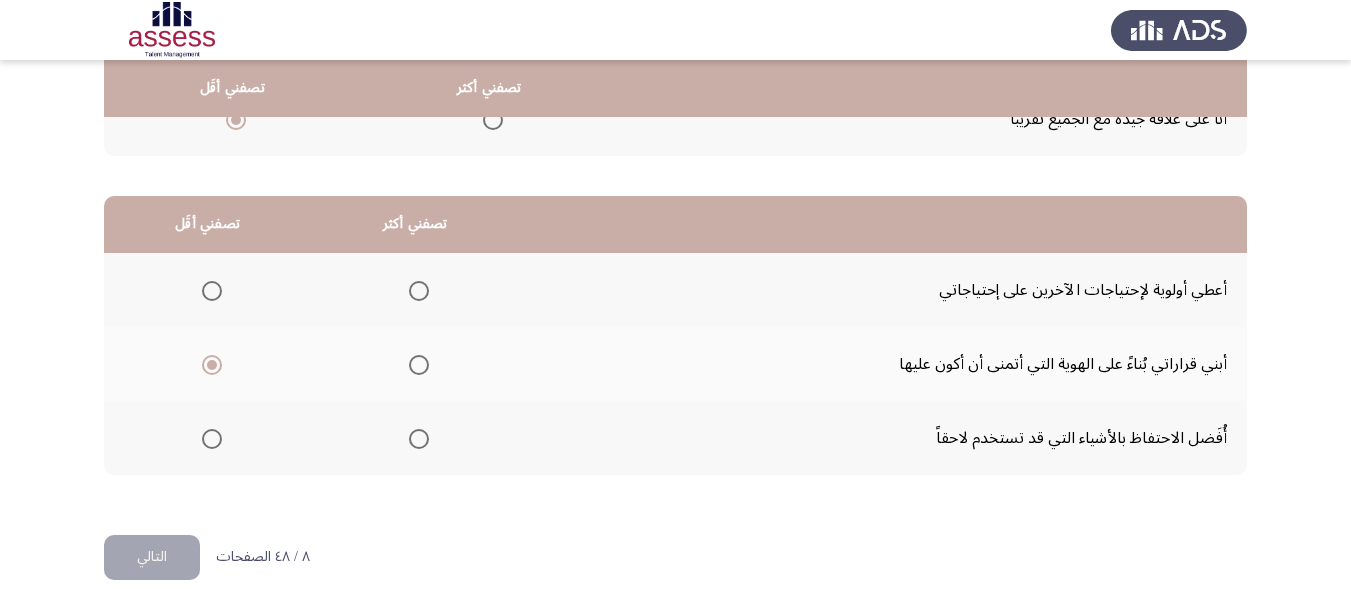 click at bounding box center (419, 439) 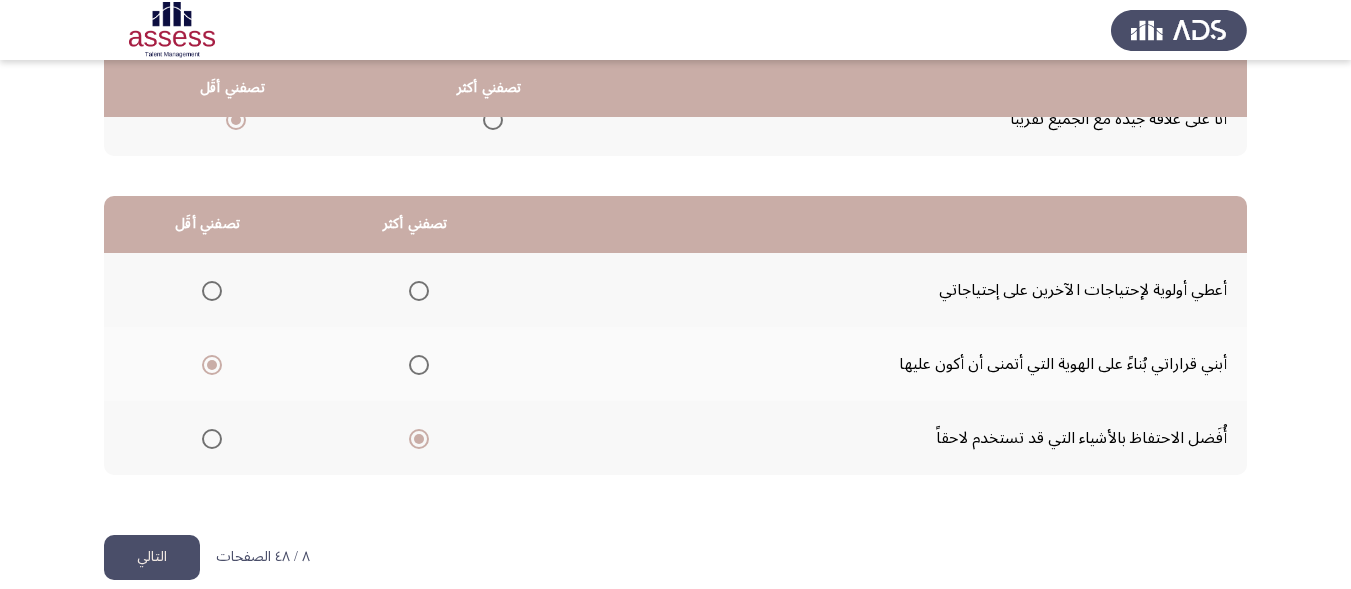 click on "التالي" 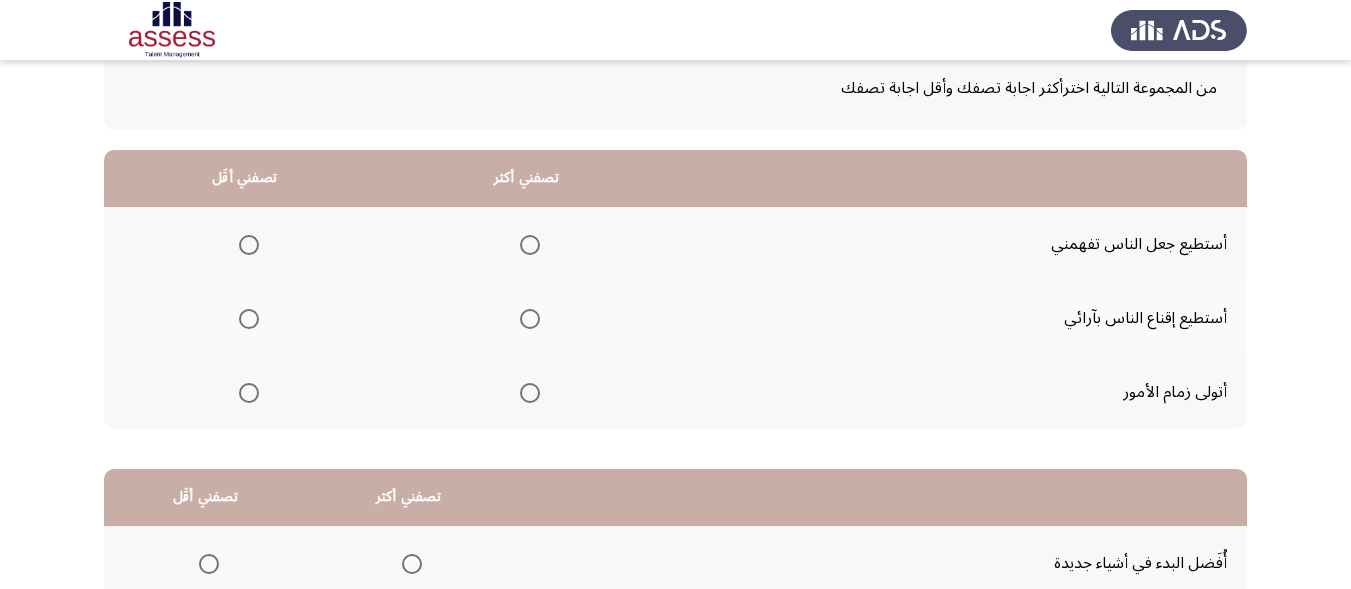 scroll, scrollTop: 126, scrollLeft: 0, axis: vertical 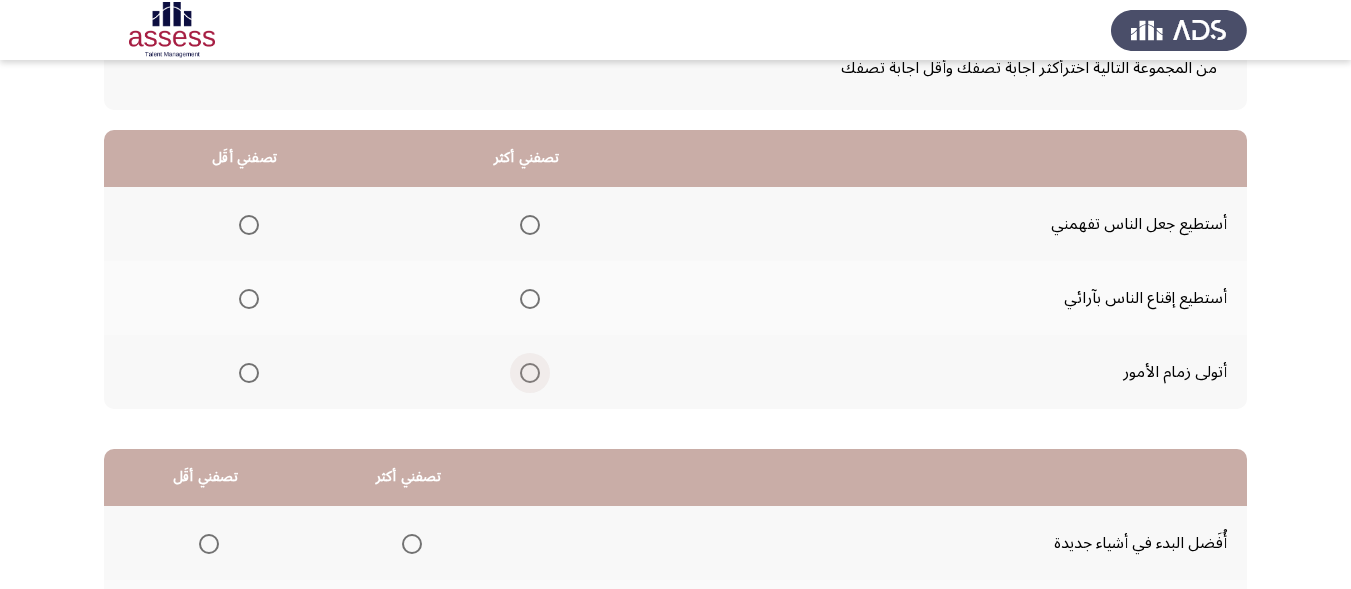 click at bounding box center (530, 373) 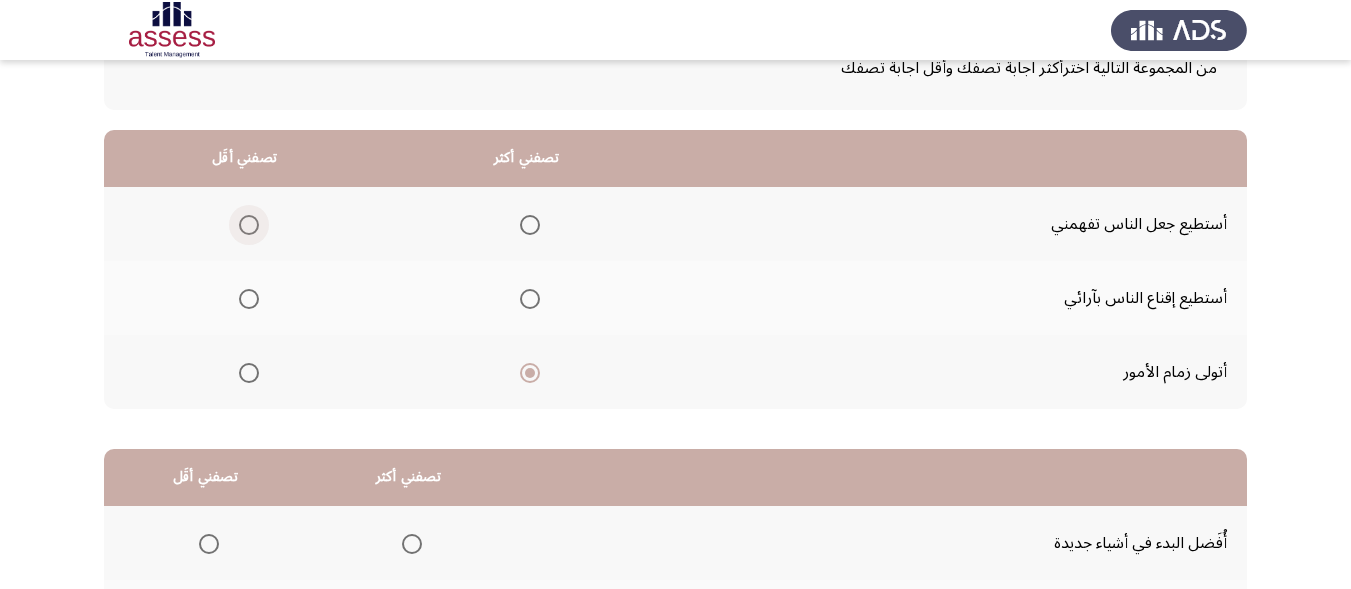 click at bounding box center [249, 225] 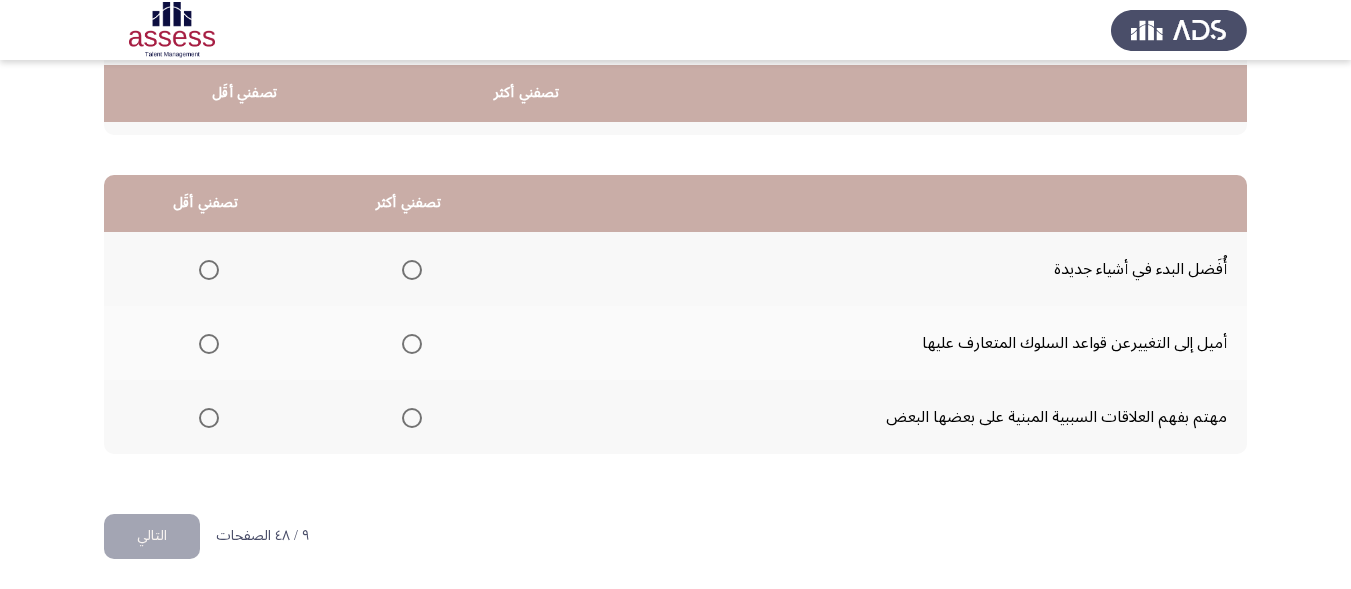 scroll, scrollTop: 421, scrollLeft: 0, axis: vertical 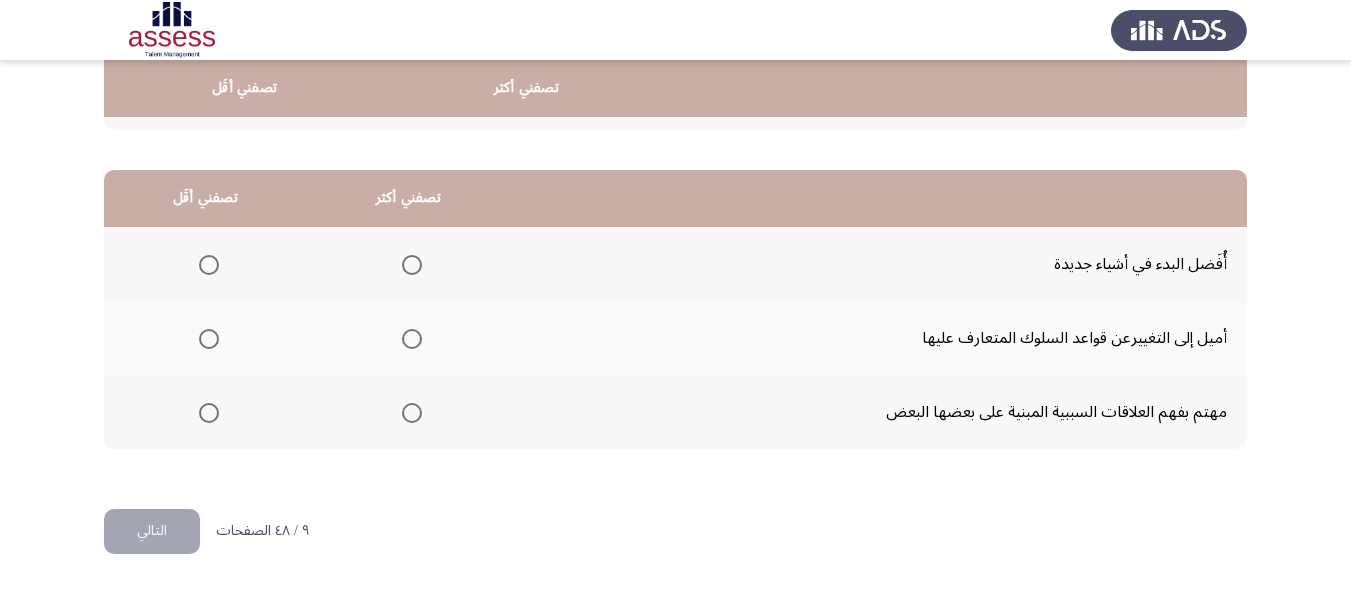 click at bounding box center (412, 413) 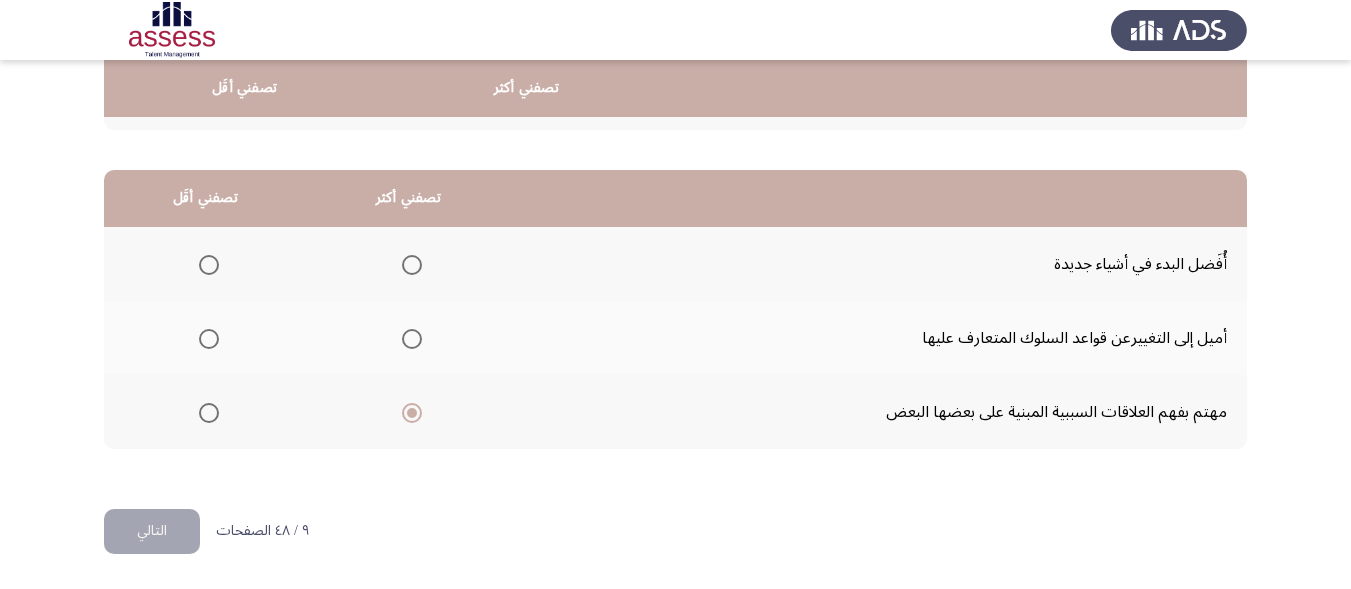 click at bounding box center [412, 265] 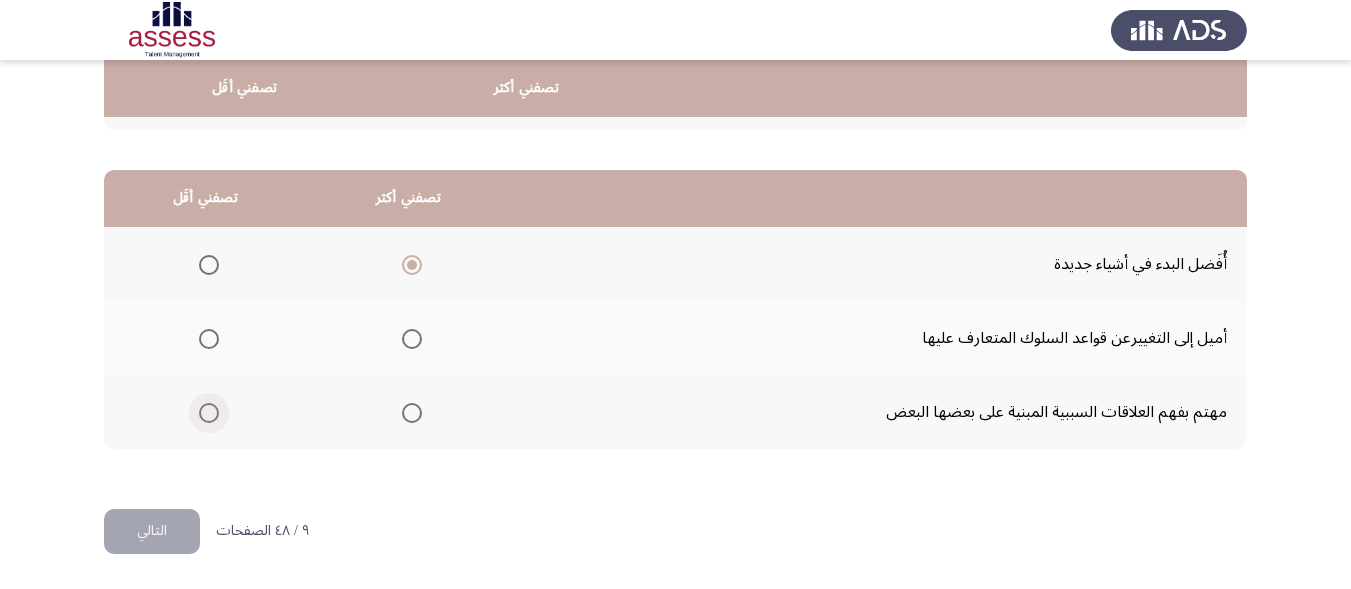 click at bounding box center (209, 413) 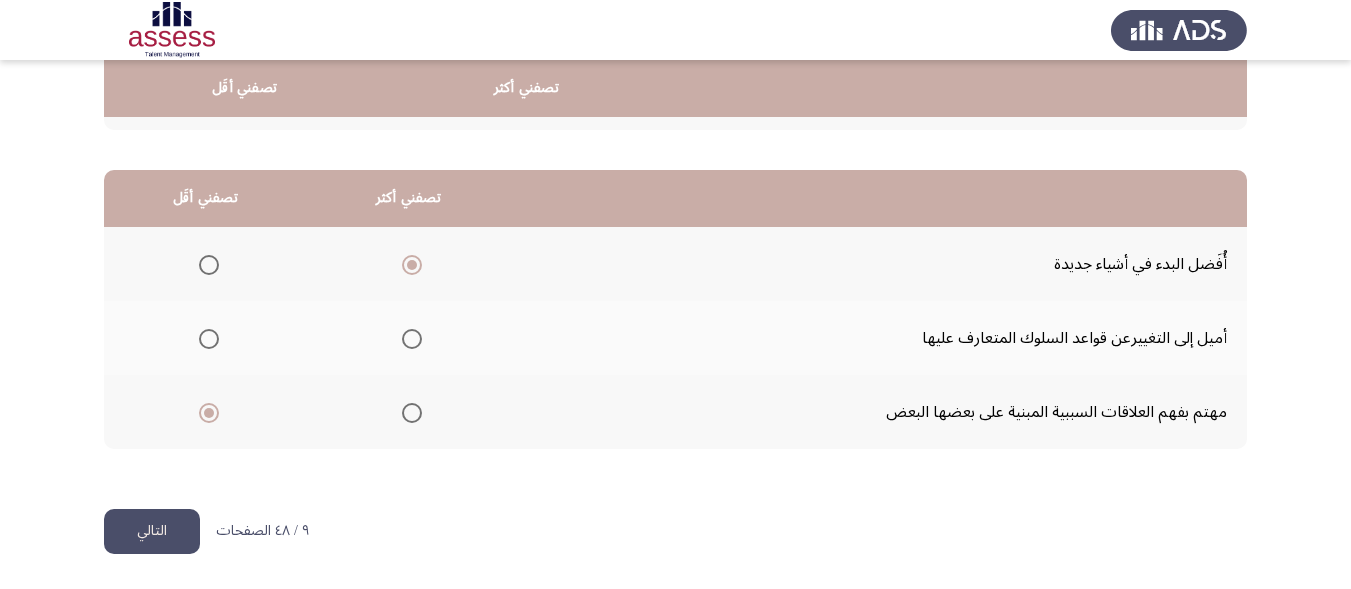 click on "التالي" 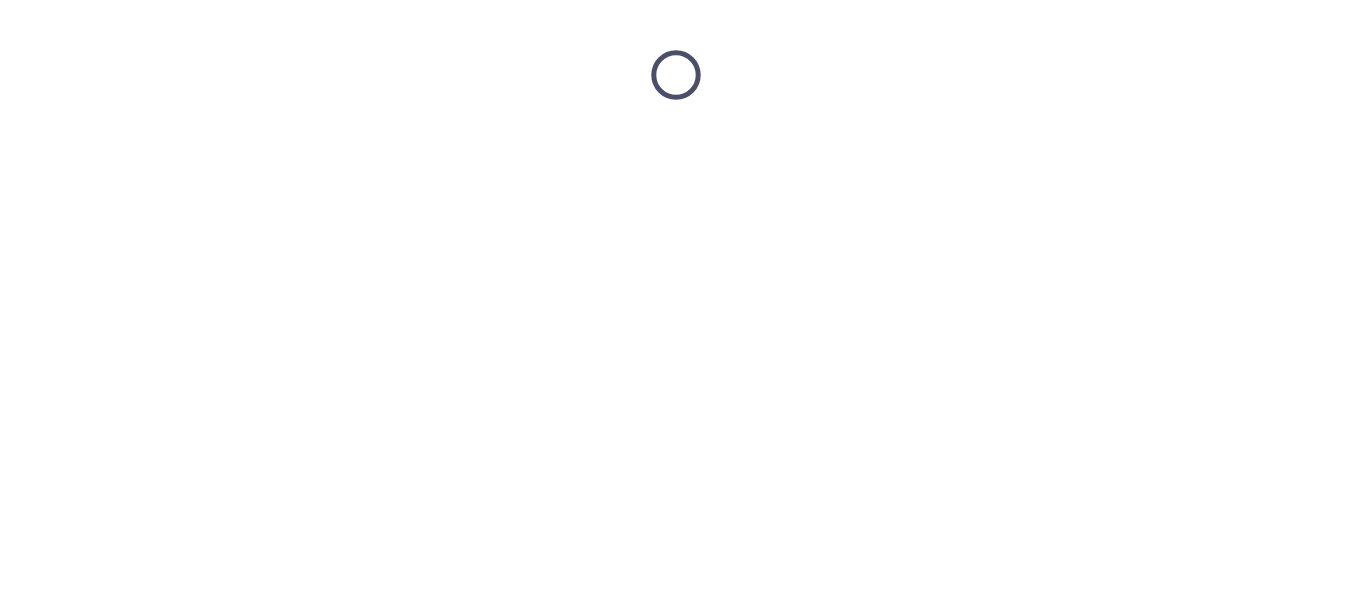 scroll, scrollTop: 0, scrollLeft: 0, axis: both 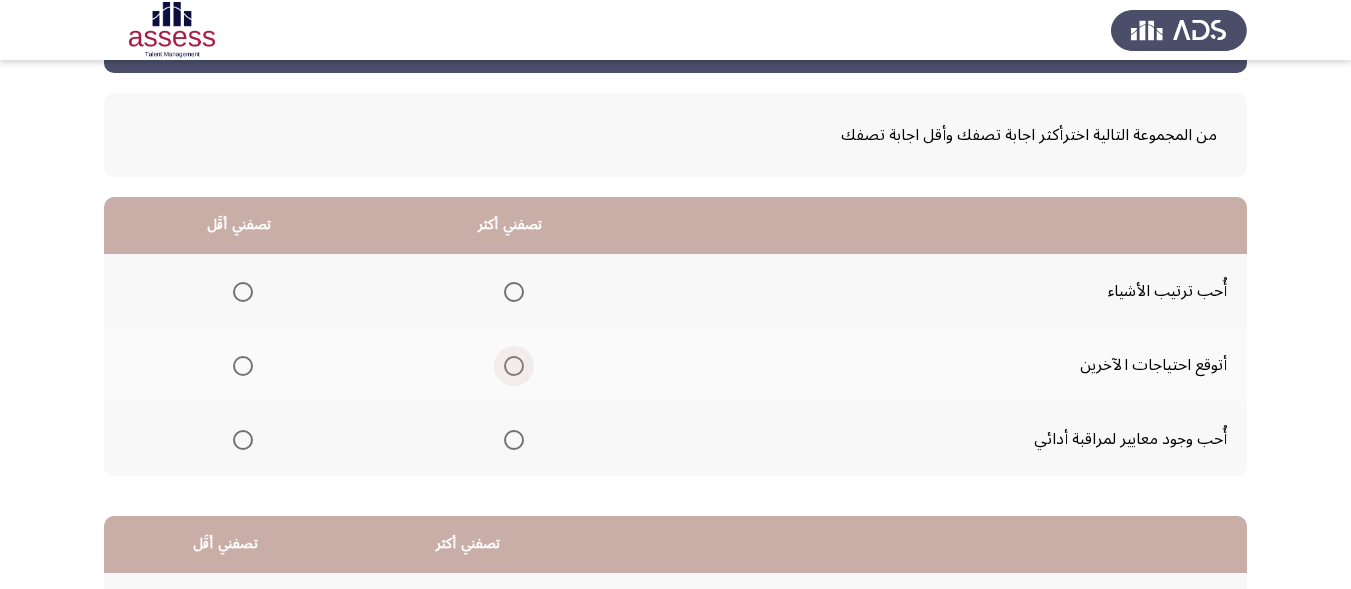 click at bounding box center [514, 366] 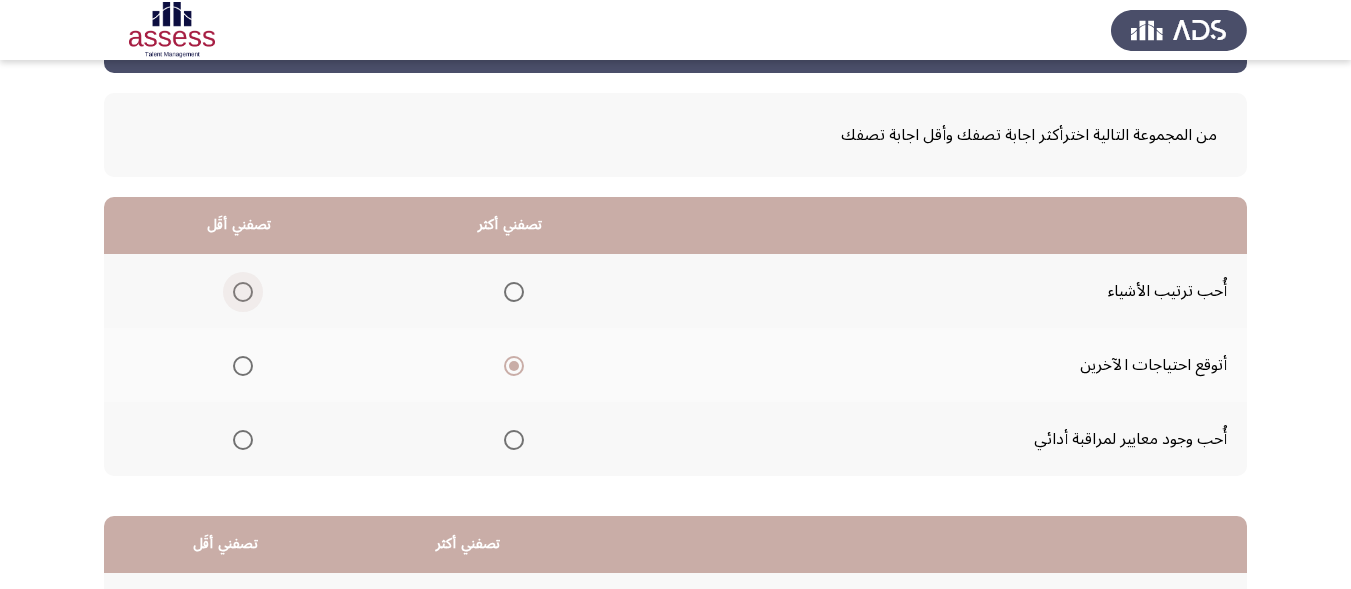 click at bounding box center (243, 292) 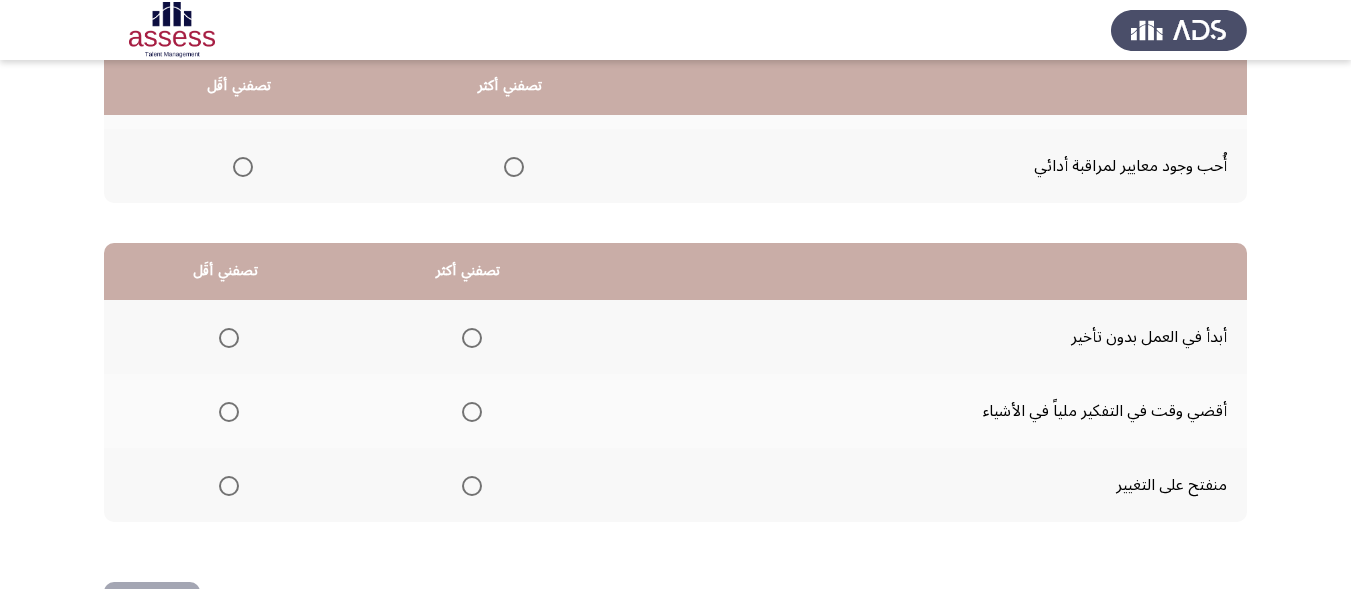 scroll, scrollTop: 357, scrollLeft: 0, axis: vertical 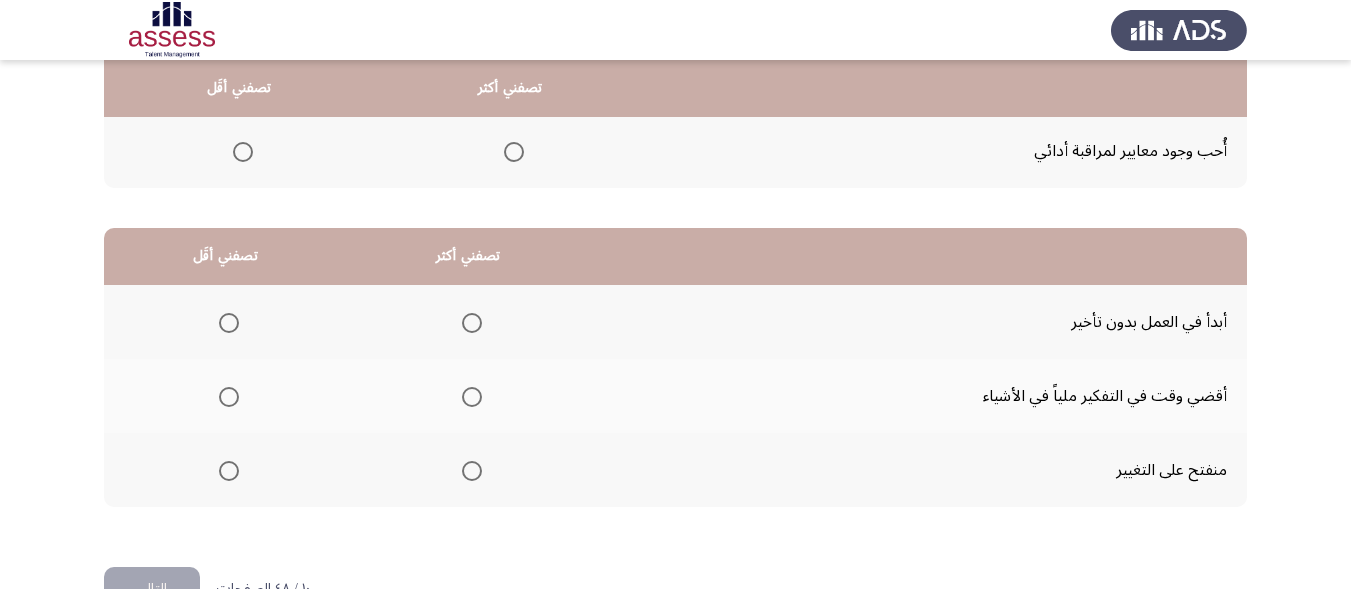 click at bounding box center [229, 471] 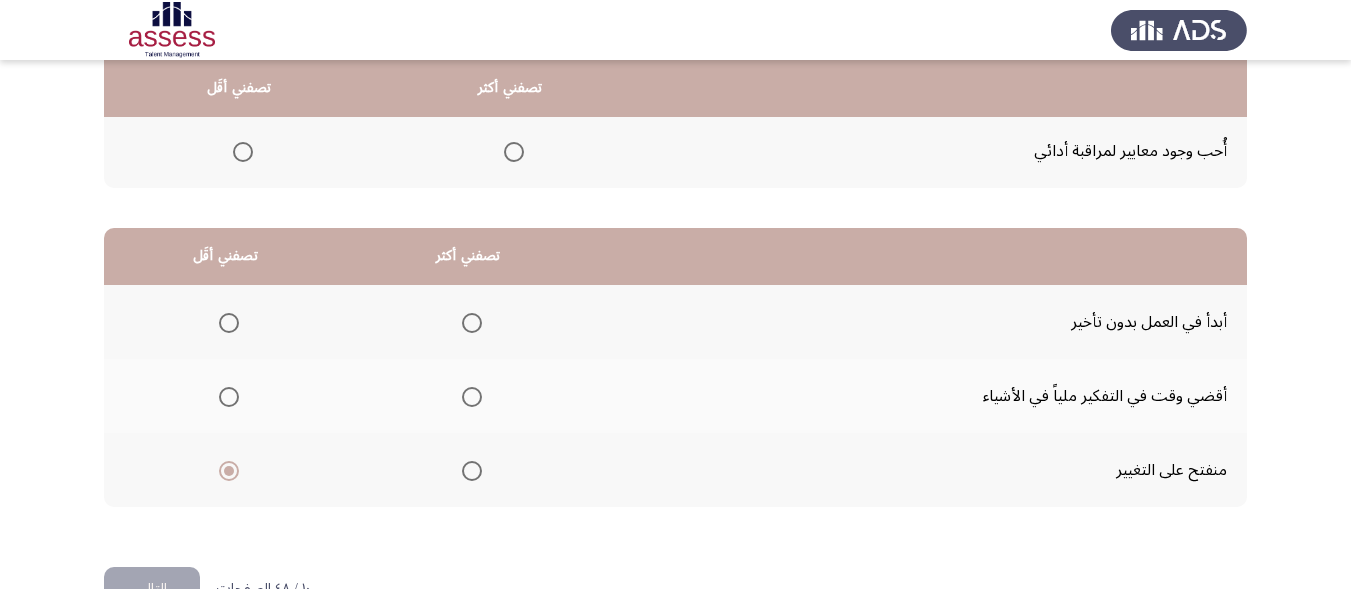 click at bounding box center [472, 397] 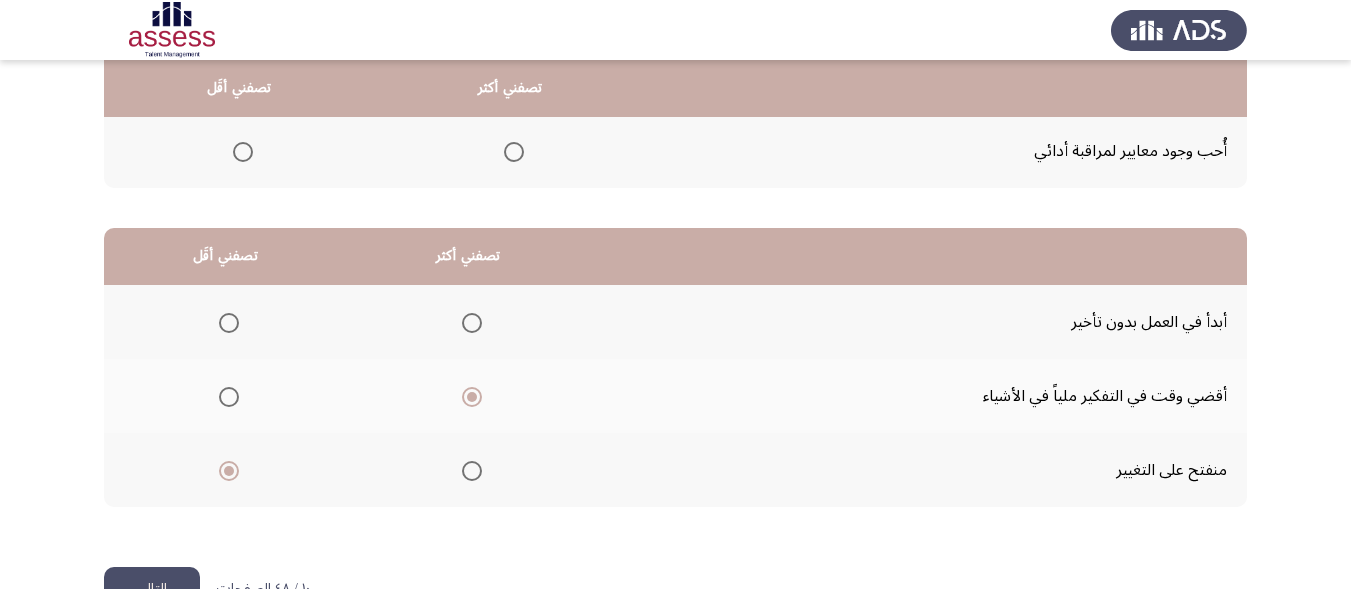 click on "التالي" 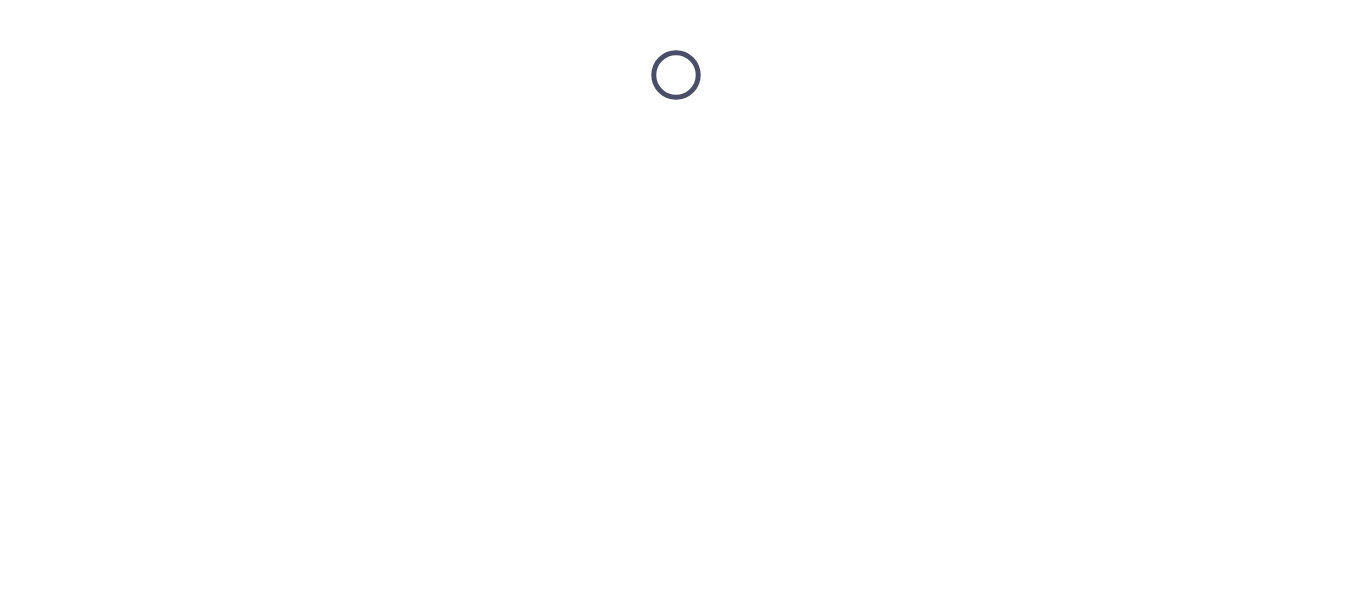 scroll, scrollTop: 0, scrollLeft: 0, axis: both 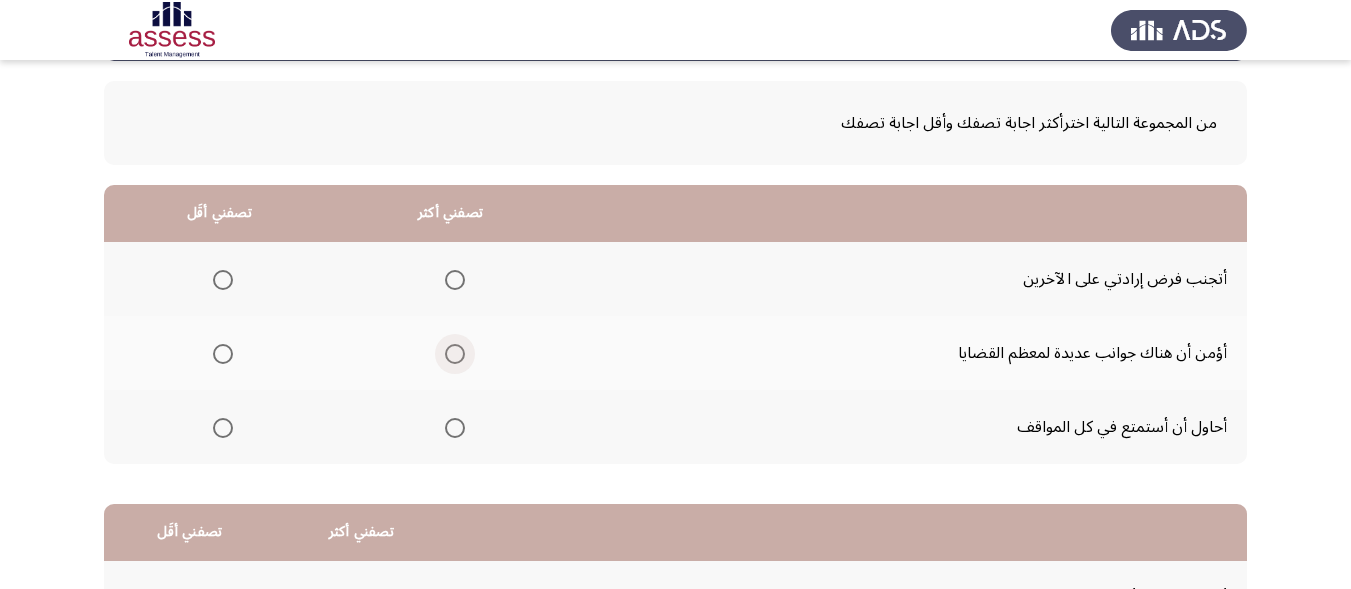 click at bounding box center [455, 354] 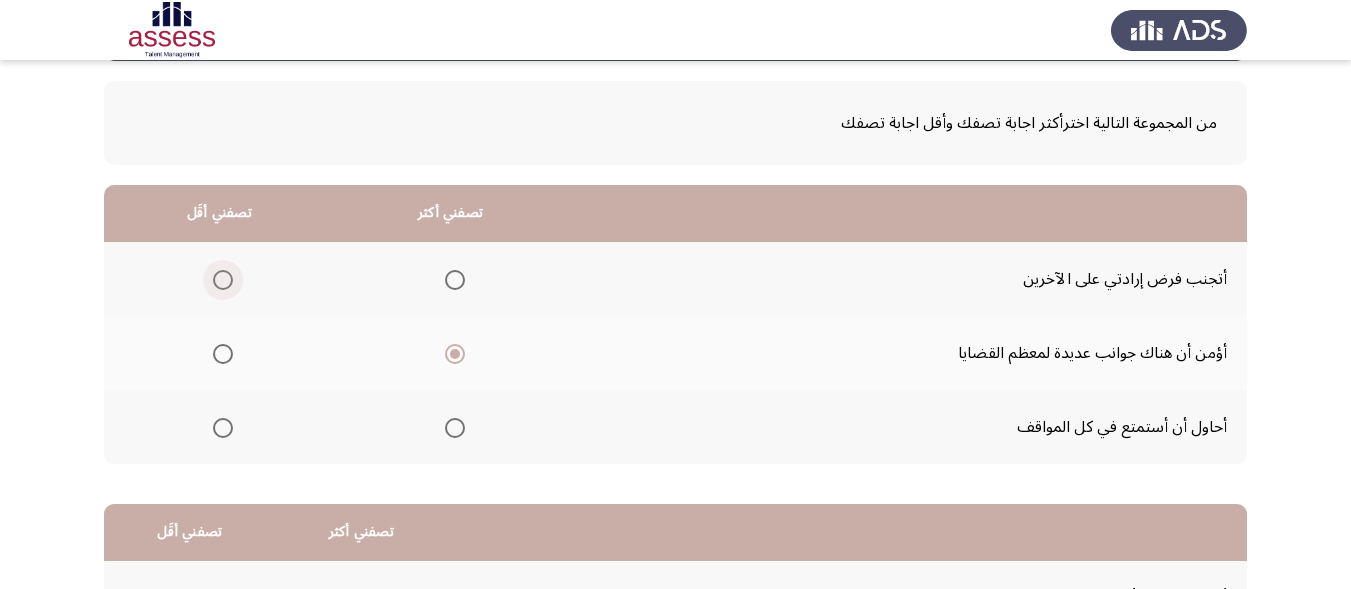 click at bounding box center (223, 280) 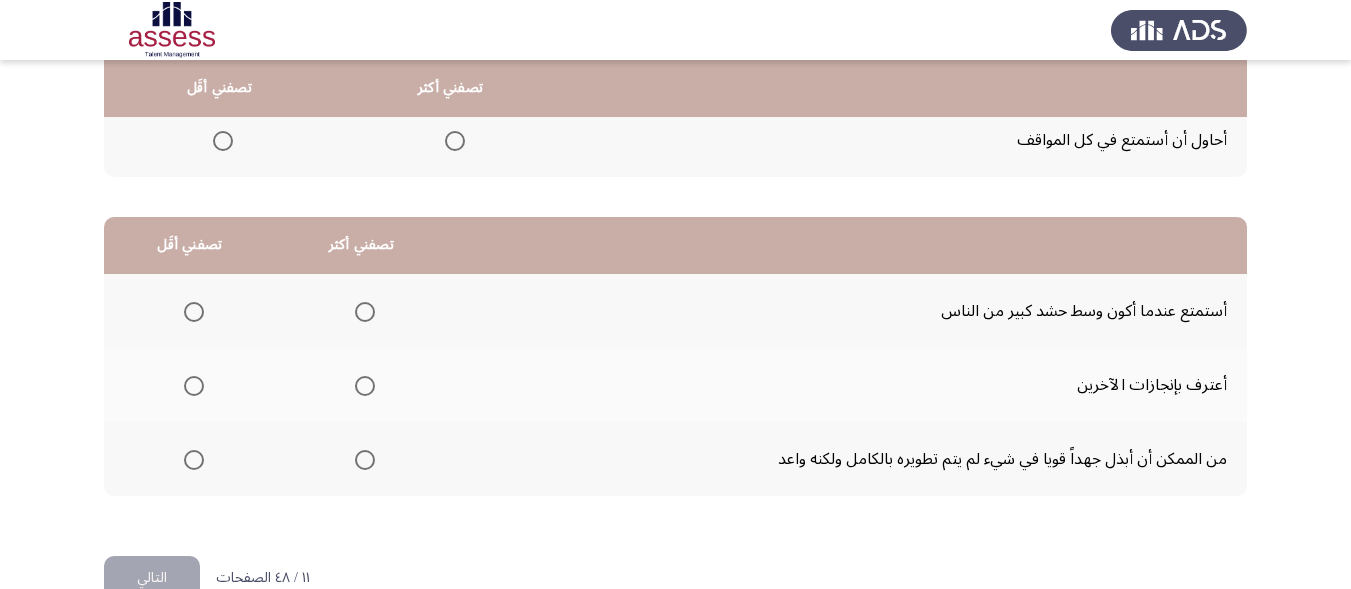 scroll, scrollTop: 375, scrollLeft: 0, axis: vertical 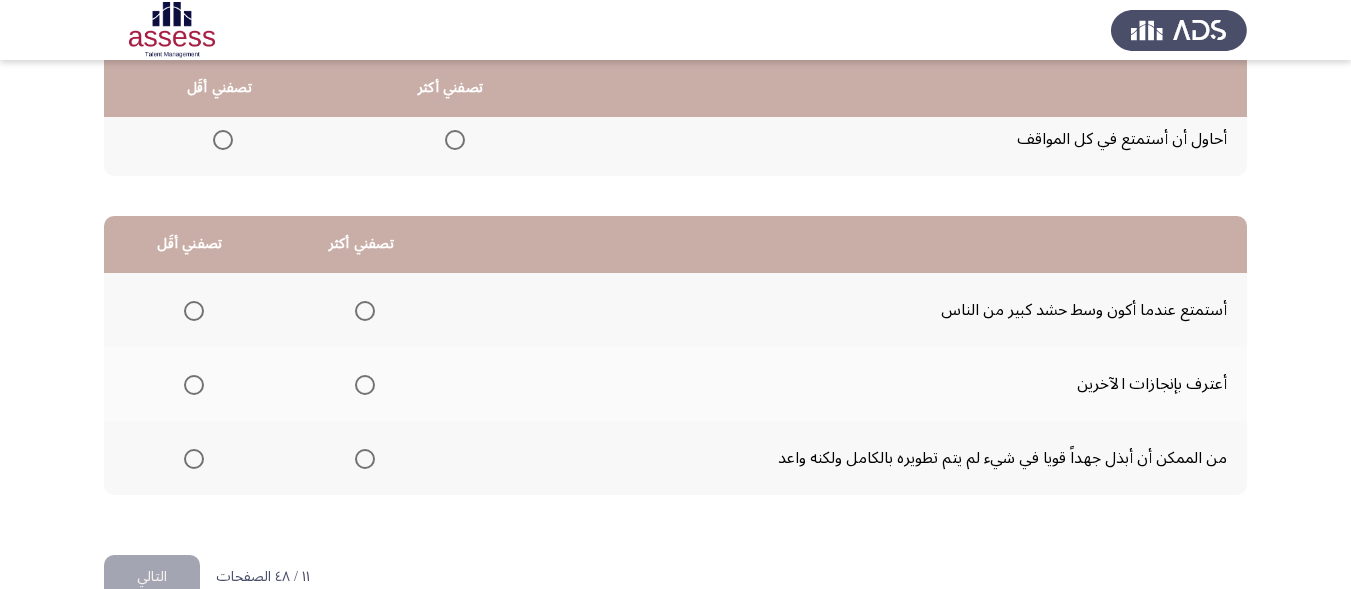 click at bounding box center (194, 311) 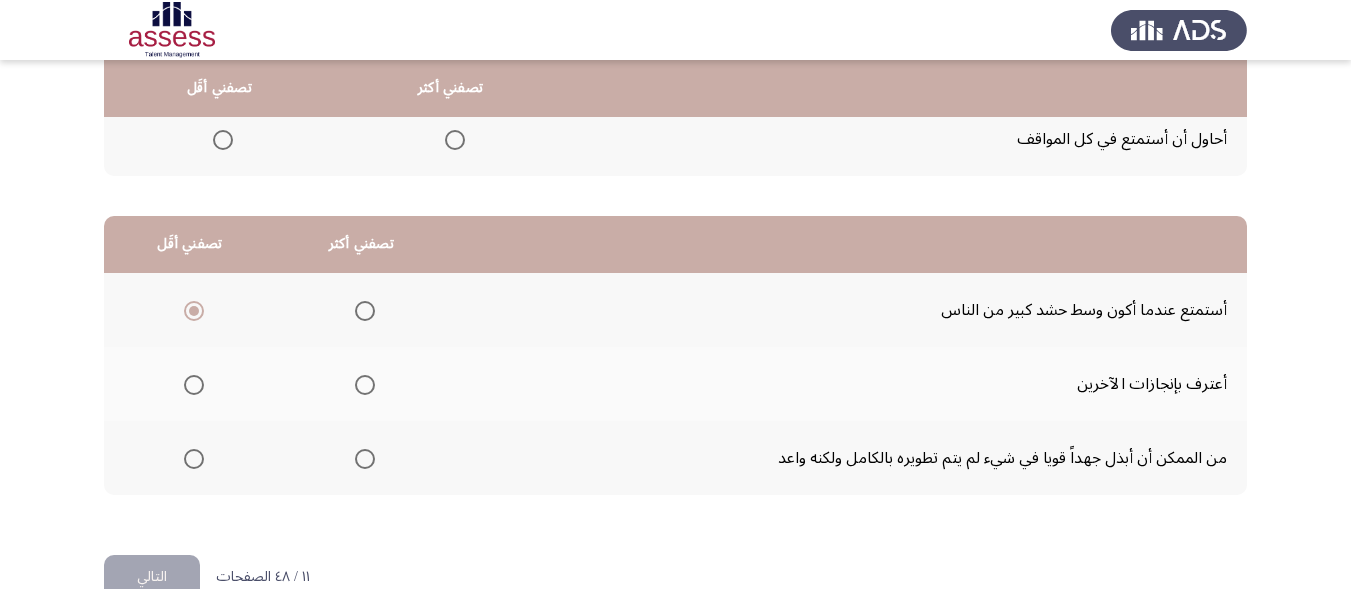 click at bounding box center (365, 385) 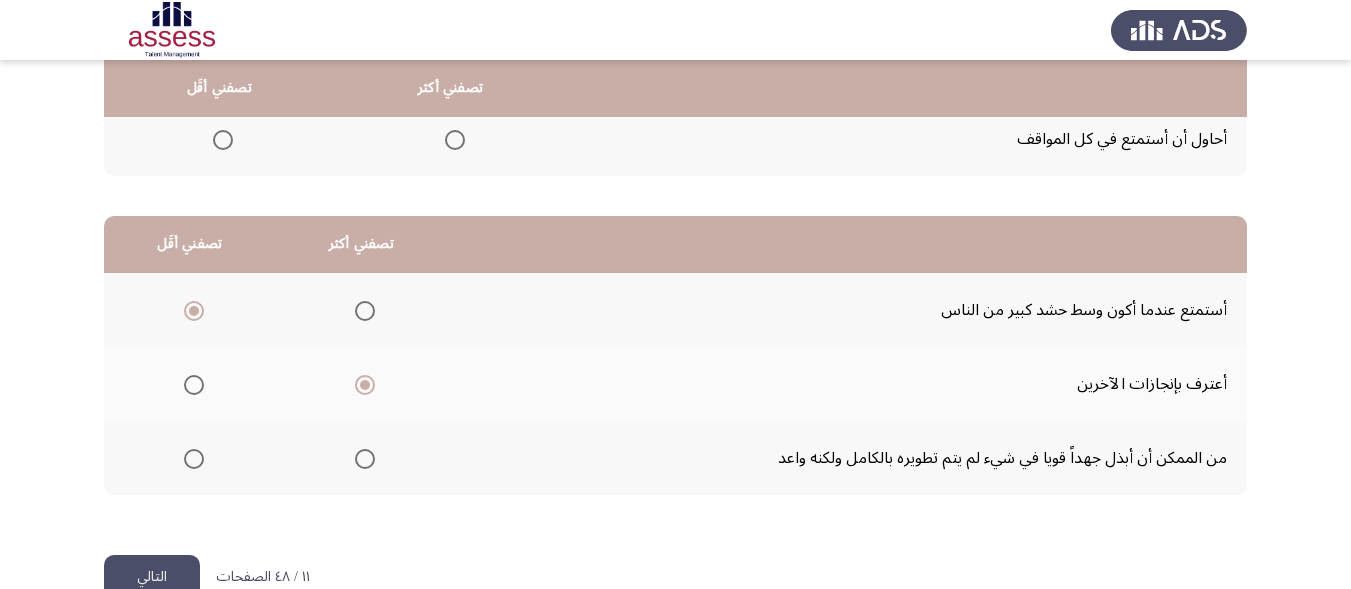 click on "التالي" 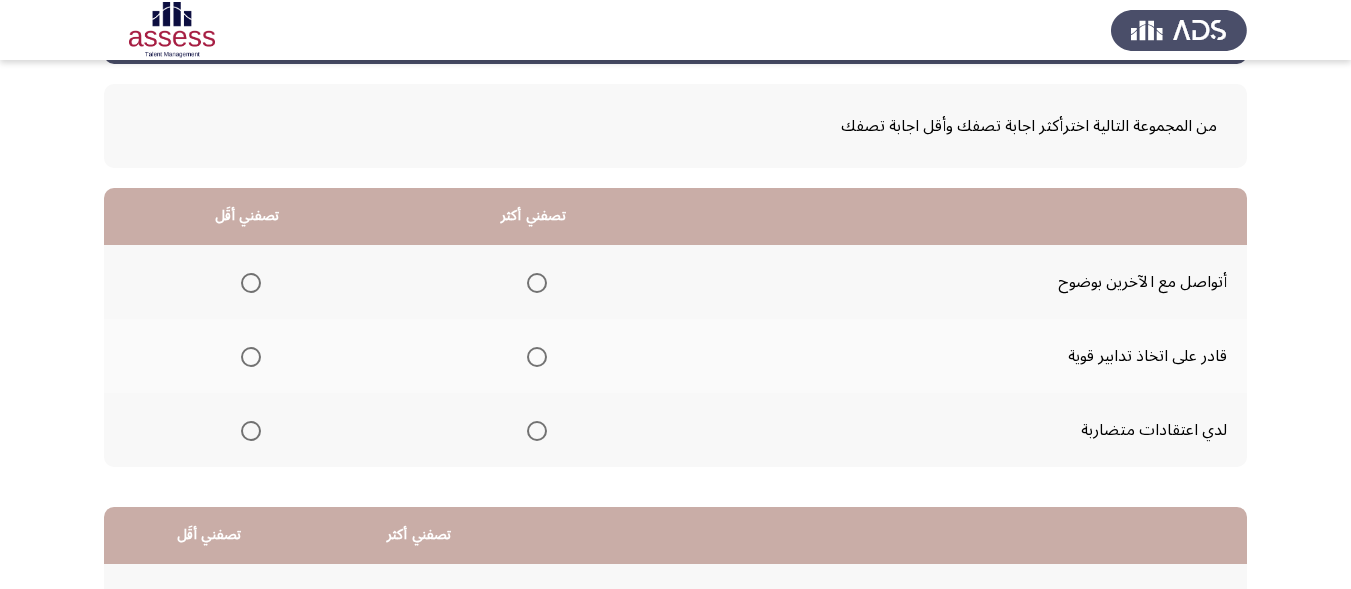 scroll, scrollTop: 86, scrollLeft: 0, axis: vertical 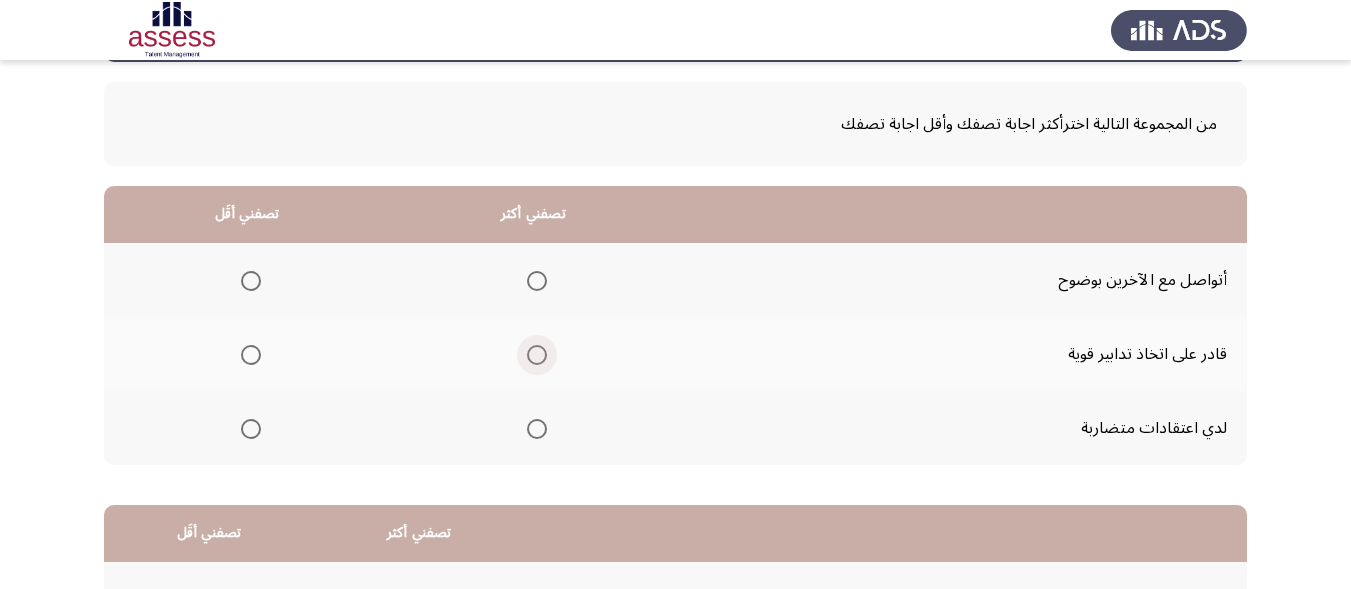 click at bounding box center [533, 355] 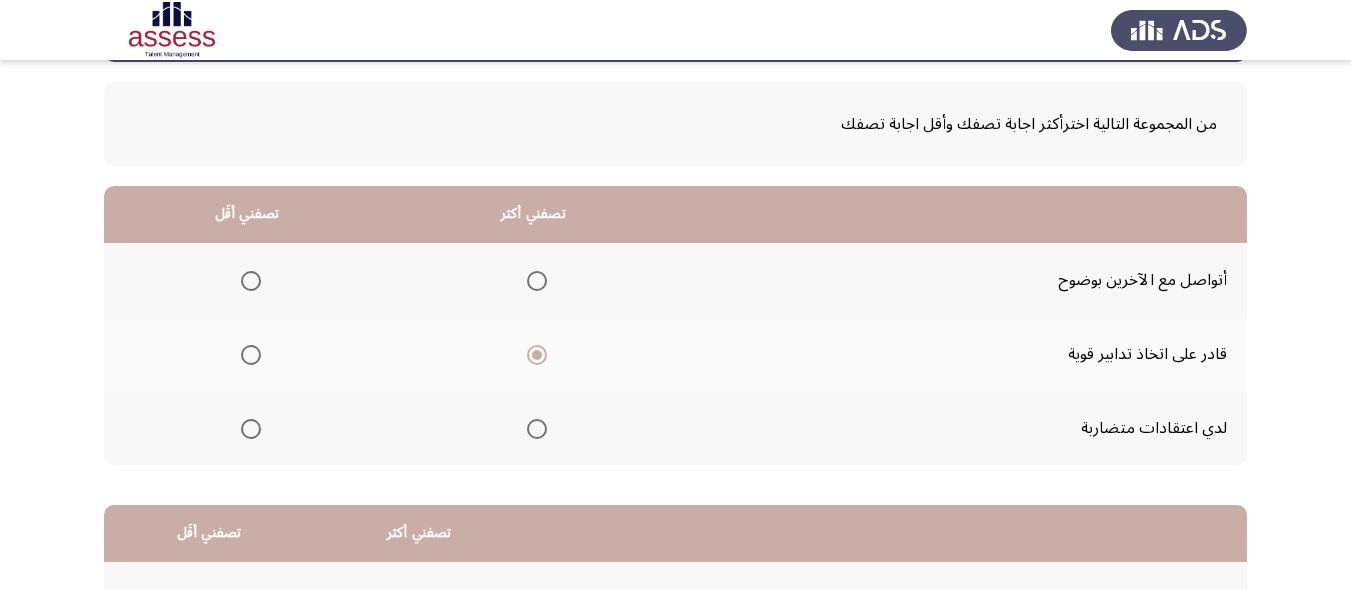 click at bounding box center (251, 281) 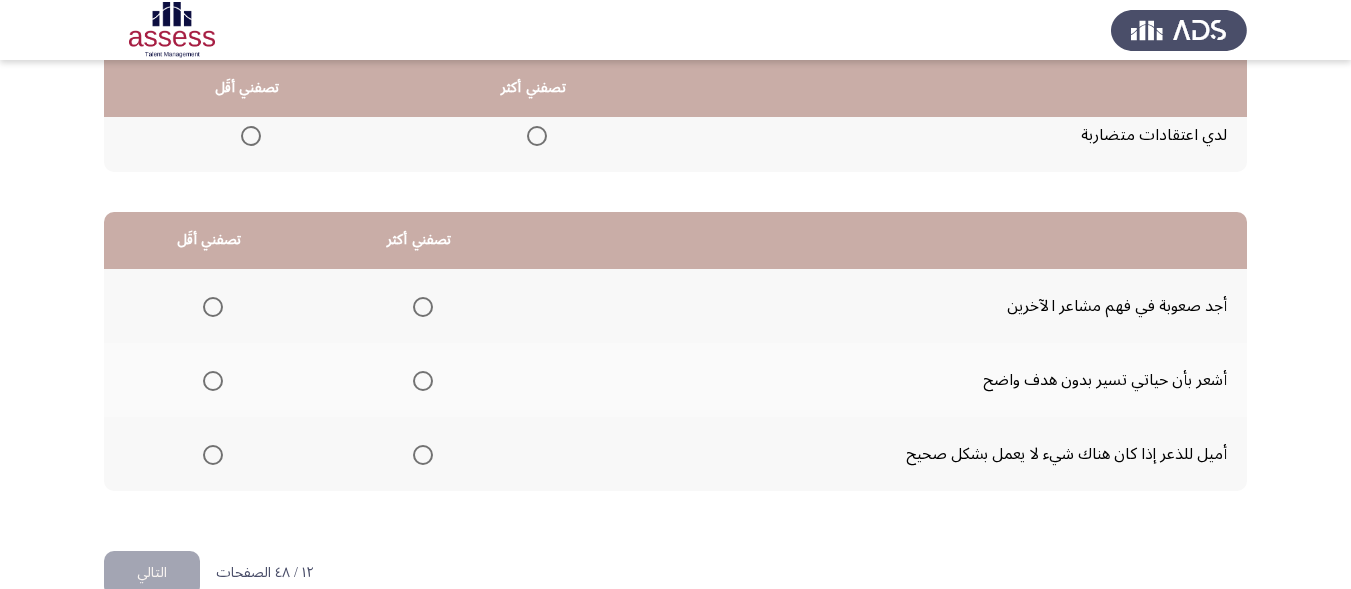 scroll, scrollTop: 383, scrollLeft: 0, axis: vertical 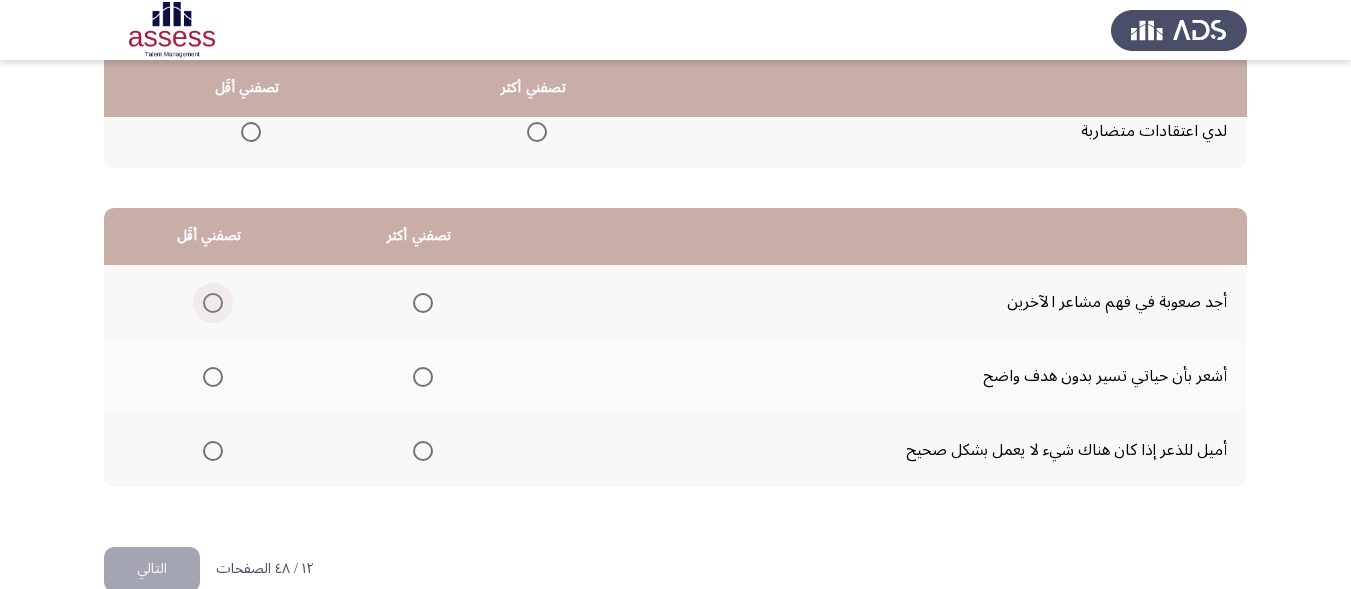 click at bounding box center (213, 303) 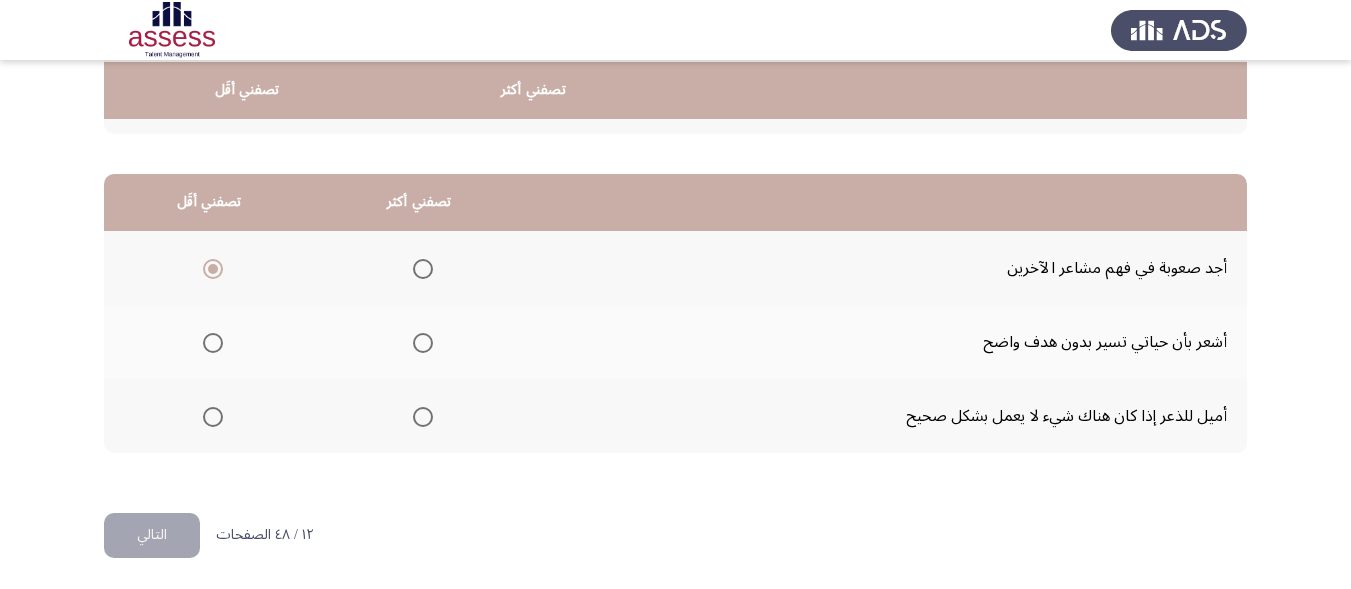 scroll, scrollTop: 421, scrollLeft: 0, axis: vertical 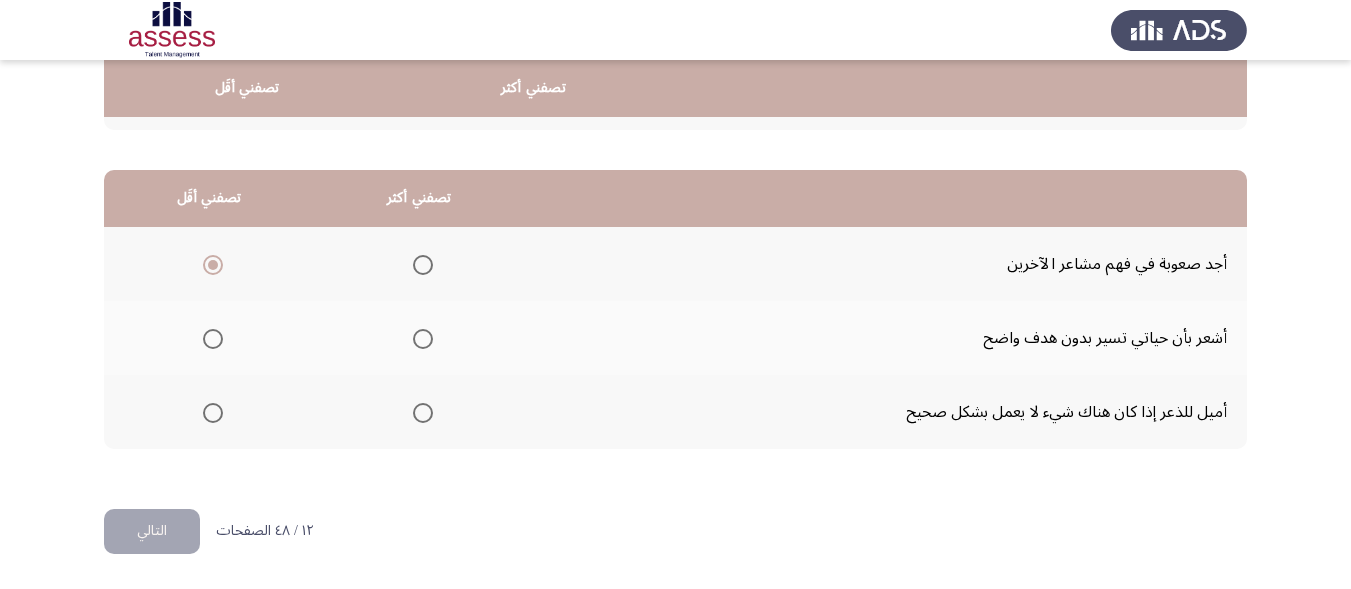 click 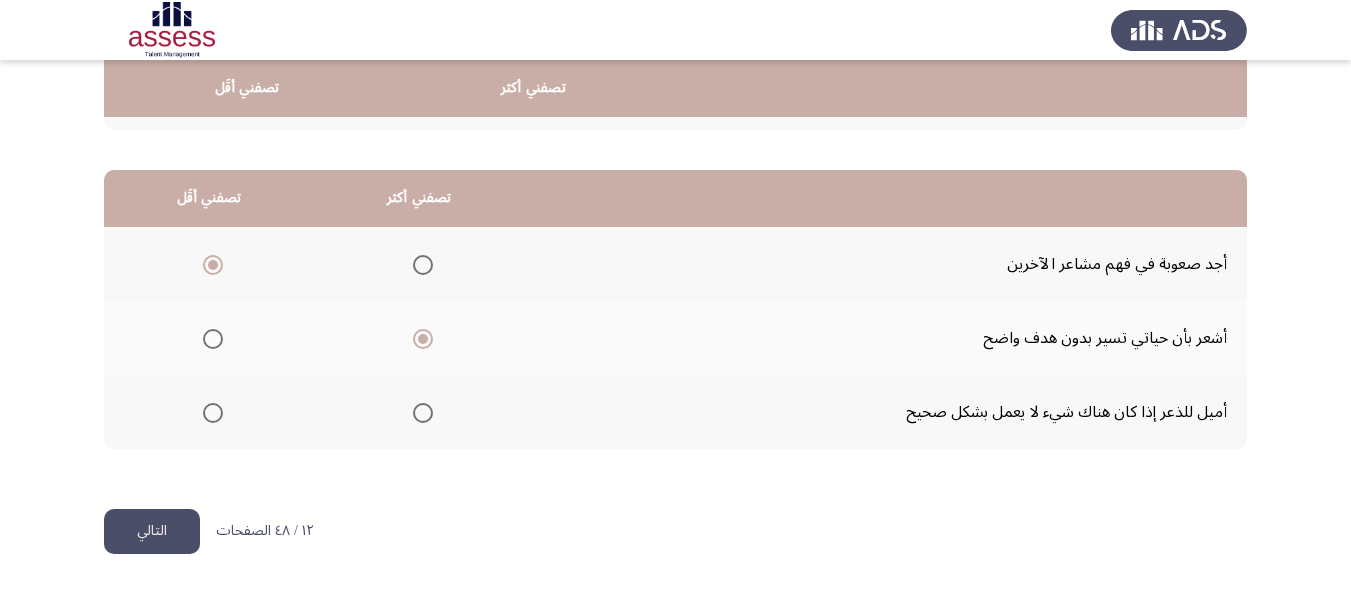 click on "التالي" 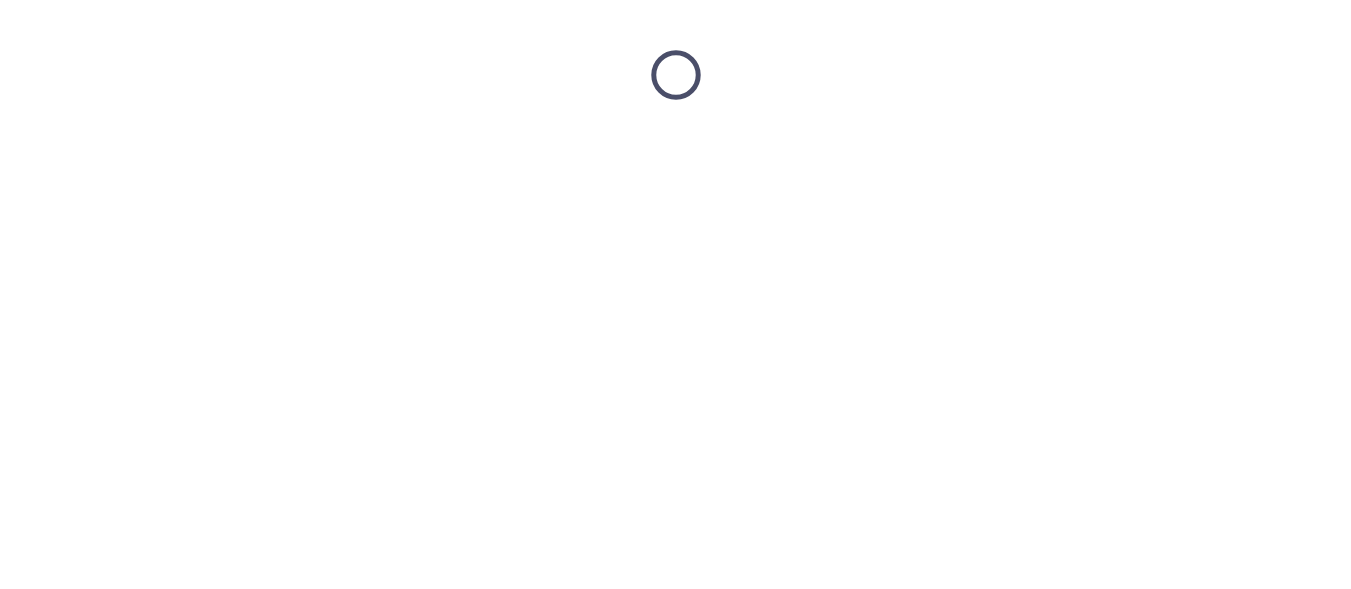 scroll, scrollTop: 0, scrollLeft: 0, axis: both 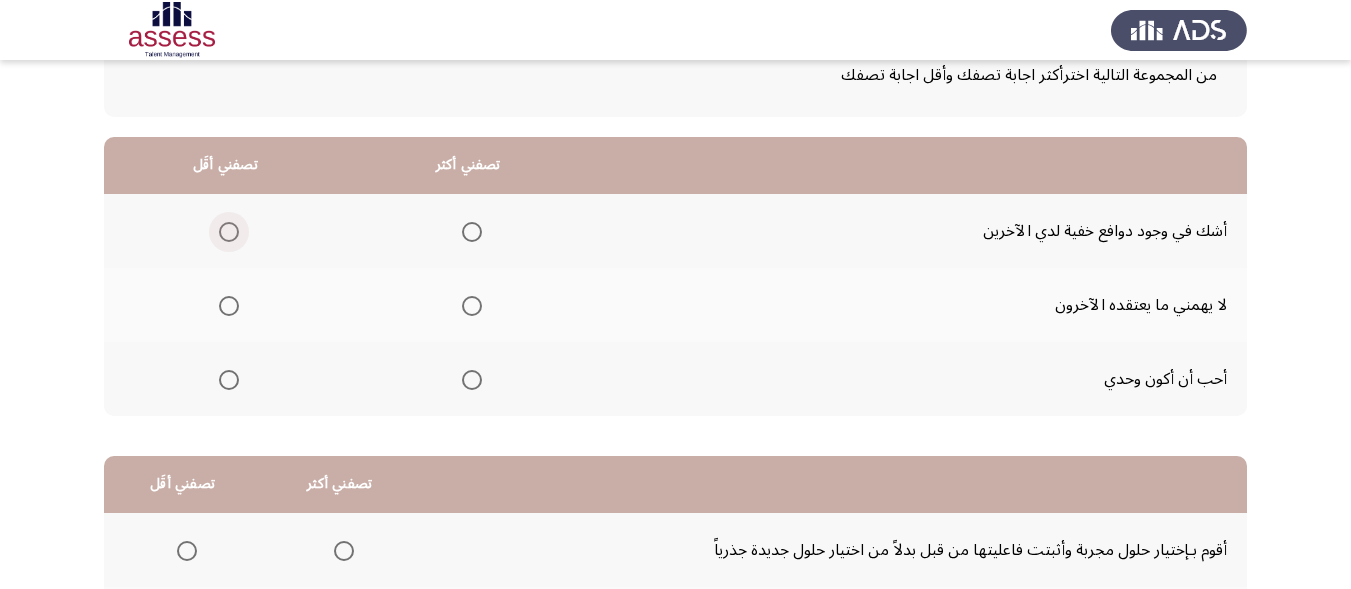 click at bounding box center (229, 232) 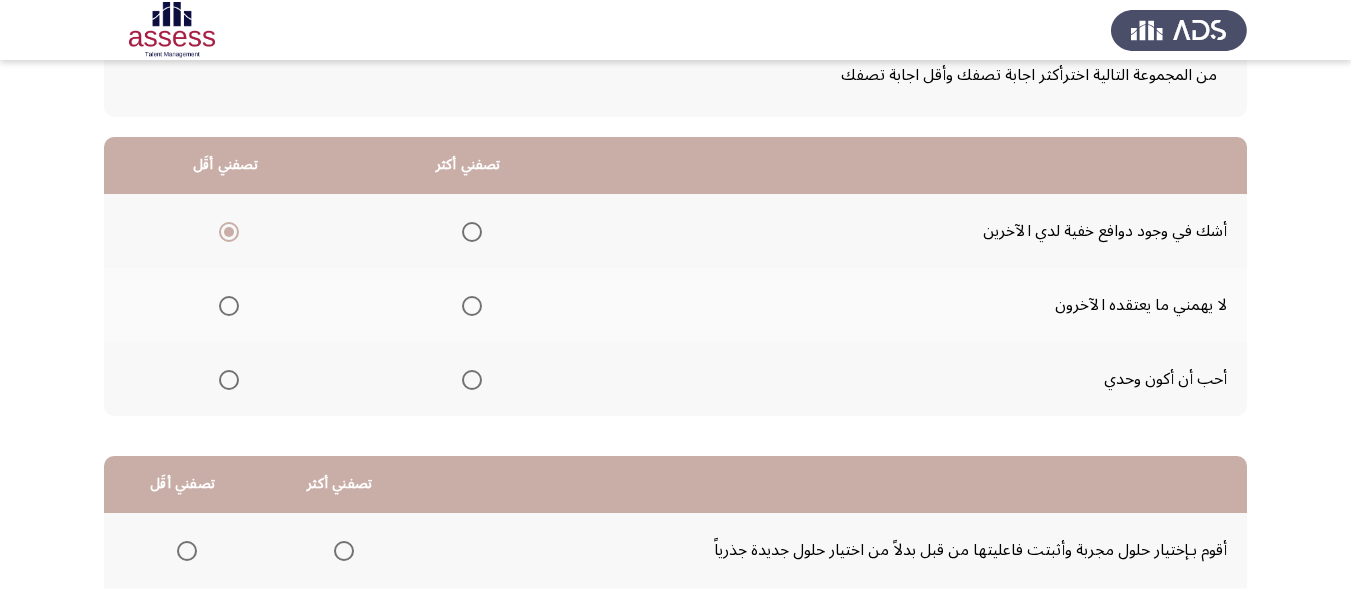 click at bounding box center [472, 380] 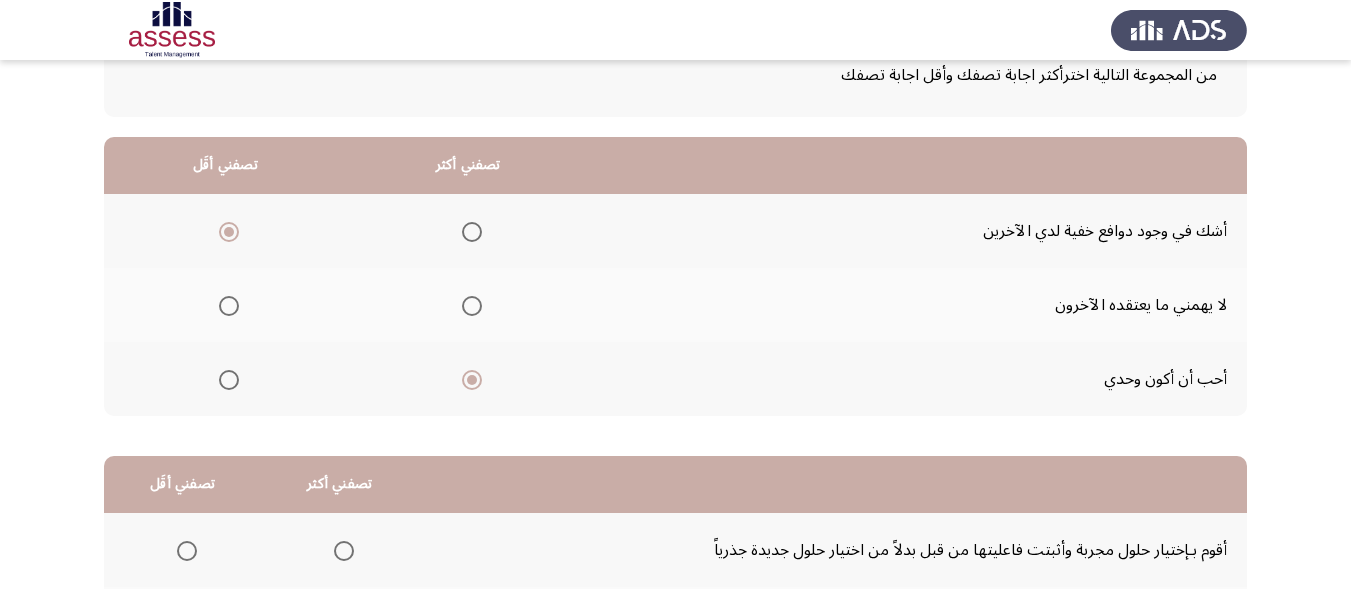 click at bounding box center (472, 232) 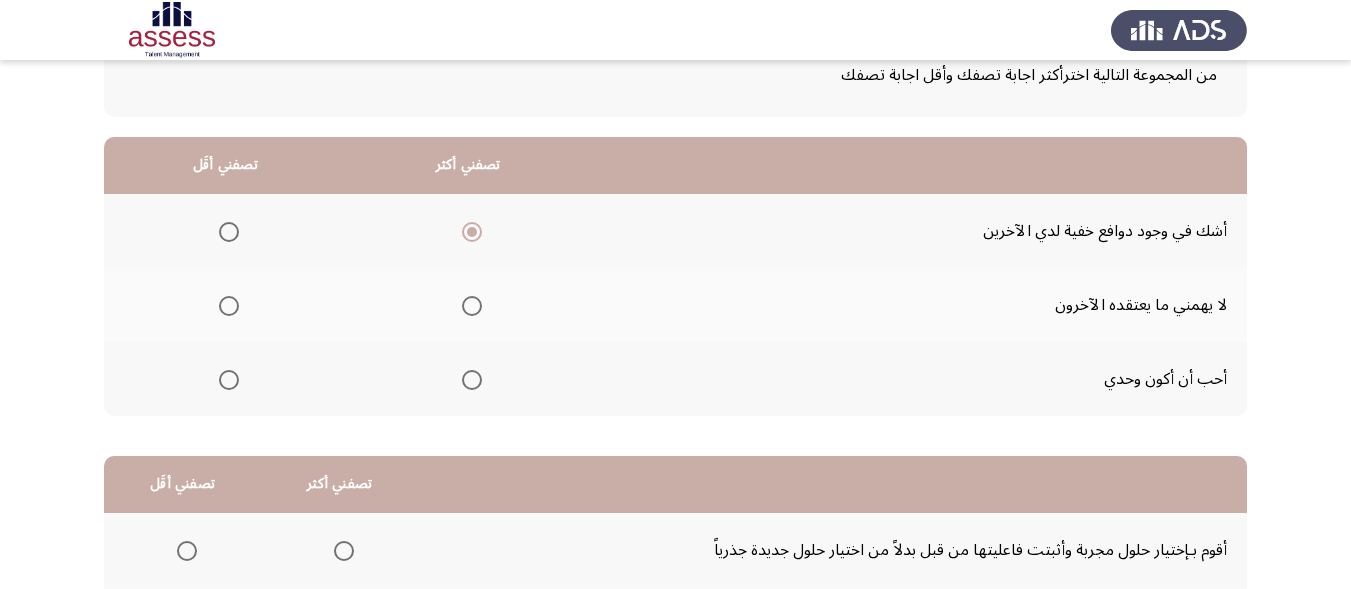 click at bounding box center (229, 306) 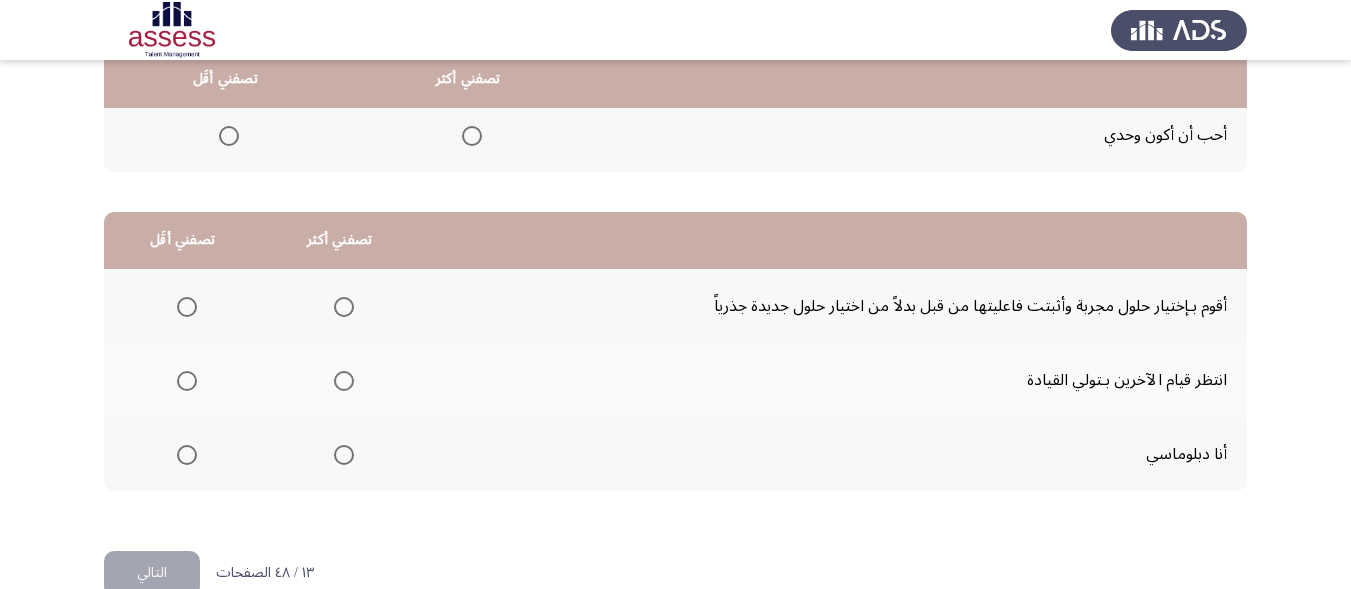 scroll, scrollTop: 388, scrollLeft: 0, axis: vertical 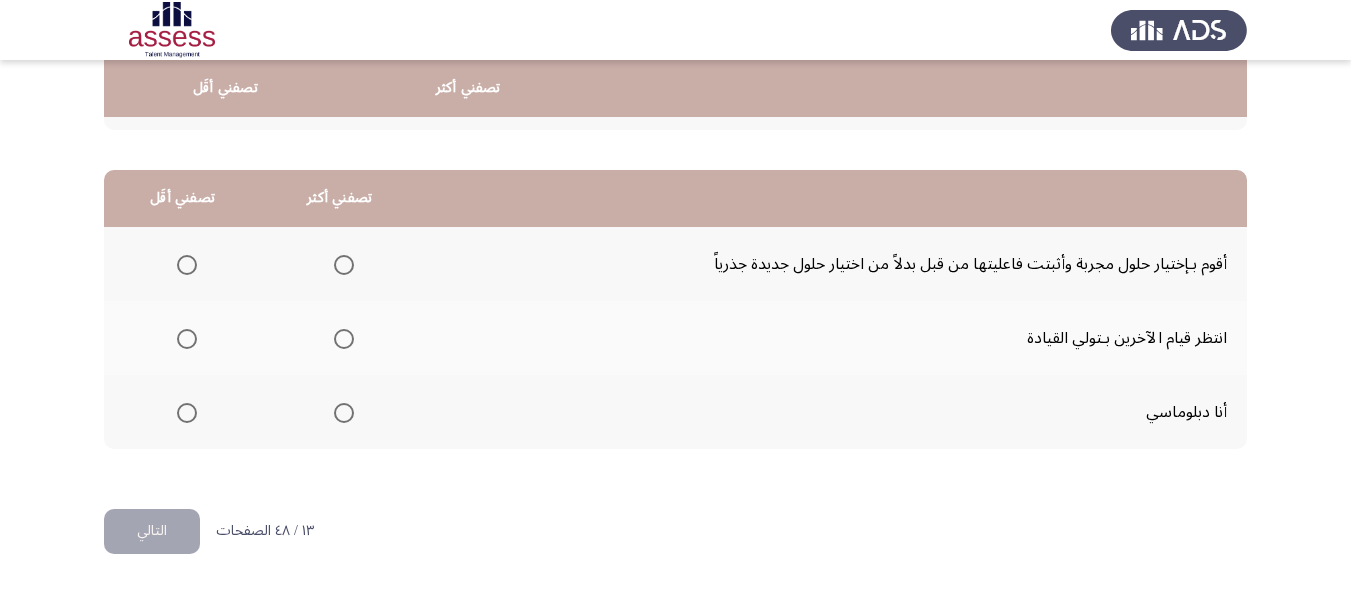 click at bounding box center (187, 339) 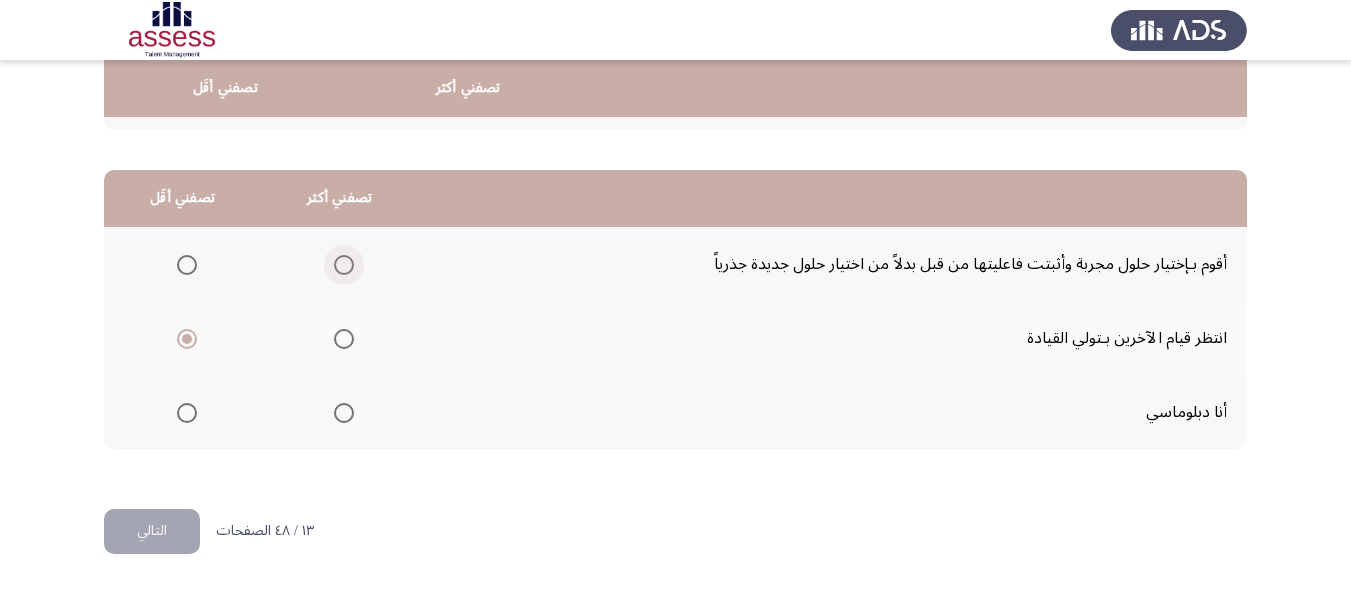 click at bounding box center [344, 265] 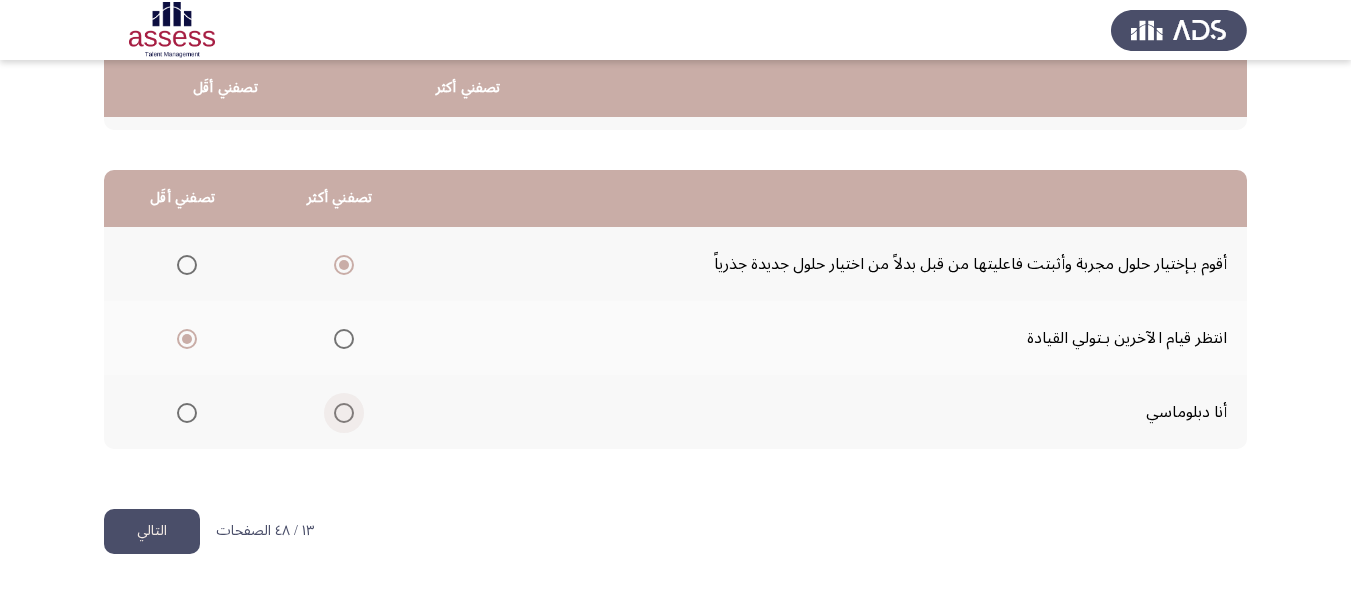 click at bounding box center [344, 413] 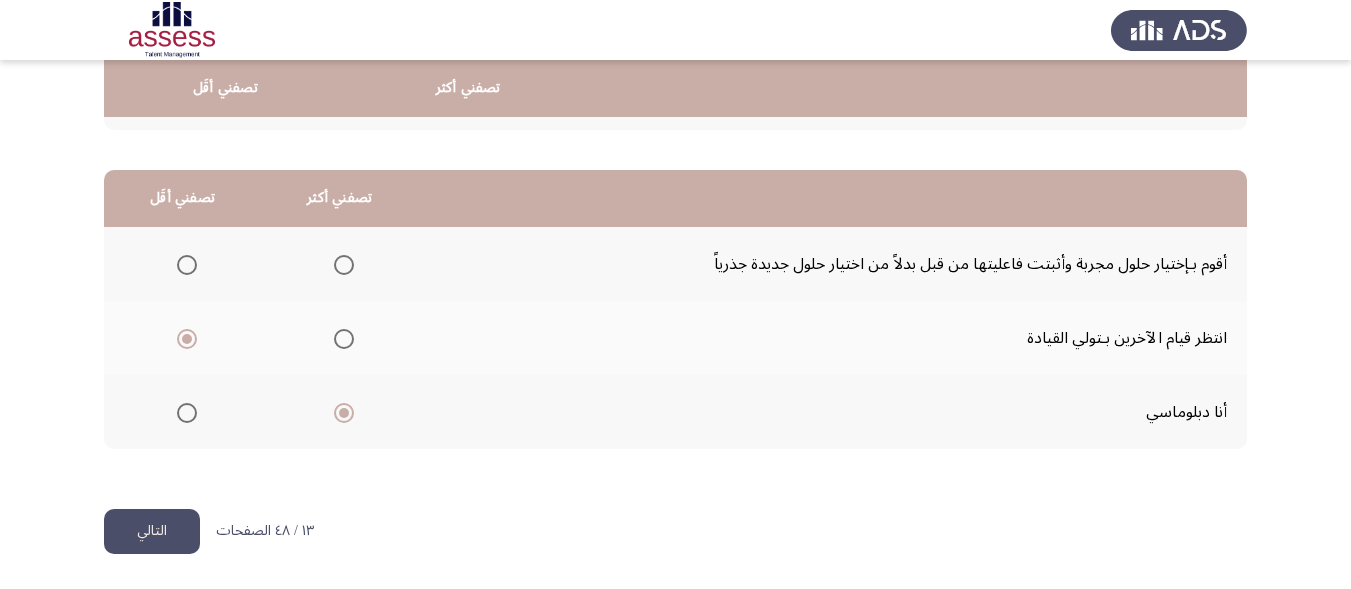 click on "التالي" 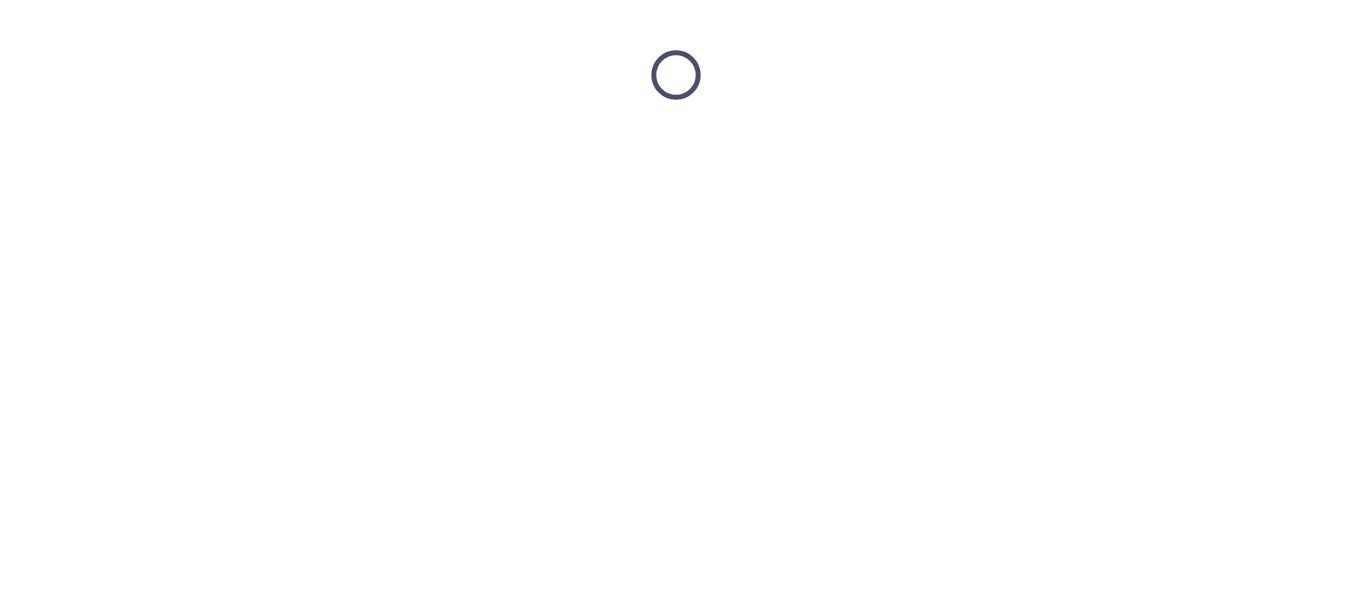 scroll, scrollTop: 0, scrollLeft: 0, axis: both 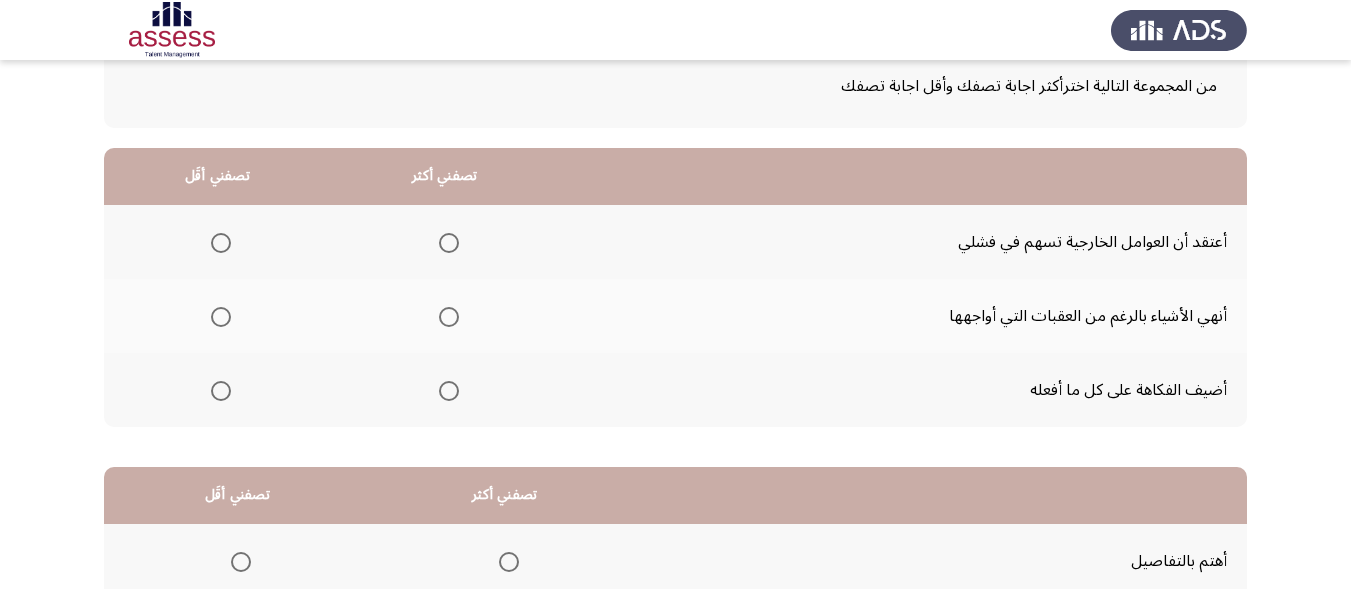 click at bounding box center (449, 317) 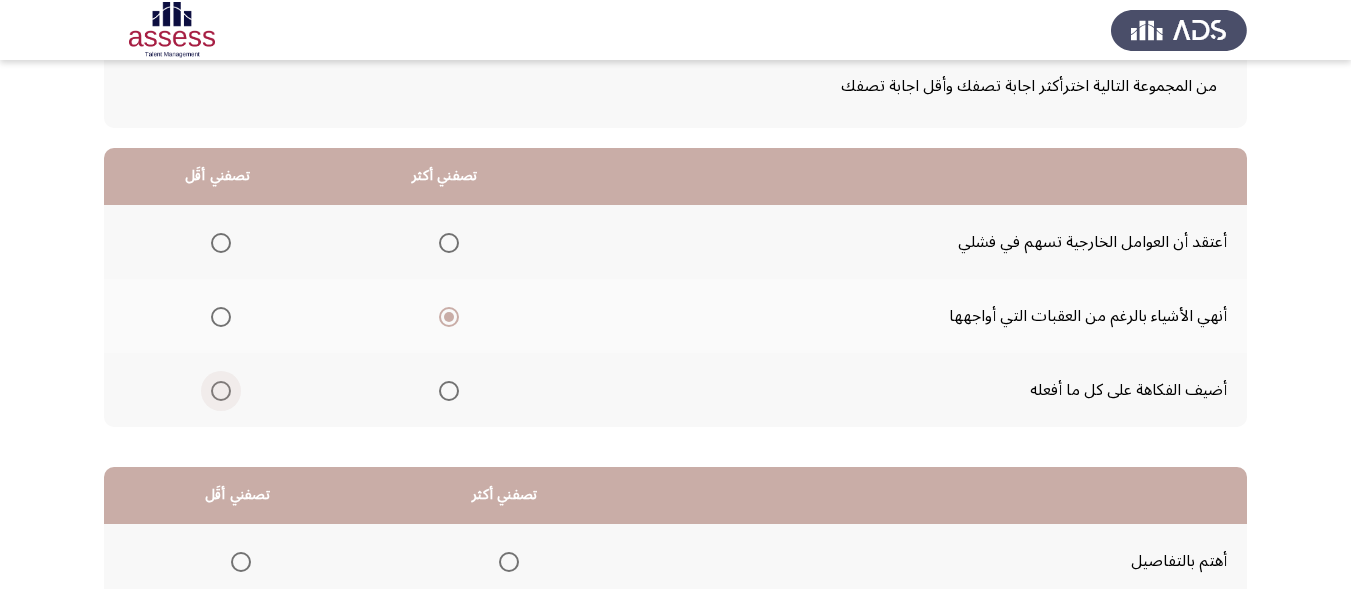 click at bounding box center [221, 391] 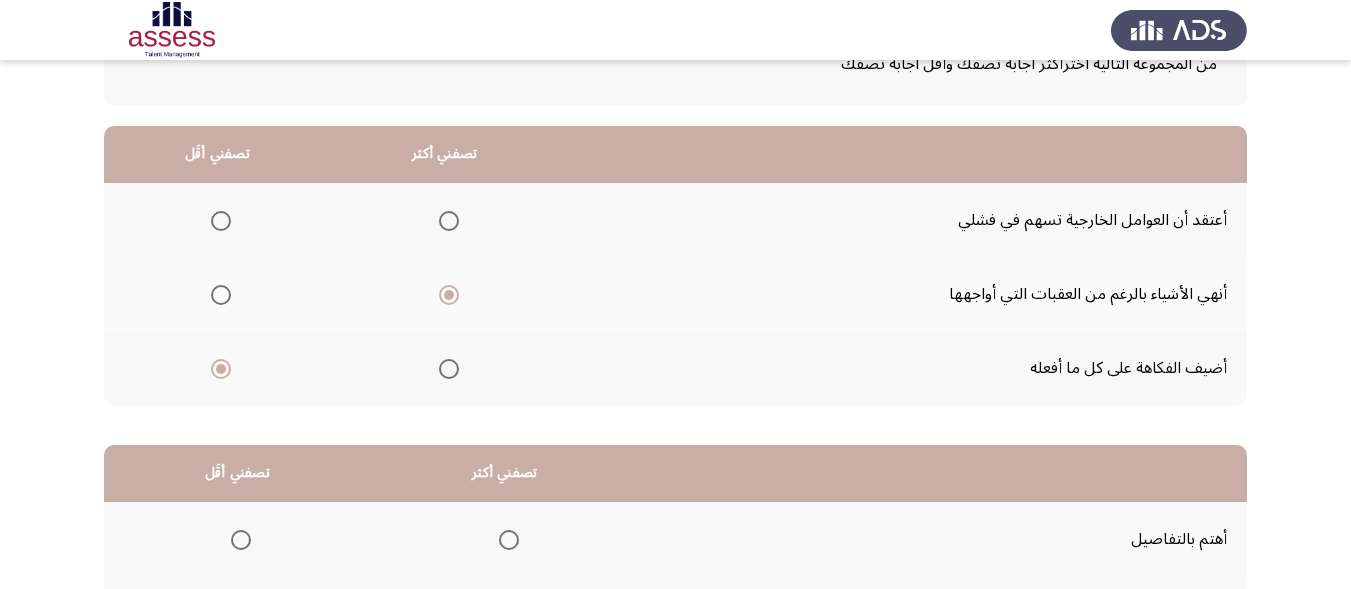 scroll, scrollTop: 142, scrollLeft: 0, axis: vertical 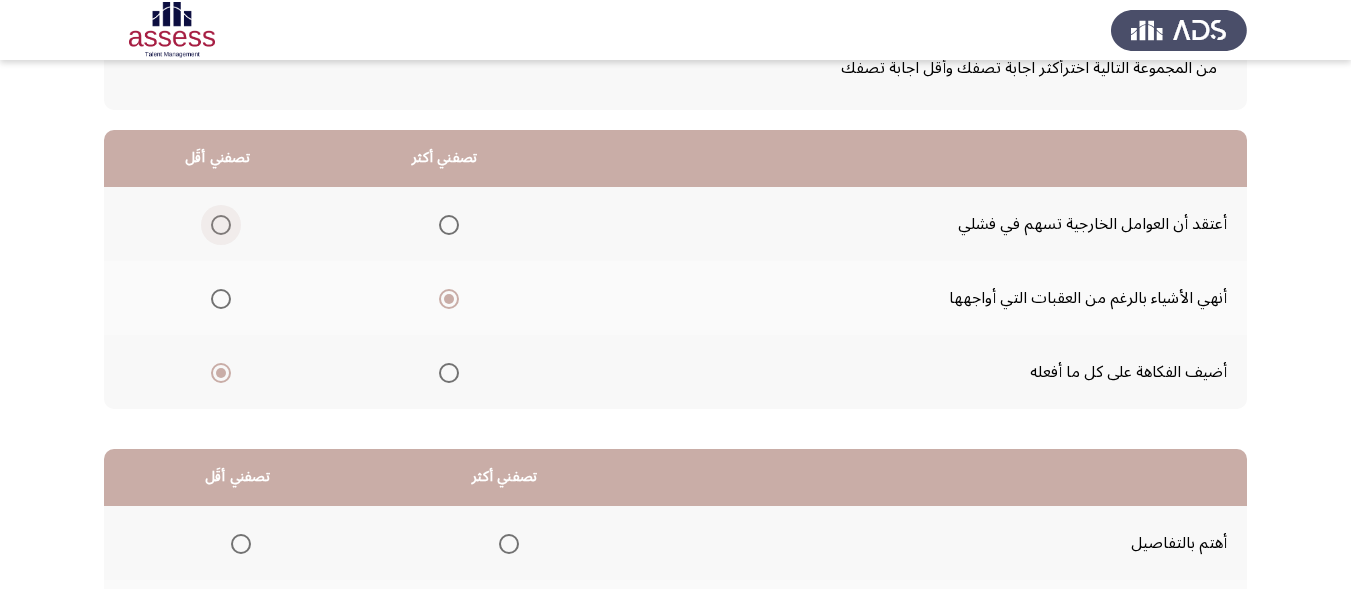 click at bounding box center (221, 225) 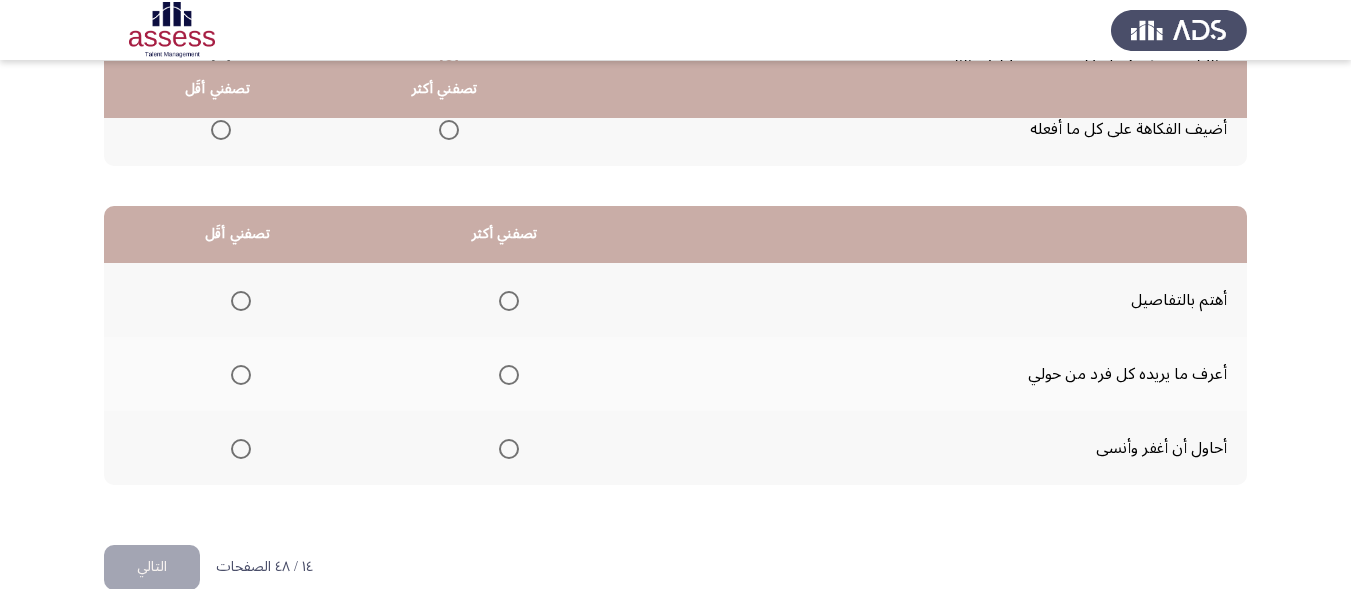 scroll, scrollTop: 386, scrollLeft: 0, axis: vertical 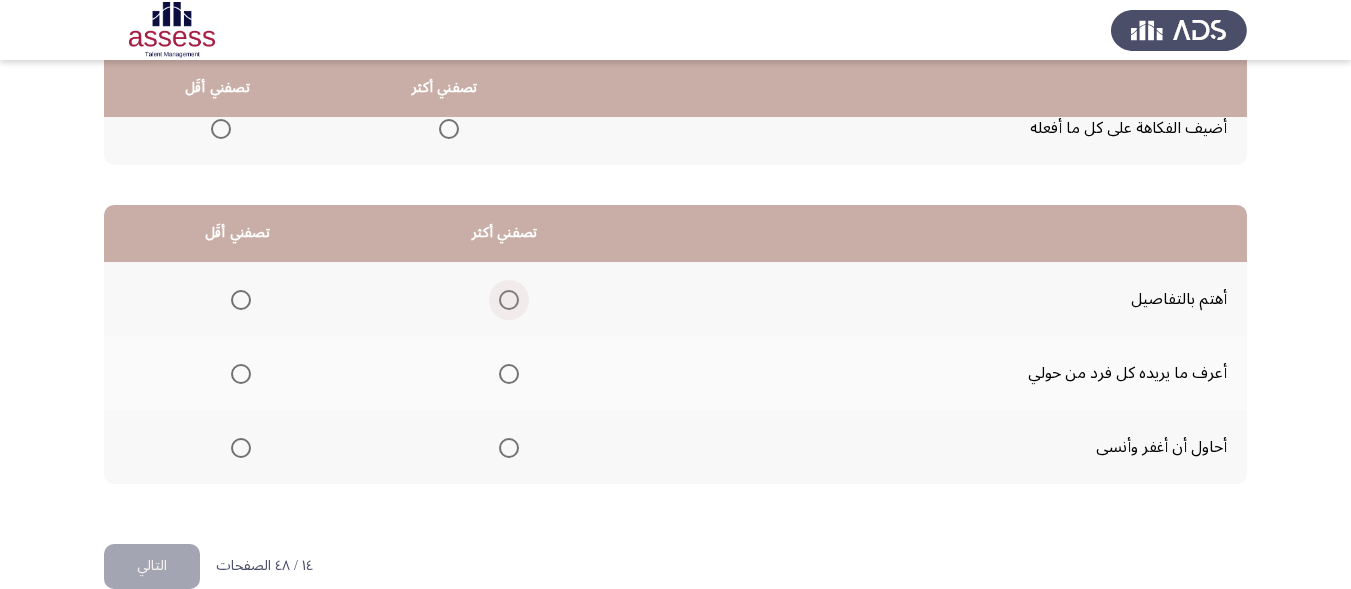 click at bounding box center (509, 300) 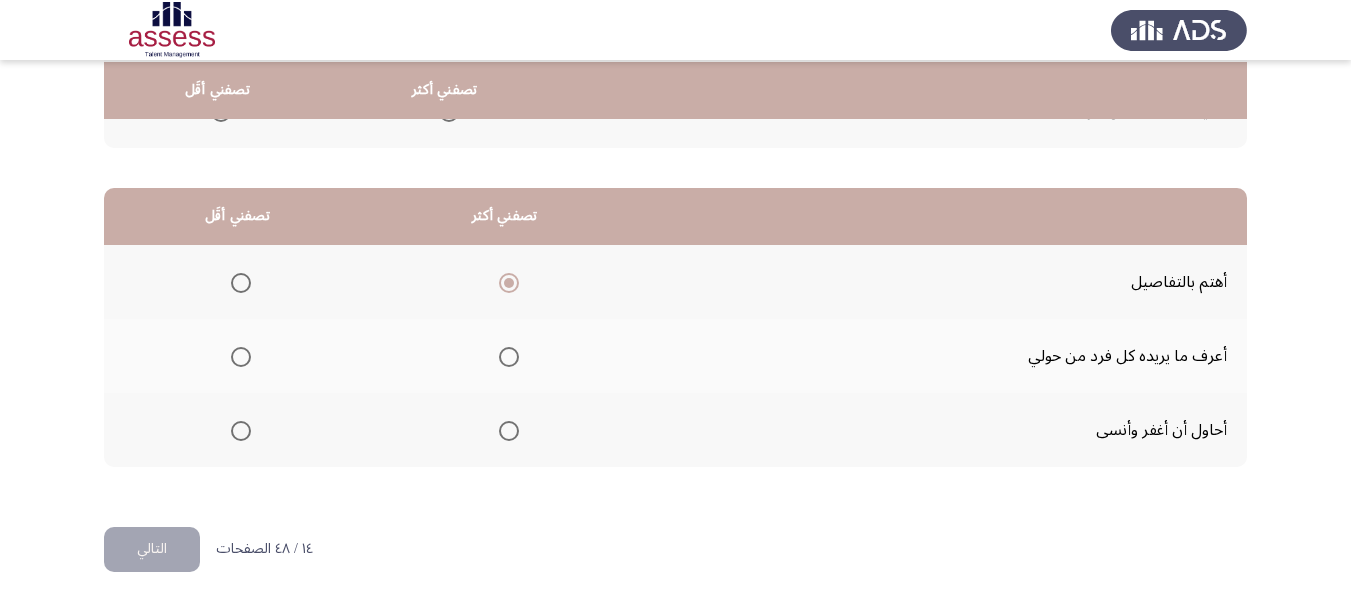 scroll, scrollTop: 405, scrollLeft: 0, axis: vertical 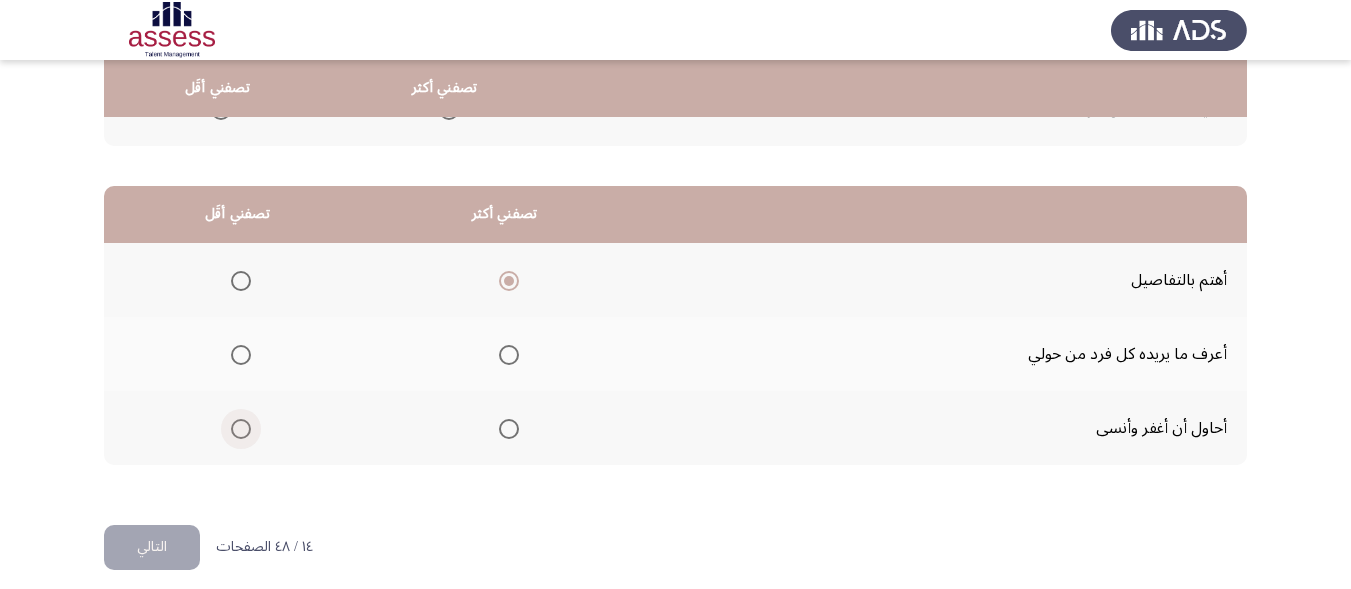 click at bounding box center [241, 429] 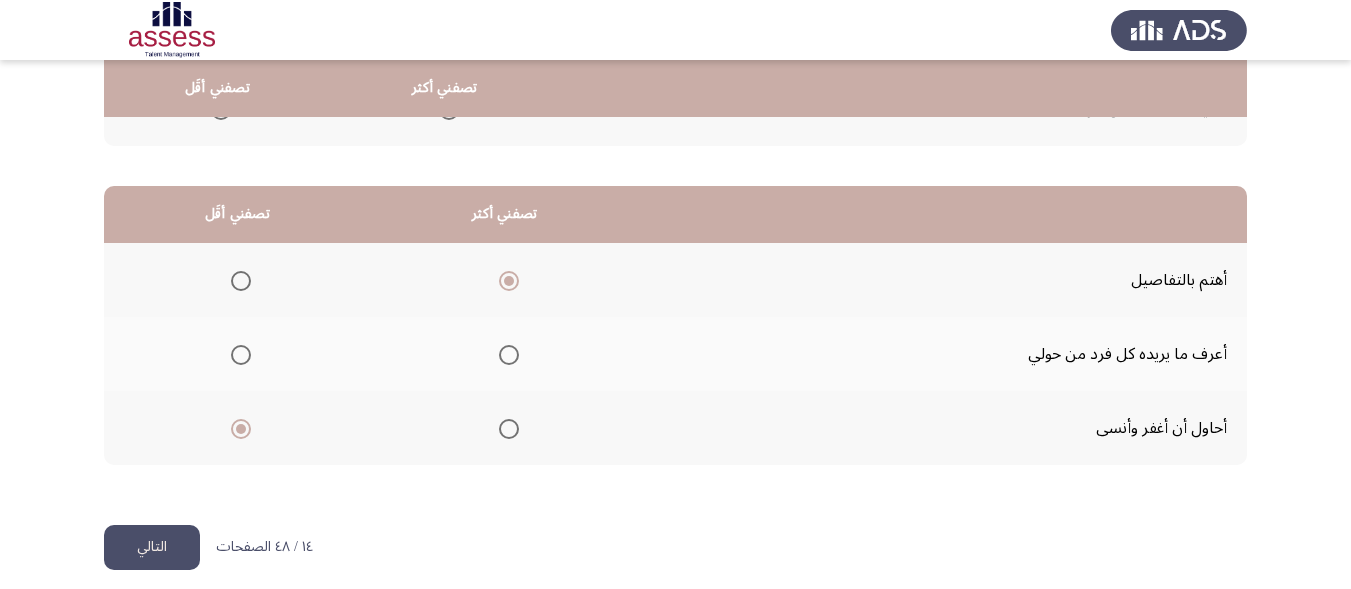 click on "التالي" 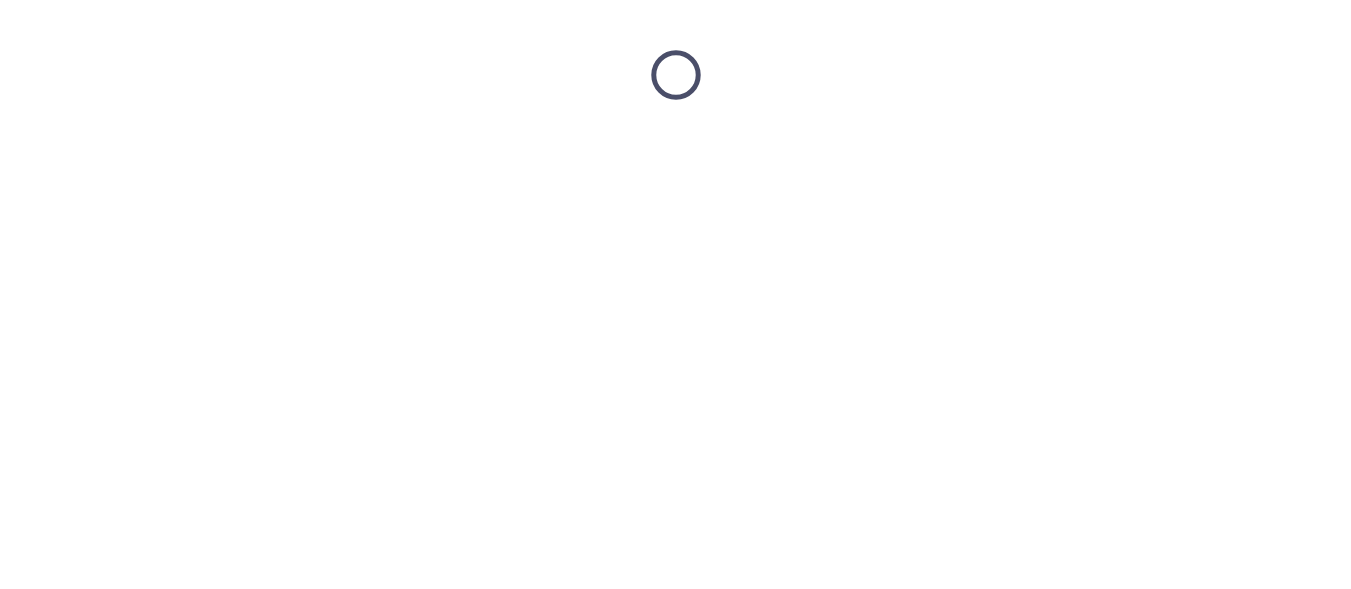 scroll, scrollTop: 0, scrollLeft: 0, axis: both 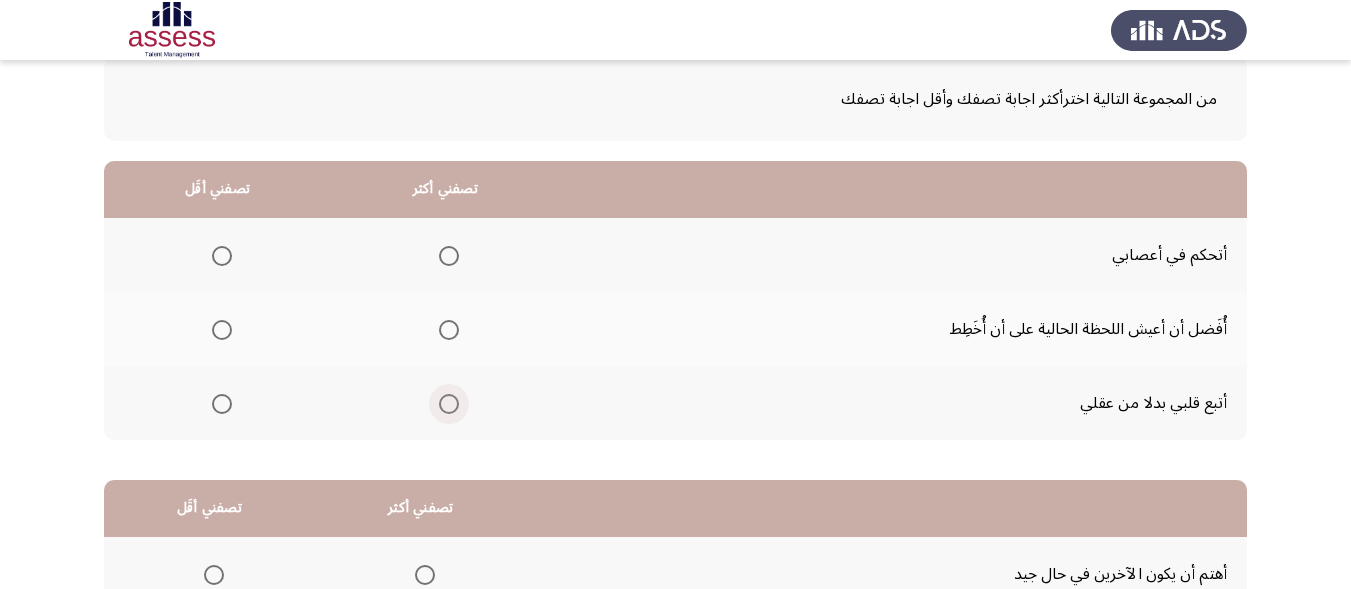 click at bounding box center [449, 404] 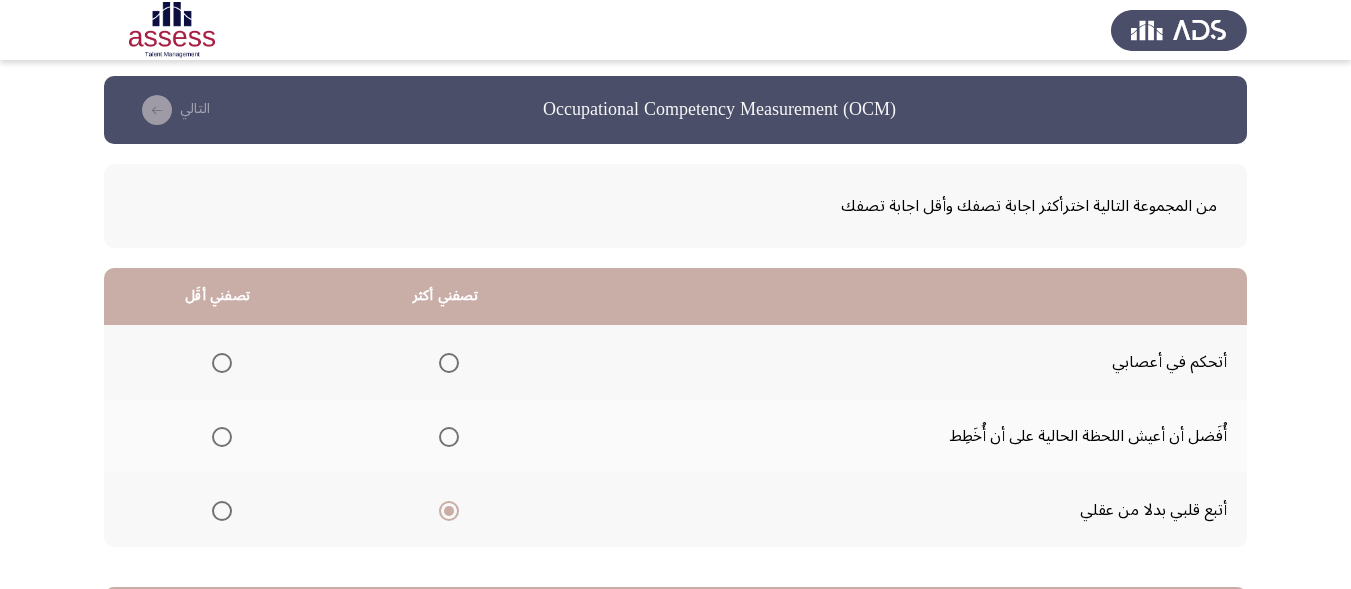scroll, scrollTop: 0, scrollLeft: 0, axis: both 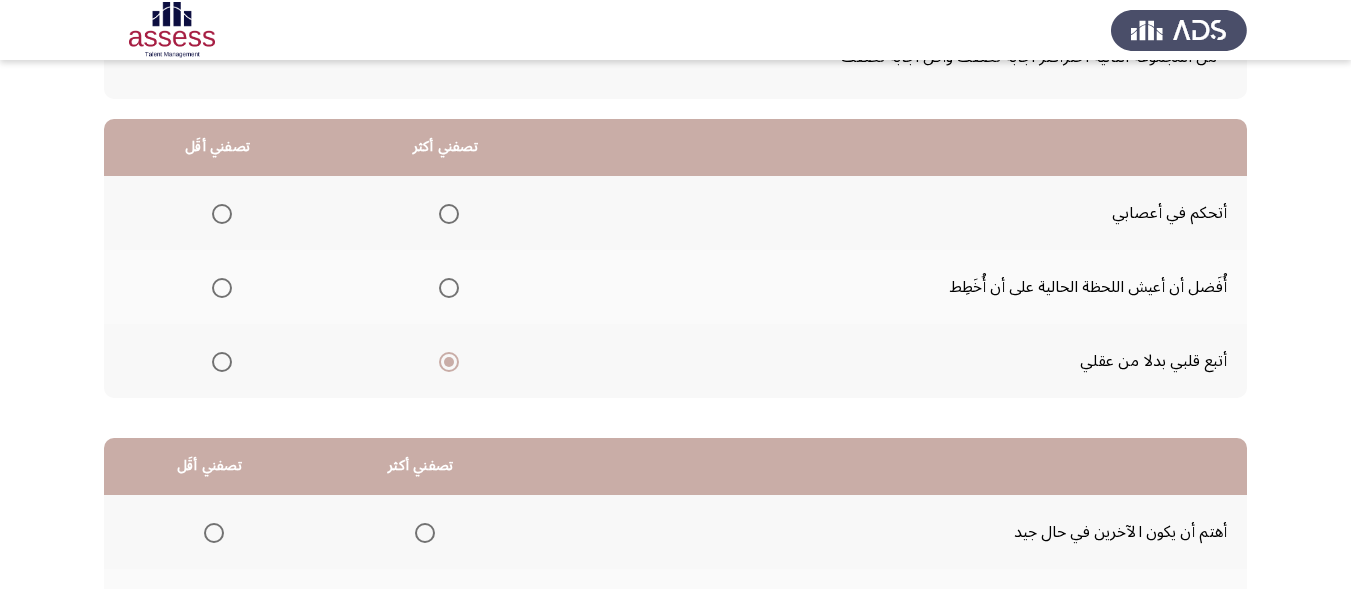 click at bounding box center [449, 288] 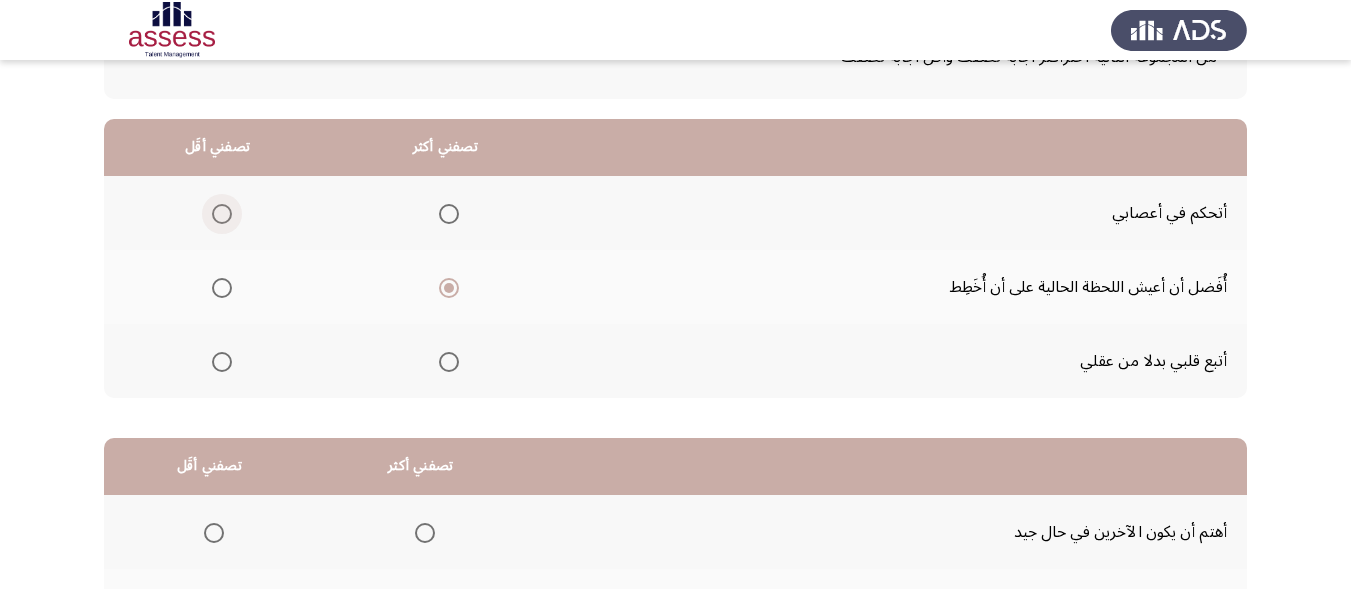 click at bounding box center (222, 214) 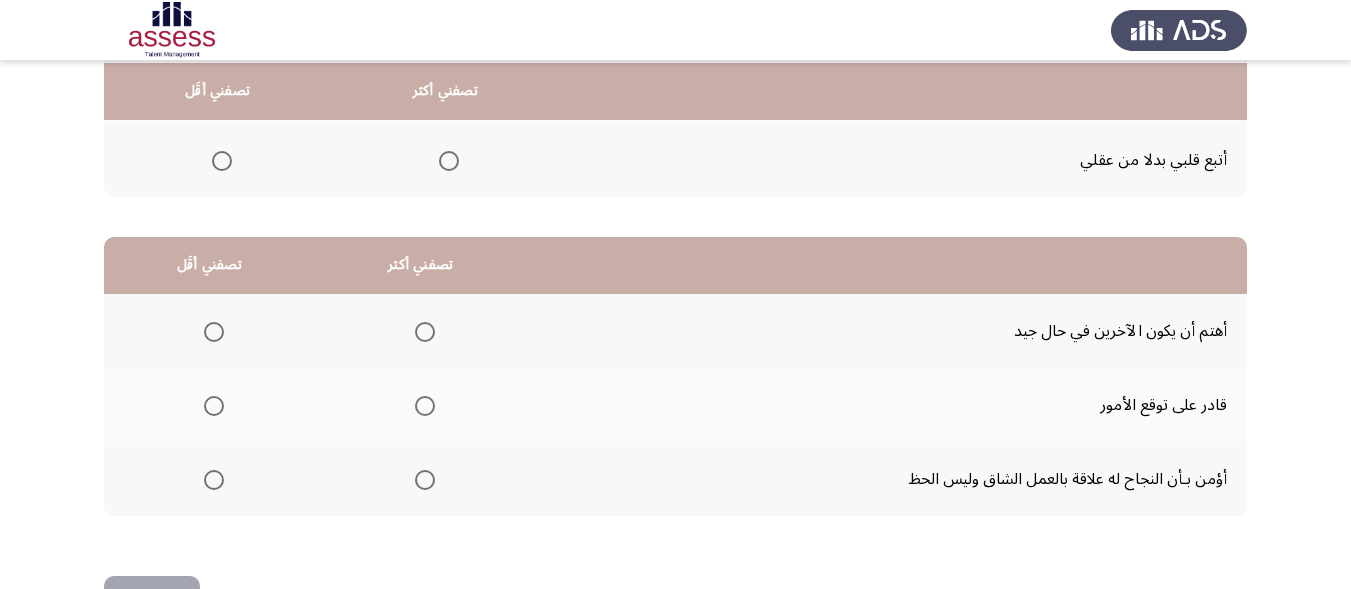 scroll, scrollTop: 357, scrollLeft: 0, axis: vertical 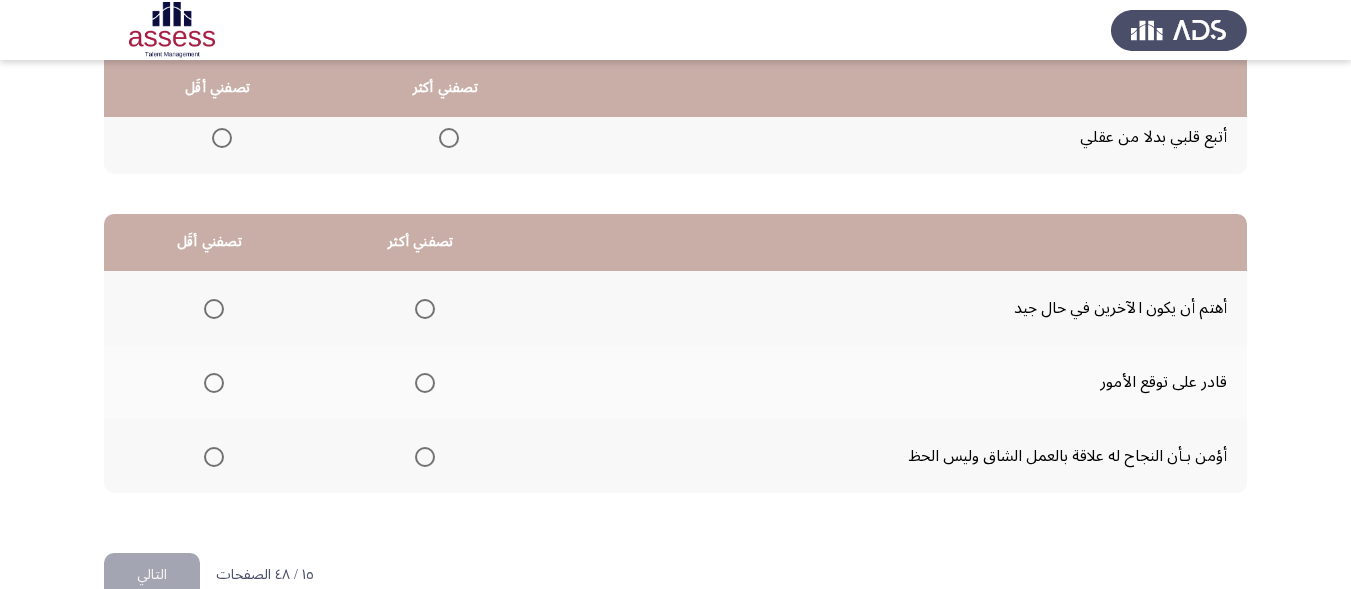 click at bounding box center [425, 309] 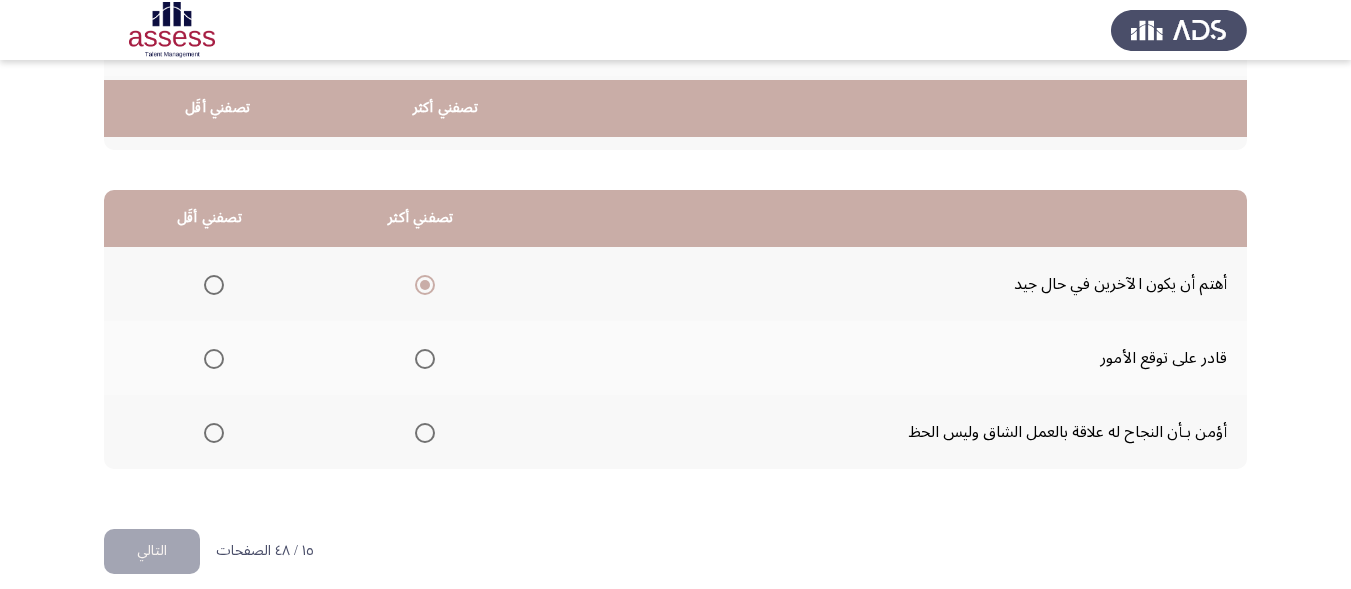 scroll, scrollTop: 421, scrollLeft: 0, axis: vertical 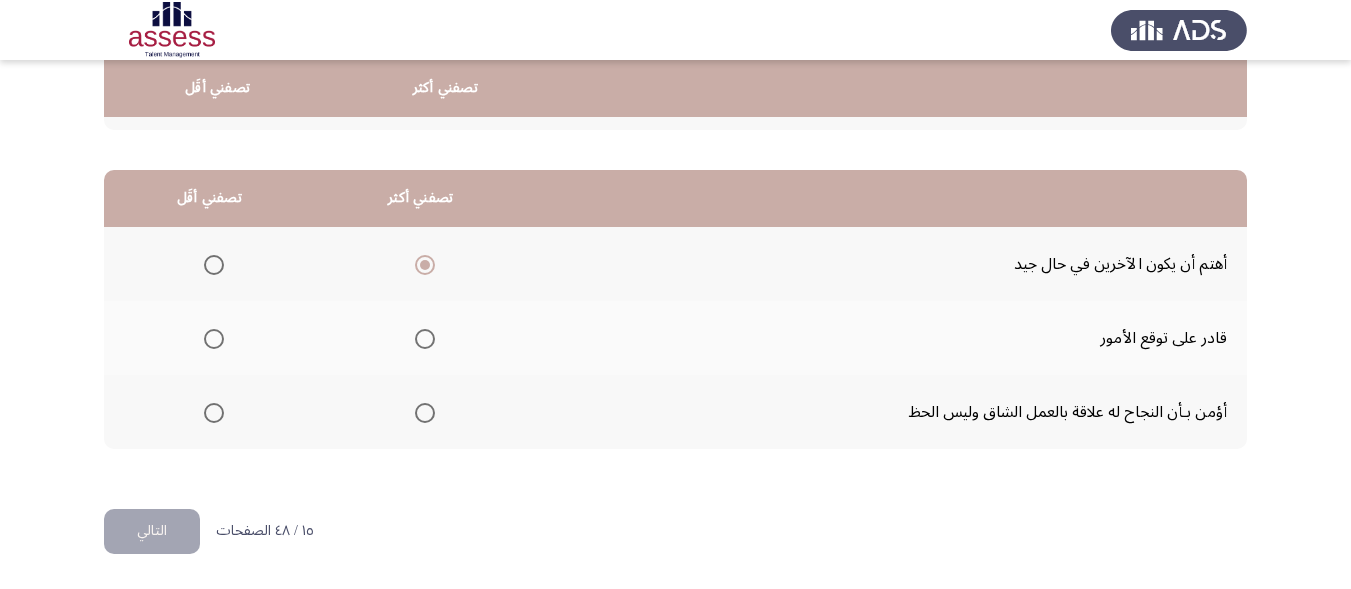 click at bounding box center [214, 413] 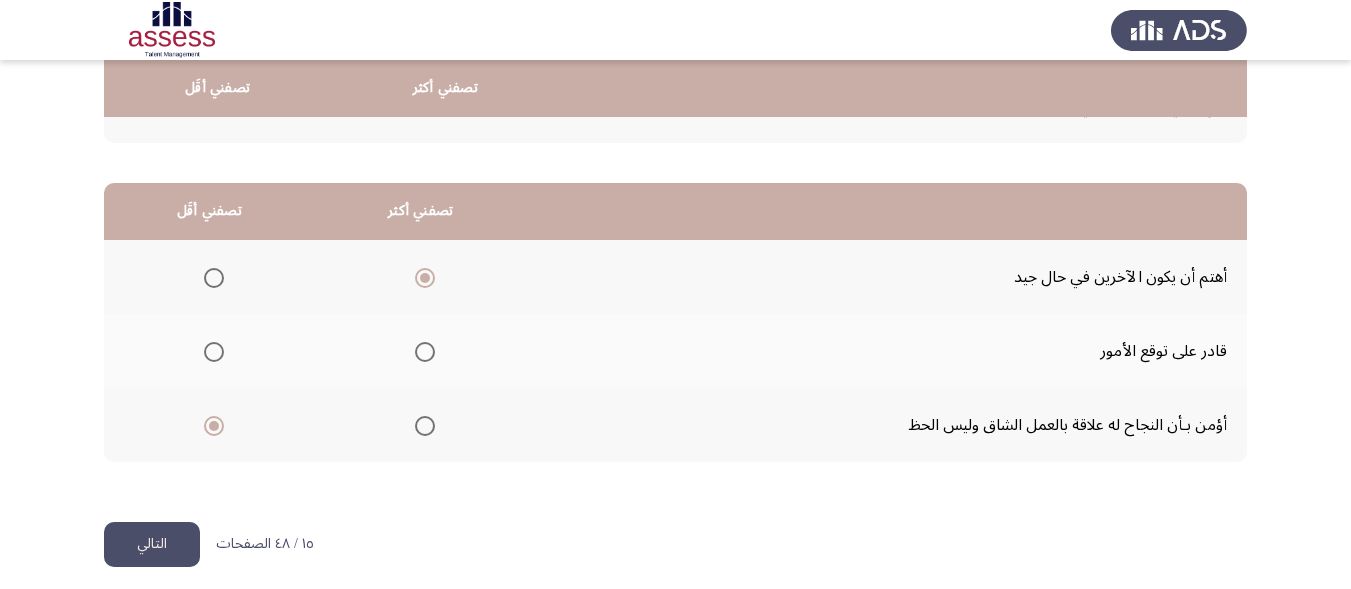 scroll, scrollTop: 410, scrollLeft: 0, axis: vertical 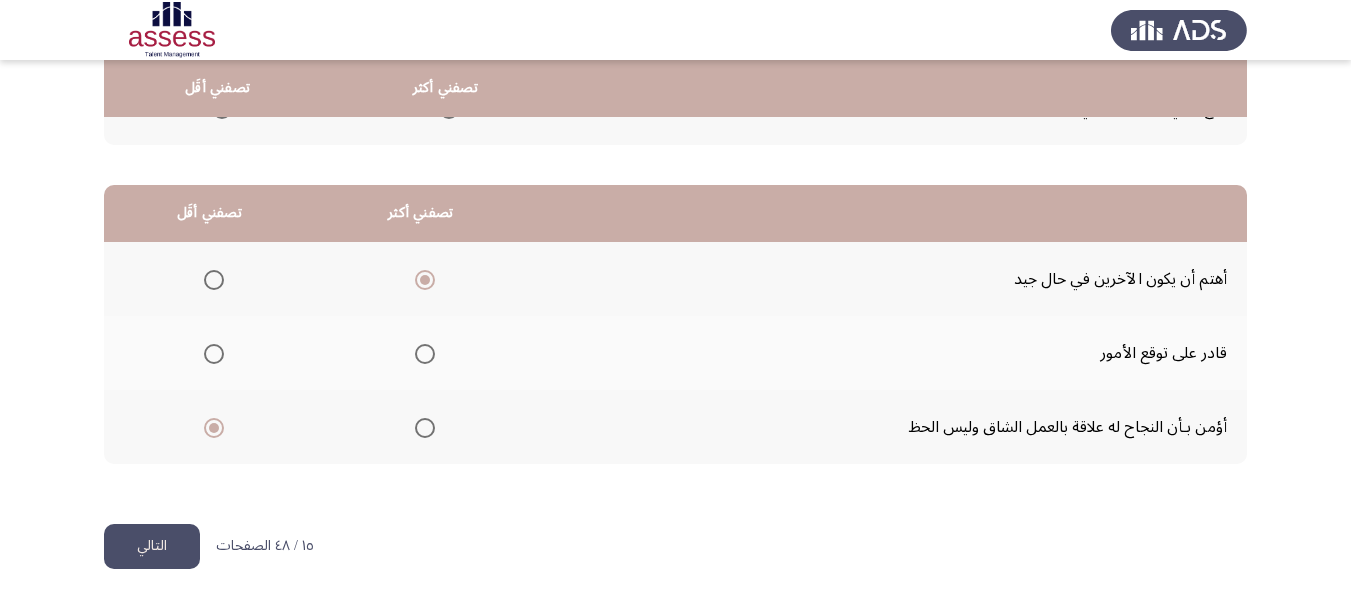click on "التالي" 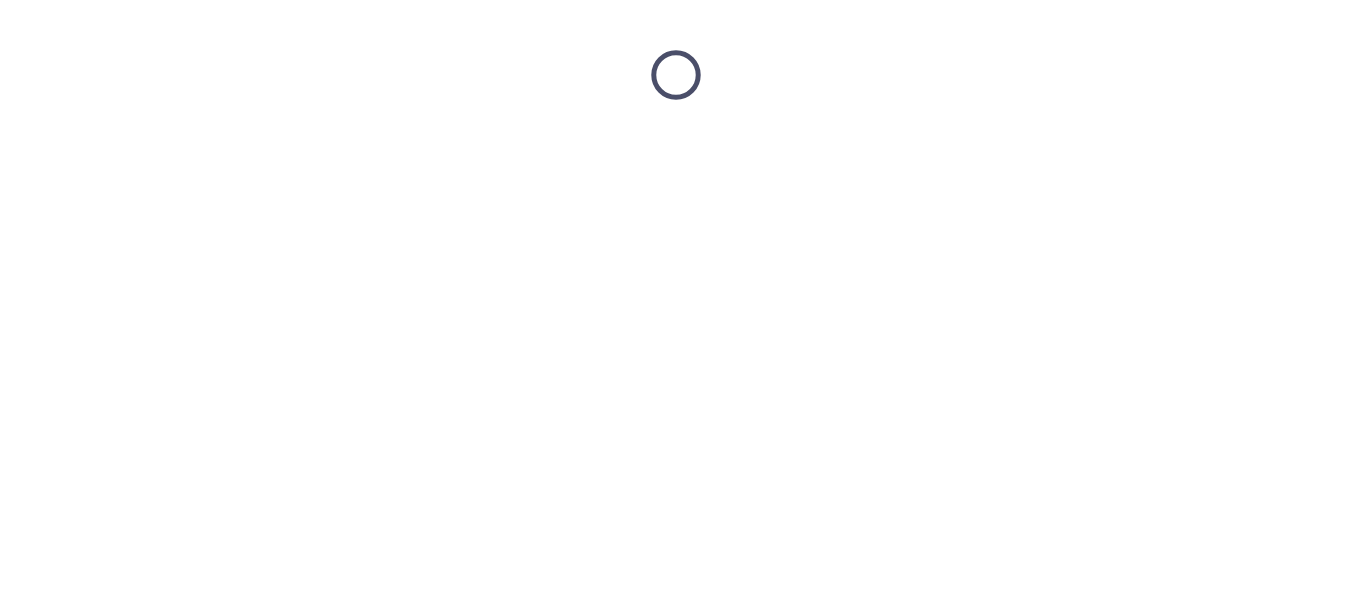 scroll, scrollTop: 0, scrollLeft: 0, axis: both 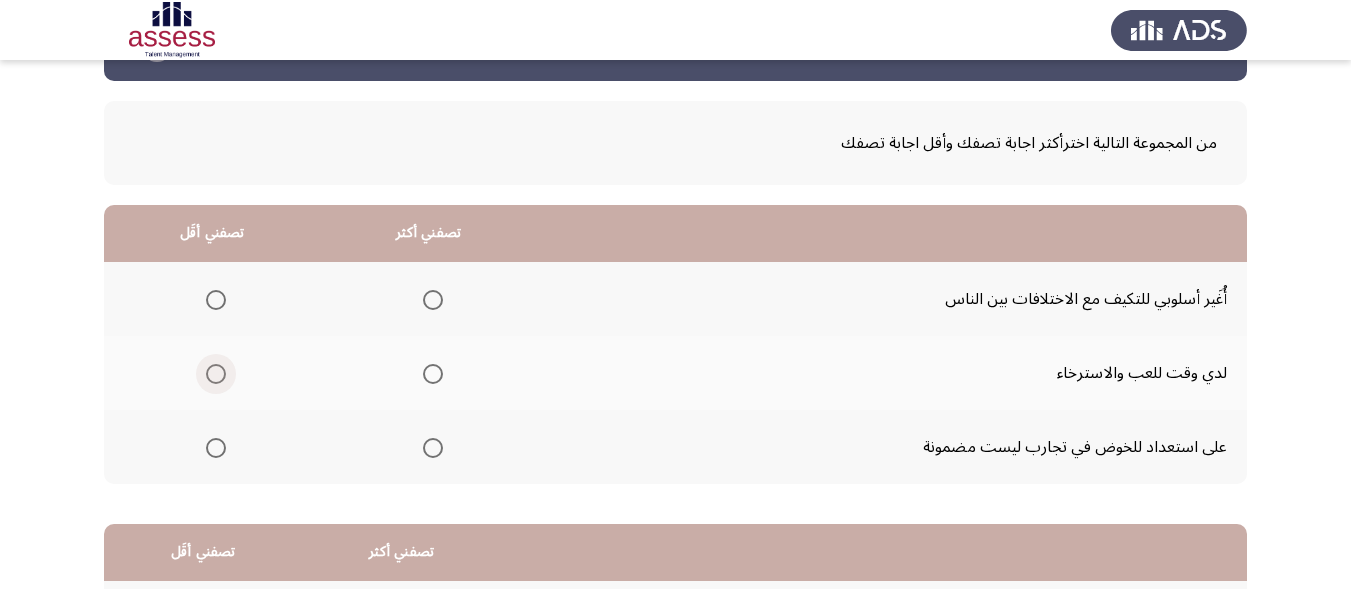 click at bounding box center [216, 374] 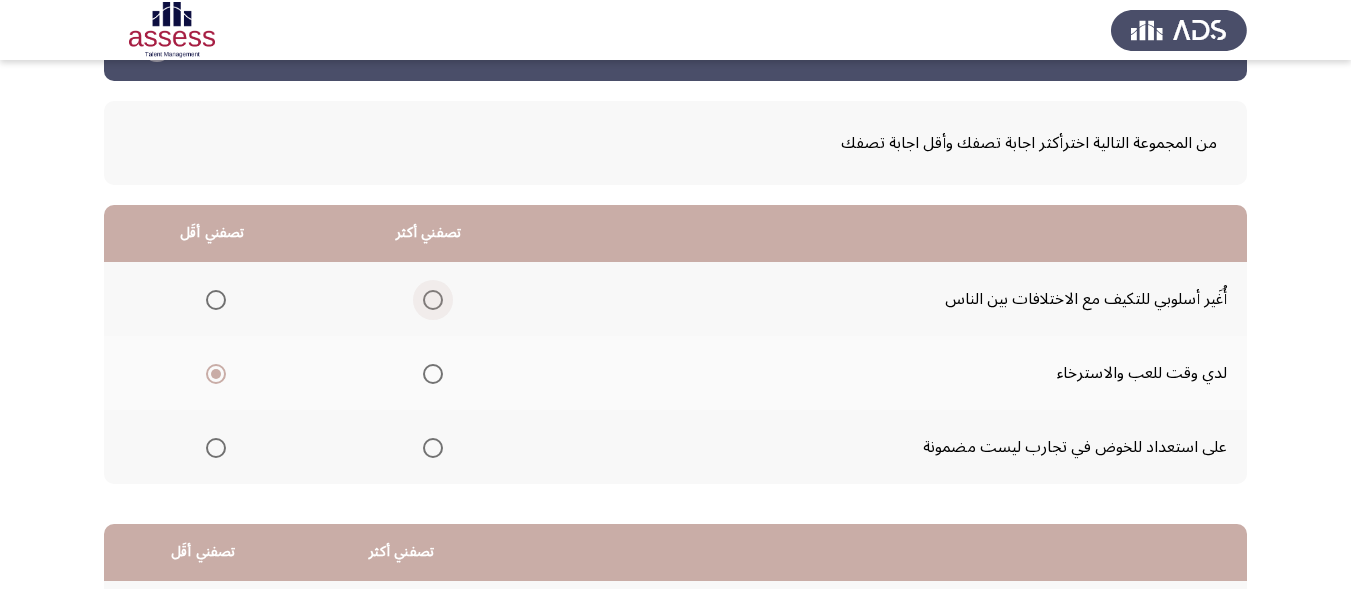 click at bounding box center (433, 300) 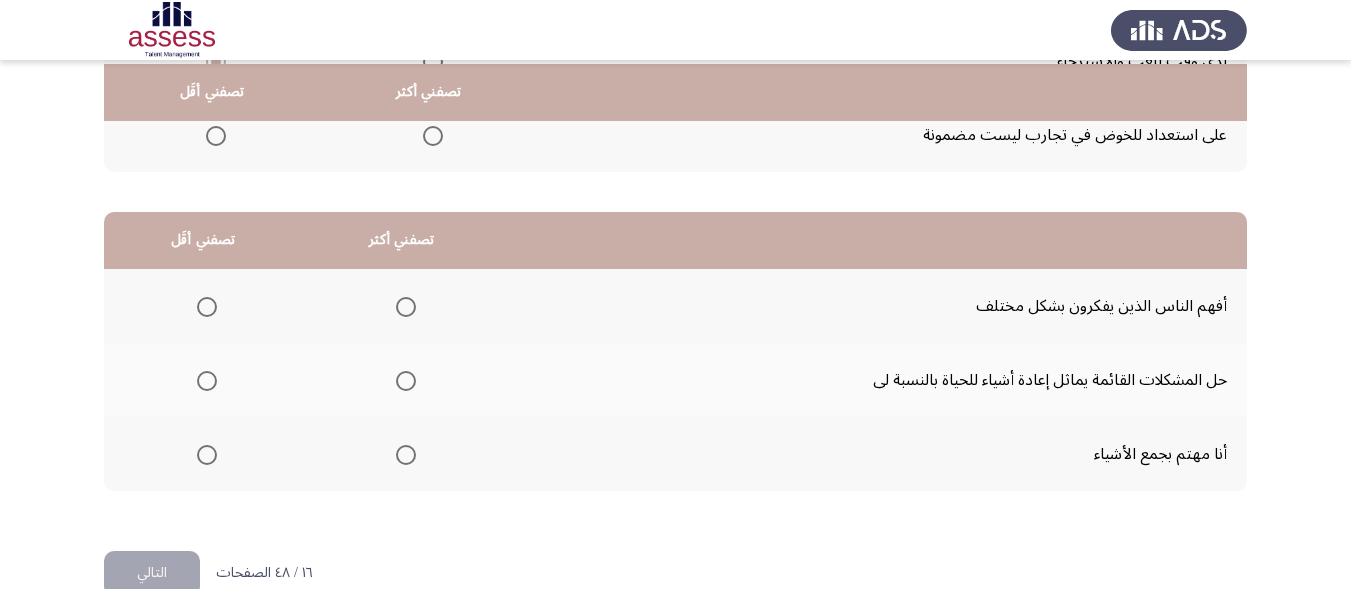 scroll, scrollTop: 383, scrollLeft: 0, axis: vertical 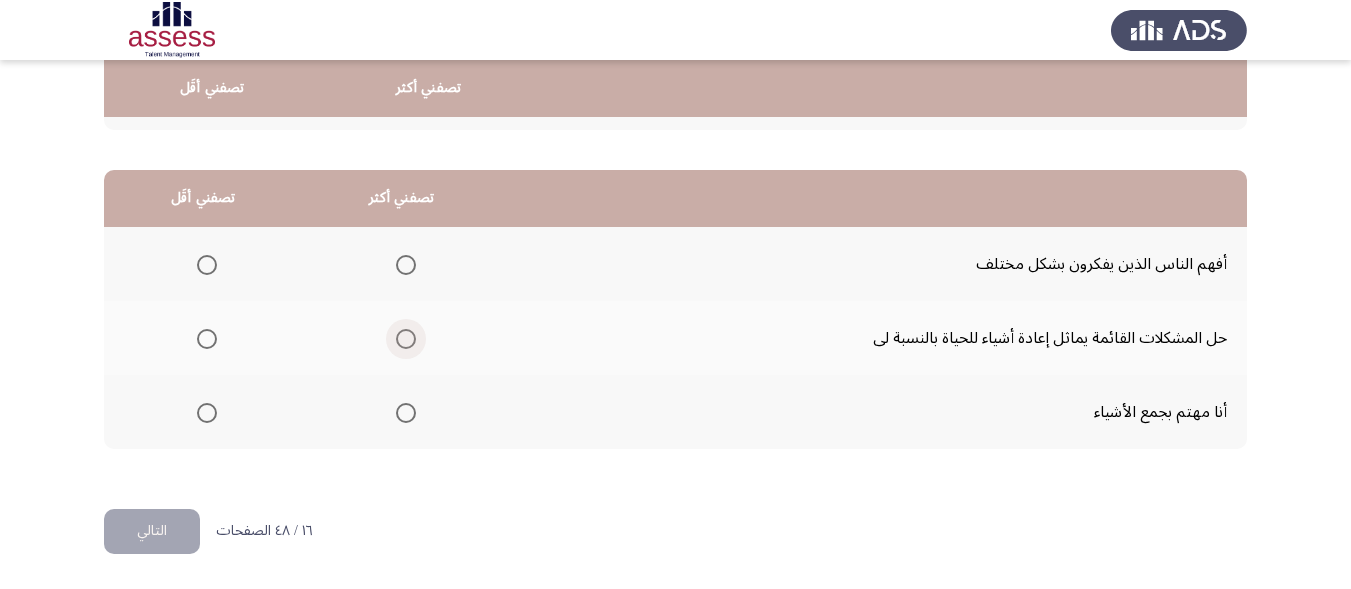 click at bounding box center (406, 339) 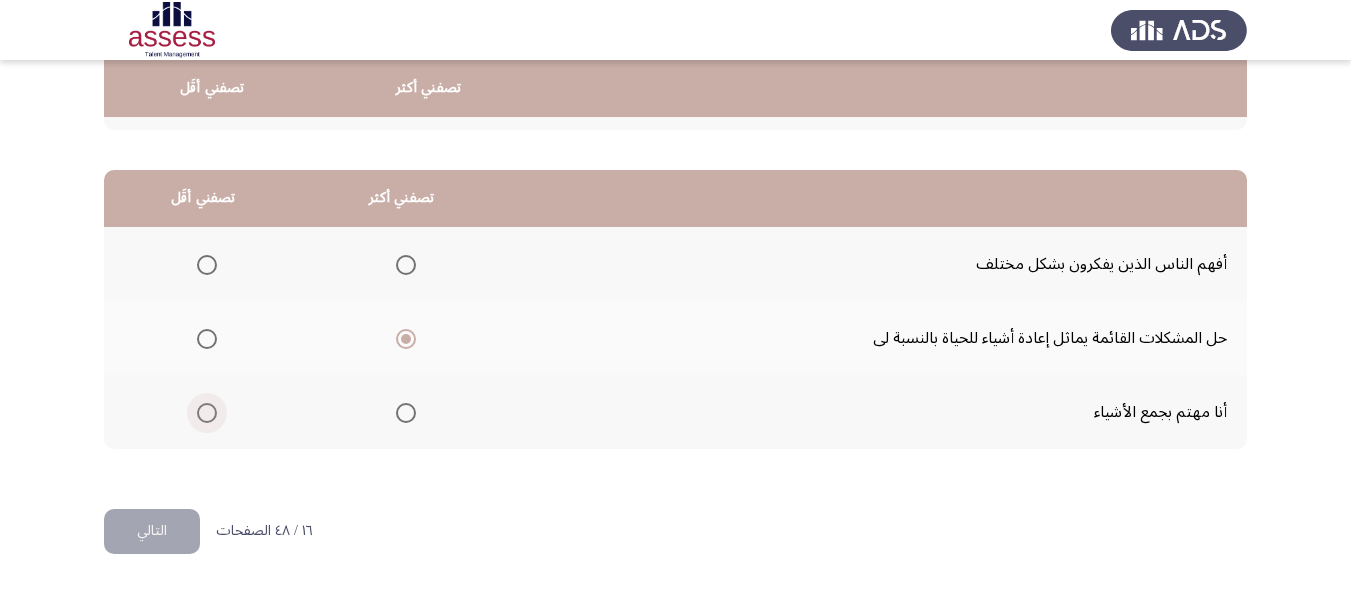 click at bounding box center (207, 413) 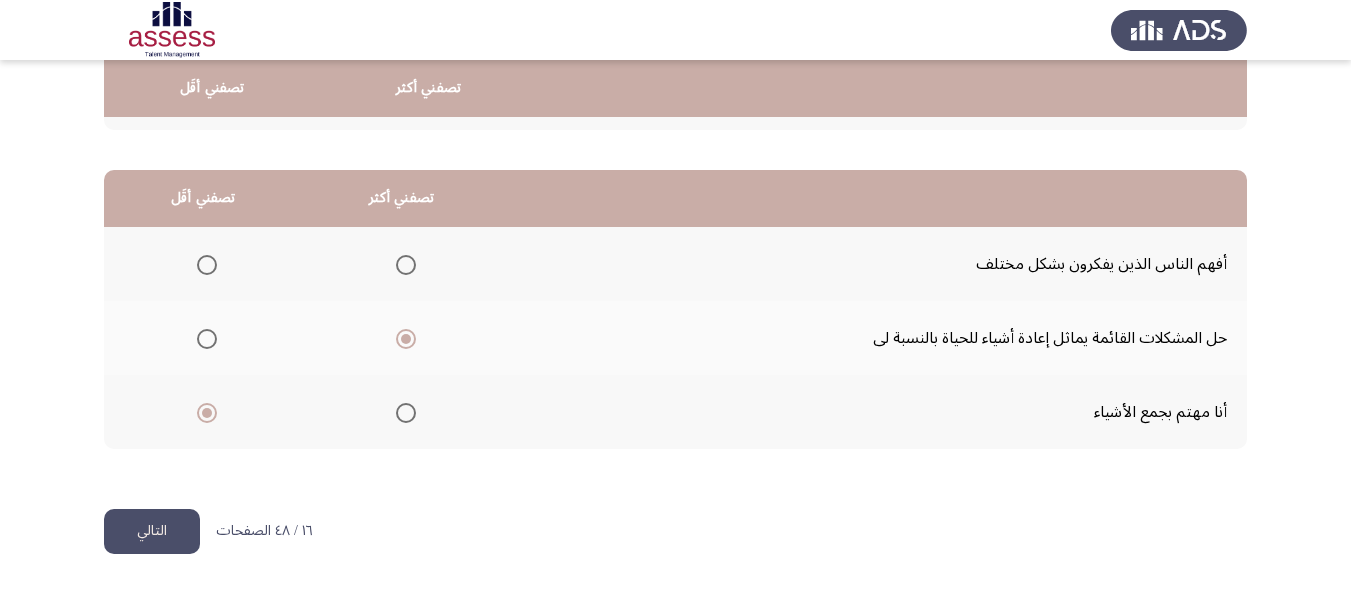 click on "التالي" 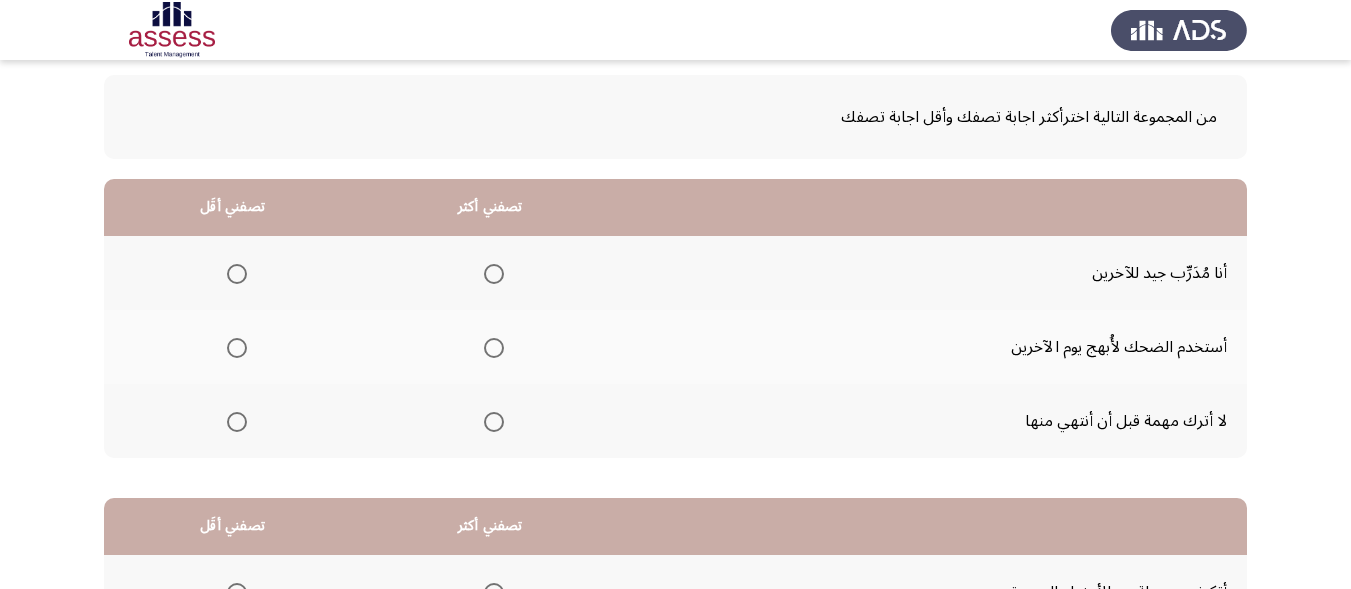 scroll, scrollTop: 104, scrollLeft: 0, axis: vertical 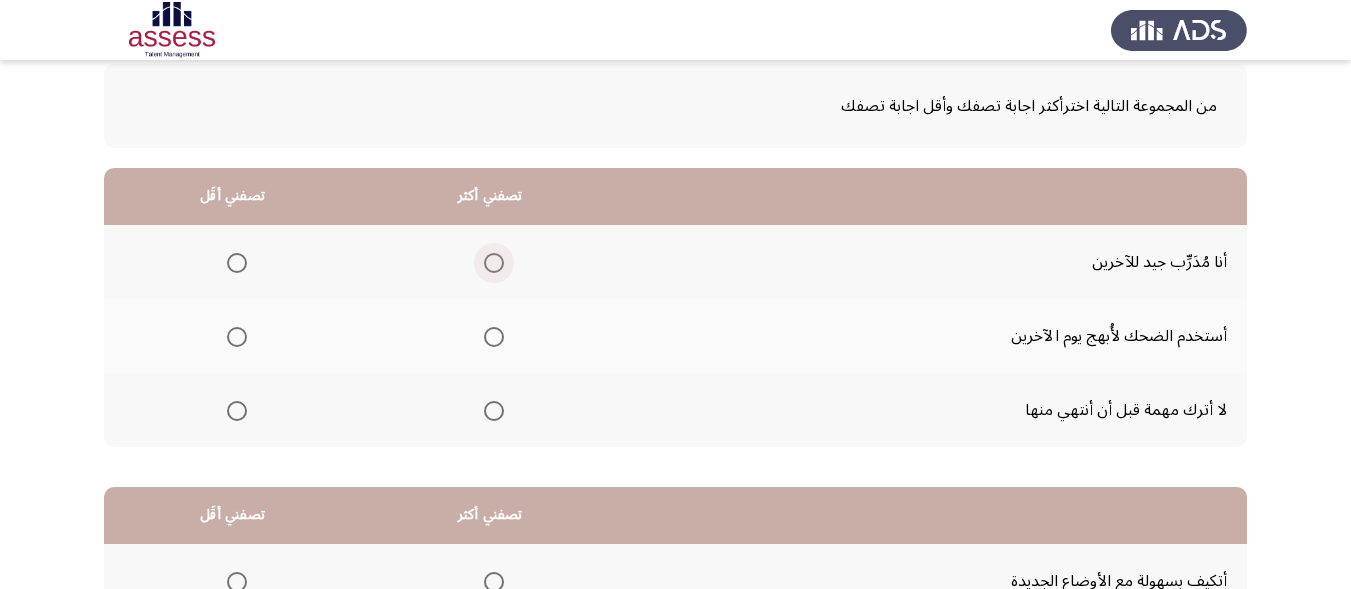 click at bounding box center (494, 263) 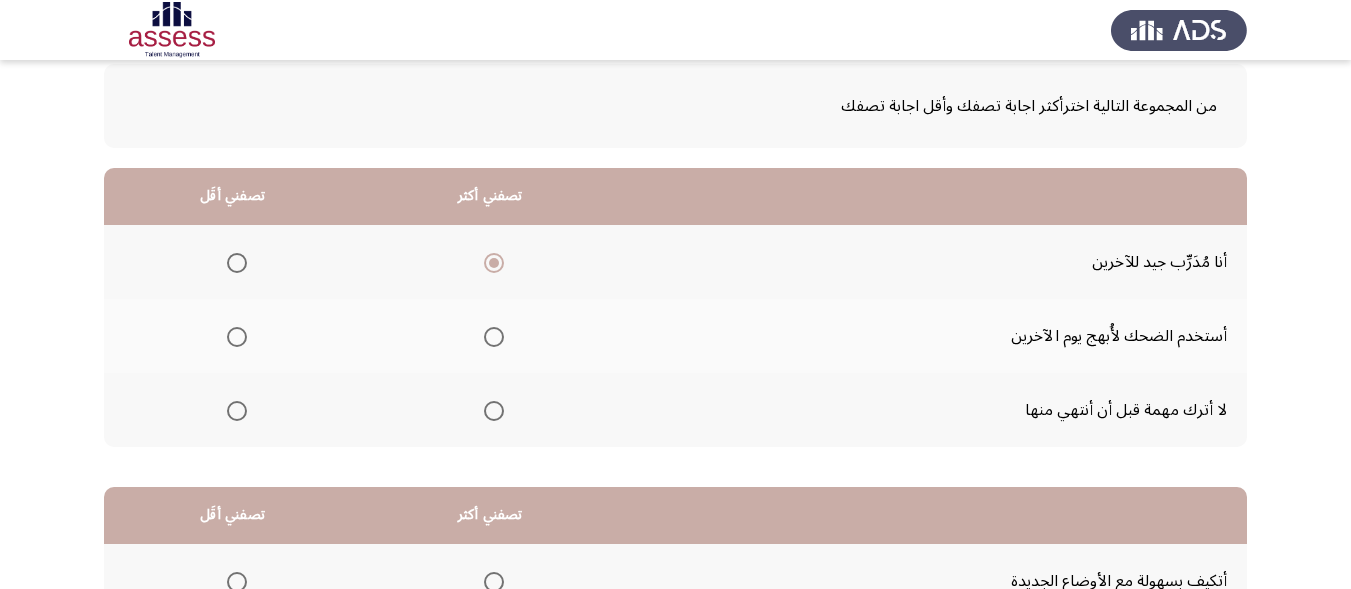 click at bounding box center (237, 337) 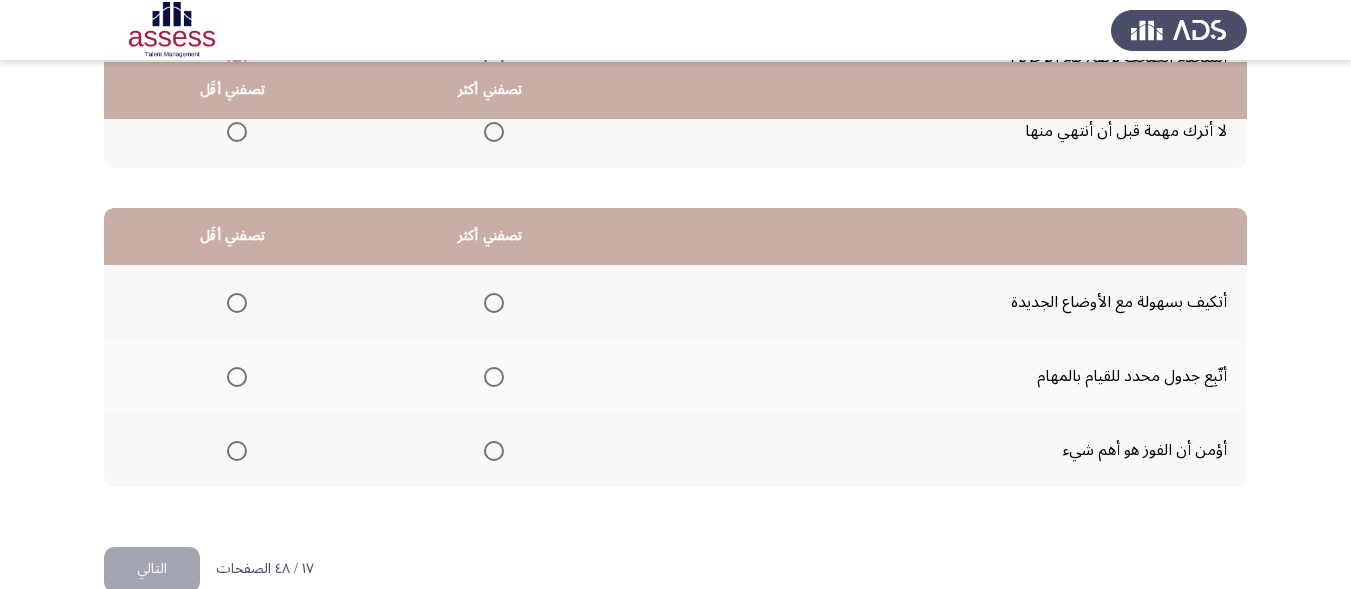 scroll, scrollTop: 385, scrollLeft: 0, axis: vertical 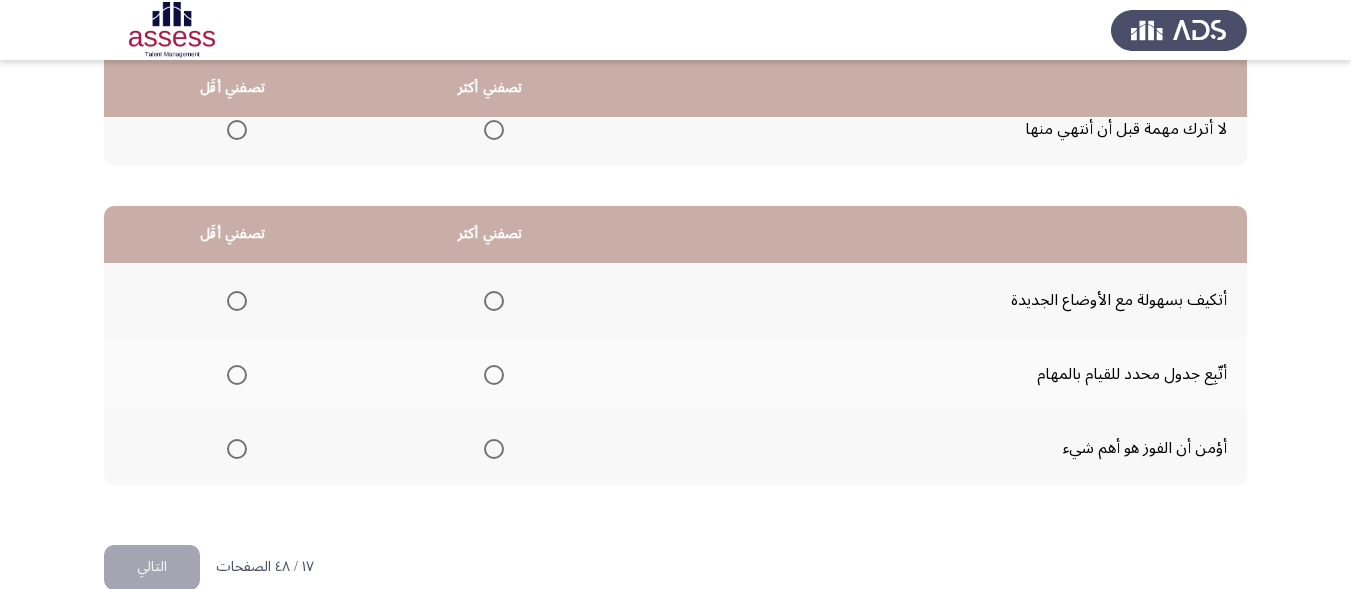 click at bounding box center (237, 449) 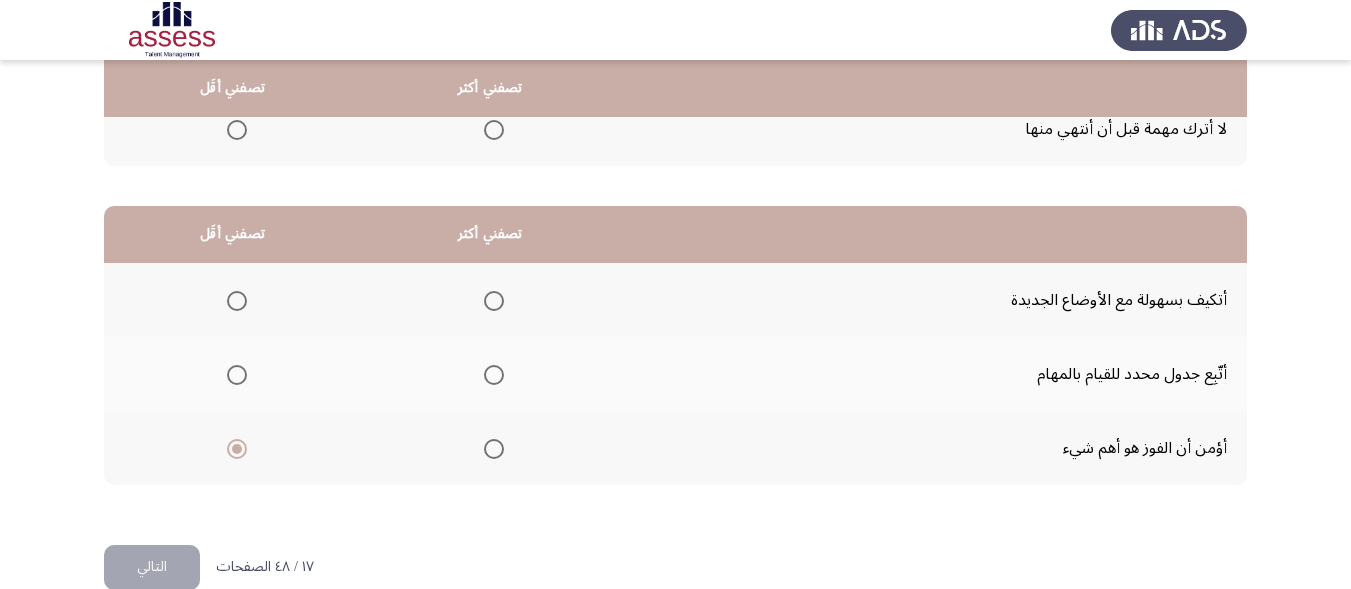 click at bounding box center (494, 301) 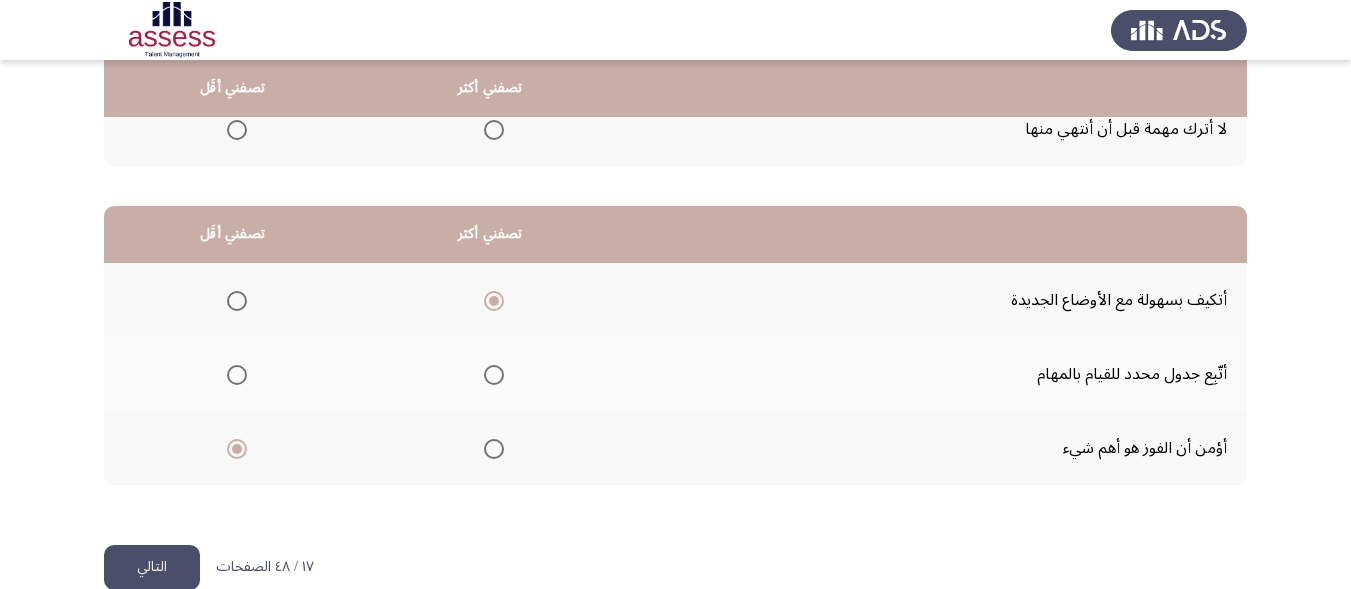 click at bounding box center [237, 375] 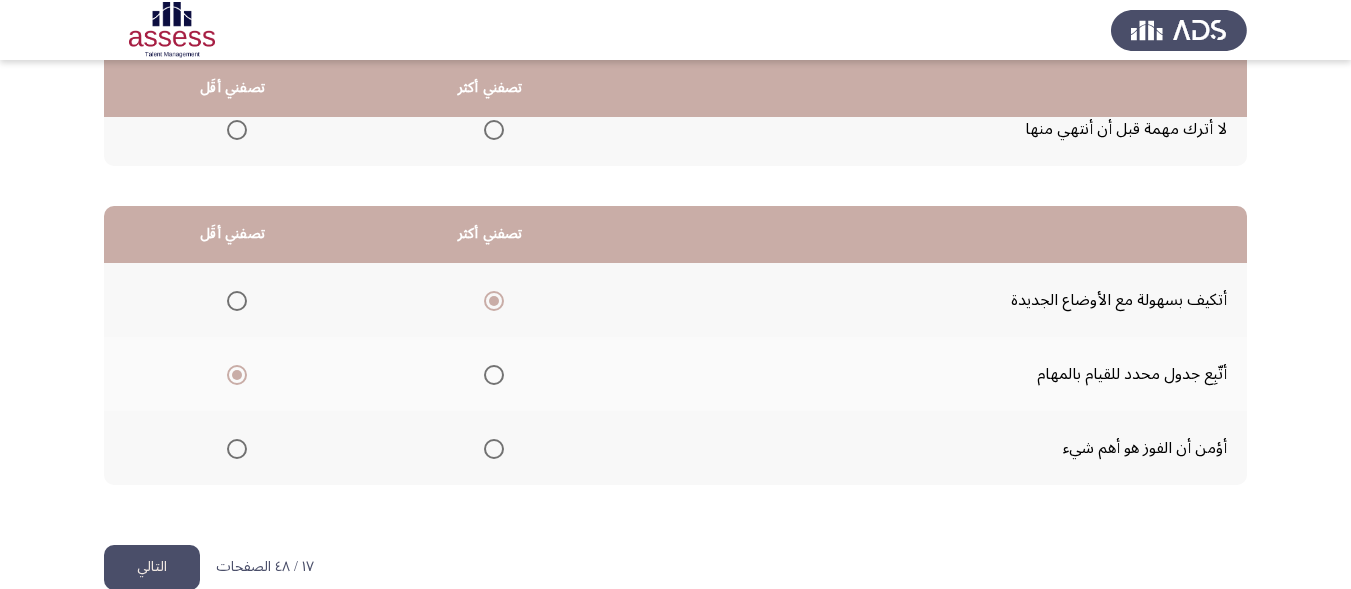 click on "التالي" 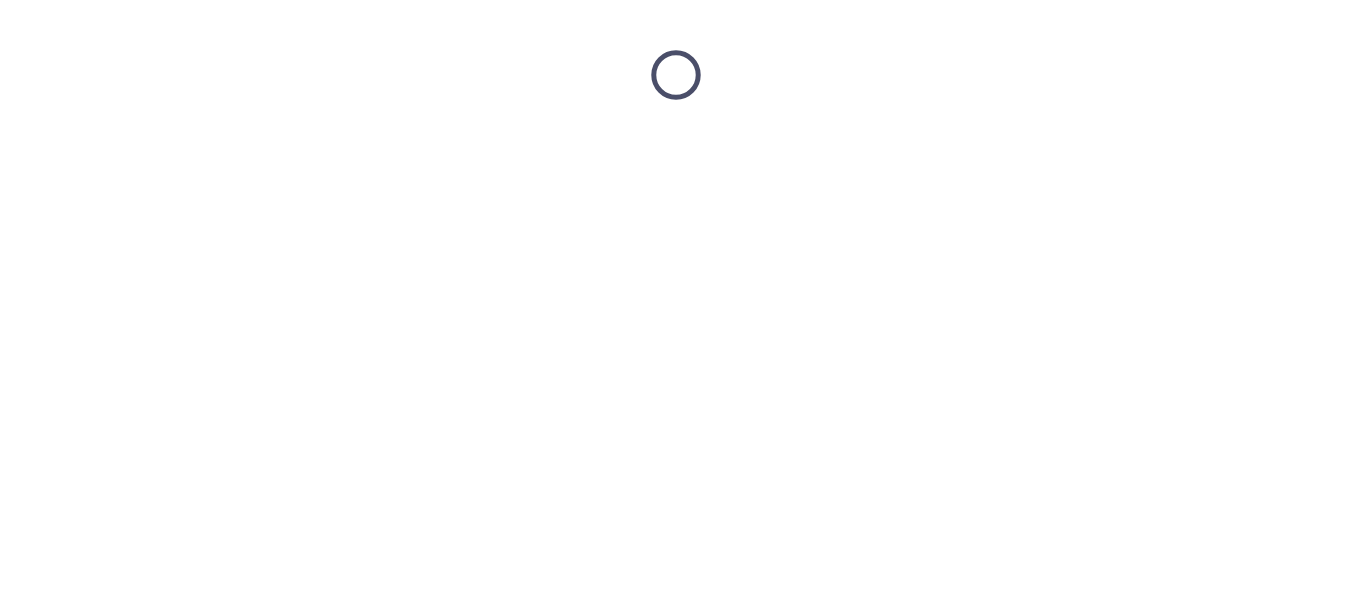 scroll, scrollTop: 0, scrollLeft: 0, axis: both 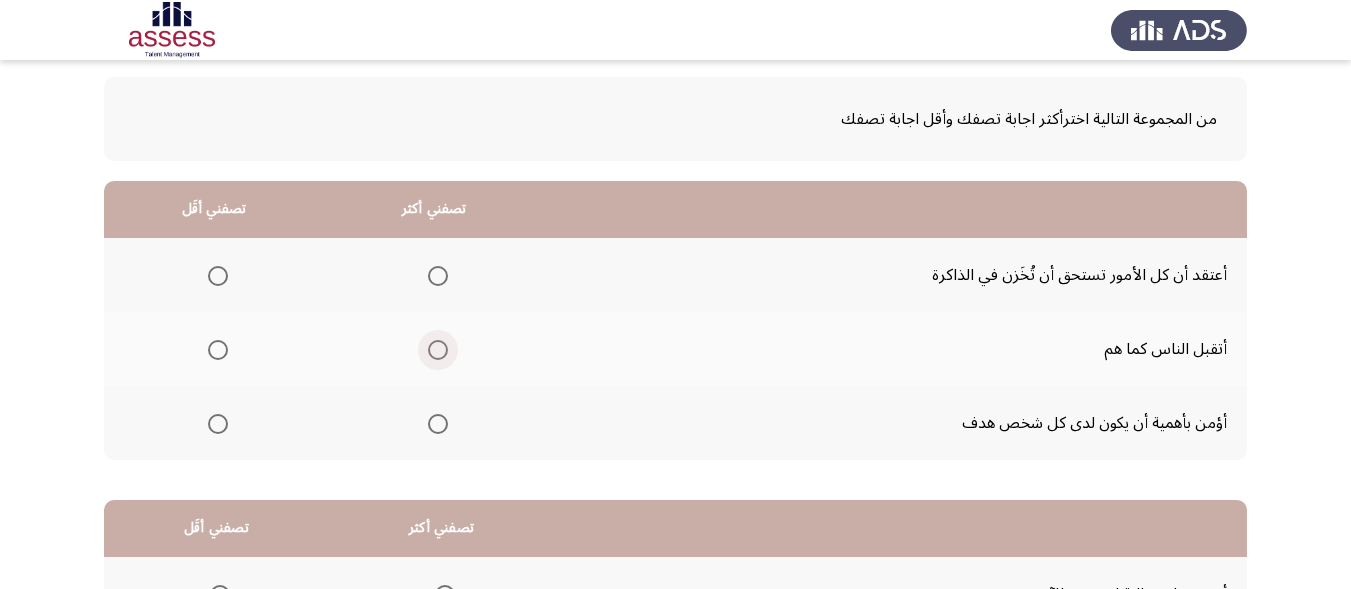 click at bounding box center [438, 350] 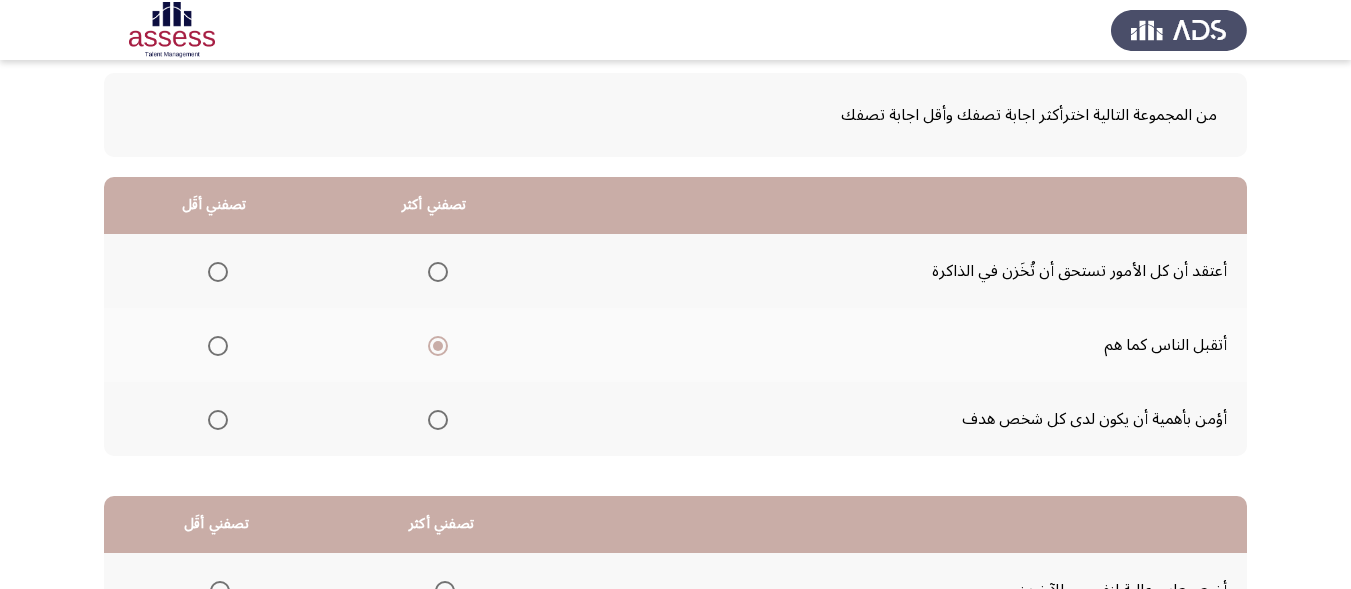 scroll, scrollTop: 97, scrollLeft: 0, axis: vertical 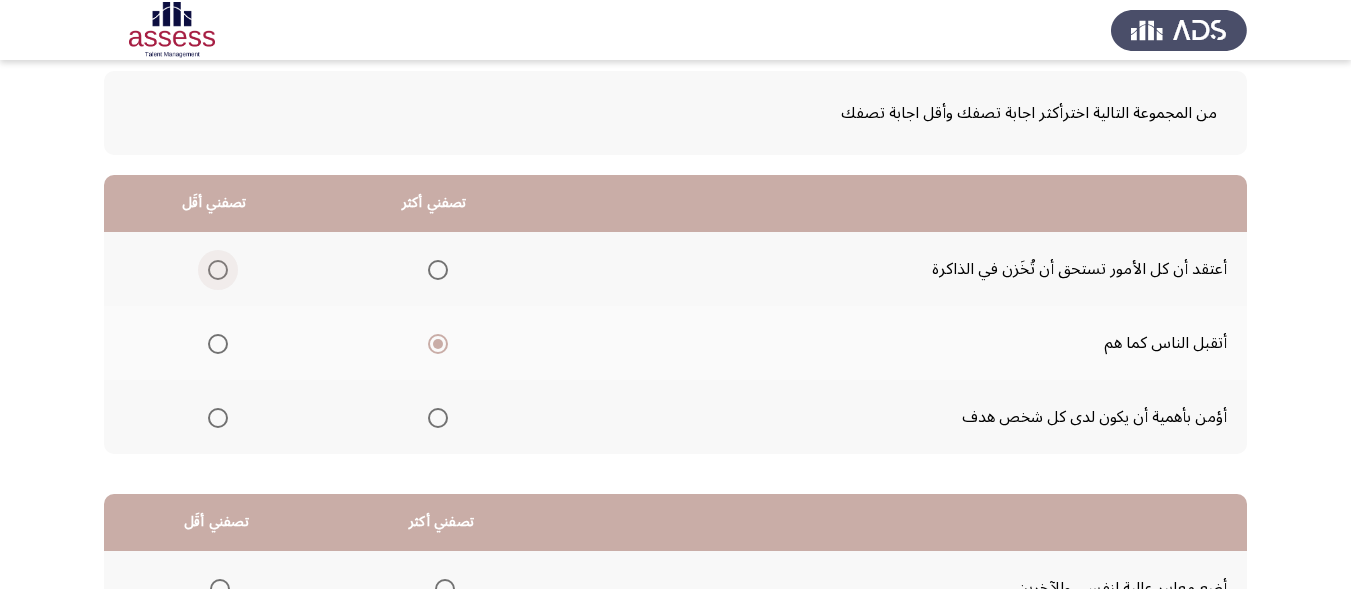click at bounding box center (218, 270) 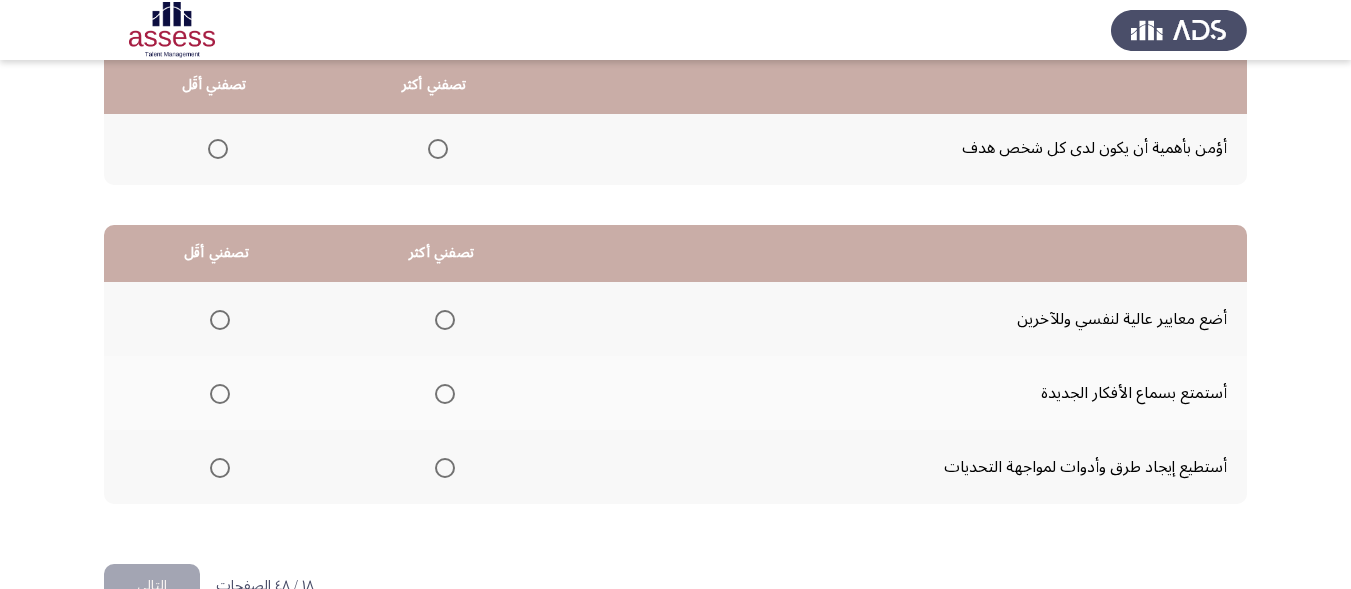 scroll, scrollTop: 368, scrollLeft: 0, axis: vertical 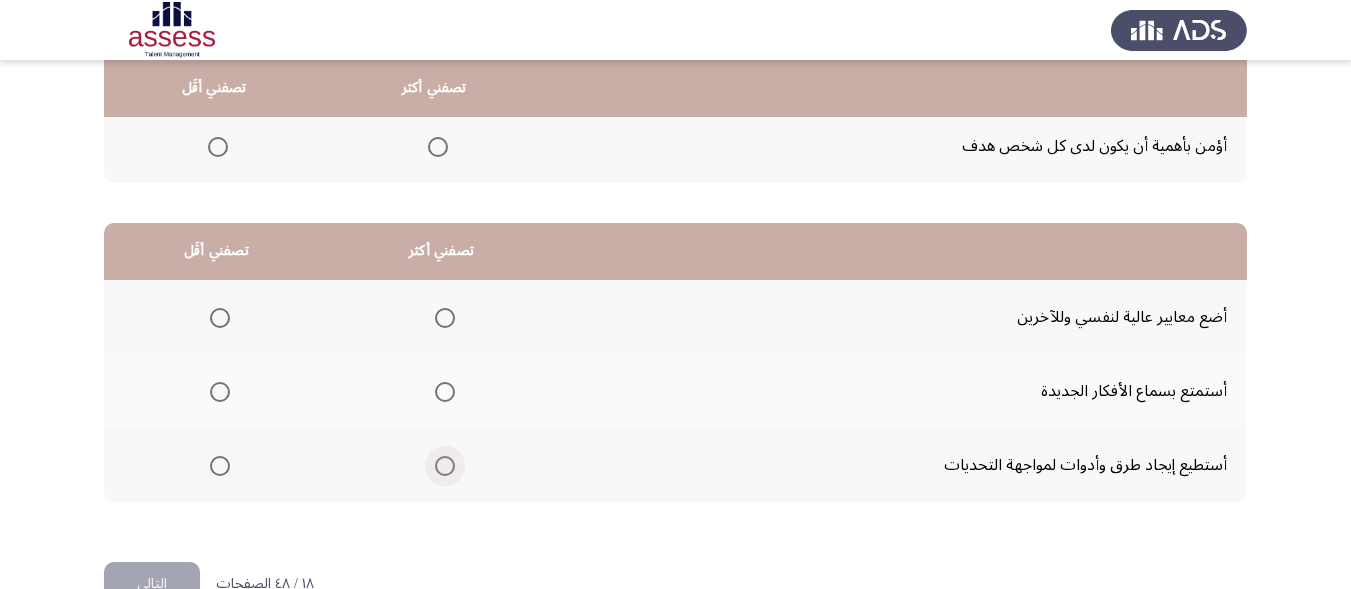 click at bounding box center (445, 466) 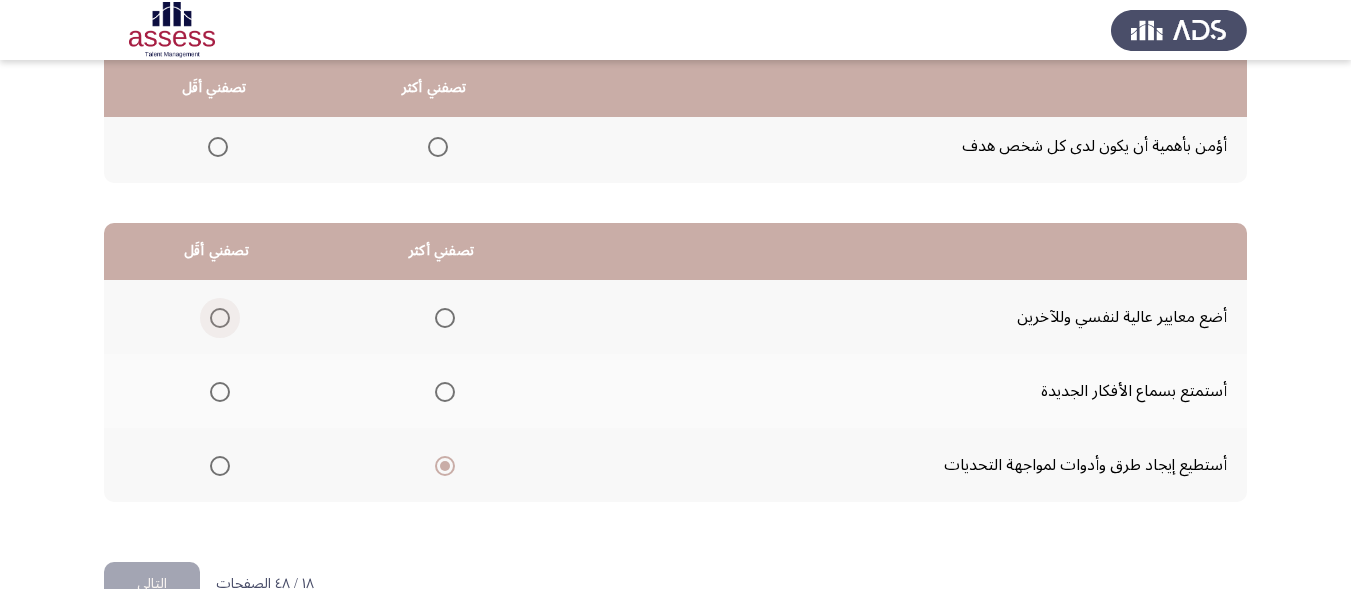 click at bounding box center (220, 318) 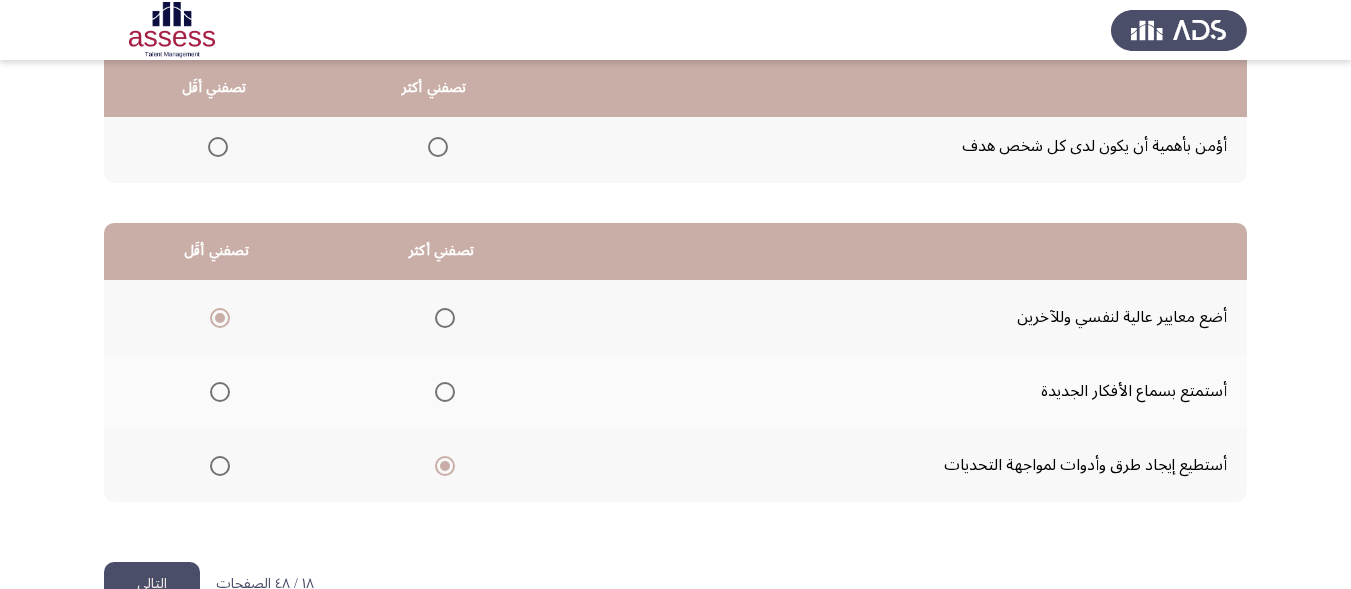 click on "التالي" 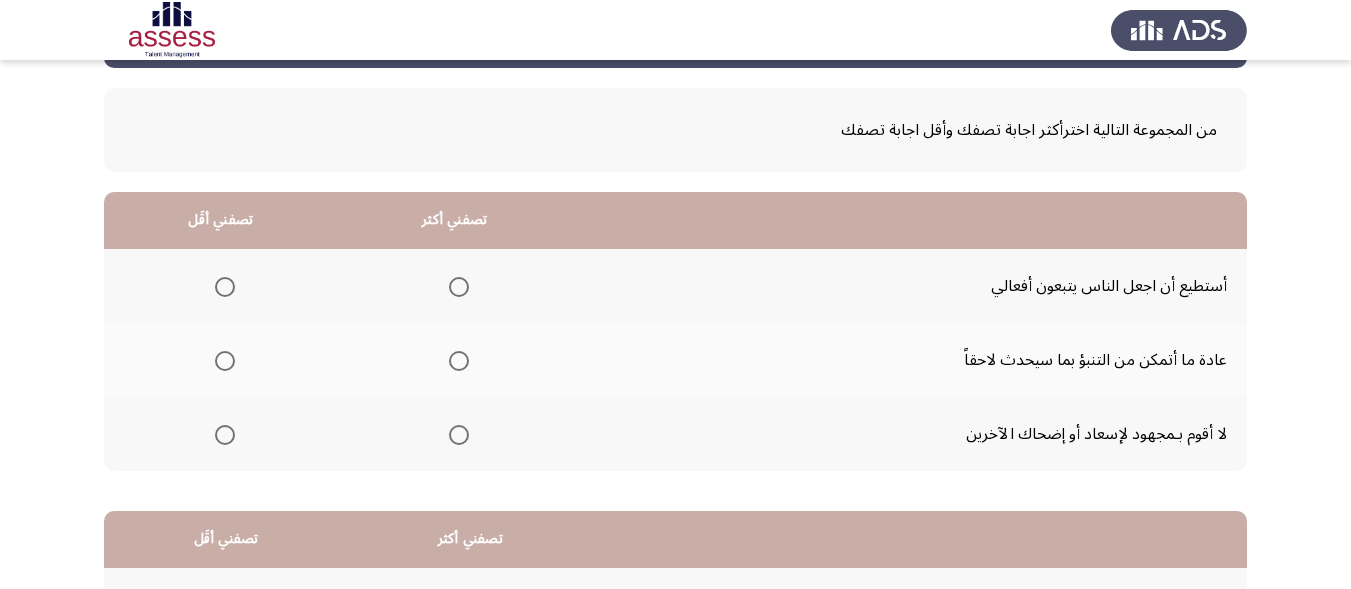 scroll, scrollTop: 82, scrollLeft: 0, axis: vertical 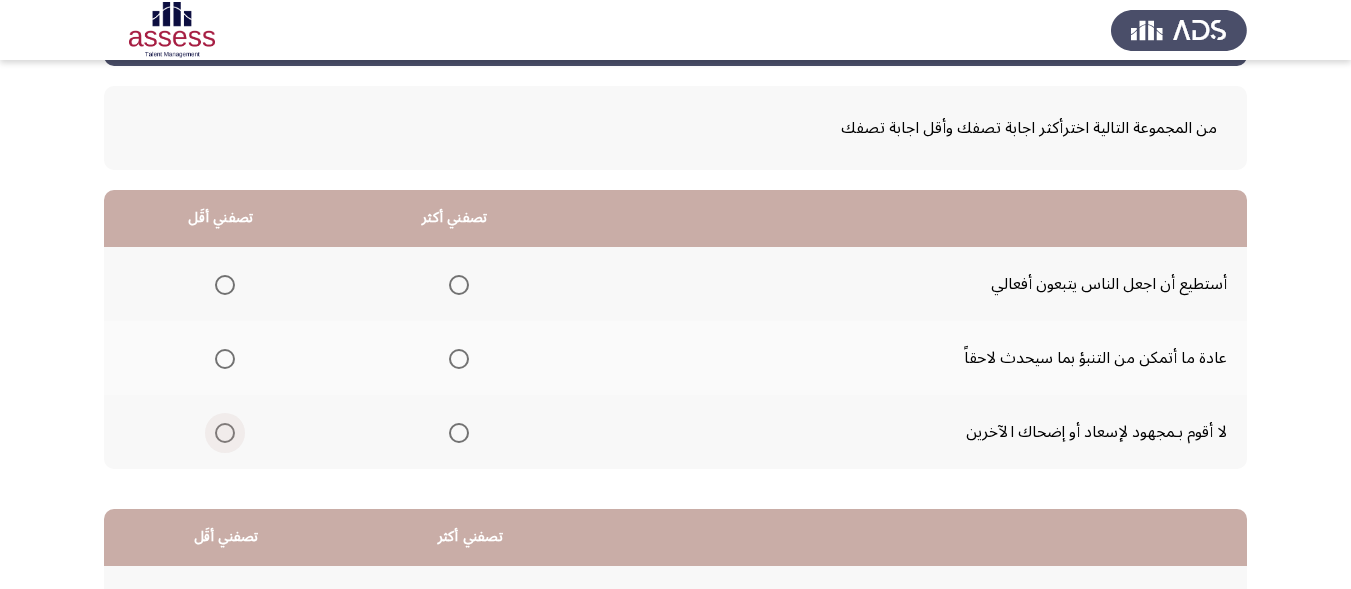 click at bounding box center (225, 433) 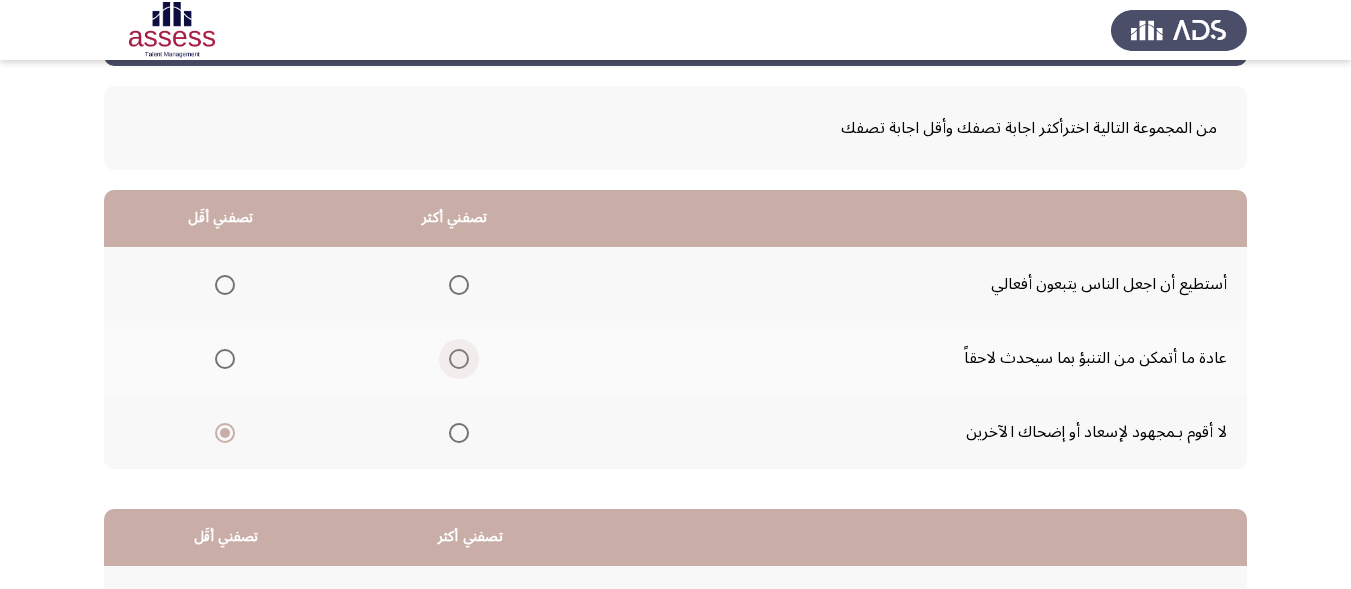 click at bounding box center (459, 359) 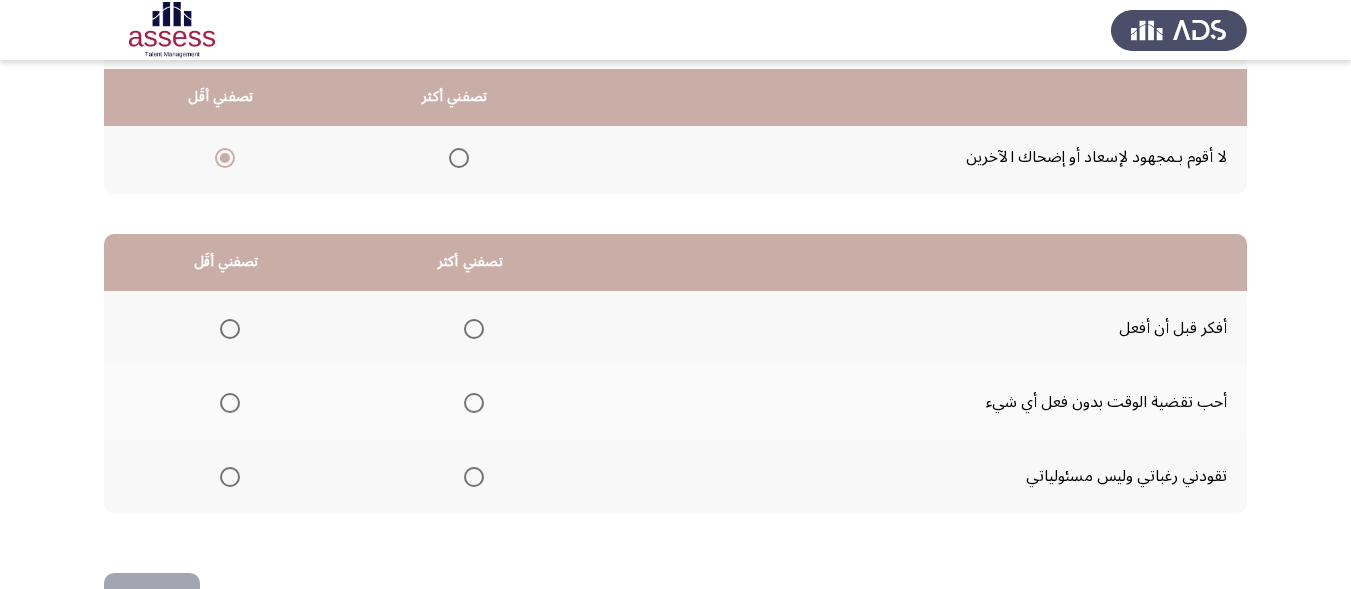 scroll, scrollTop: 379, scrollLeft: 0, axis: vertical 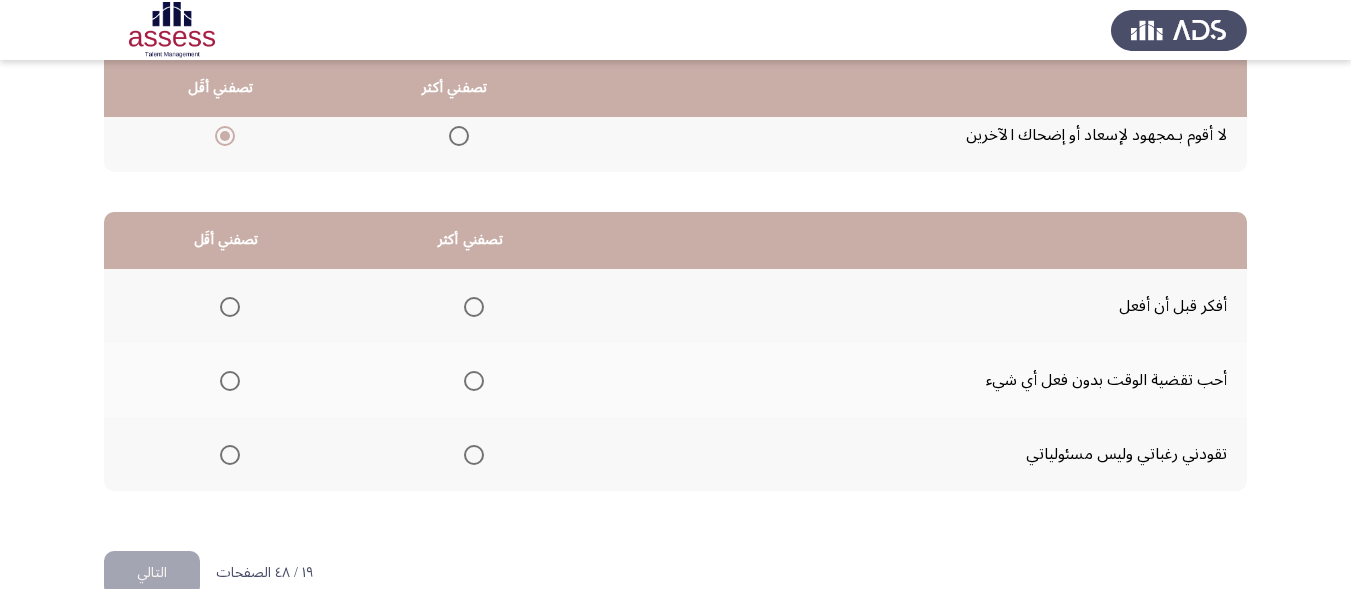 click at bounding box center (474, 381) 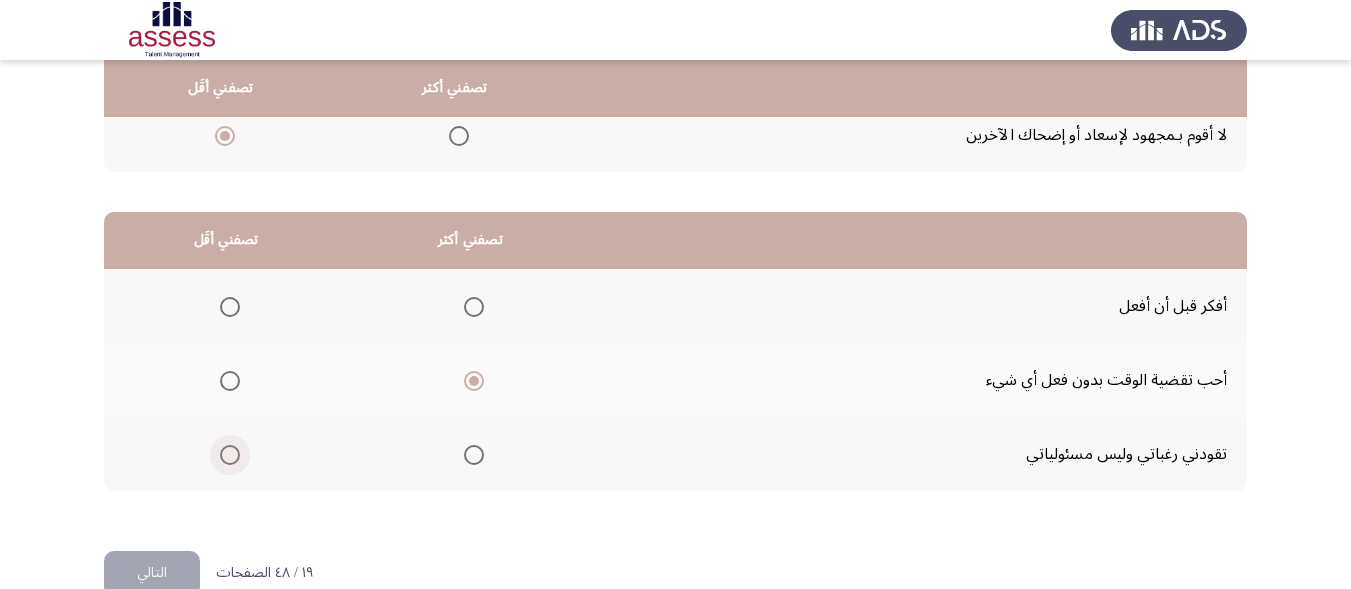 click at bounding box center [230, 455] 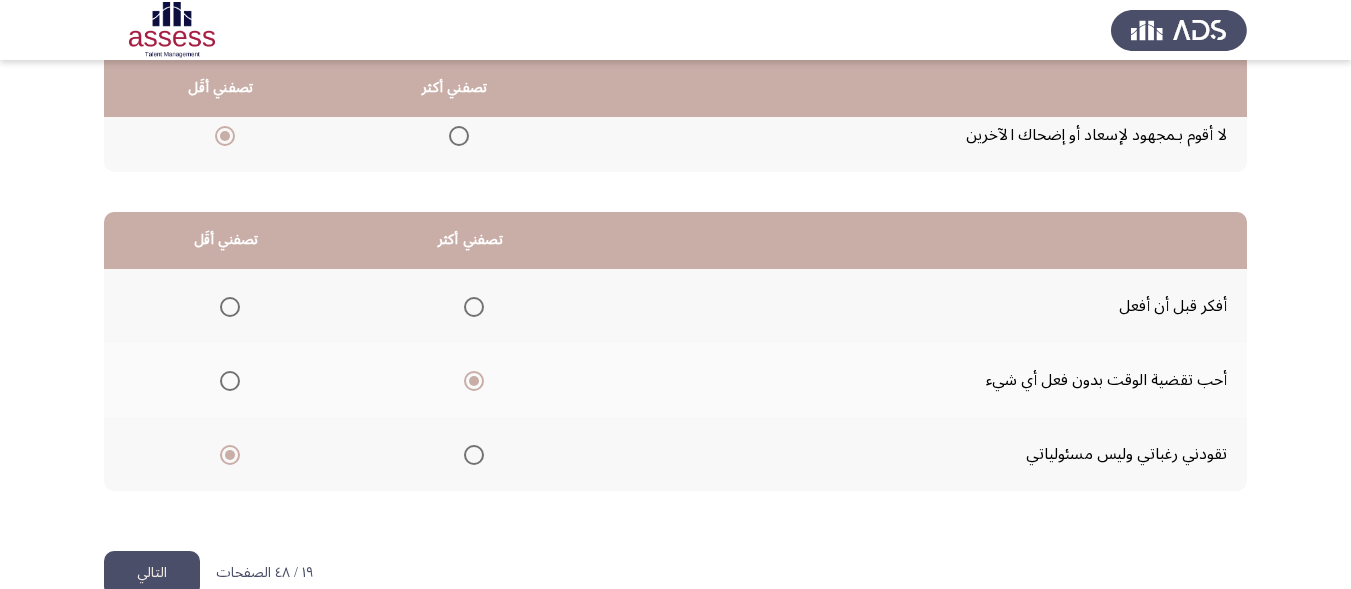 click on "التالي" 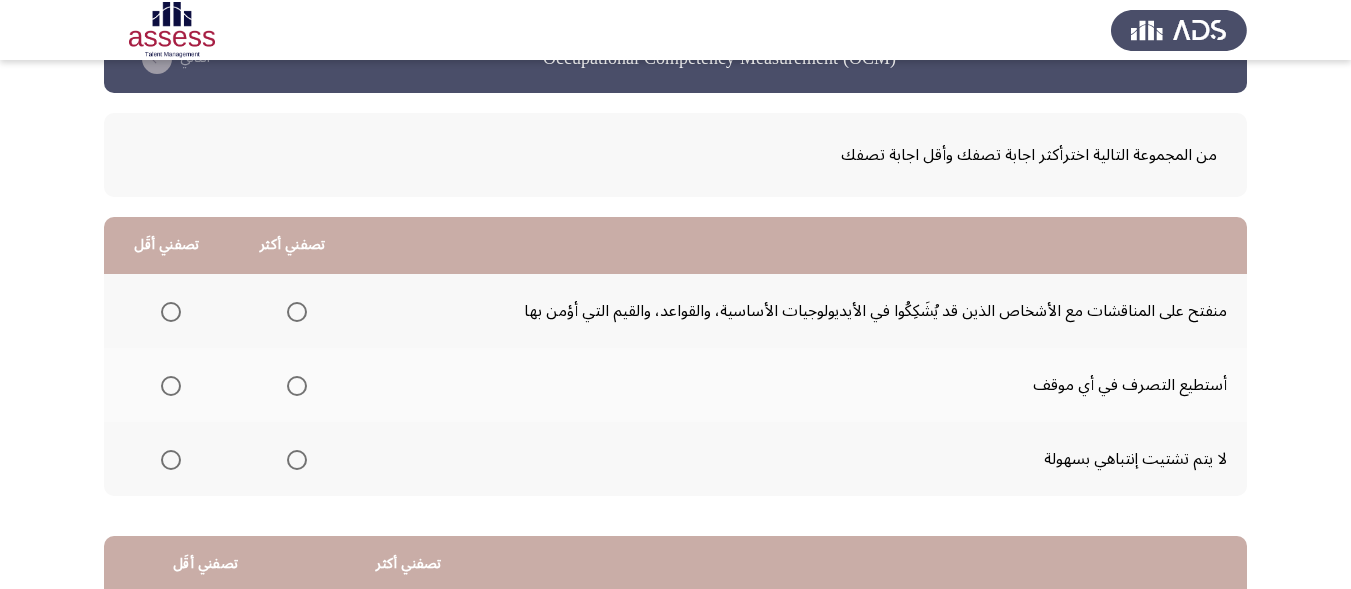 scroll, scrollTop: 58, scrollLeft: 0, axis: vertical 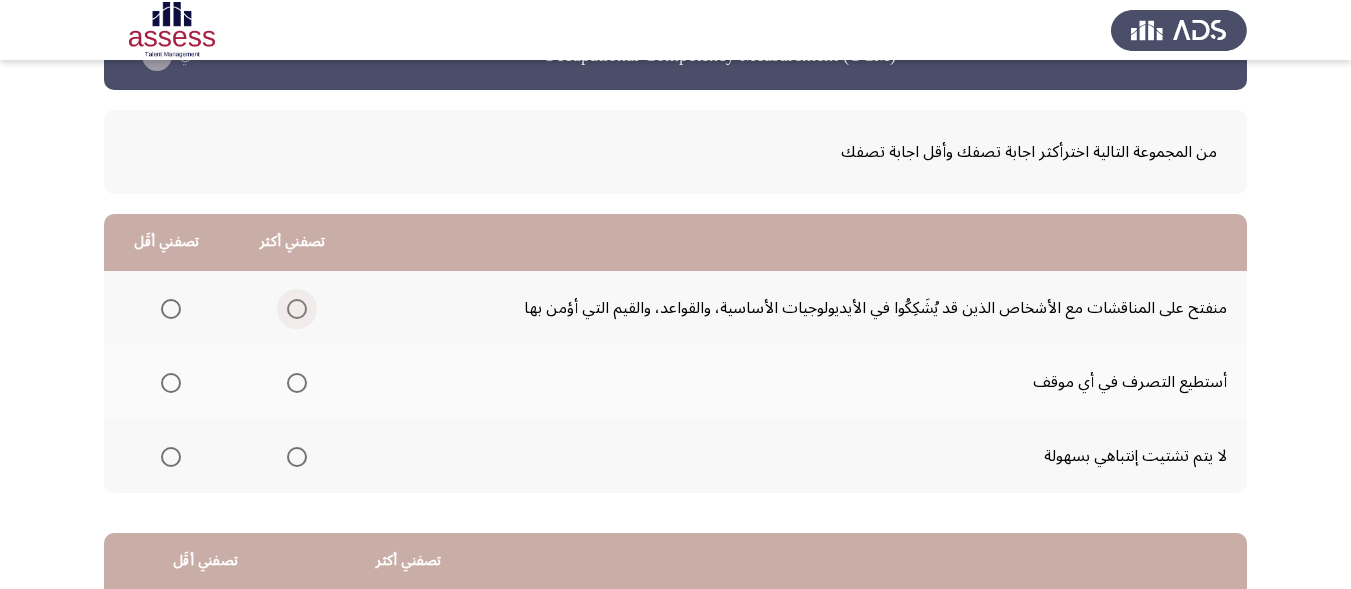 click at bounding box center (297, 309) 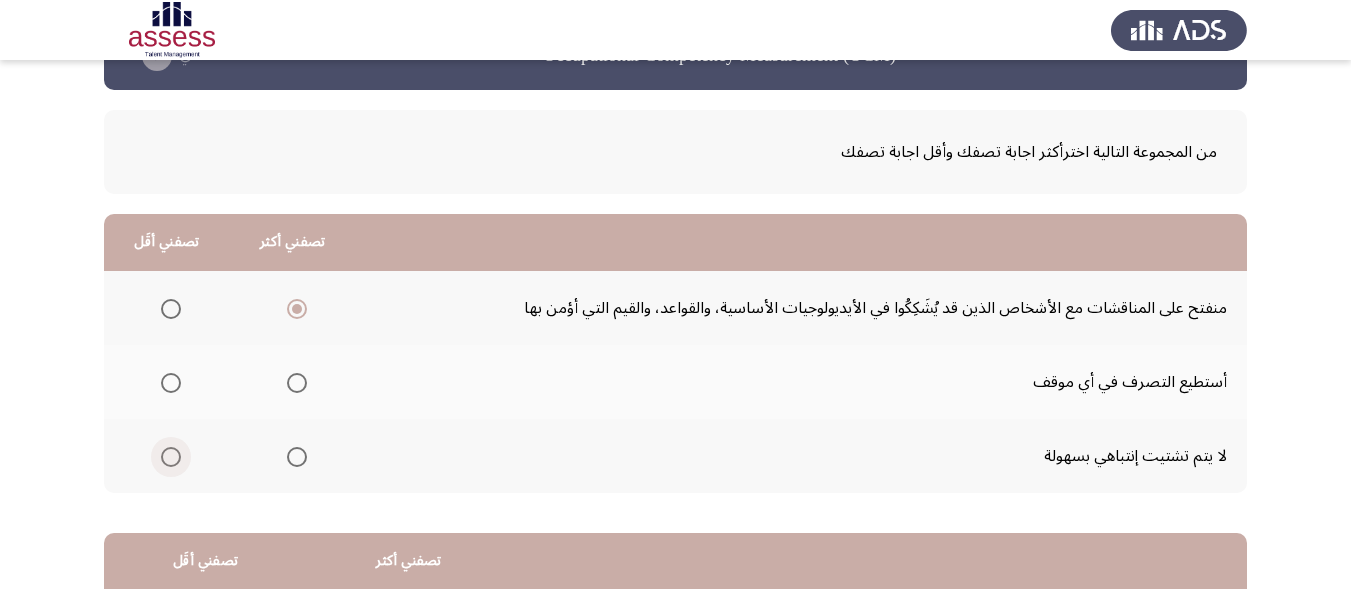 click at bounding box center (171, 457) 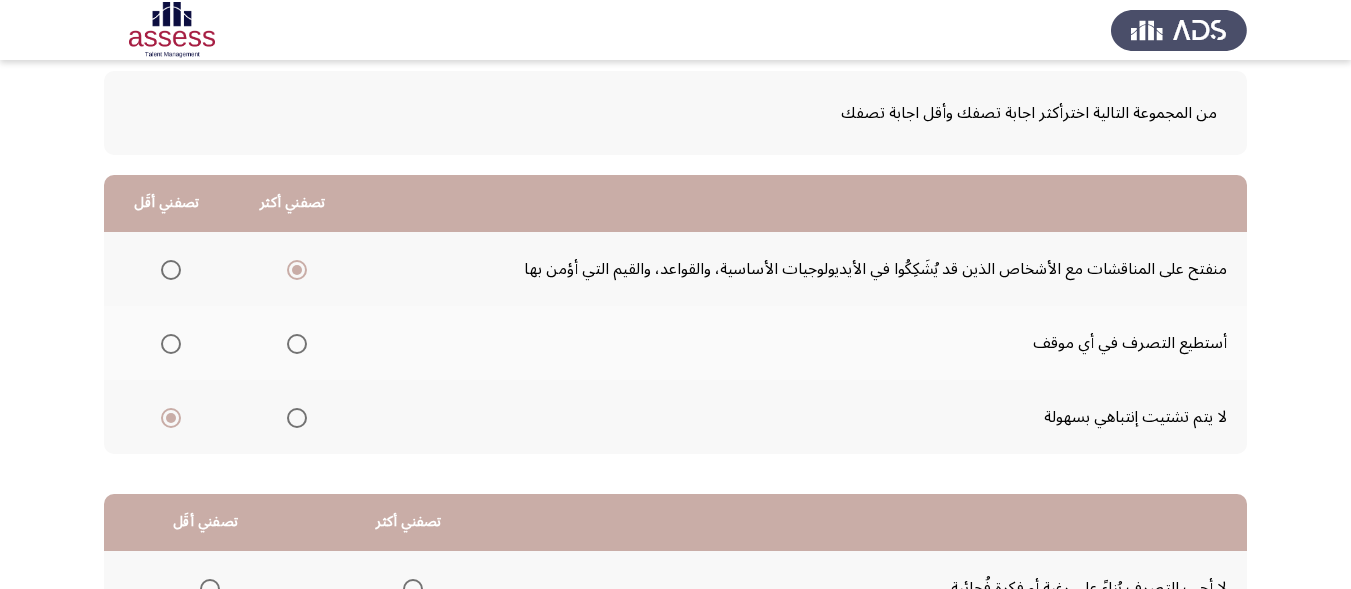 scroll, scrollTop: 106, scrollLeft: 0, axis: vertical 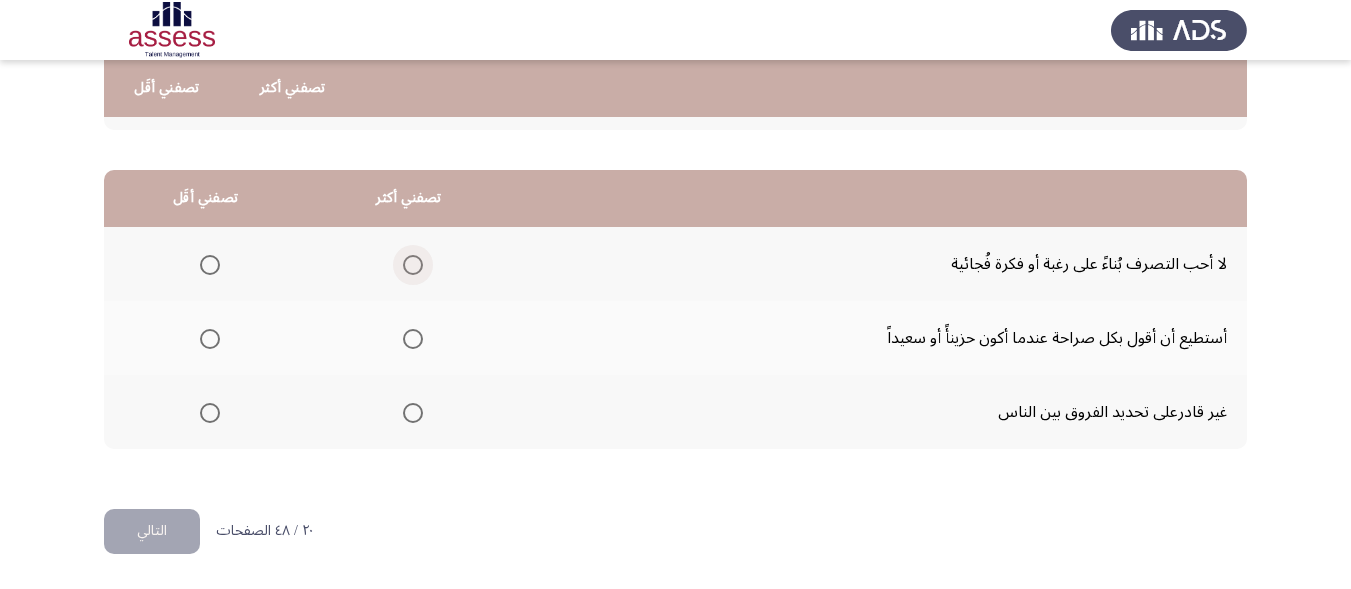 click at bounding box center [413, 265] 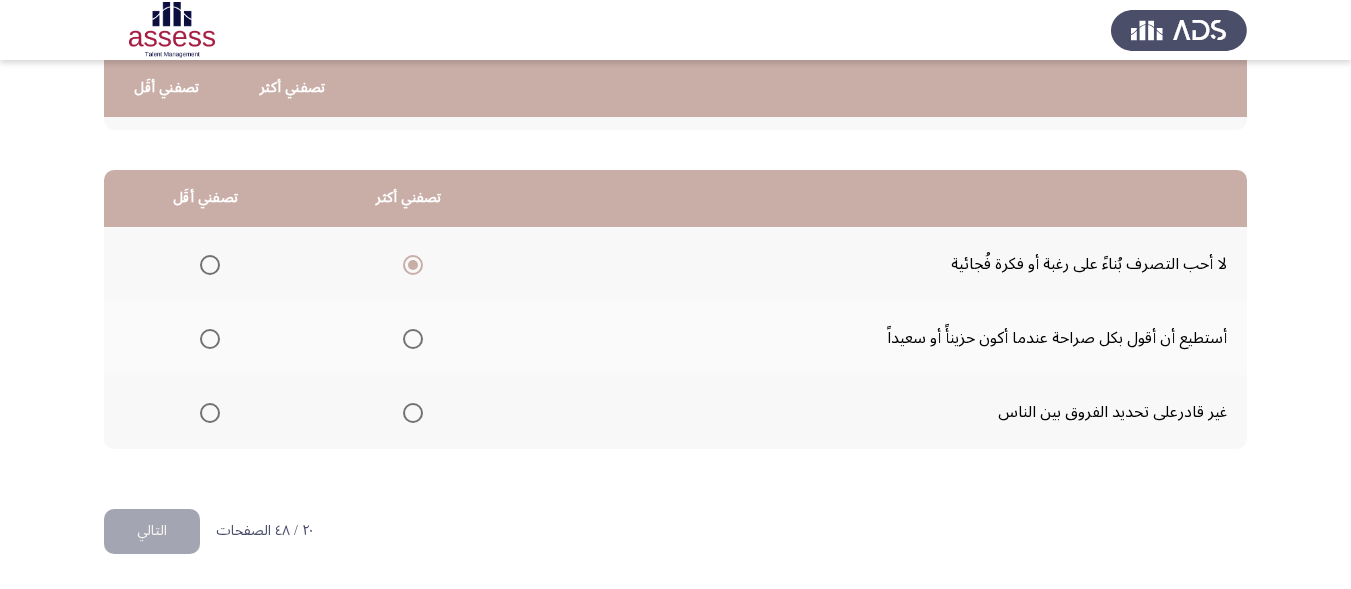 click at bounding box center [210, 413] 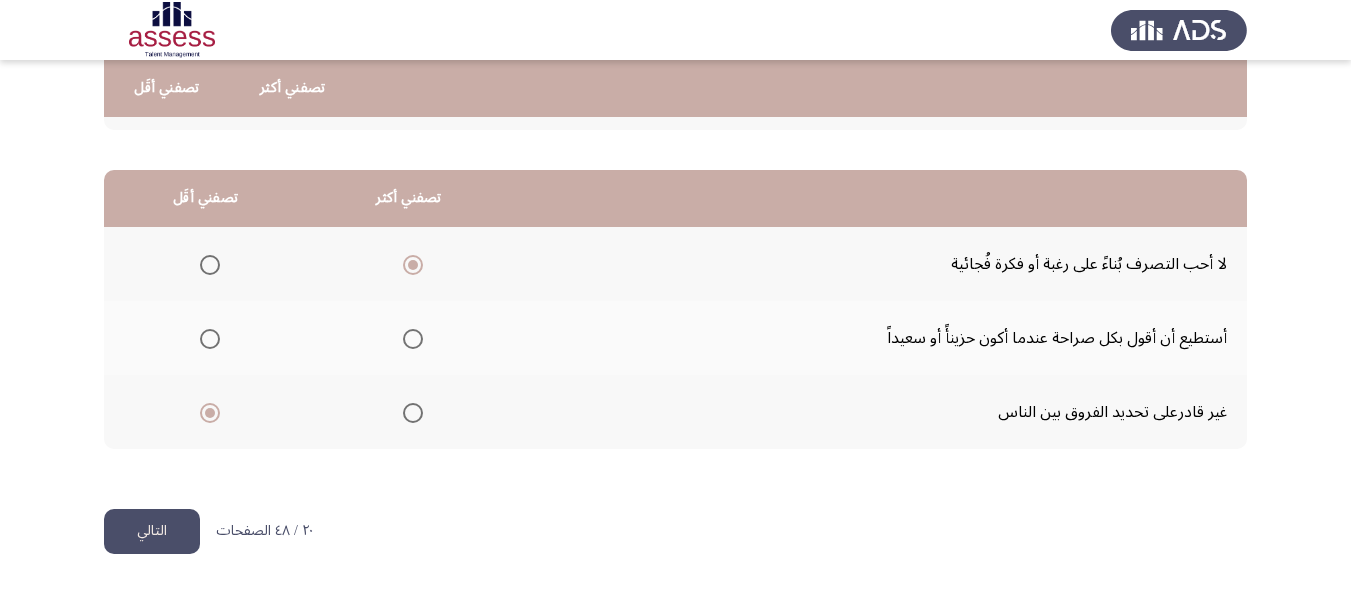 click at bounding box center (413, 339) 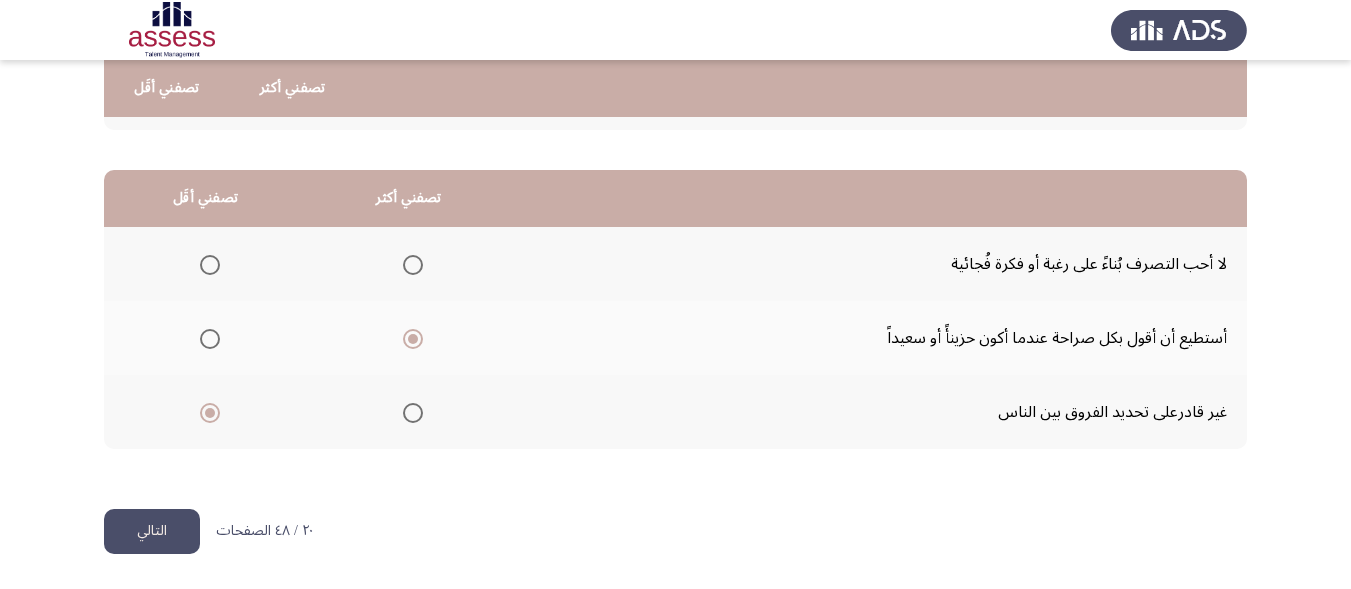 click on "التالي" 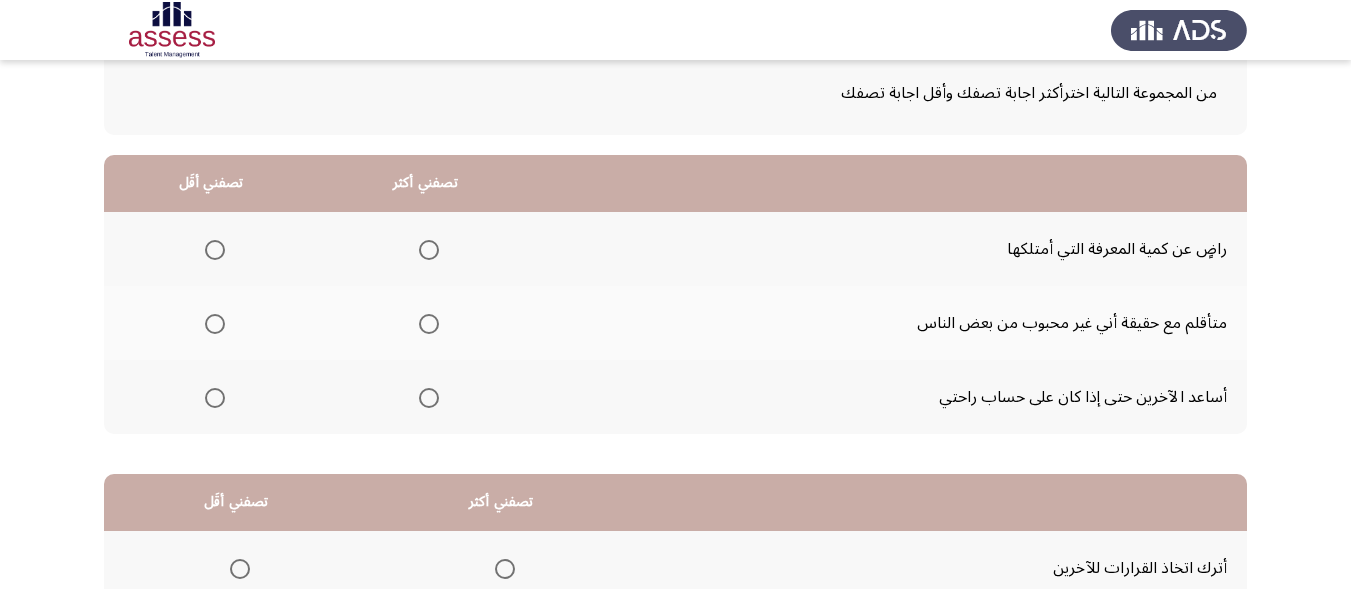 scroll, scrollTop: 122, scrollLeft: 0, axis: vertical 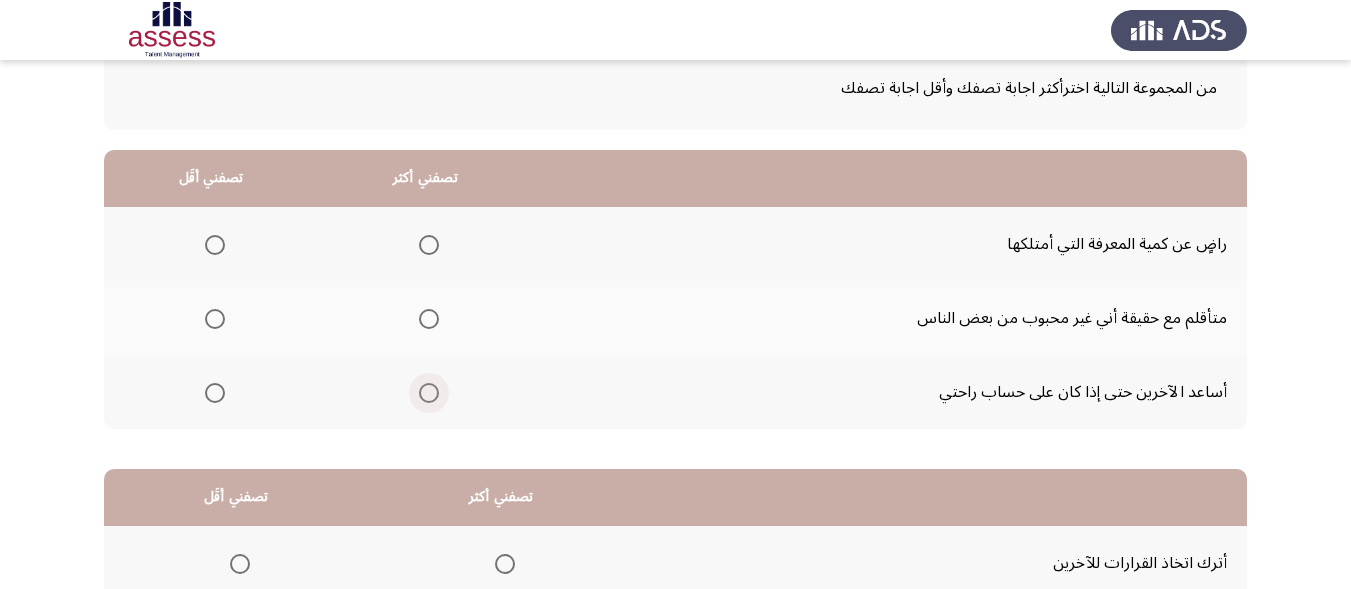 click at bounding box center (429, 393) 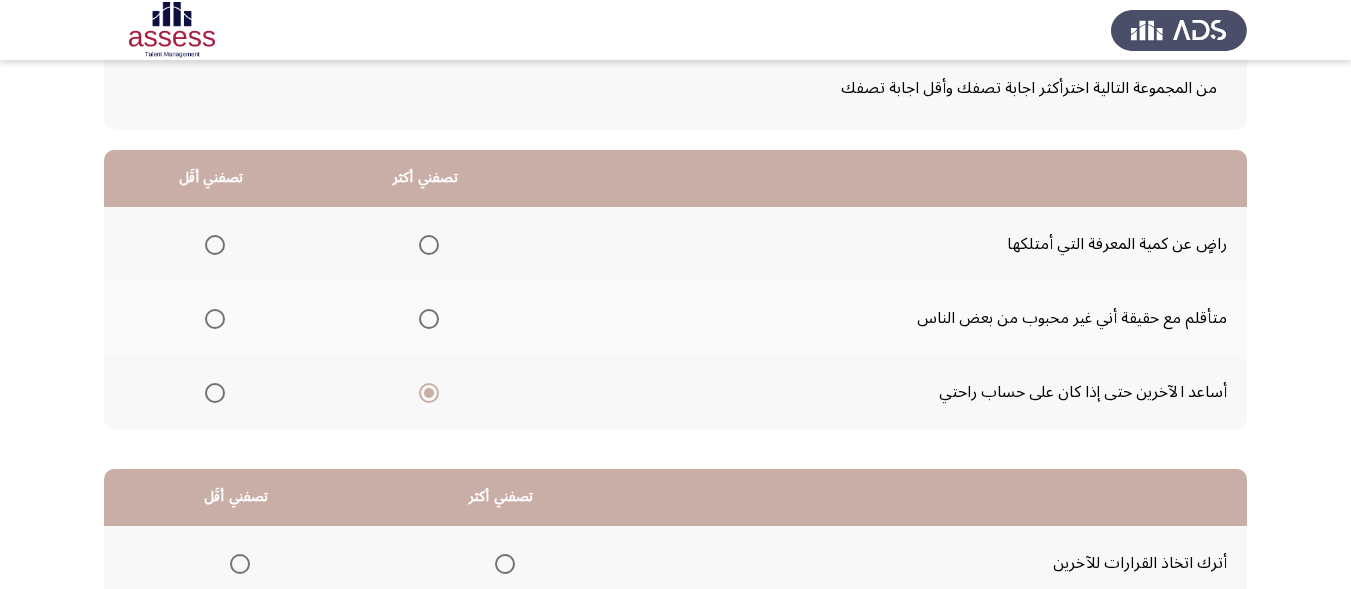 click at bounding box center (215, 245) 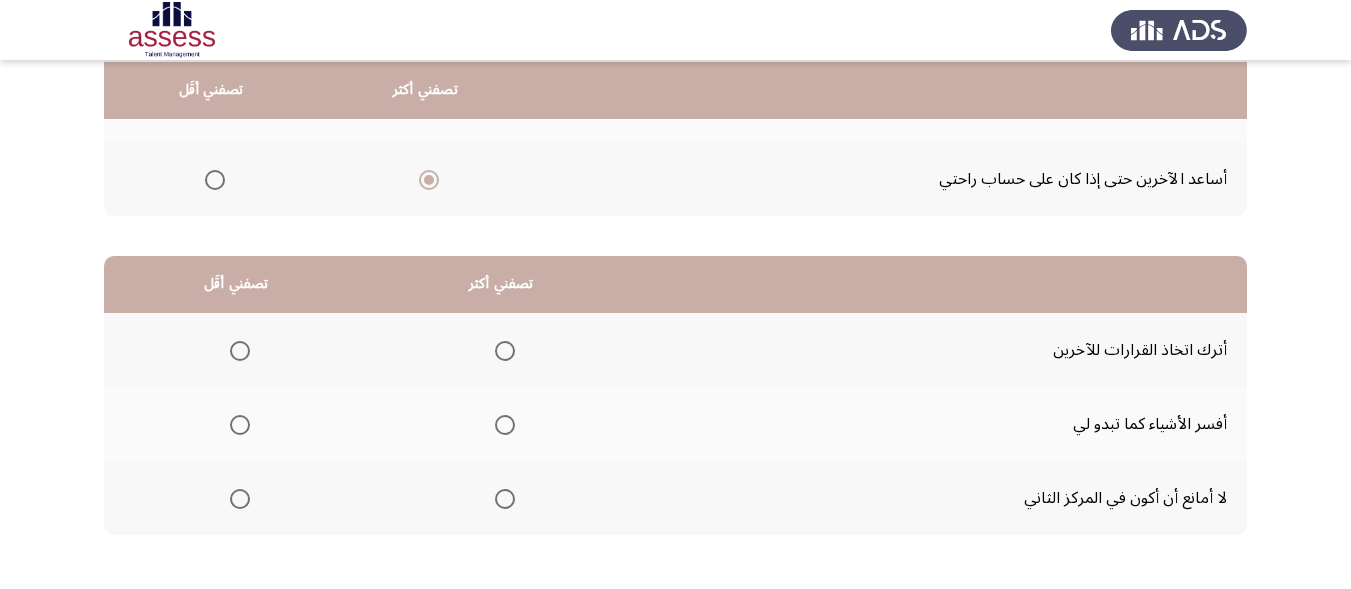 scroll, scrollTop: 337, scrollLeft: 0, axis: vertical 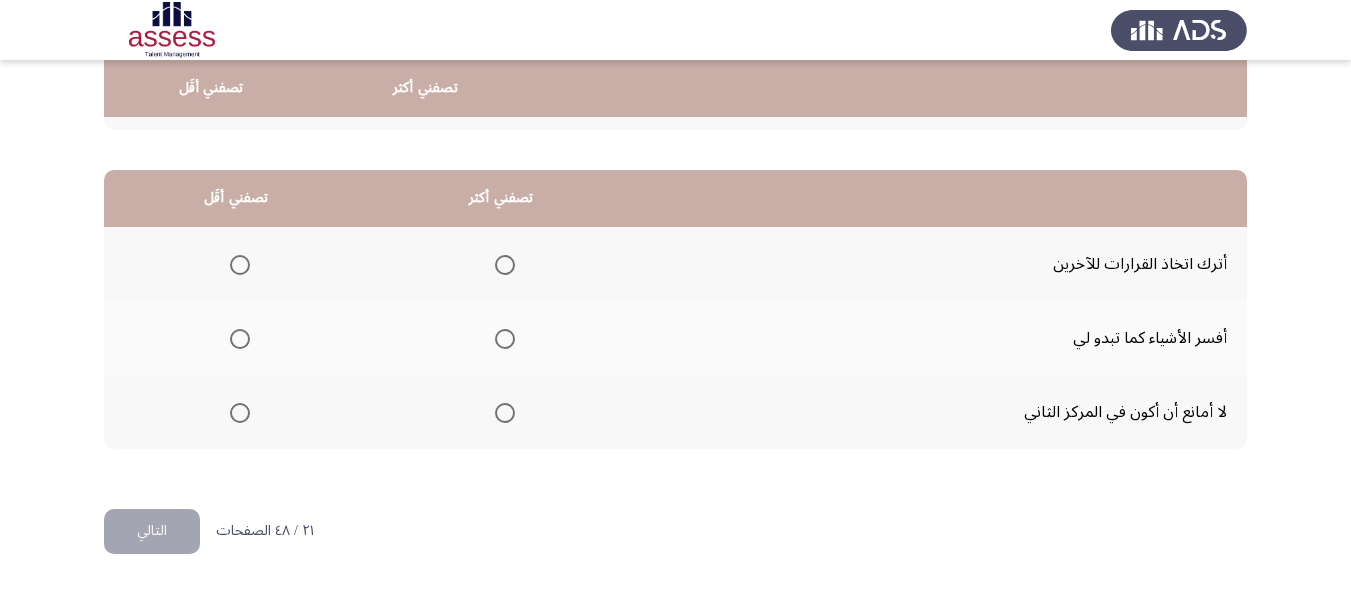 click at bounding box center (505, 339) 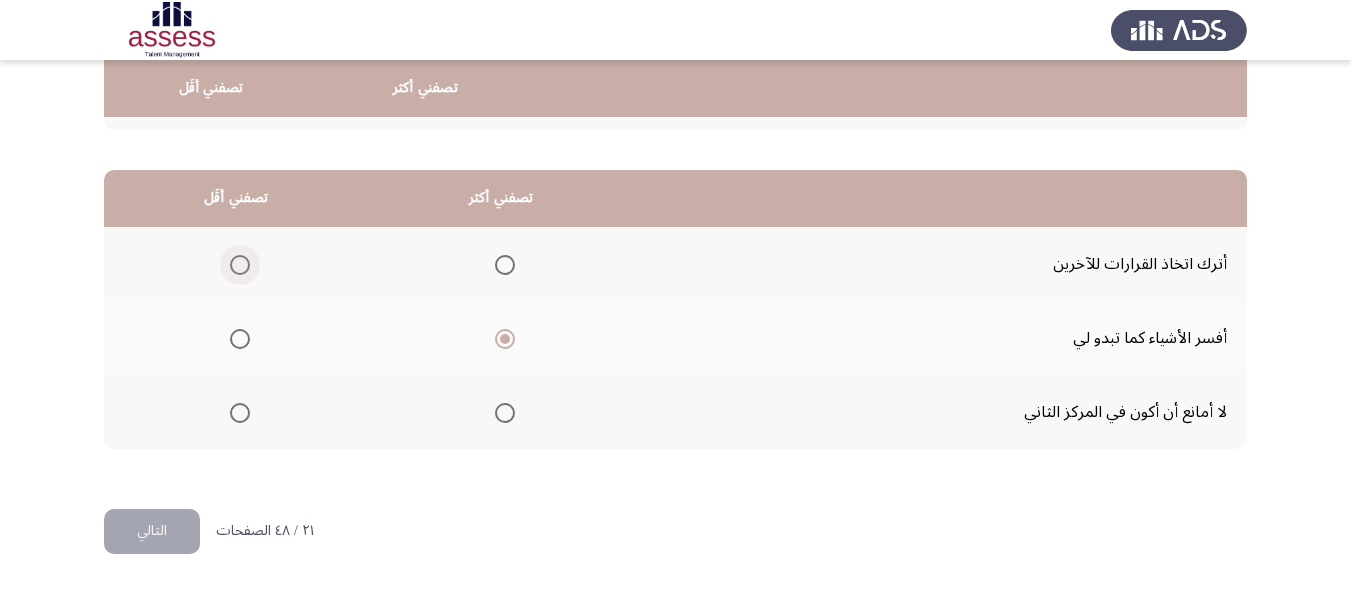 click at bounding box center (240, 265) 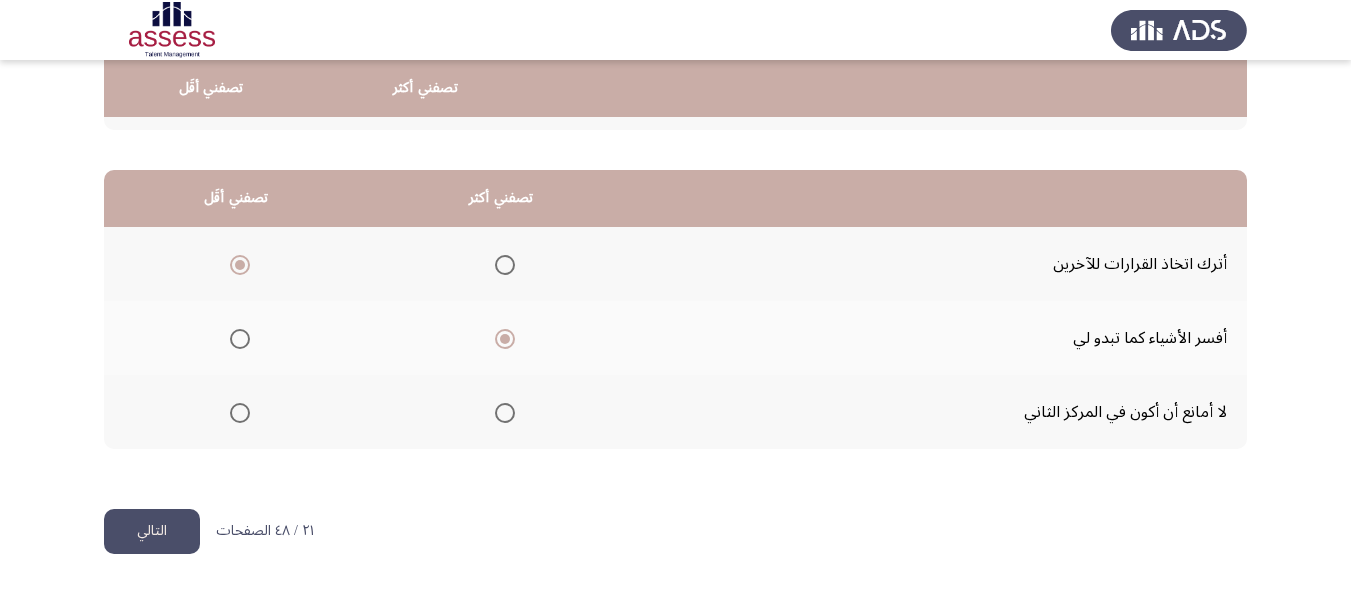 click on "التالي" 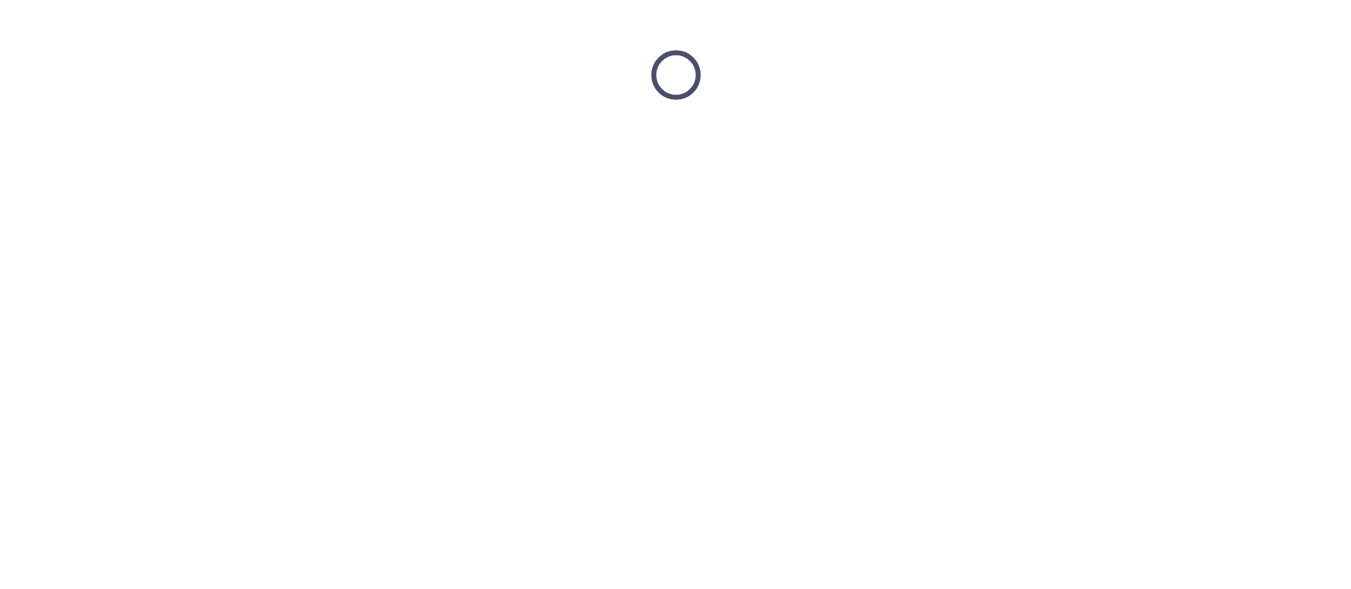 scroll, scrollTop: 0, scrollLeft: 0, axis: both 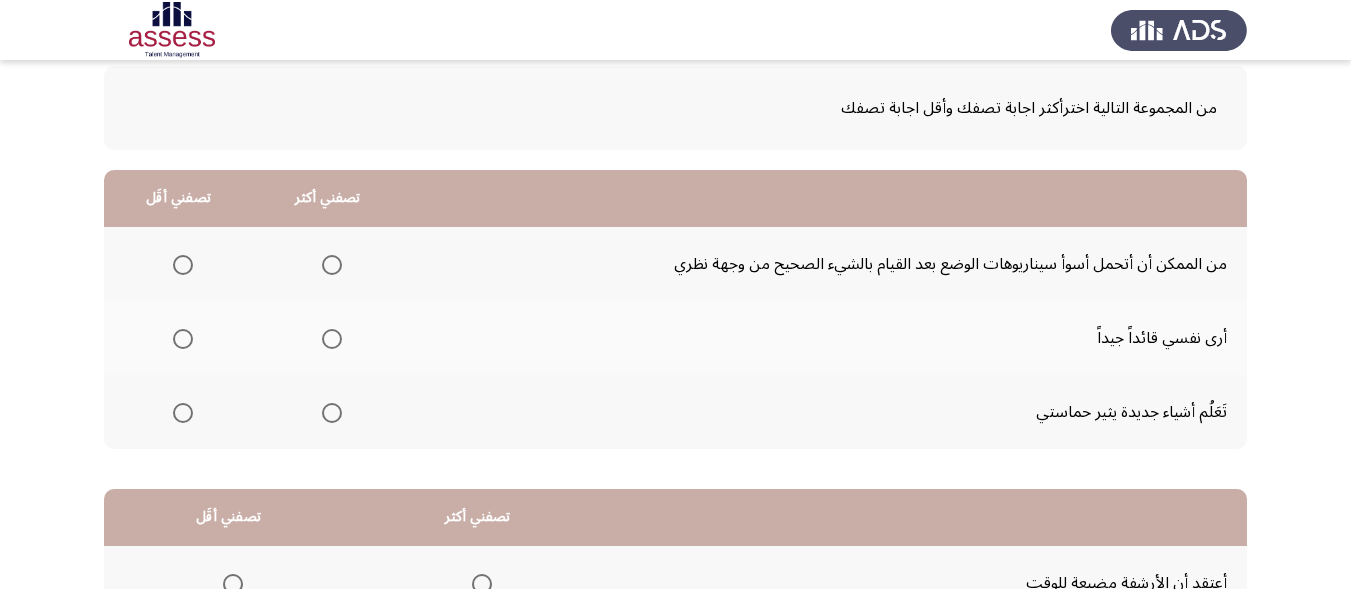 click at bounding box center (332, 339) 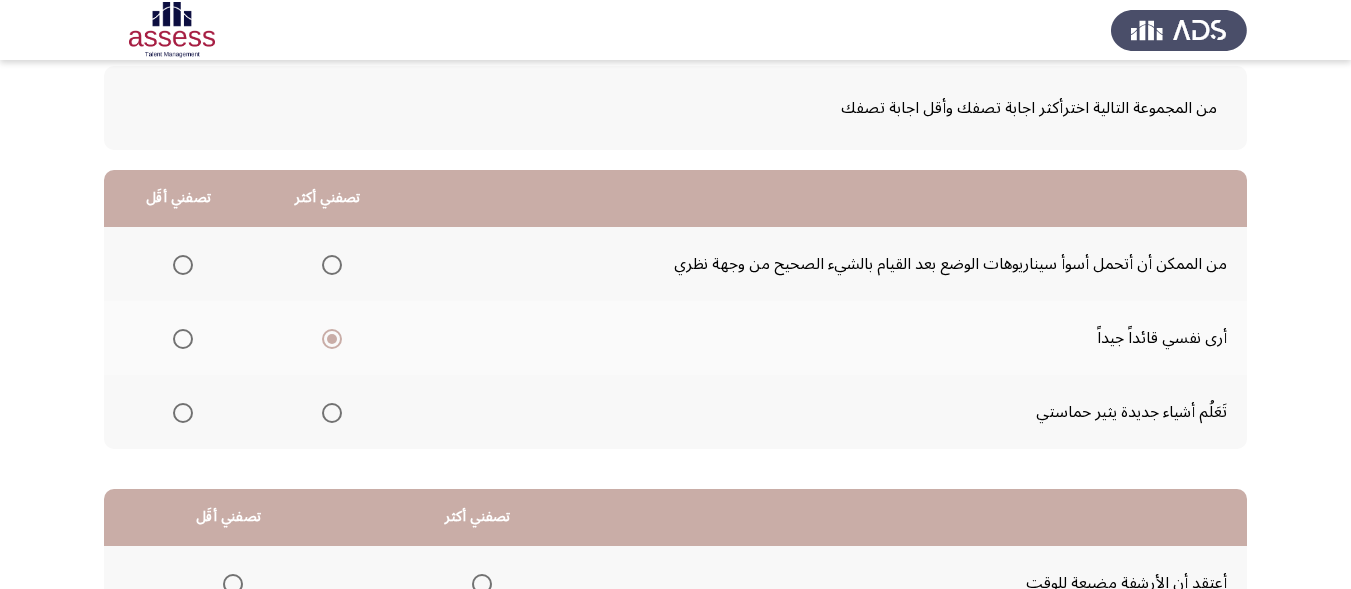click at bounding box center (332, 413) 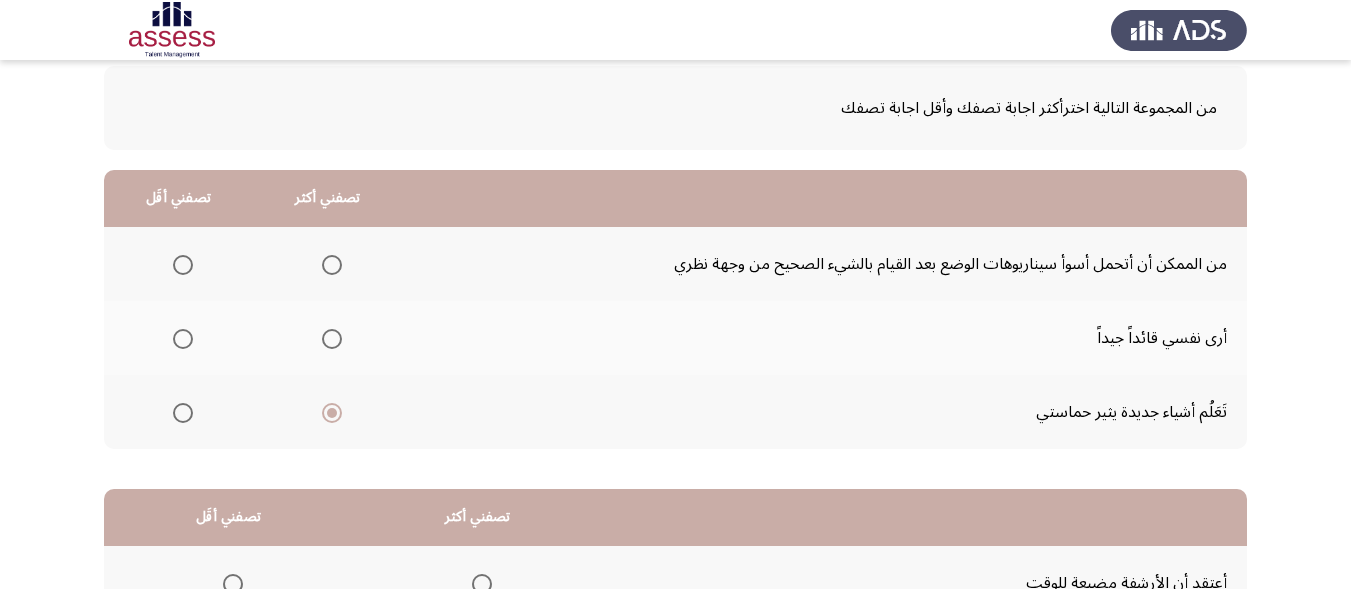 click at bounding box center (183, 265) 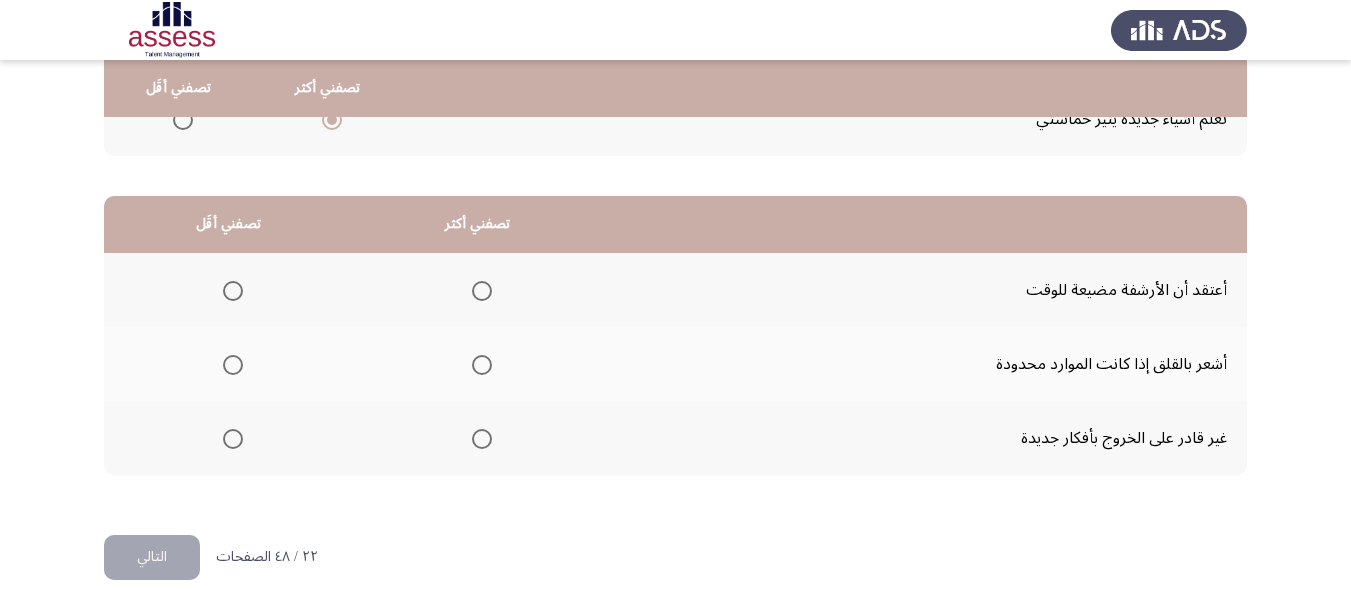scroll, scrollTop: 399, scrollLeft: 0, axis: vertical 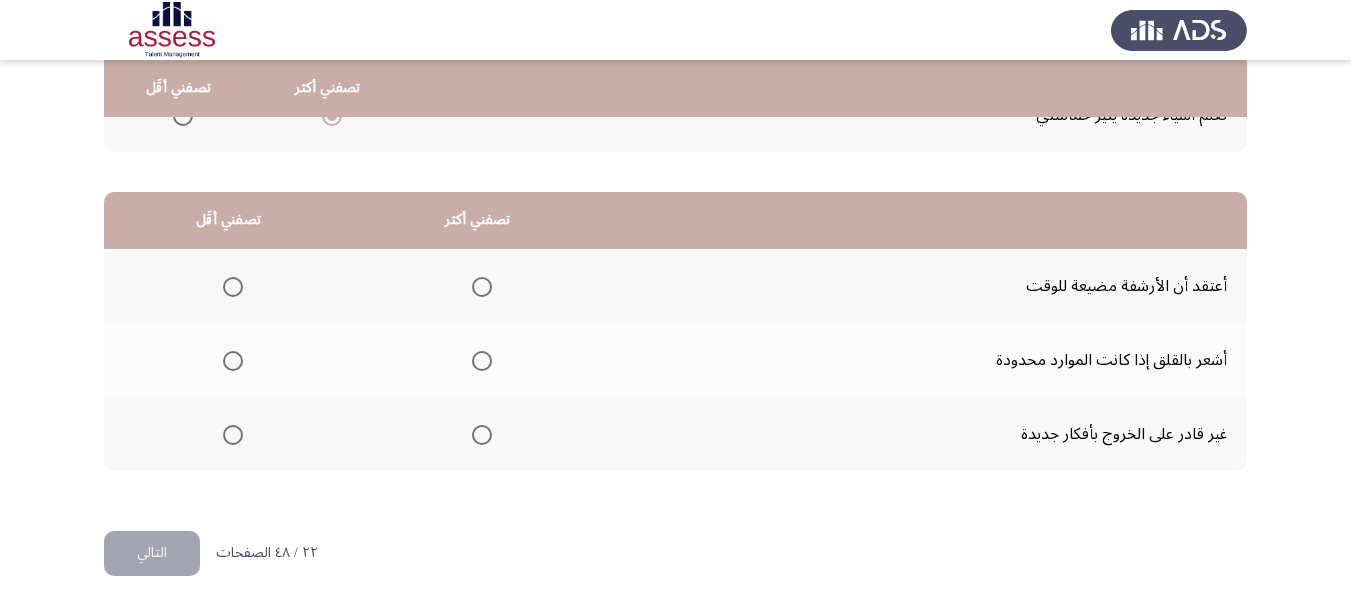 click at bounding box center [233, 435] 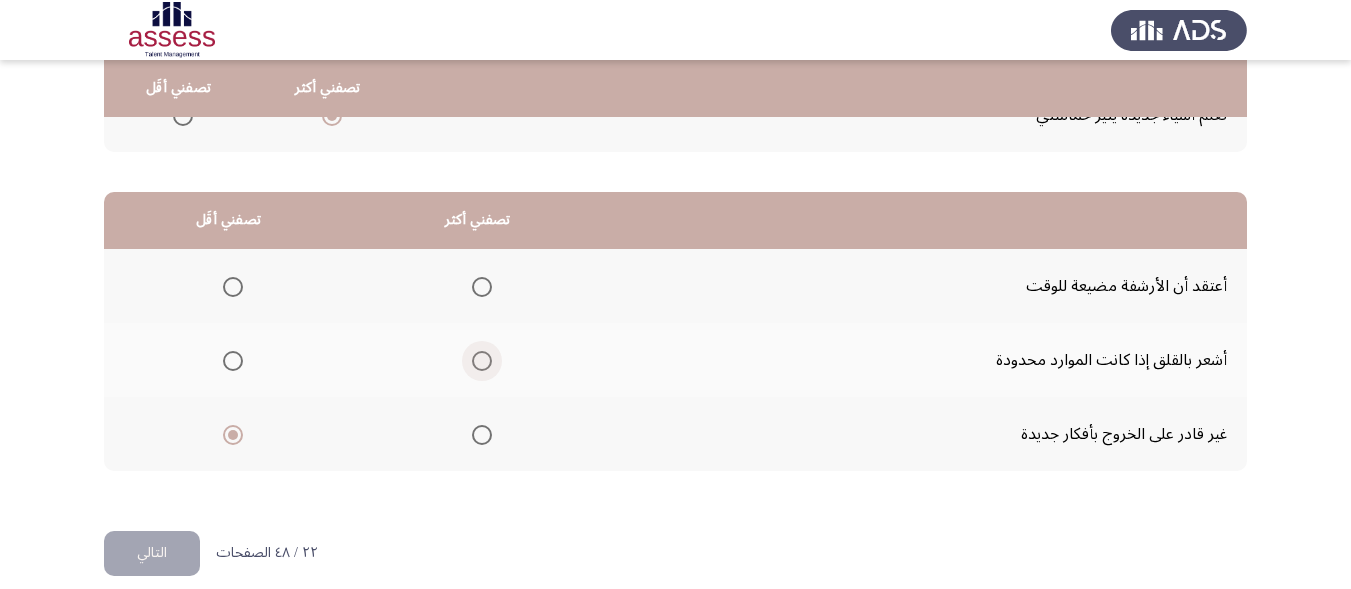 click at bounding box center [482, 361] 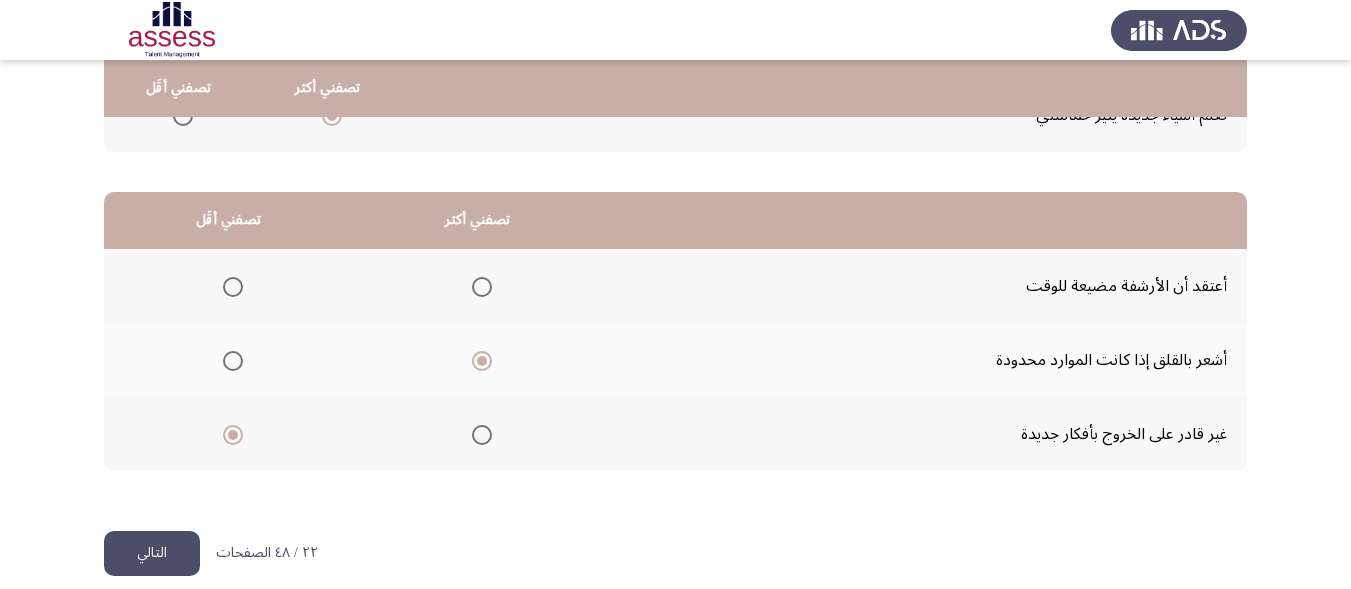 click on "التالي" 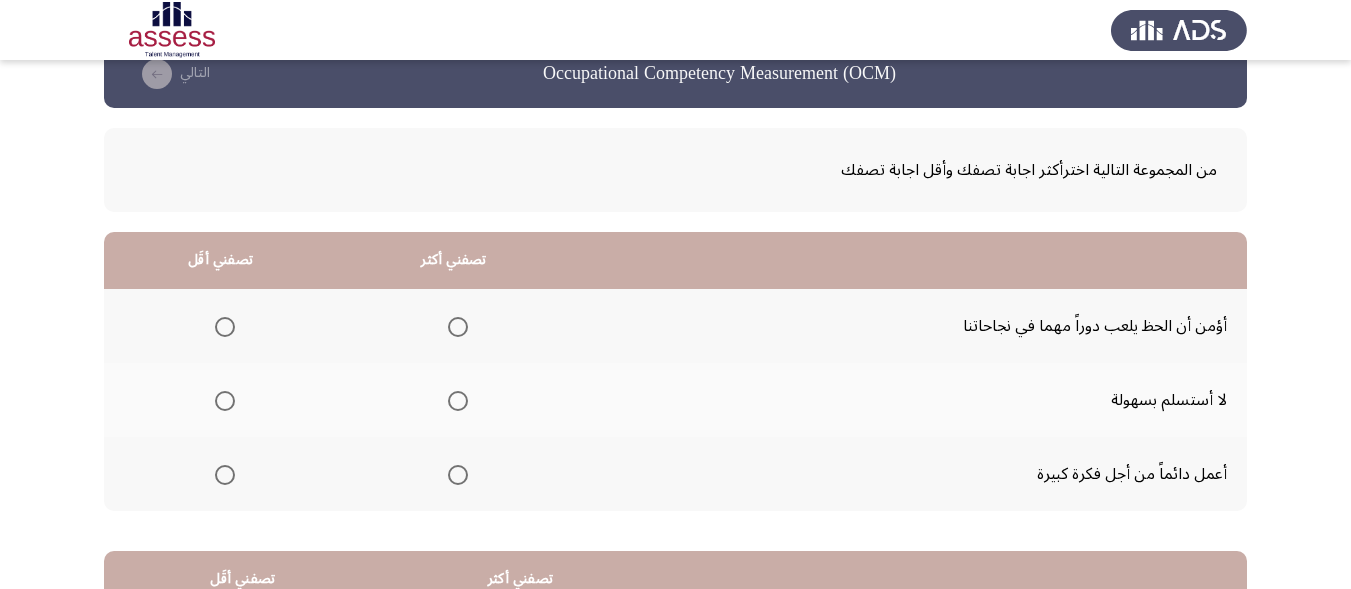 scroll, scrollTop: 42, scrollLeft: 0, axis: vertical 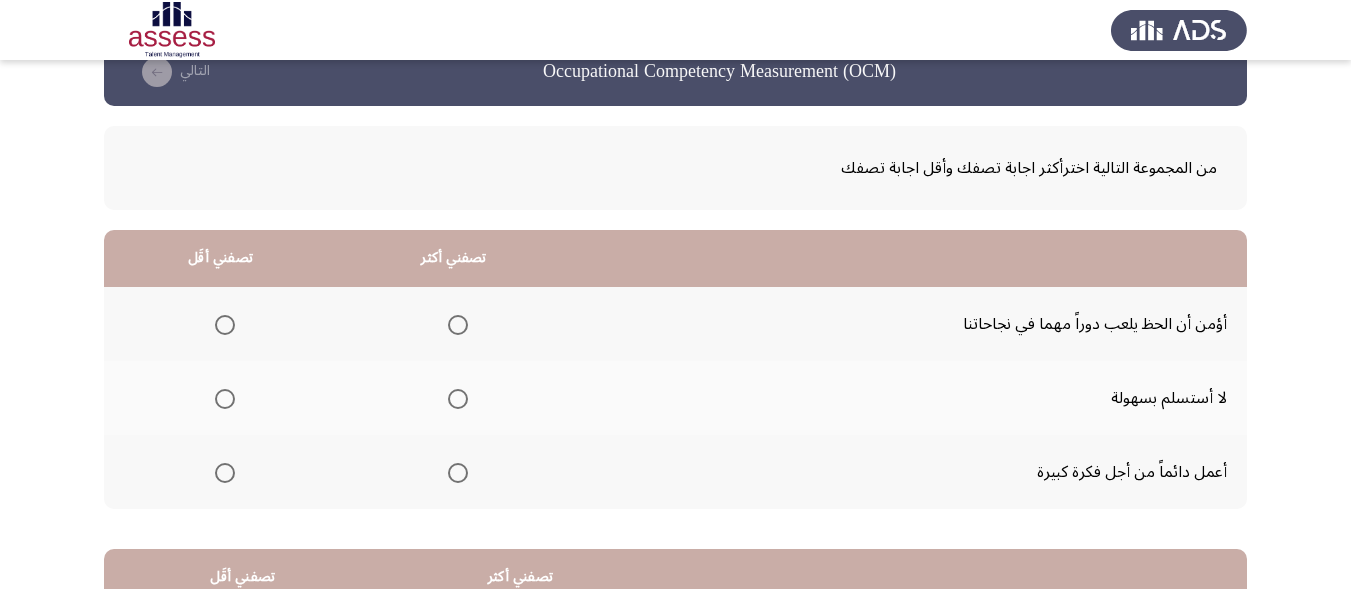 click at bounding box center [458, 399] 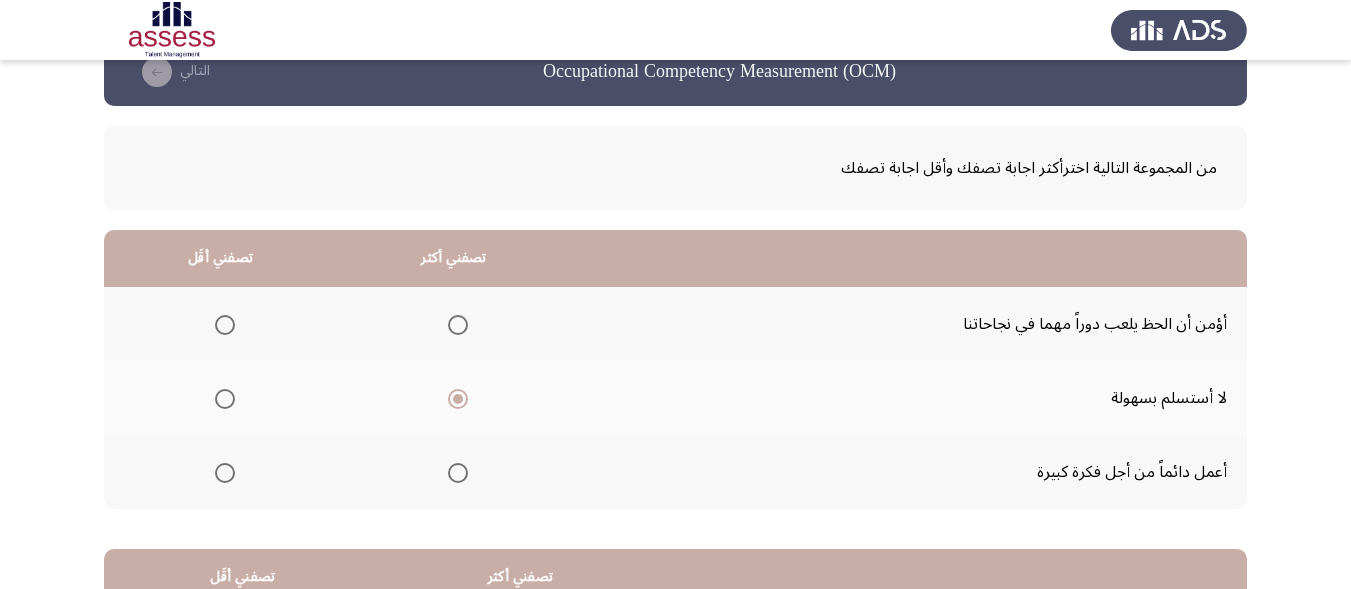 click at bounding box center [225, 325] 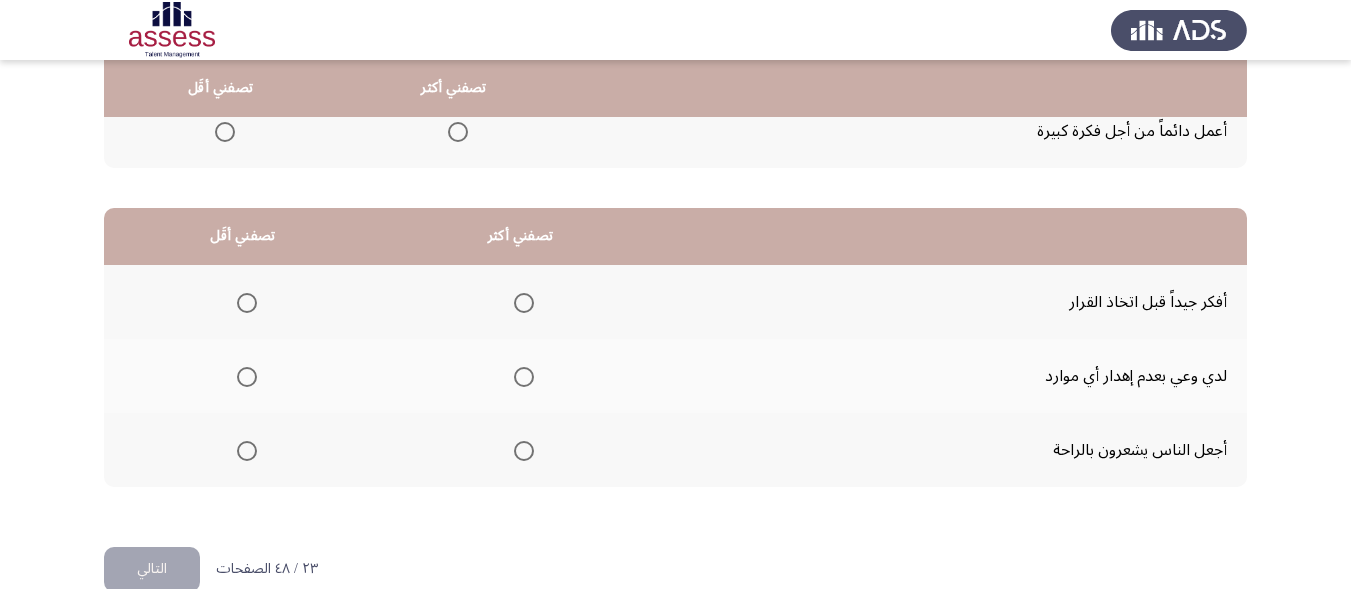 scroll, scrollTop: 394, scrollLeft: 0, axis: vertical 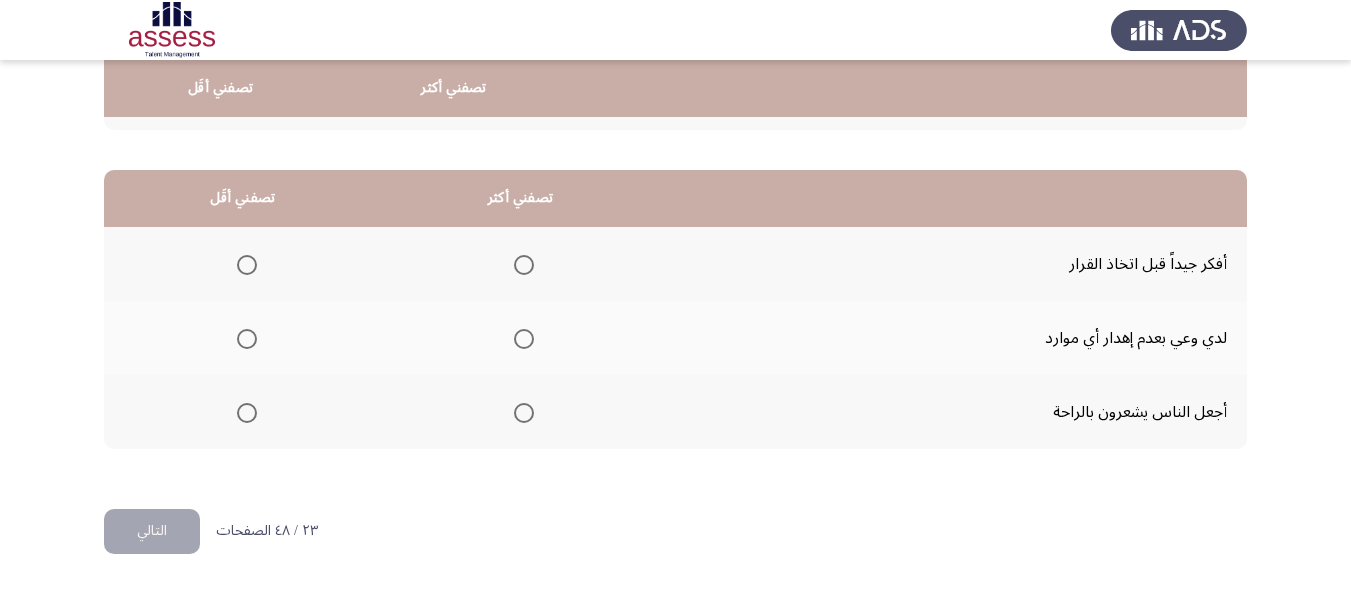 click at bounding box center [524, 265] 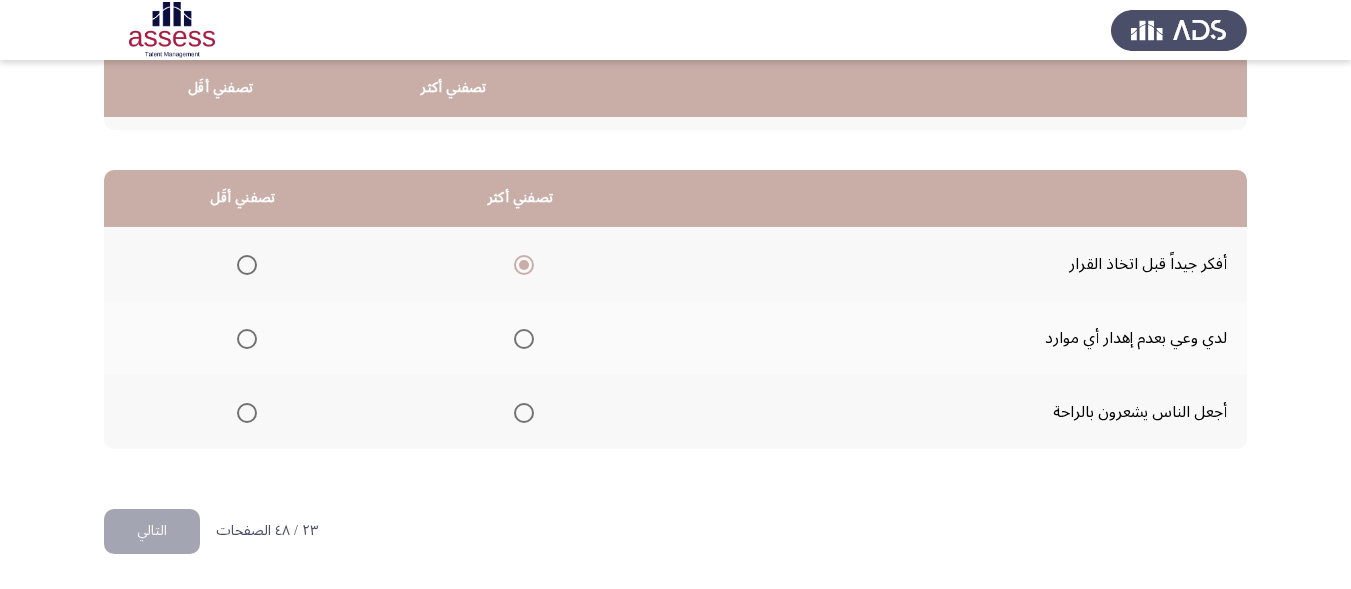 click at bounding box center (247, 339) 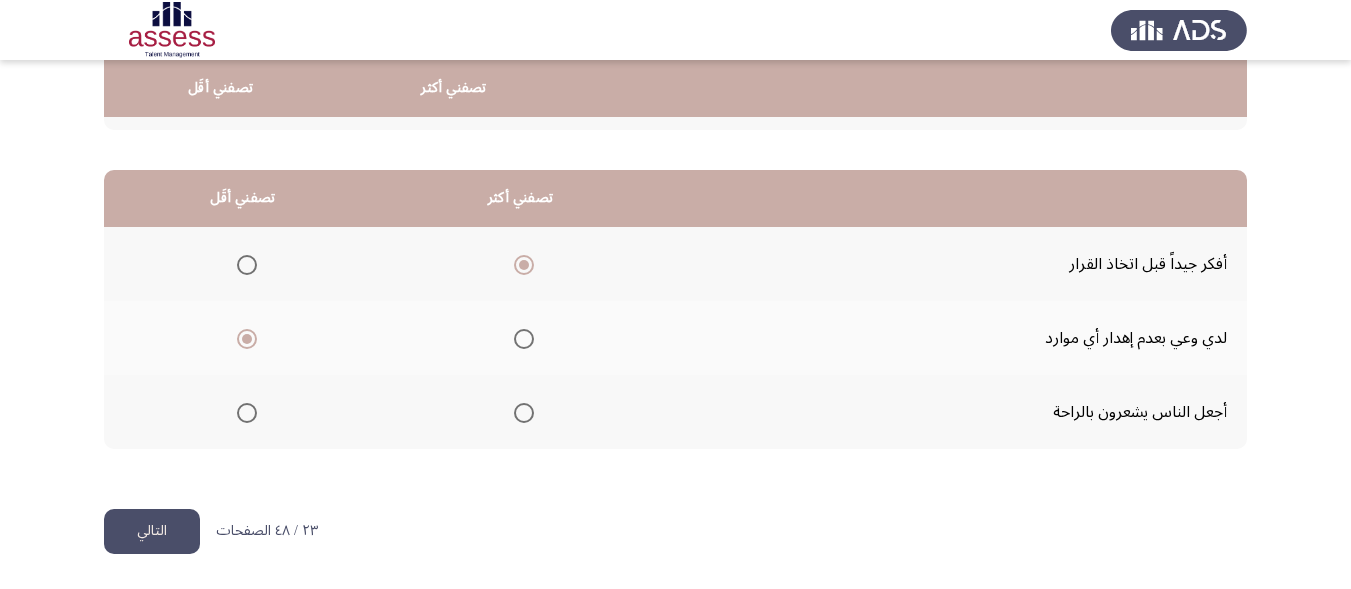 click on "التالي" 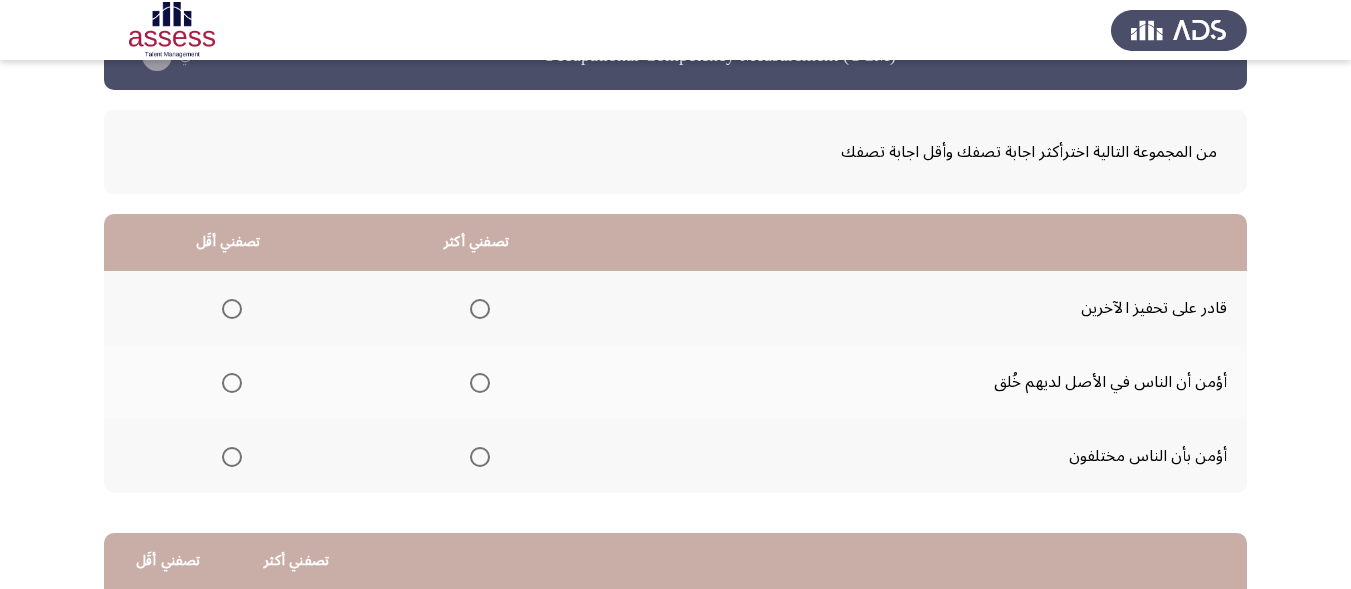scroll, scrollTop: 62, scrollLeft: 0, axis: vertical 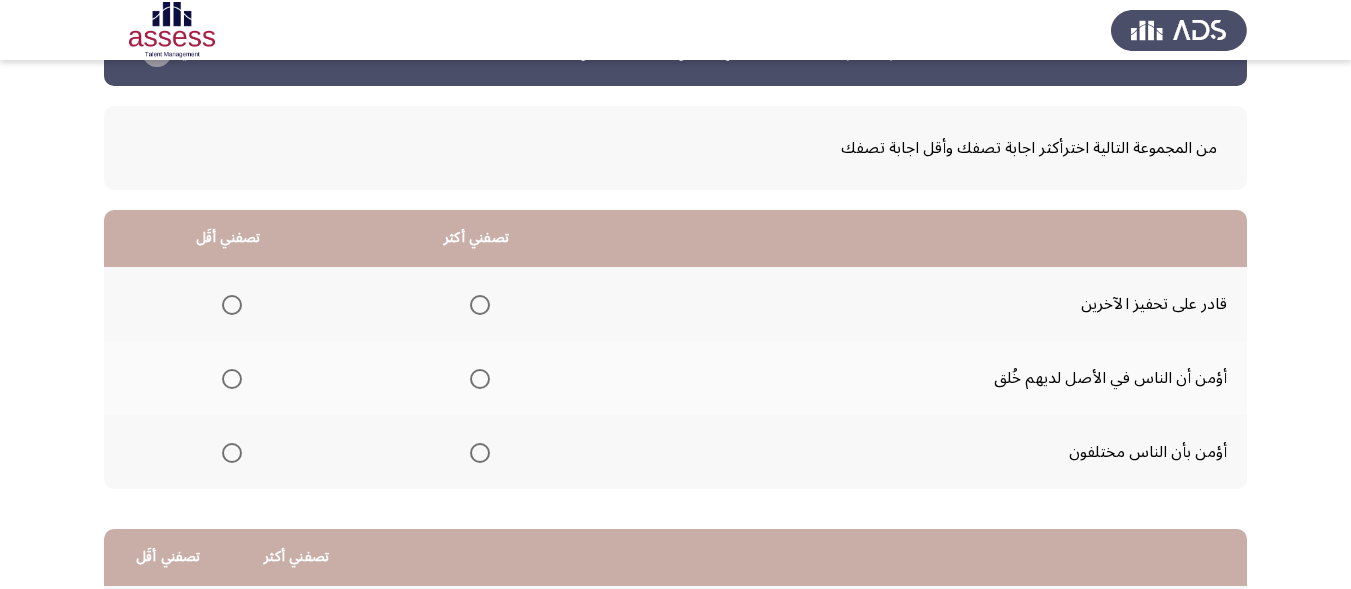 click at bounding box center (480, 305) 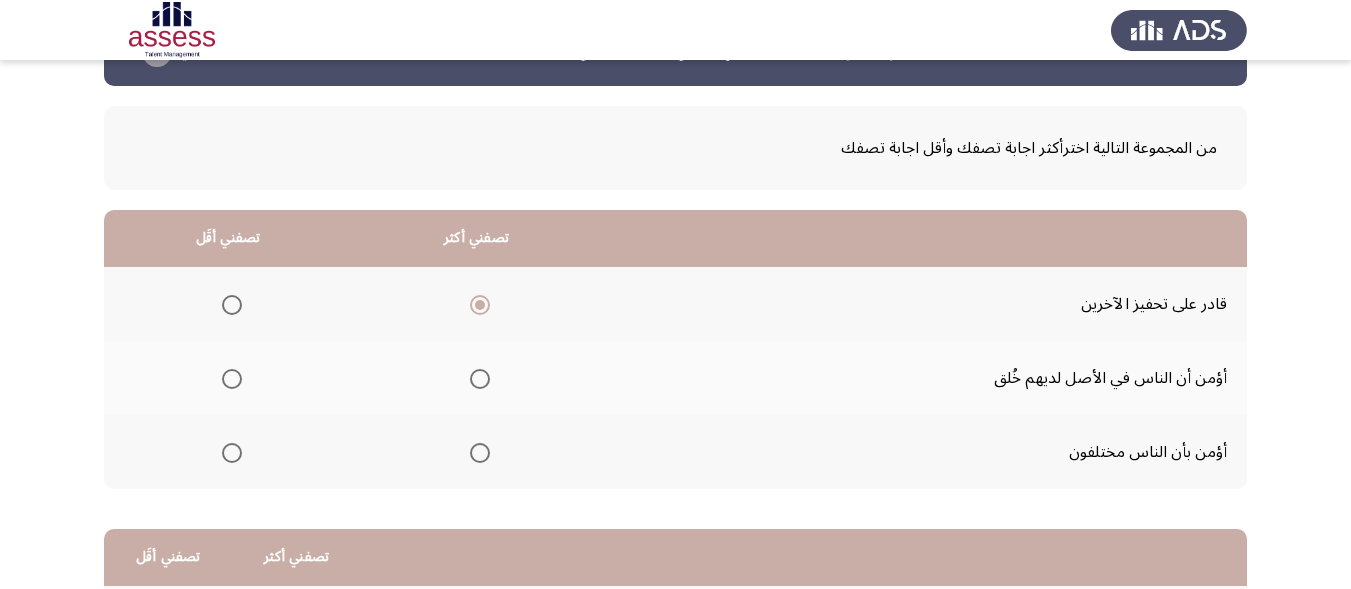 click at bounding box center [232, 379] 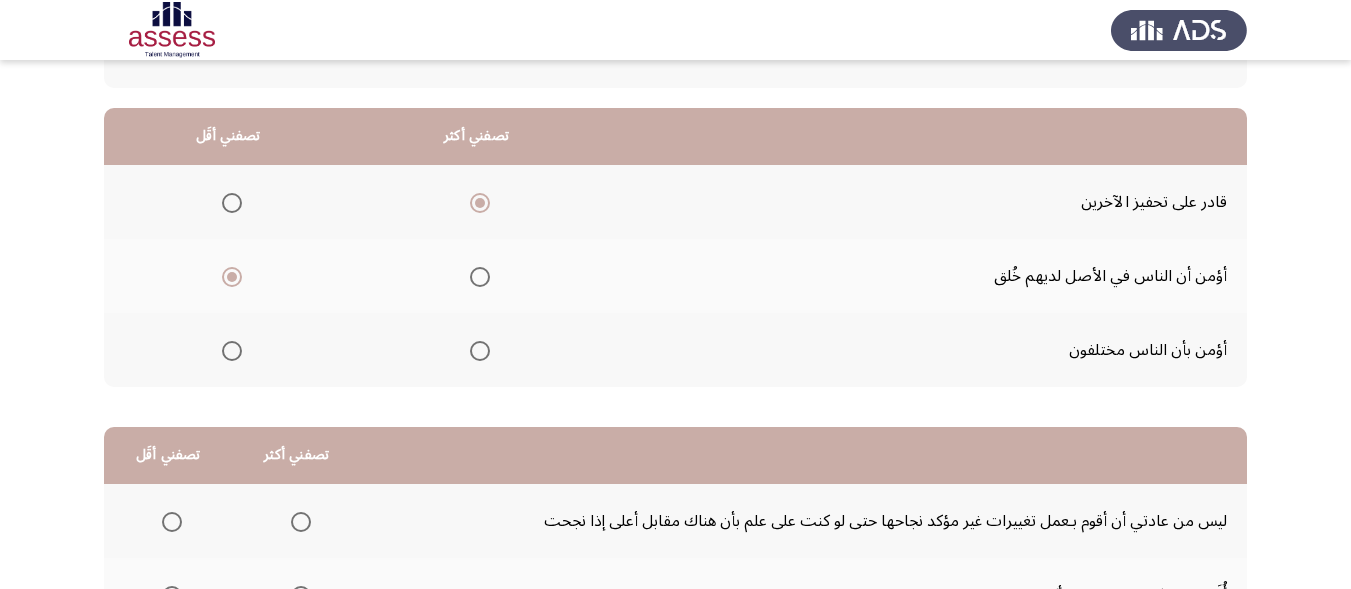 scroll, scrollTop: 162, scrollLeft: 0, axis: vertical 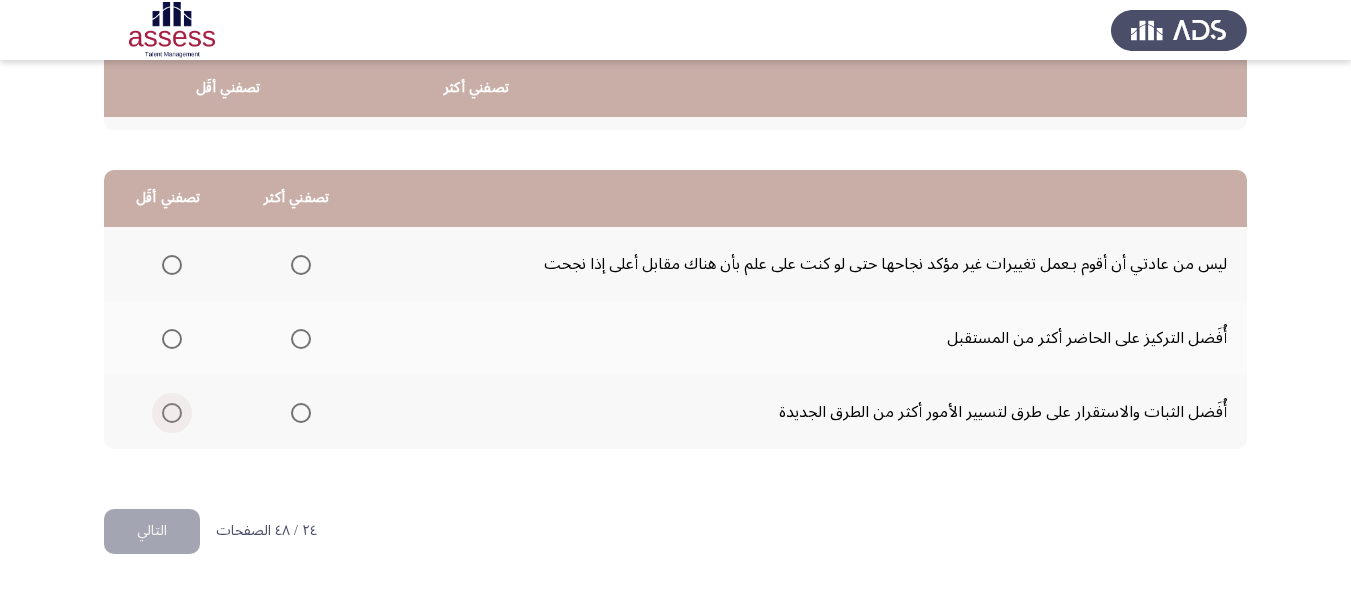 click at bounding box center [172, 413] 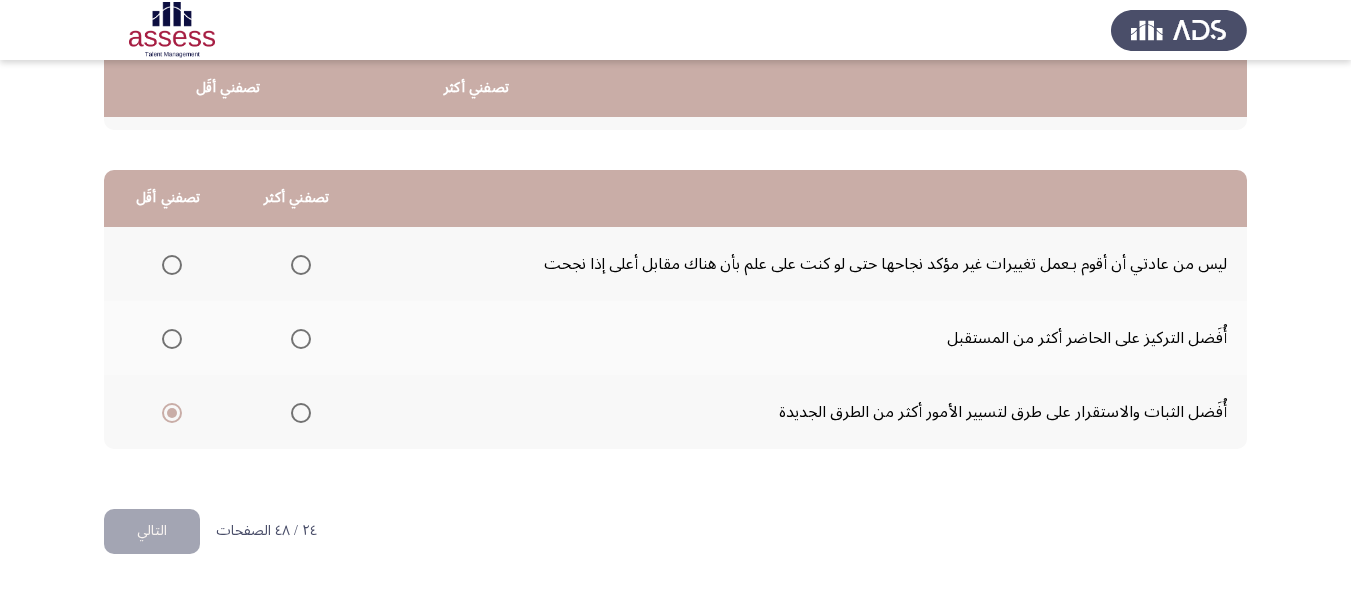 click at bounding box center (301, 339) 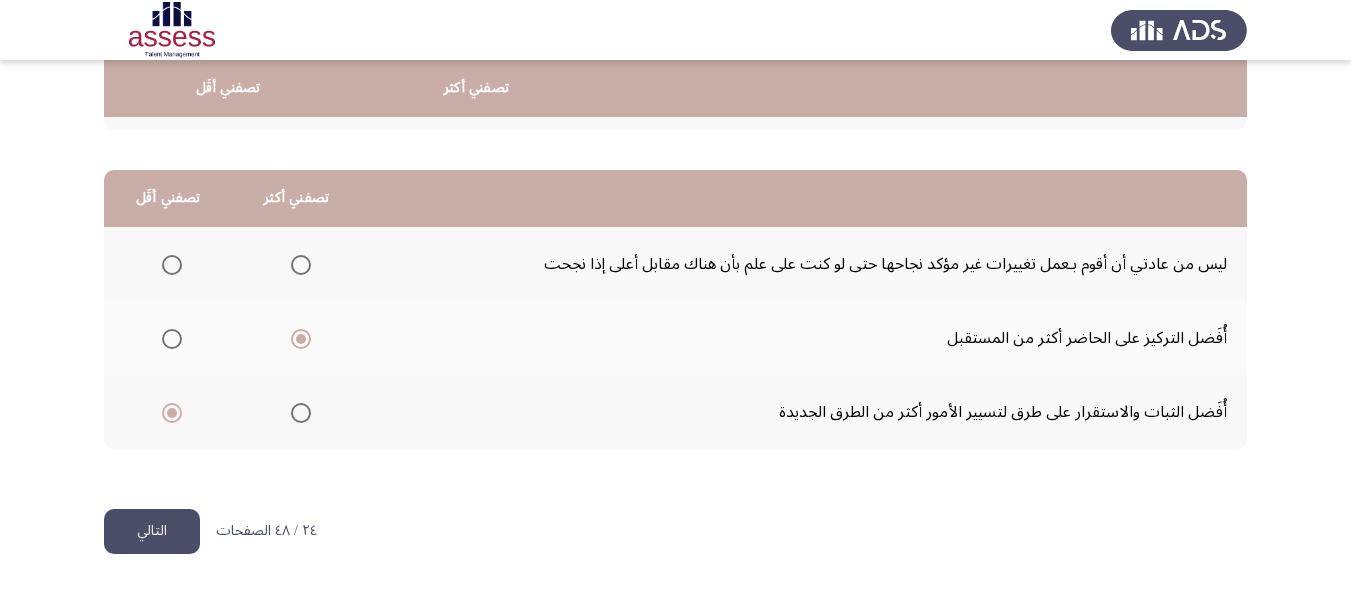 click on "التالي" 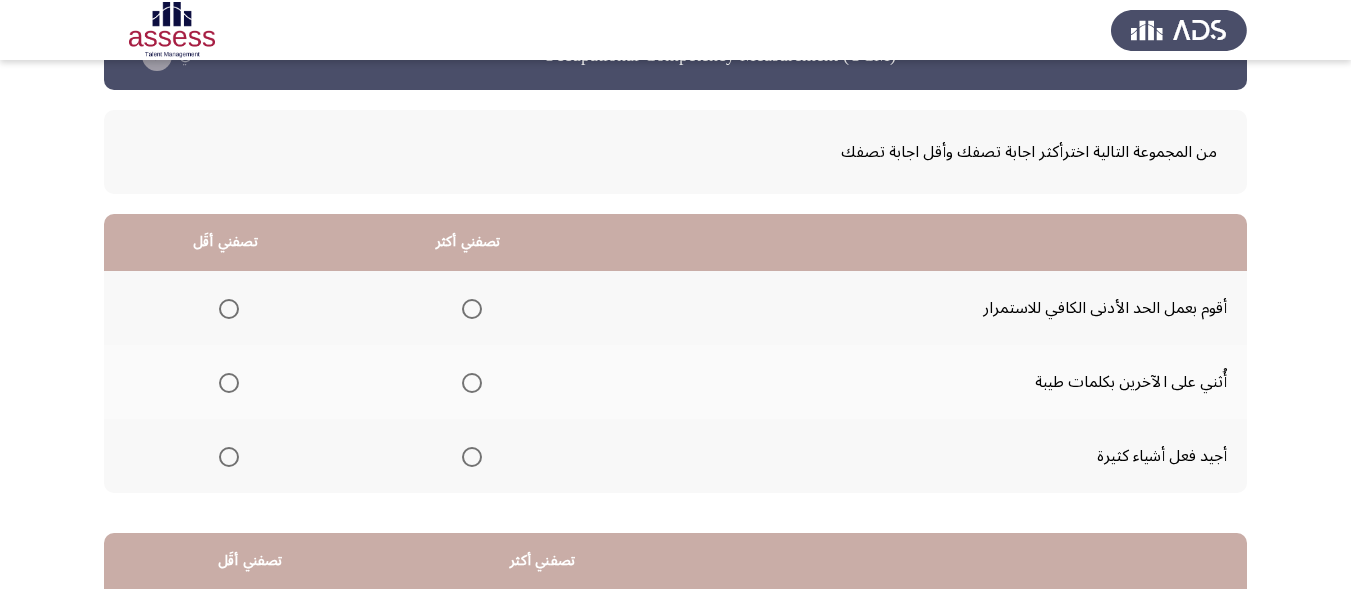 scroll, scrollTop: 60, scrollLeft: 0, axis: vertical 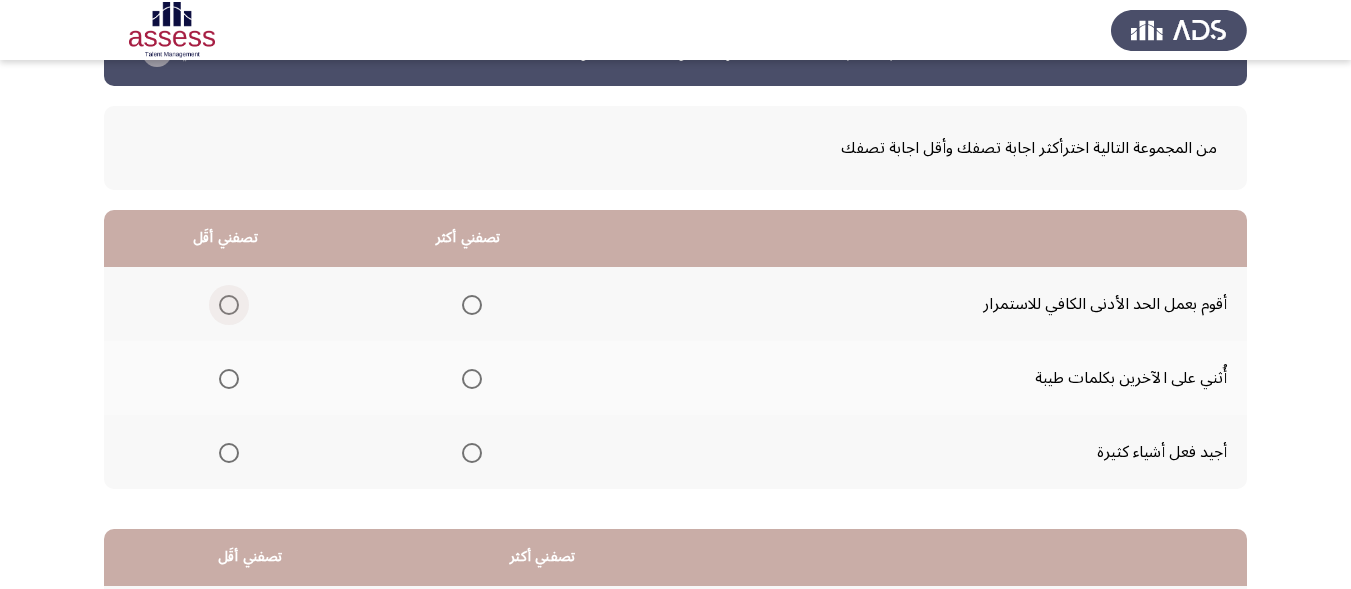 click at bounding box center [229, 305] 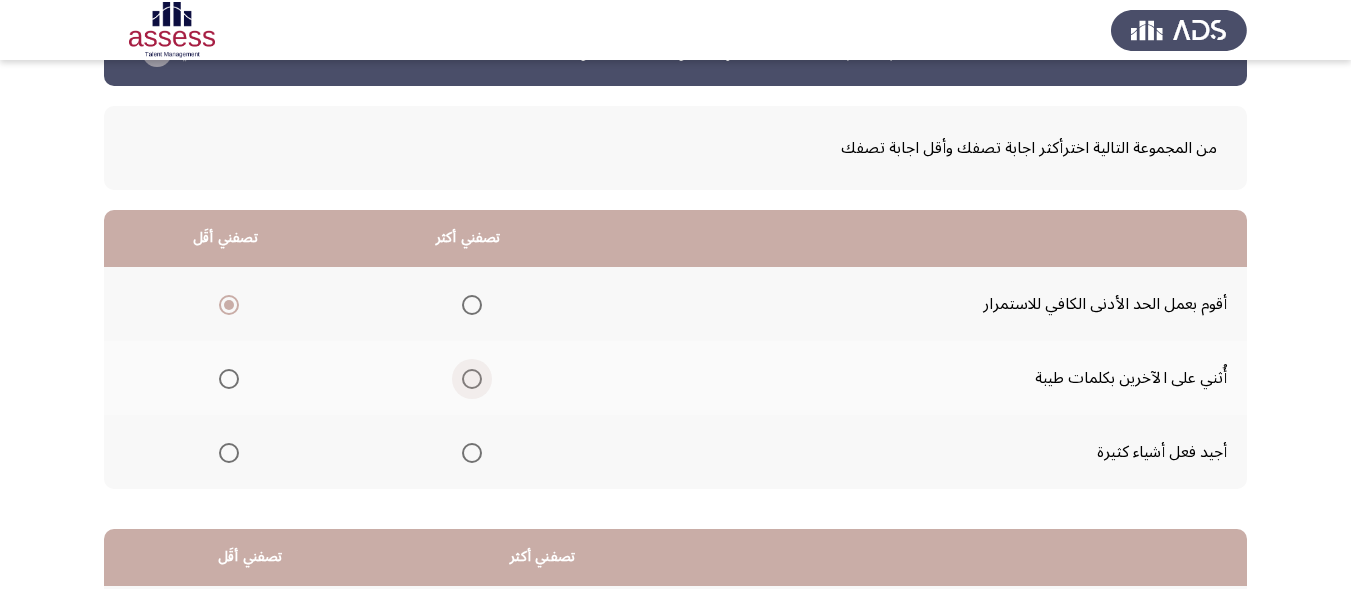 click at bounding box center [472, 379] 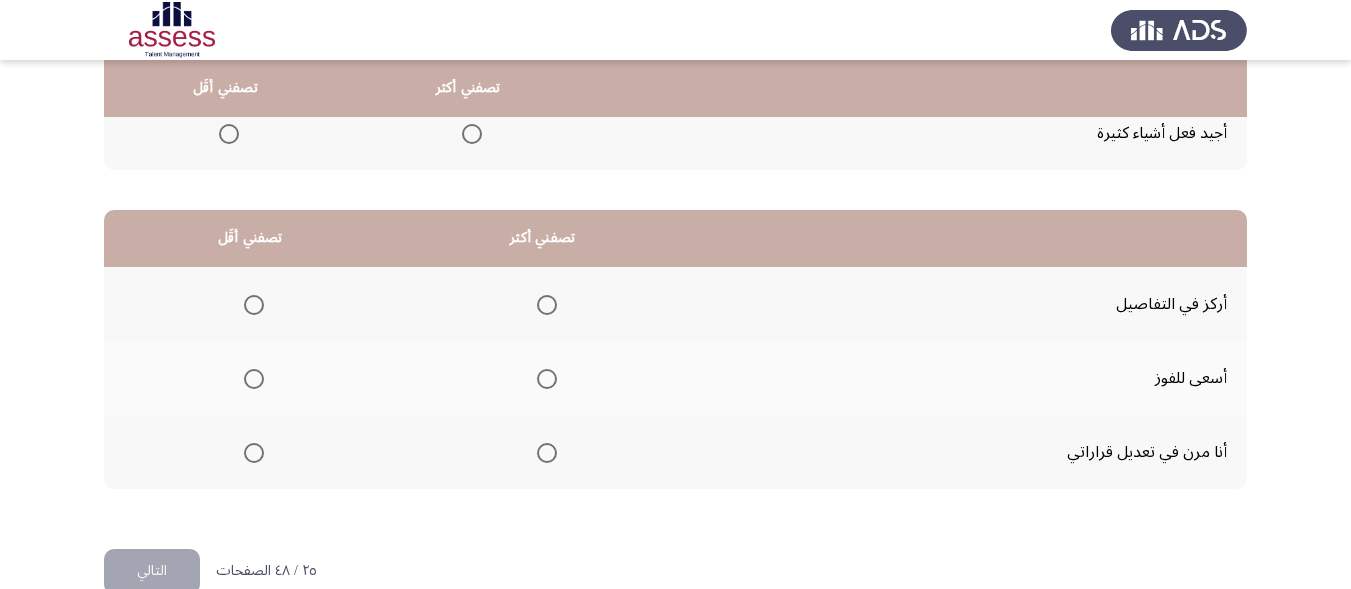 scroll, scrollTop: 390, scrollLeft: 0, axis: vertical 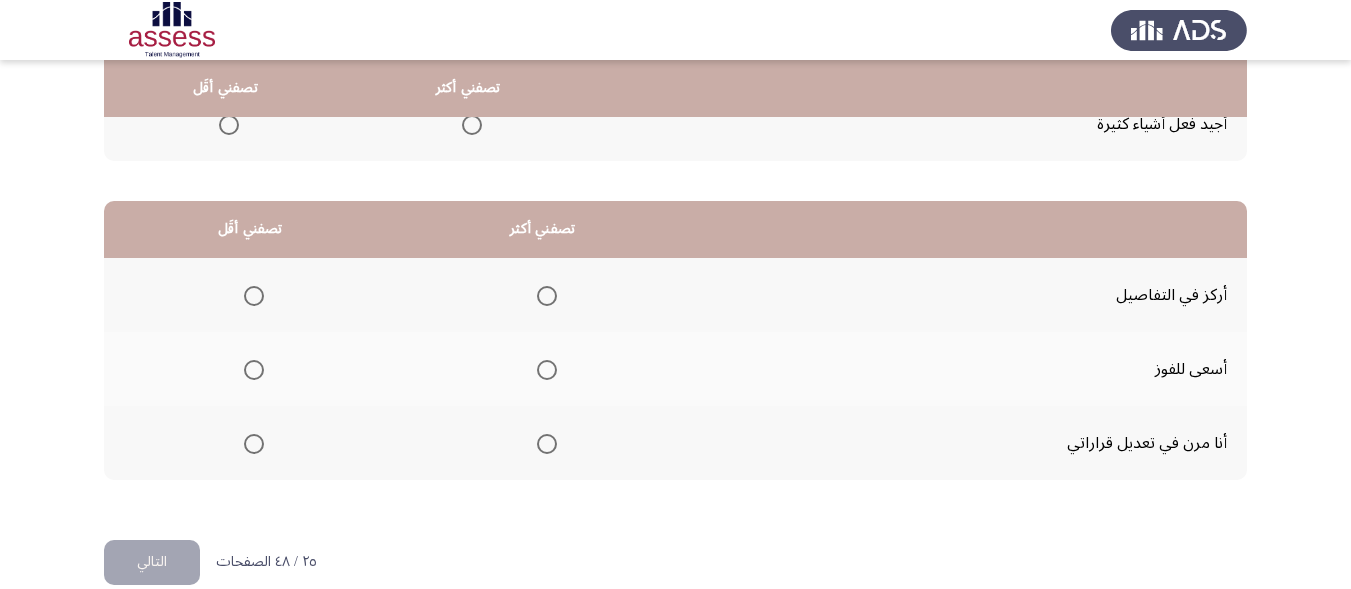 click at bounding box center (547, 444) 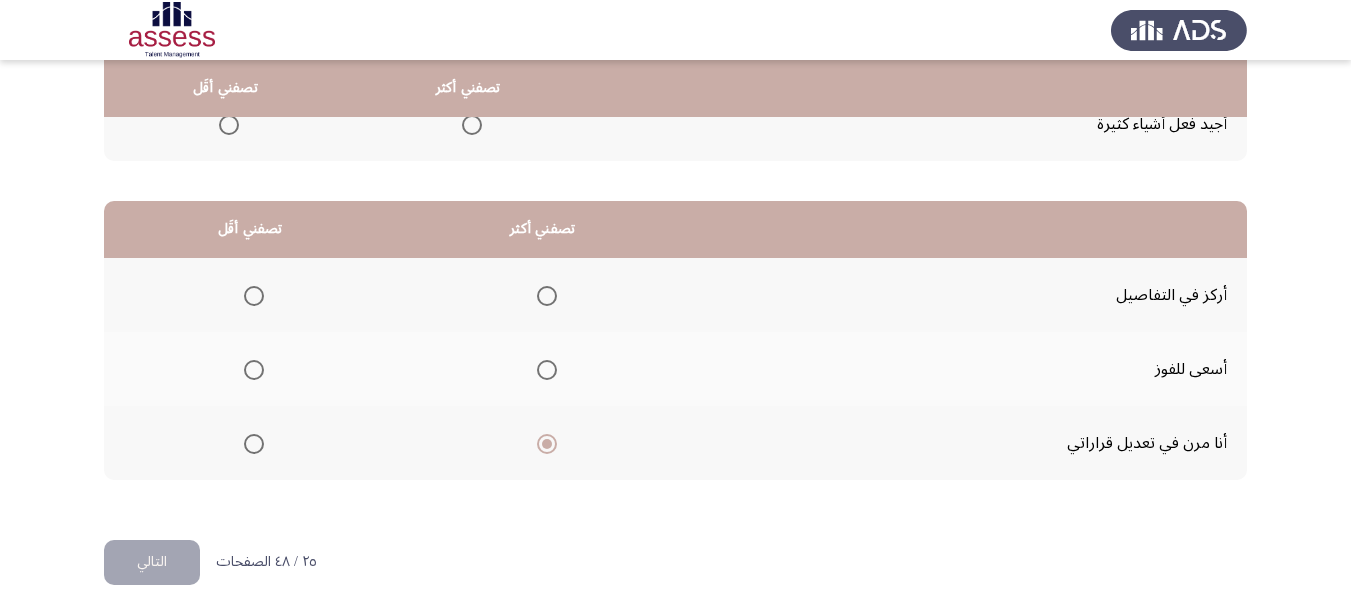 click at bounding box center [254, 370] 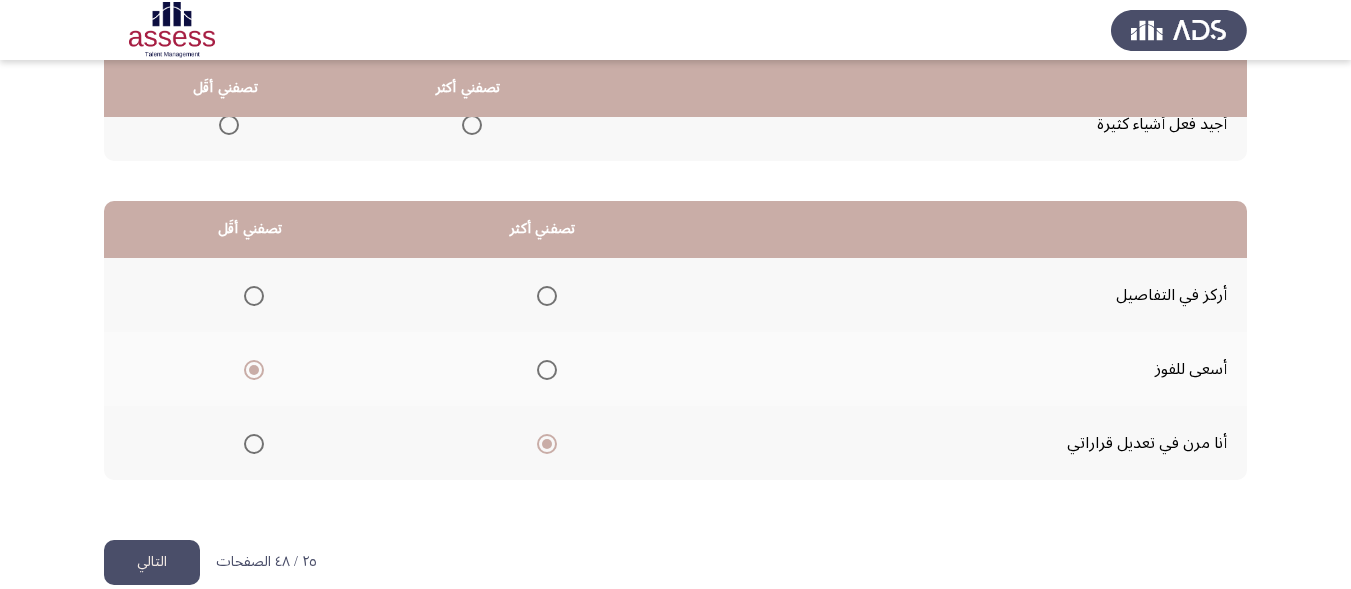 click on "التالي" 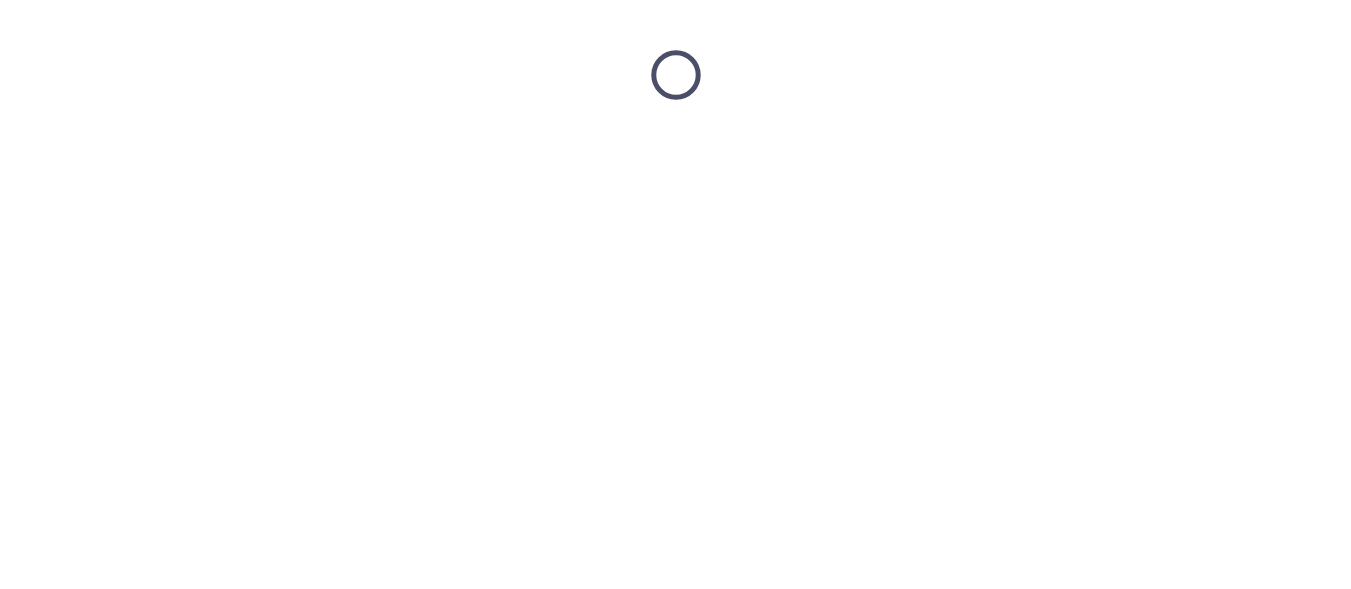 scroll, scrollTop: 0, scrollLeft: 0, axis: both 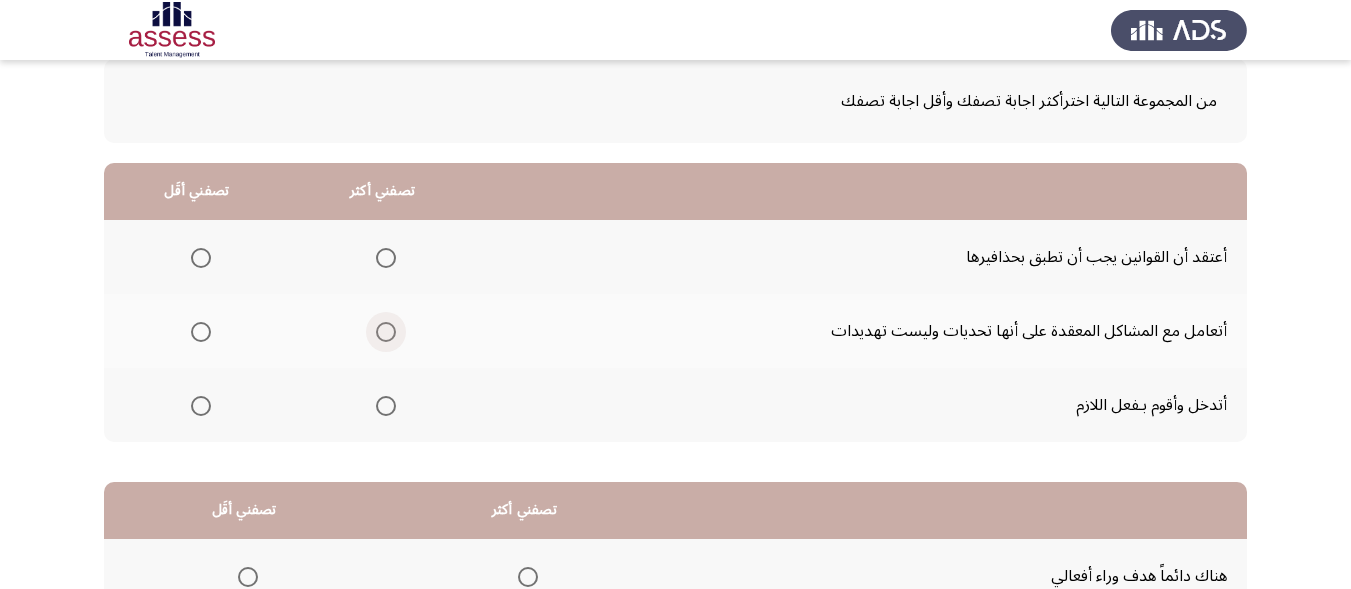 click at bounding box center [386, 332] 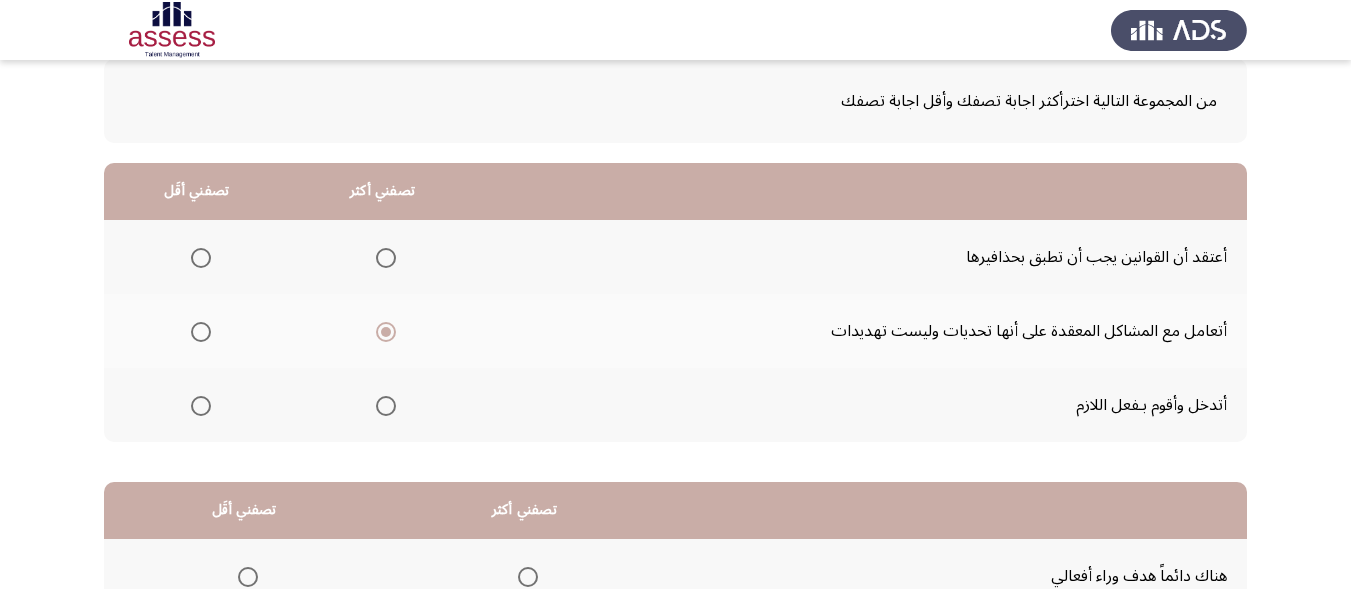 click 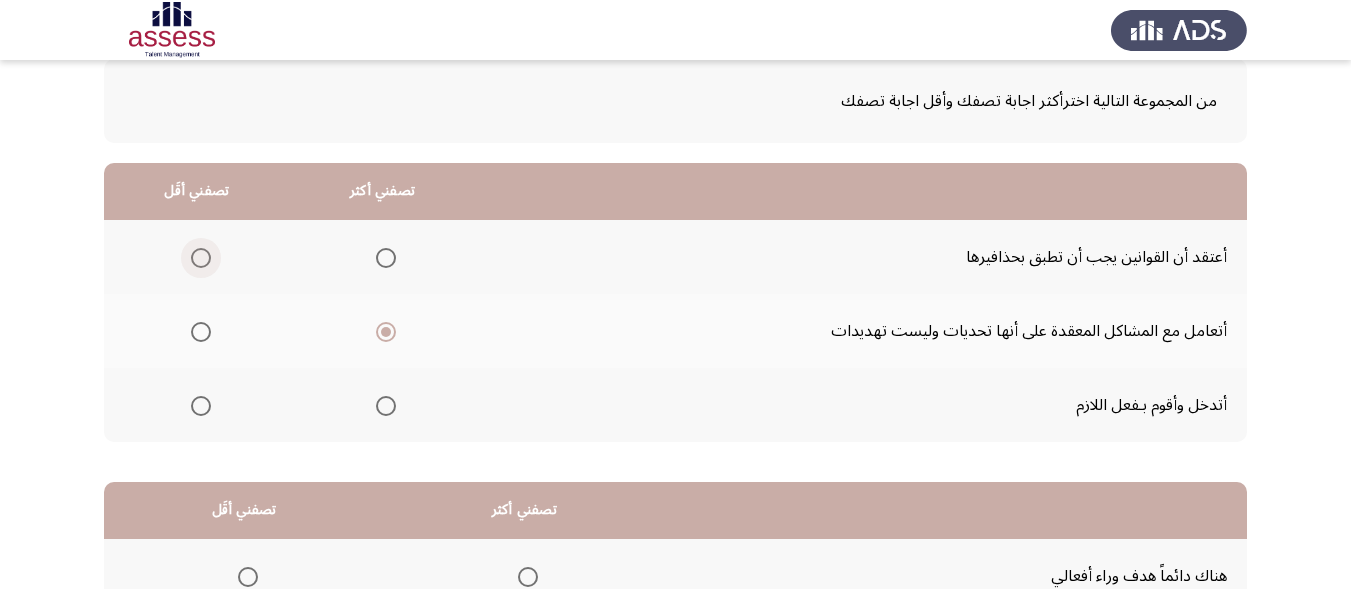 click at bounding box center (201, 258) 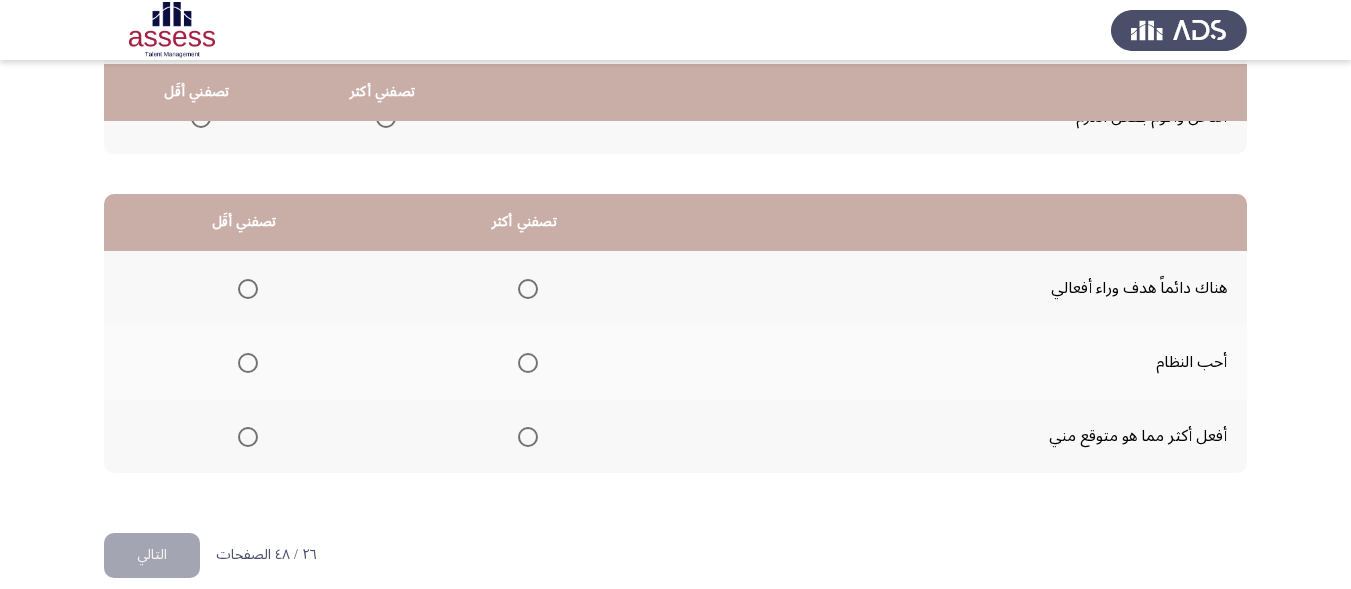 scroll, scrollTop: 395, scrollLeft: 0, axis: vertical 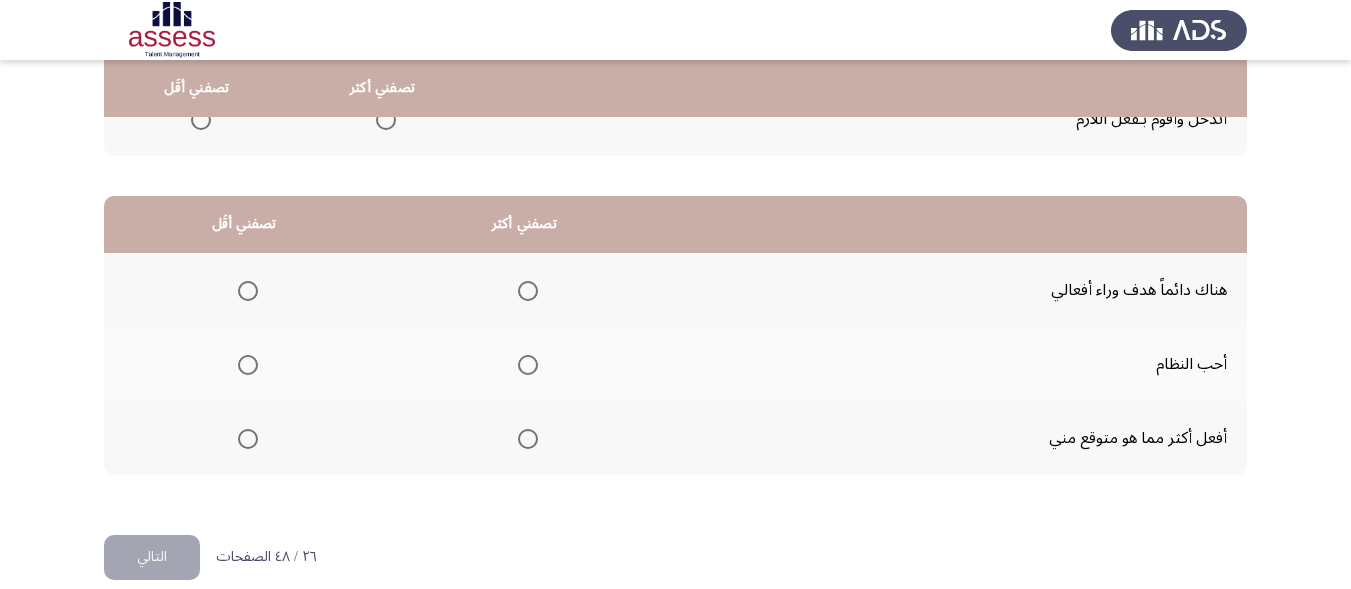 click at bounding box center [528, 439] 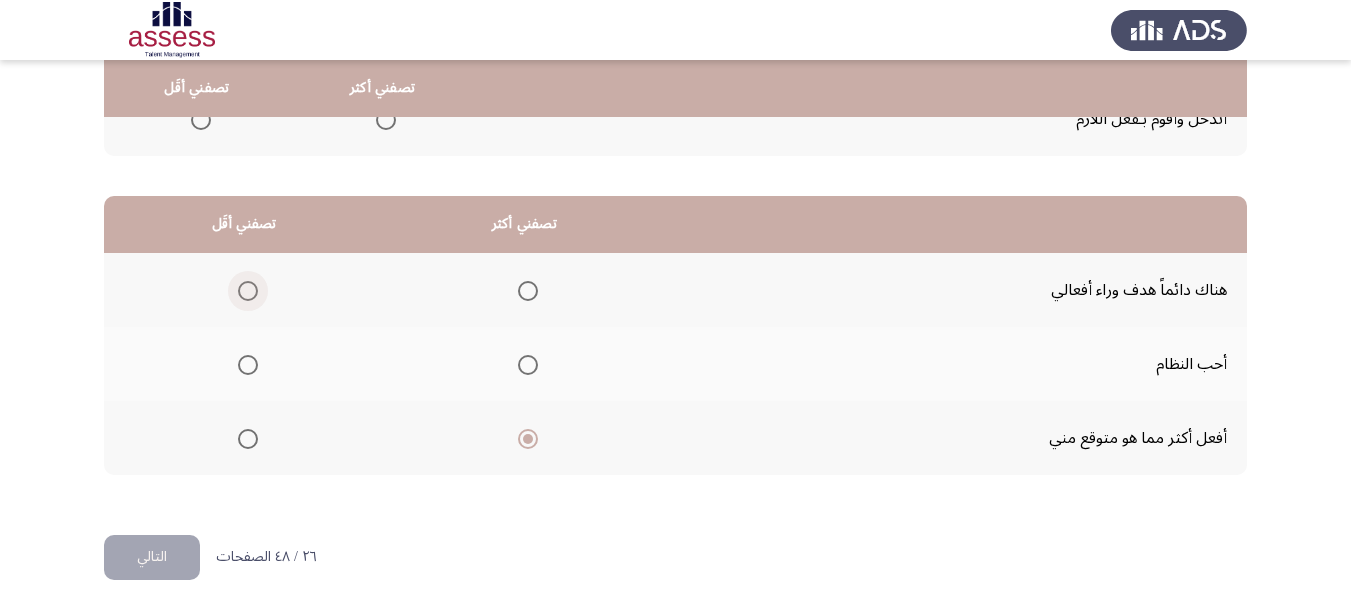 click at bounding box center (248, 291) 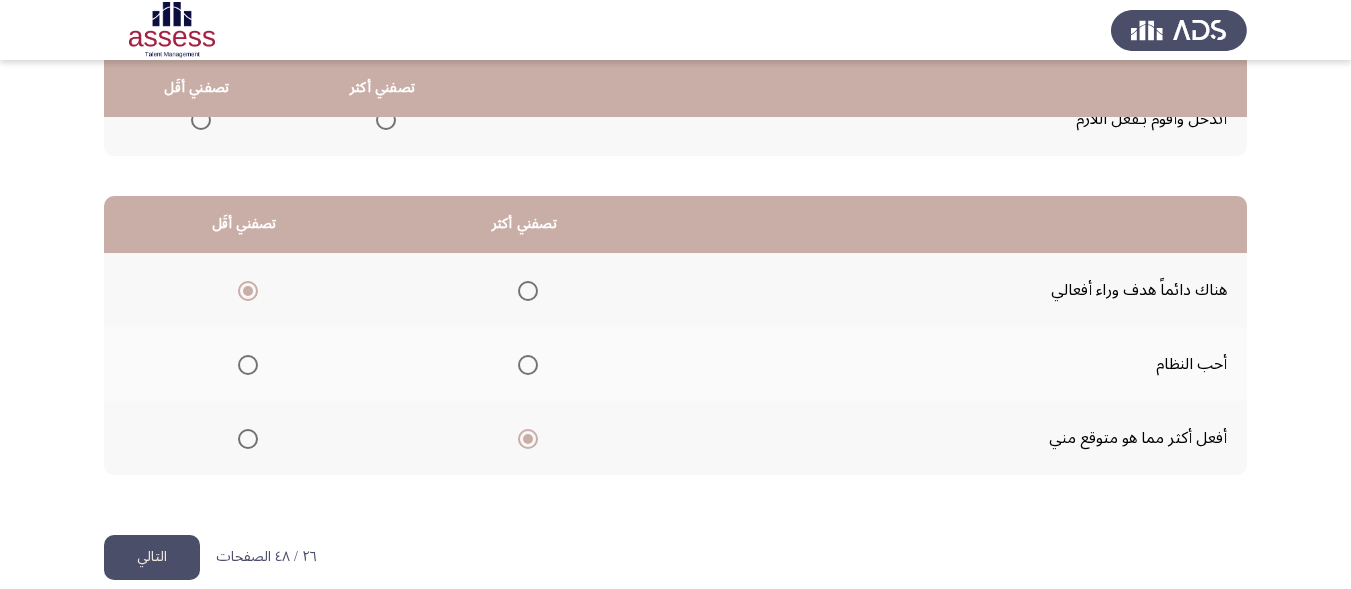 click on "التالي" 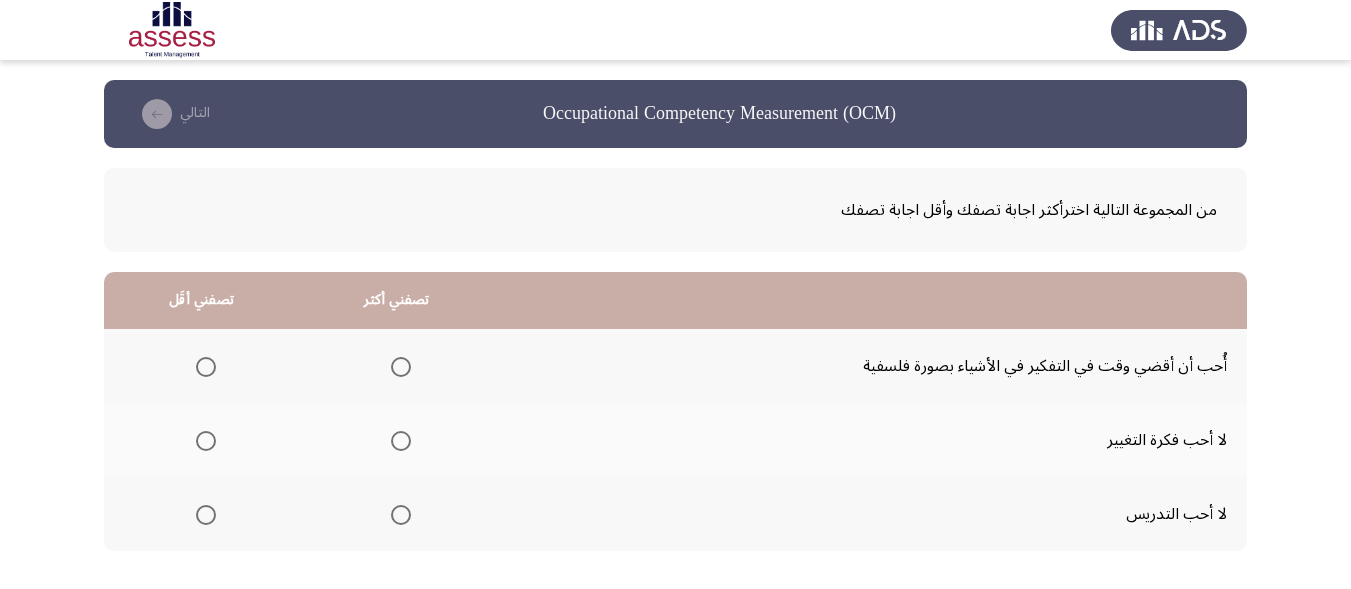 click on "Occupational Competency Measurement (OCM)   التالي  من المجموعة التالية اخترأكثر اجابة تصفك وأقل اجابة تصفك  تصفني أكثر   تصفني أقَل  أُحب أن أقضي وقت في التفكير في الأشياء بصورة فلسفية     لا أحب فكرة التغيير     لا أحب التدريس      تصفني أكثر   تصفني أقَل  لا أكشف عن أحاسيسي     أحتاج تحفيز للبدء في العمل     أؤمن بـأهمية الأرشفة      ٢٧ / ٤٨ الصفحات   التالي" 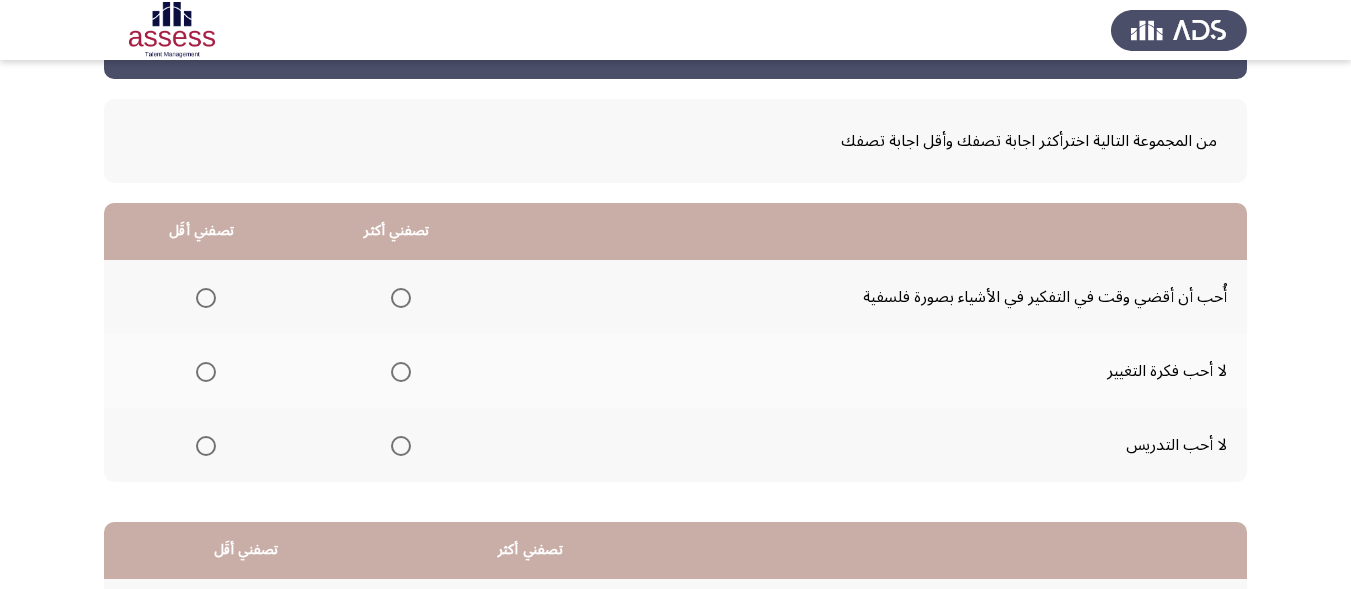 scroll, scrollTop: 78, scrollLeft: 0, axis: vertical 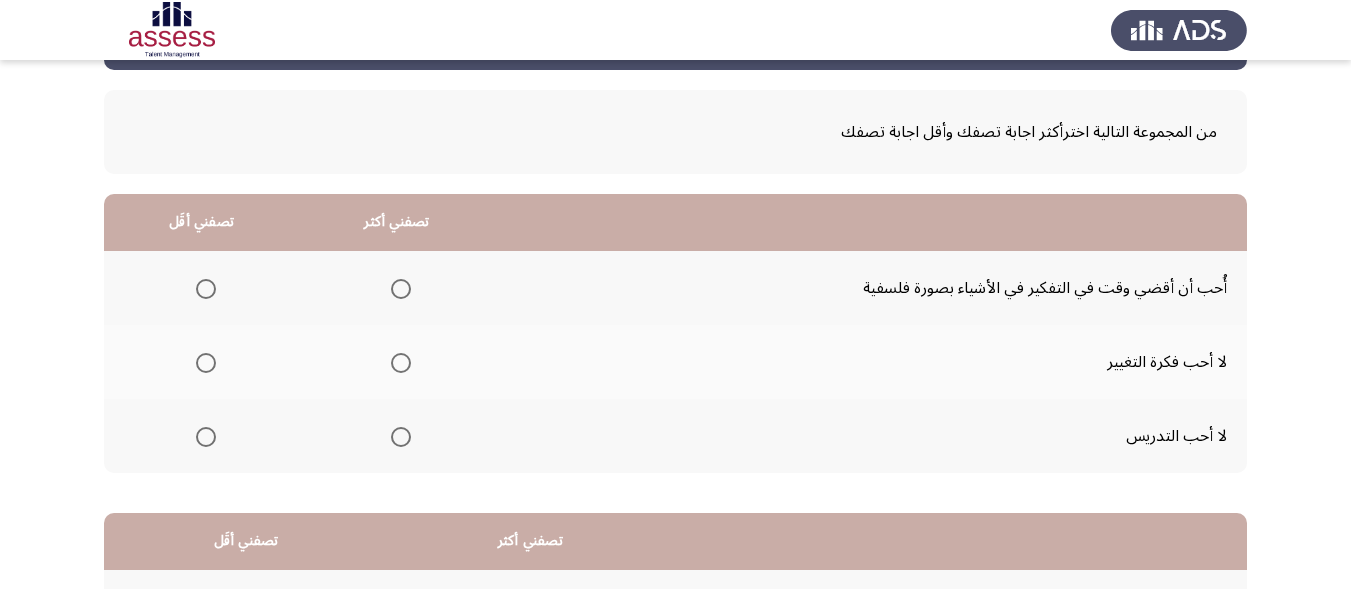 click at bounding box center [206, 289] 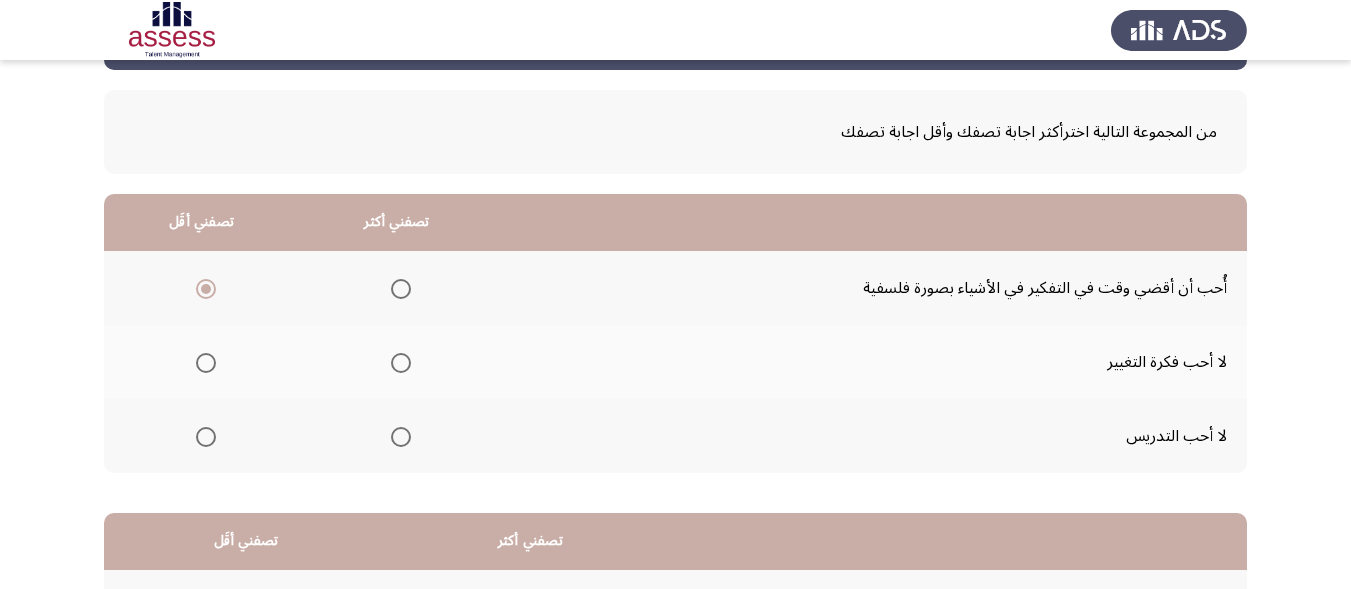 click 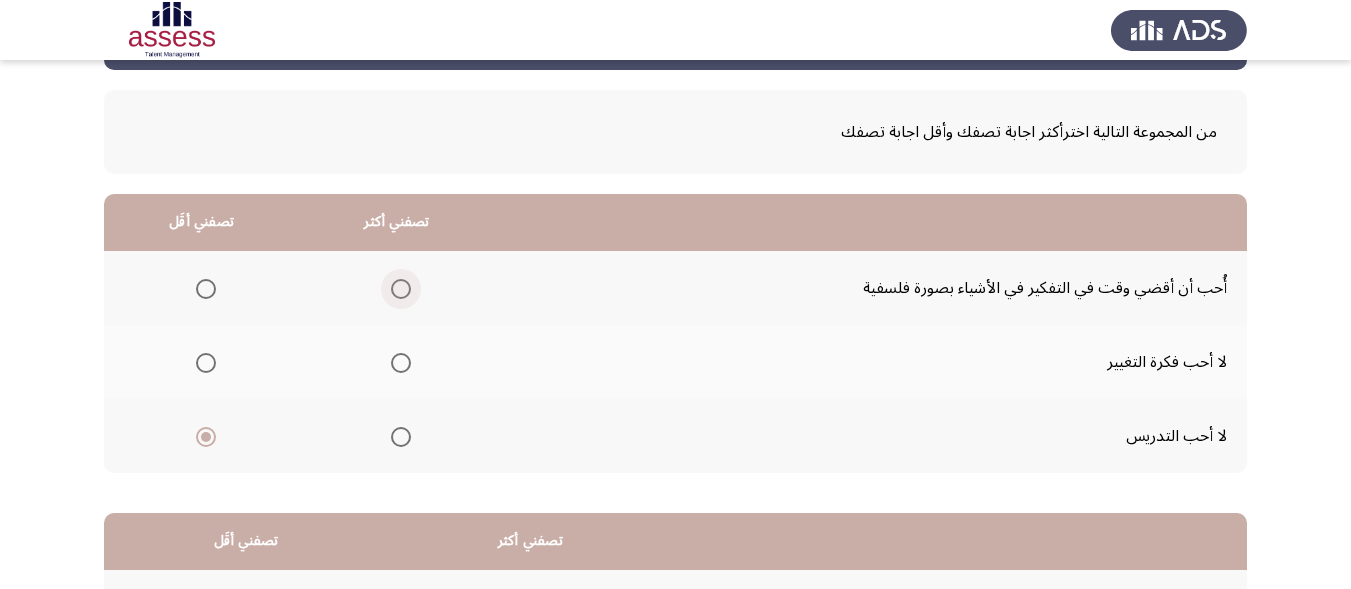 click at bounding box center [401, 289] 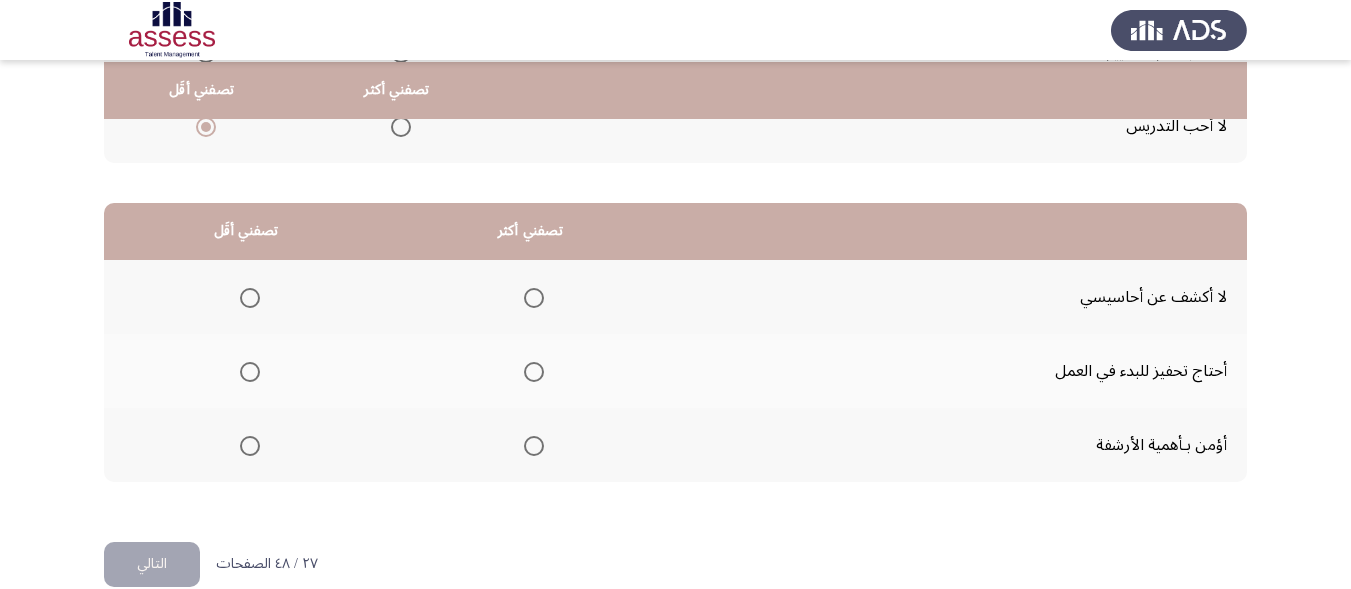 scroll, scrollTop: 408, scrollLeft: 0, axis: vertical 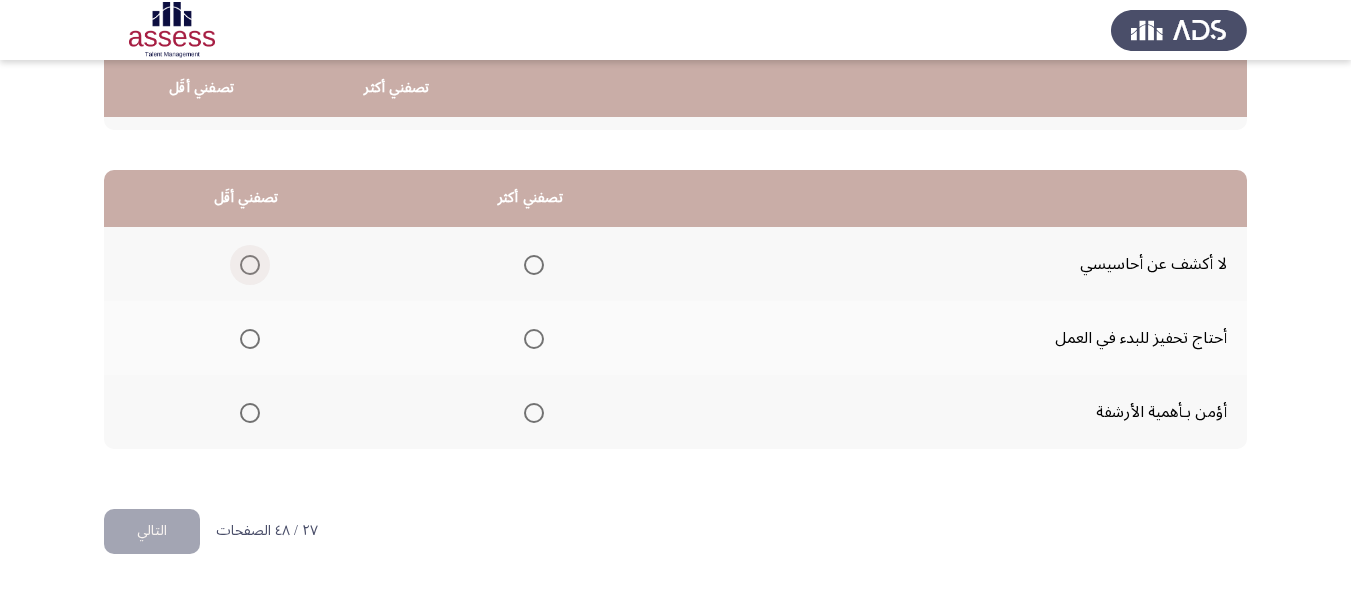 click at bounding box center [250, 265] 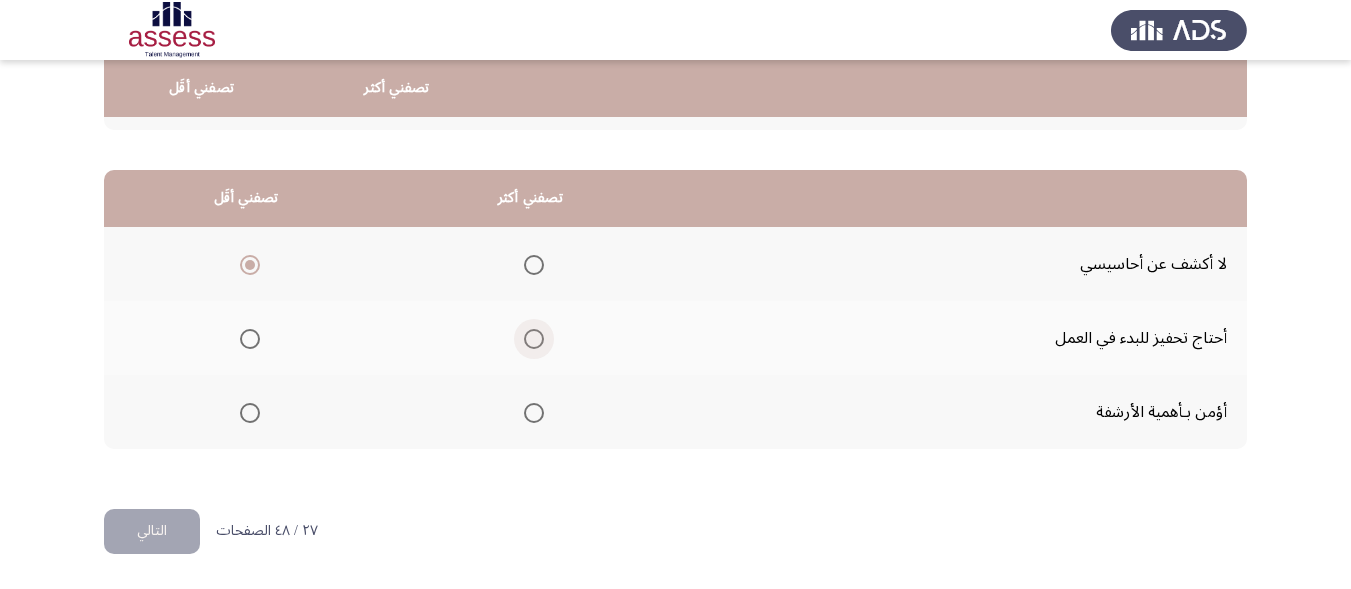 click at bounding box center (534, 339) 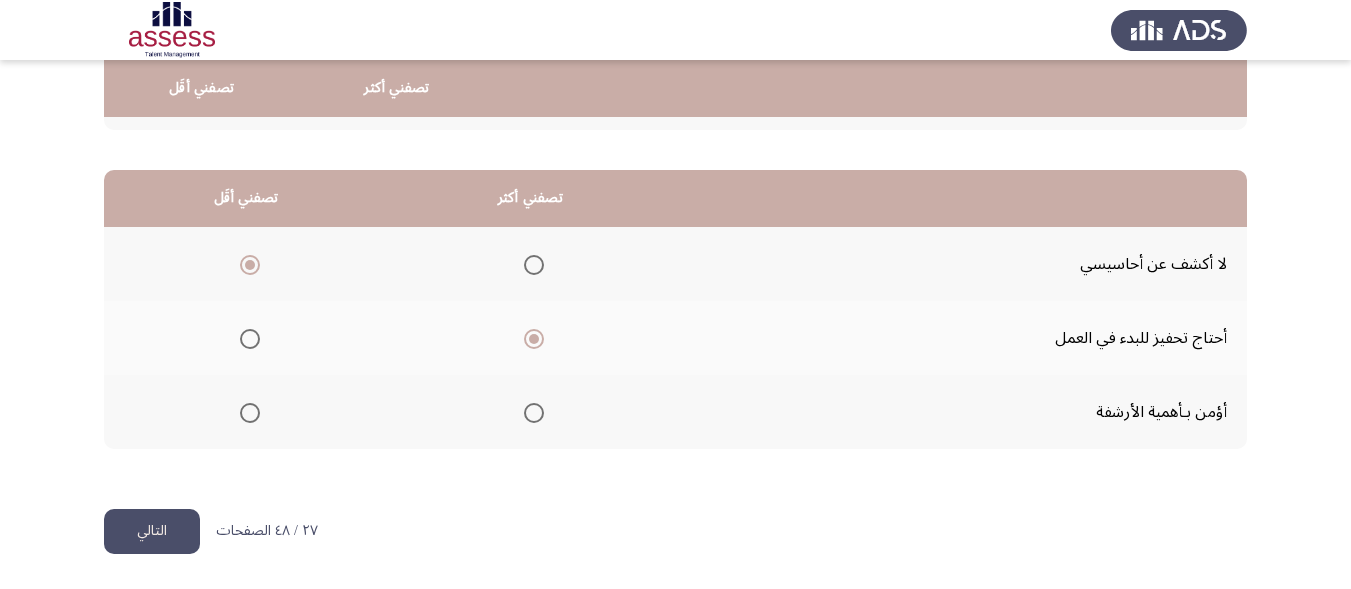 click on "التالي" 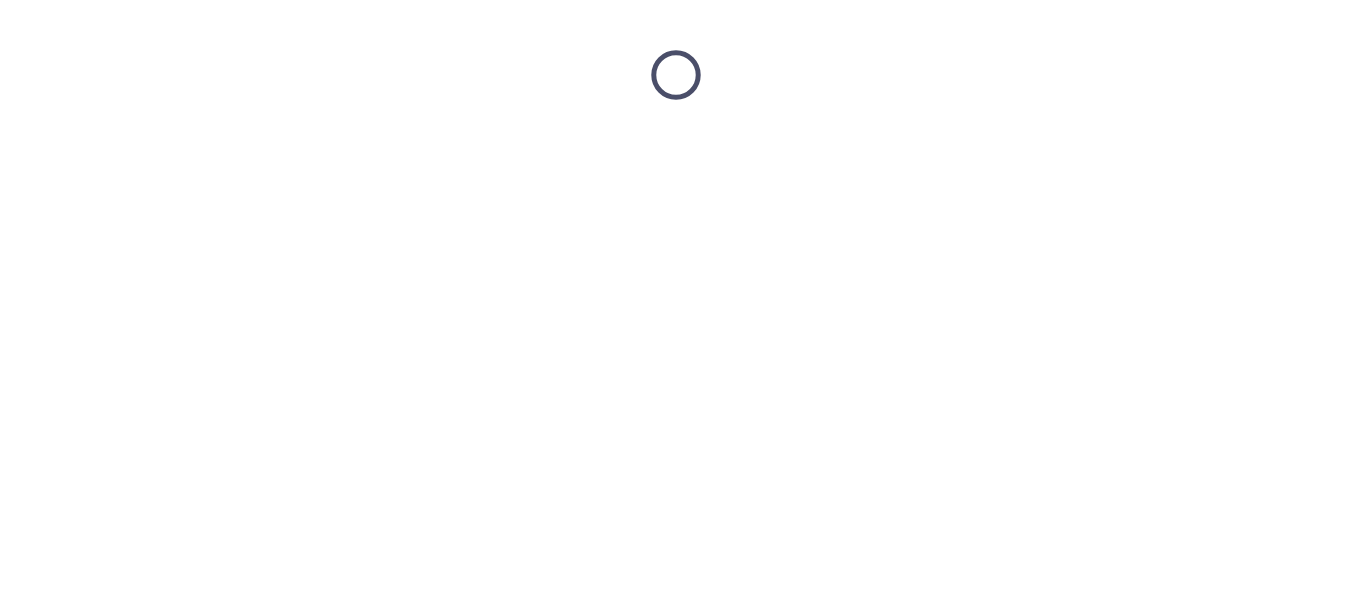 scroll, scrollTop: 0, scrollLeft: 0, axis: both 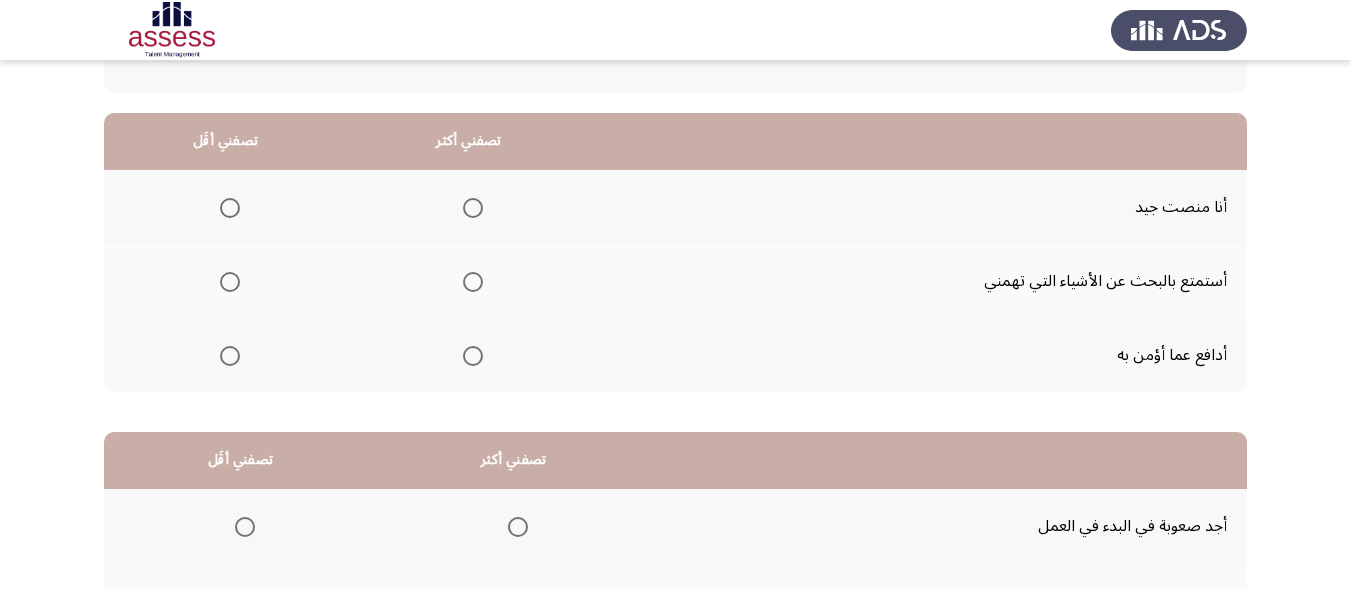 click 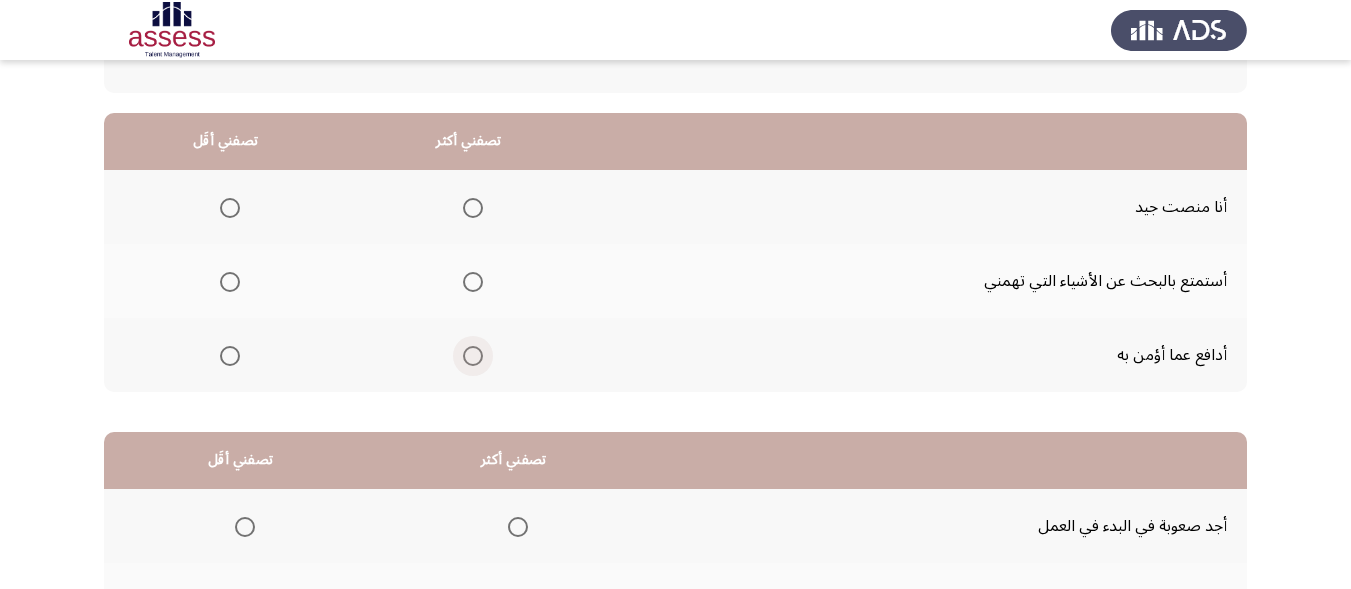 click at bounding box center [473, 356] 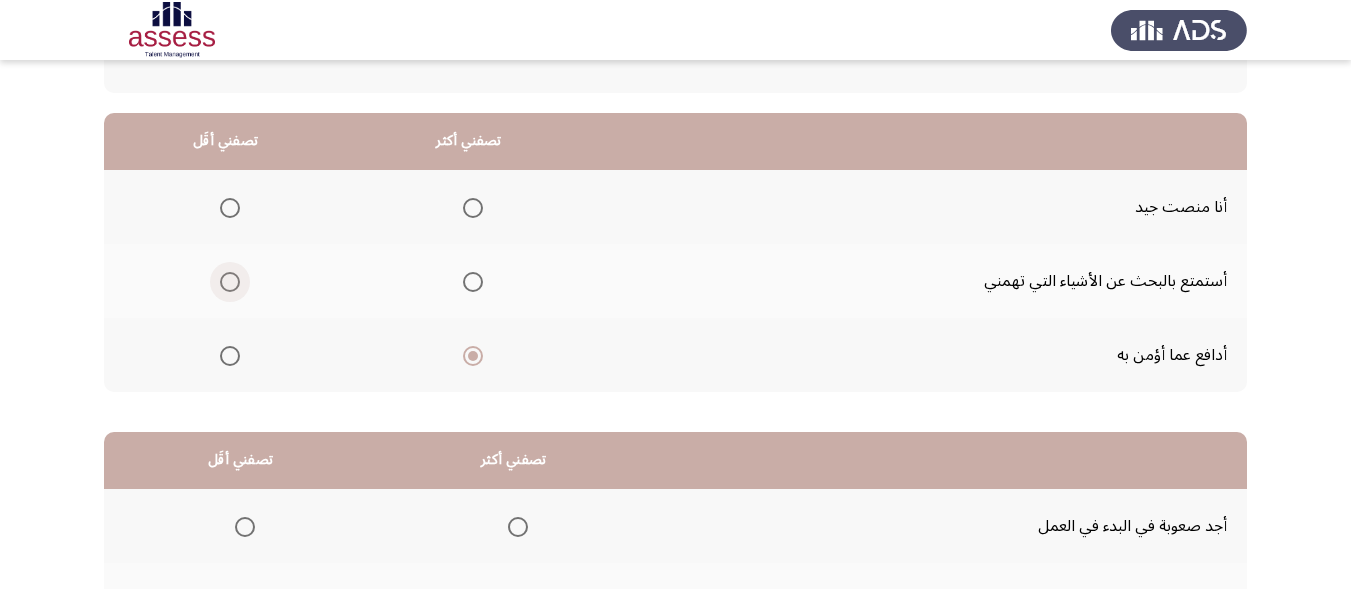 click at bounding box center [230, 282] 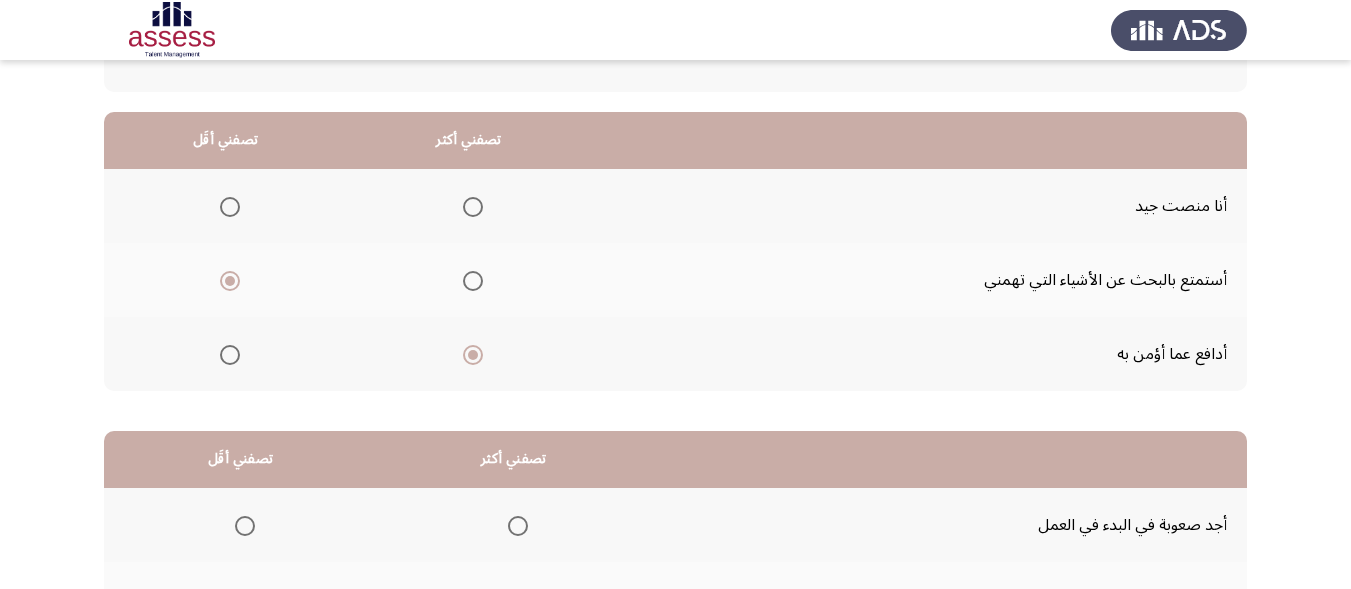 scroll, scrollTop: 159, scrollLeft: 0, axis: vertical 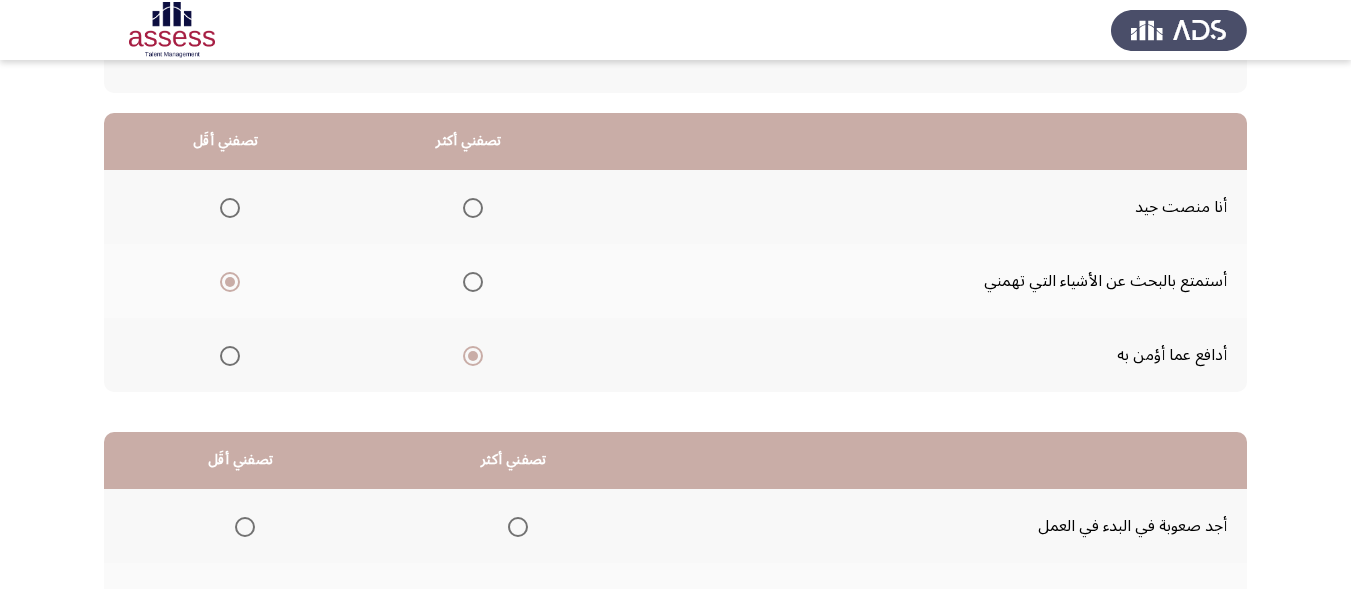 click at bounding box center [473, 282] 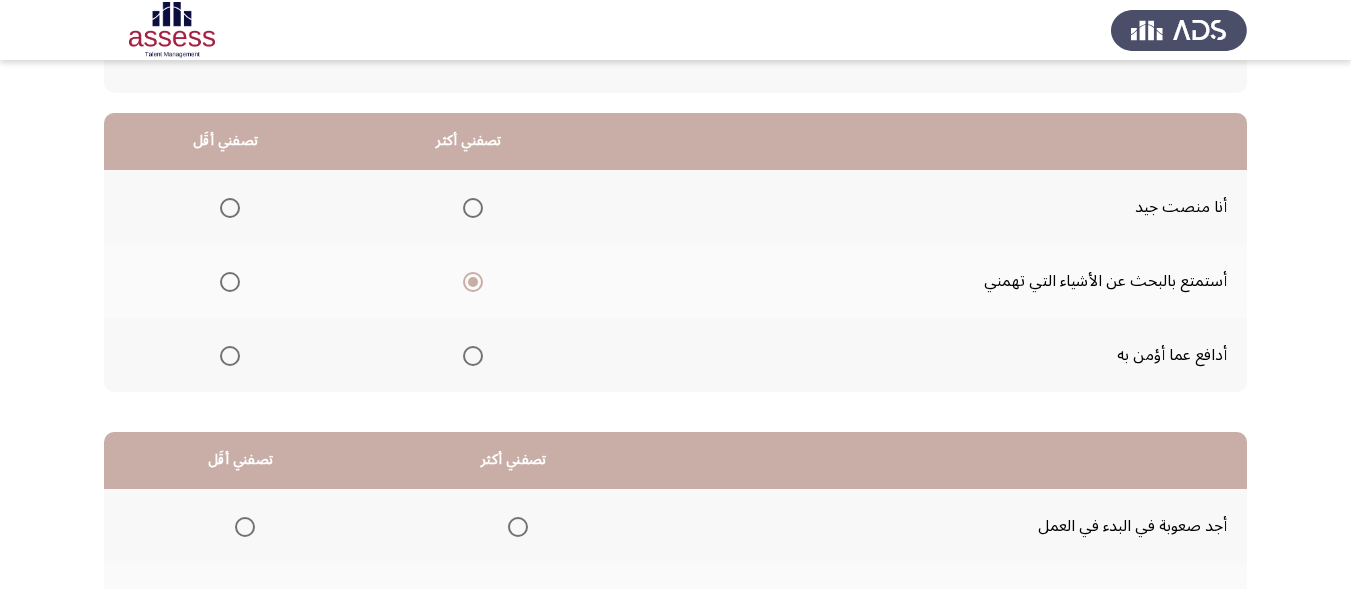 click at bounding box center (473, 208) 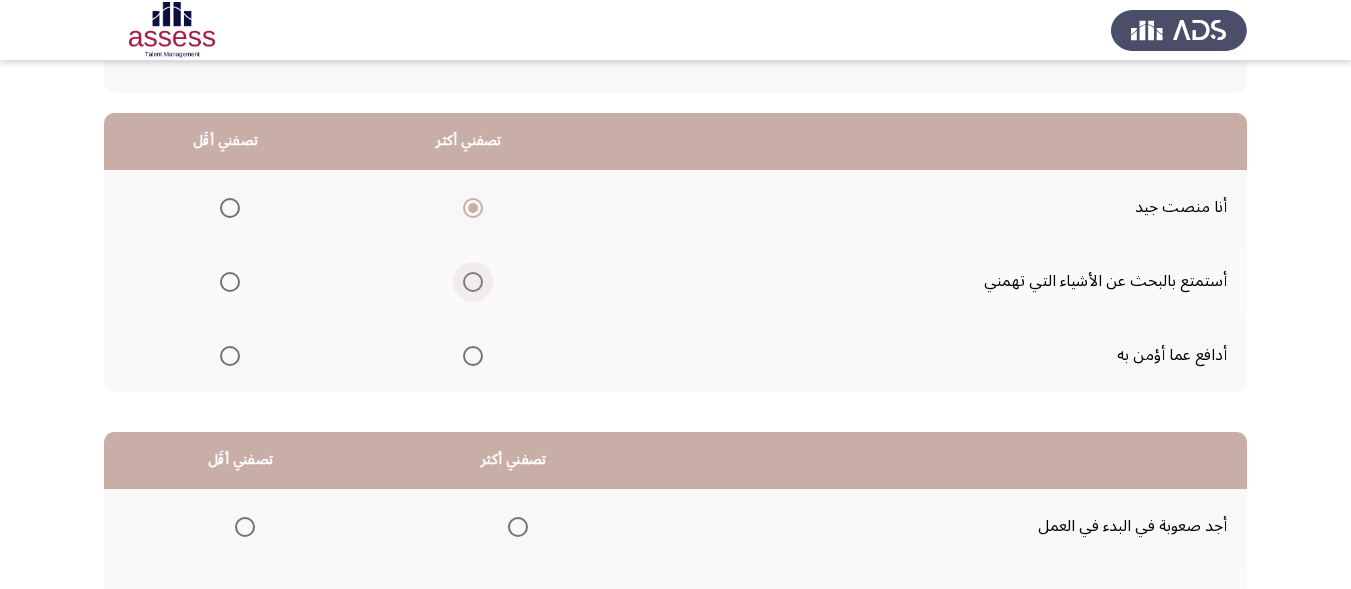 click at bounding box center [473, 282] 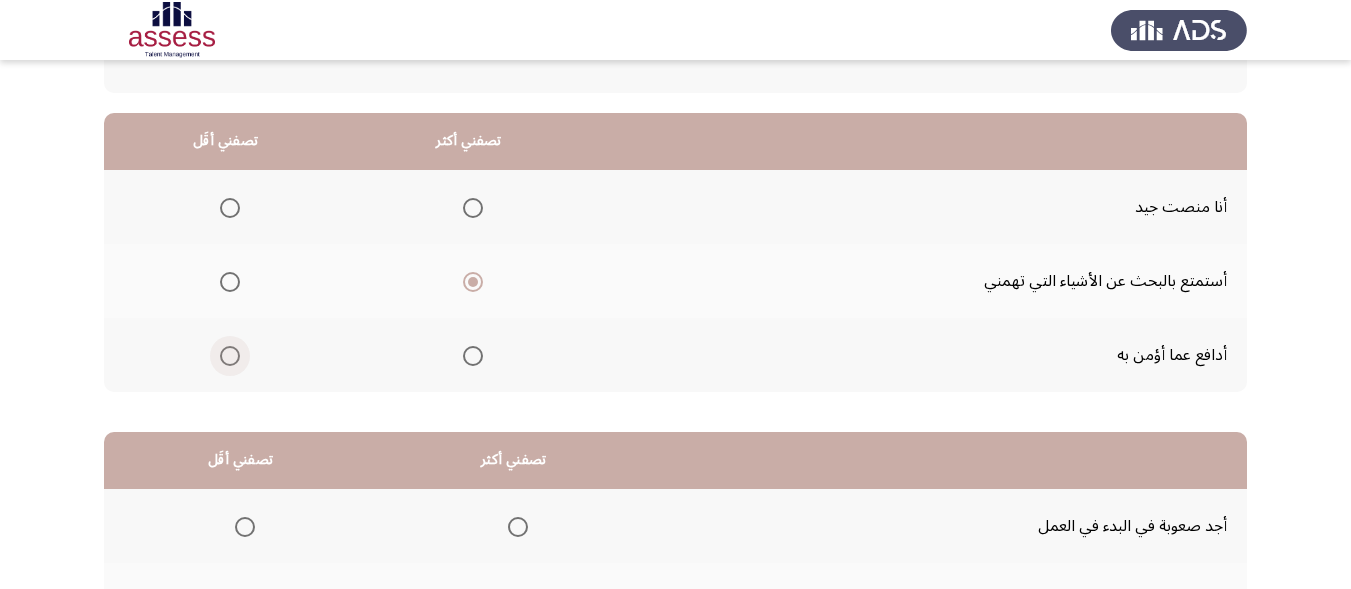 click at bounding box center (230, 356) 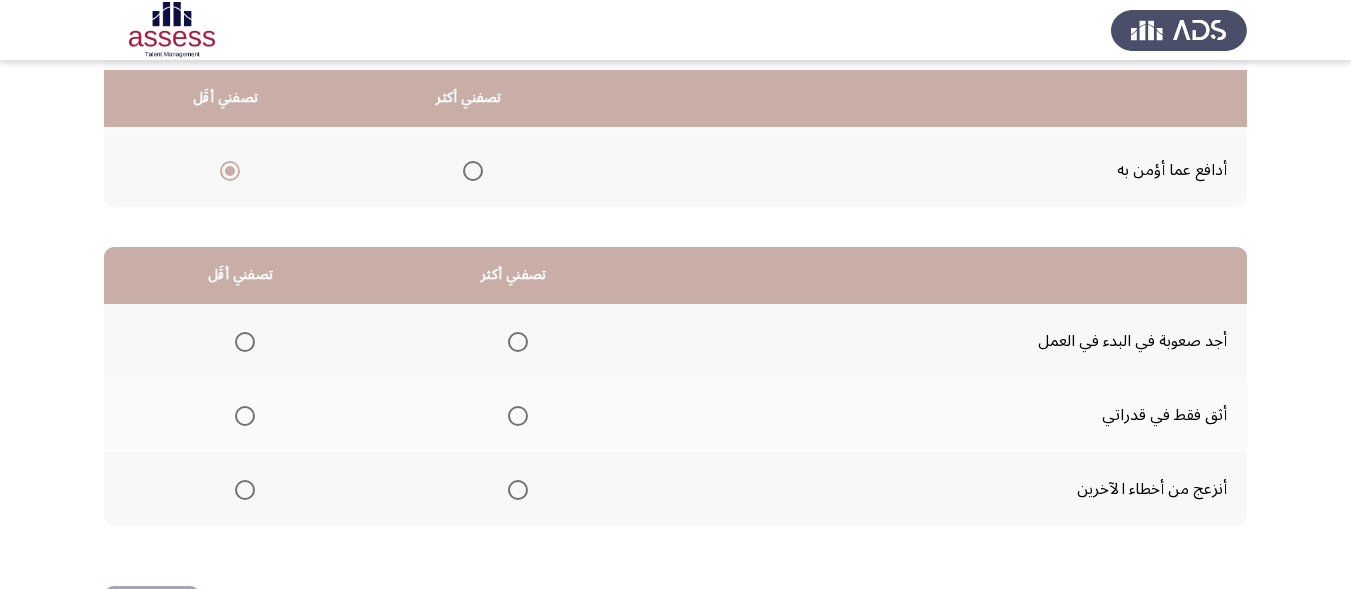 scroll, scrollTop: 368, scrollLeft: 0, axis: vertical 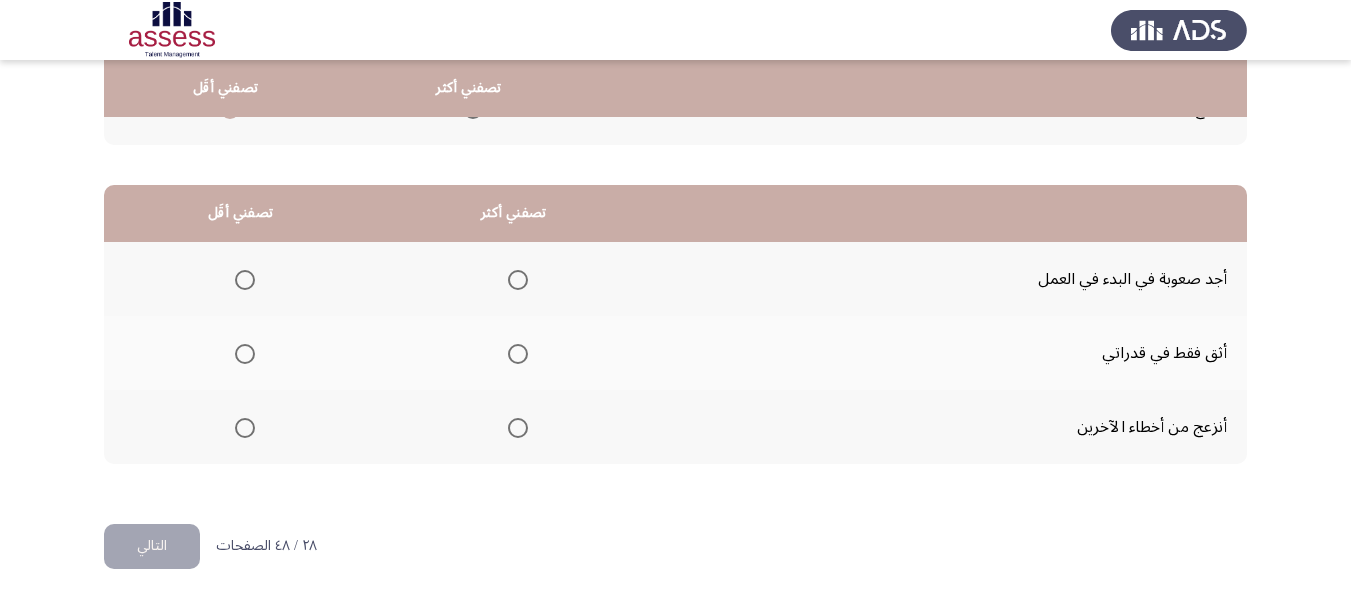 click at bounding box center [518, 280] 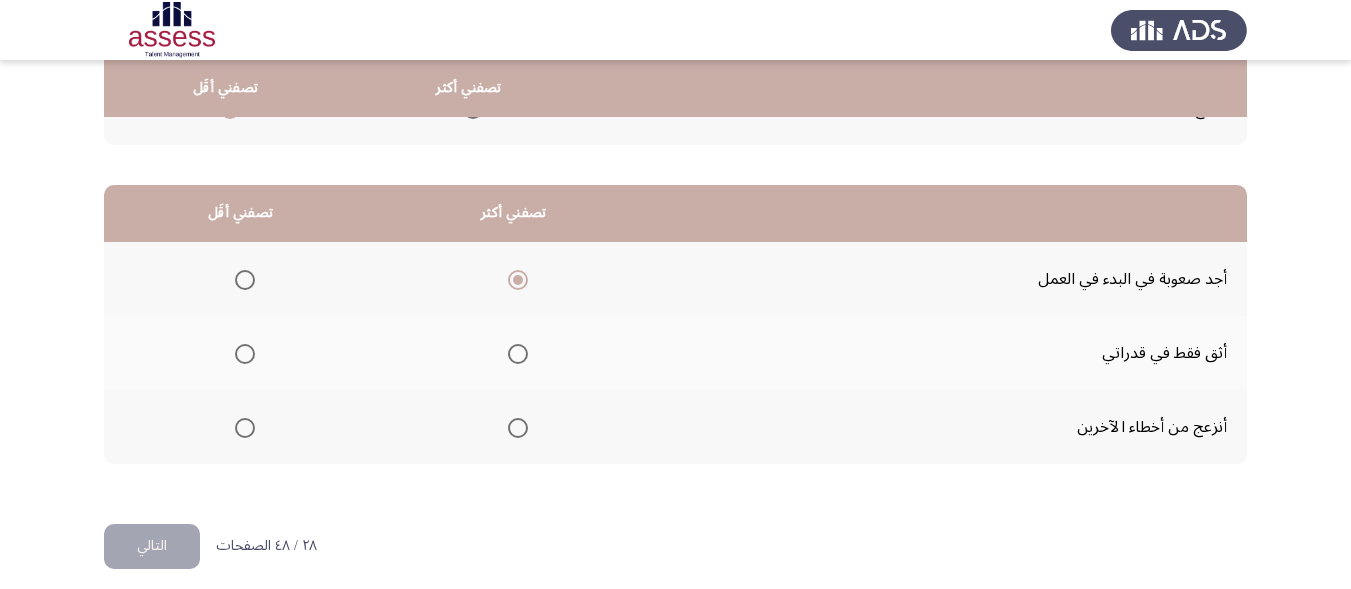 click at bounding box center (518, 428) 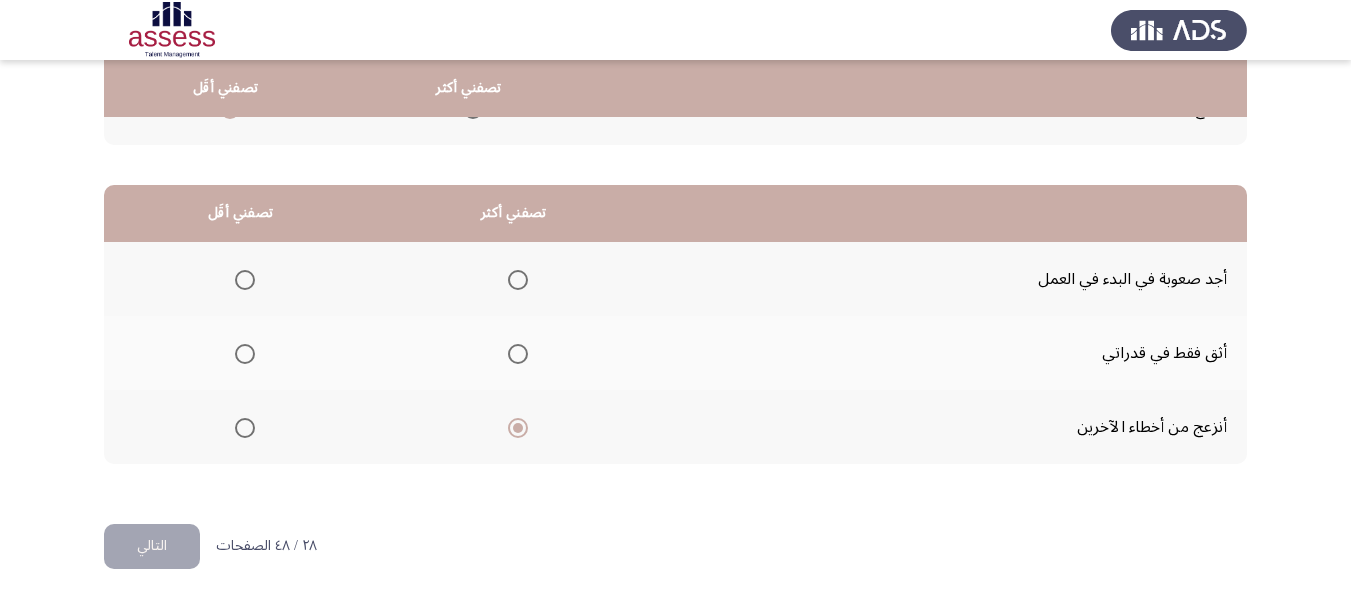 click at bounding box center (245, 280) 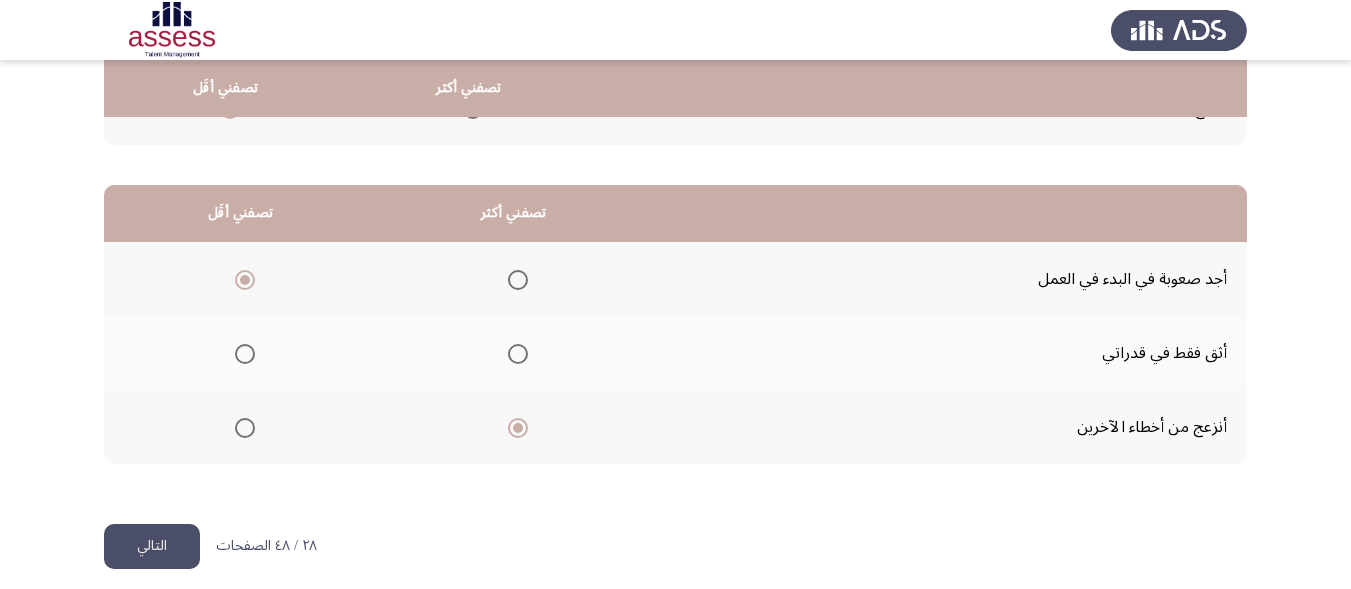 scroll, scrollTop: 421, scrollLeft: 0, axis: vertical 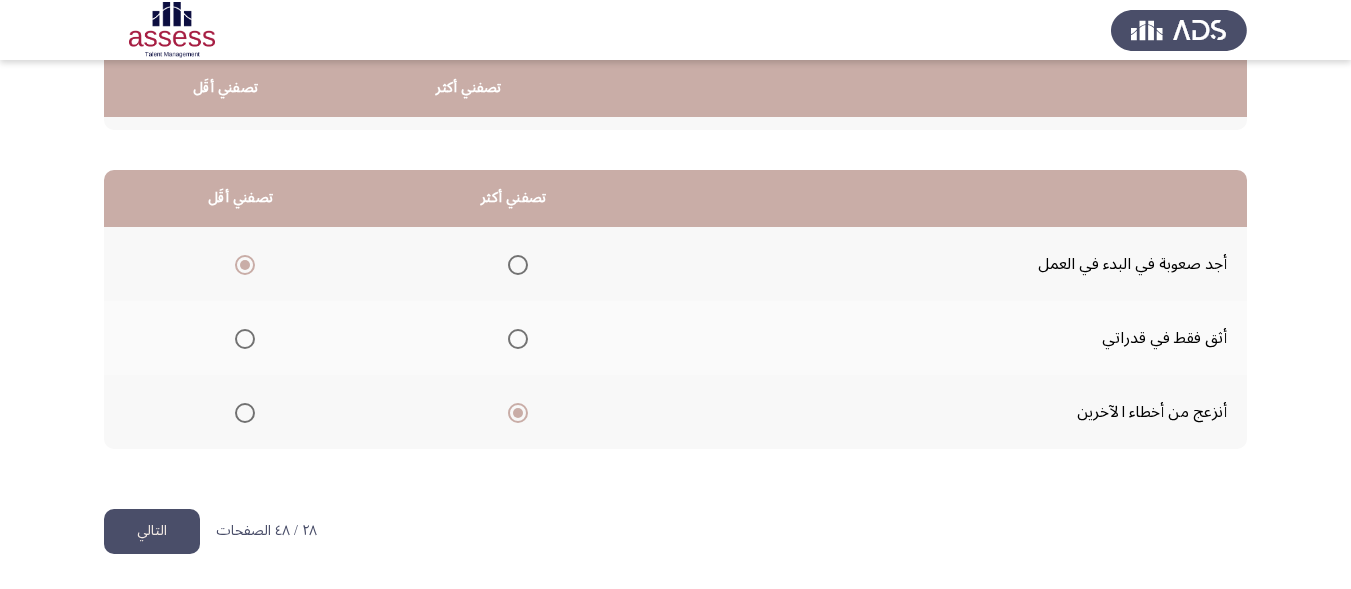click on "التالي" 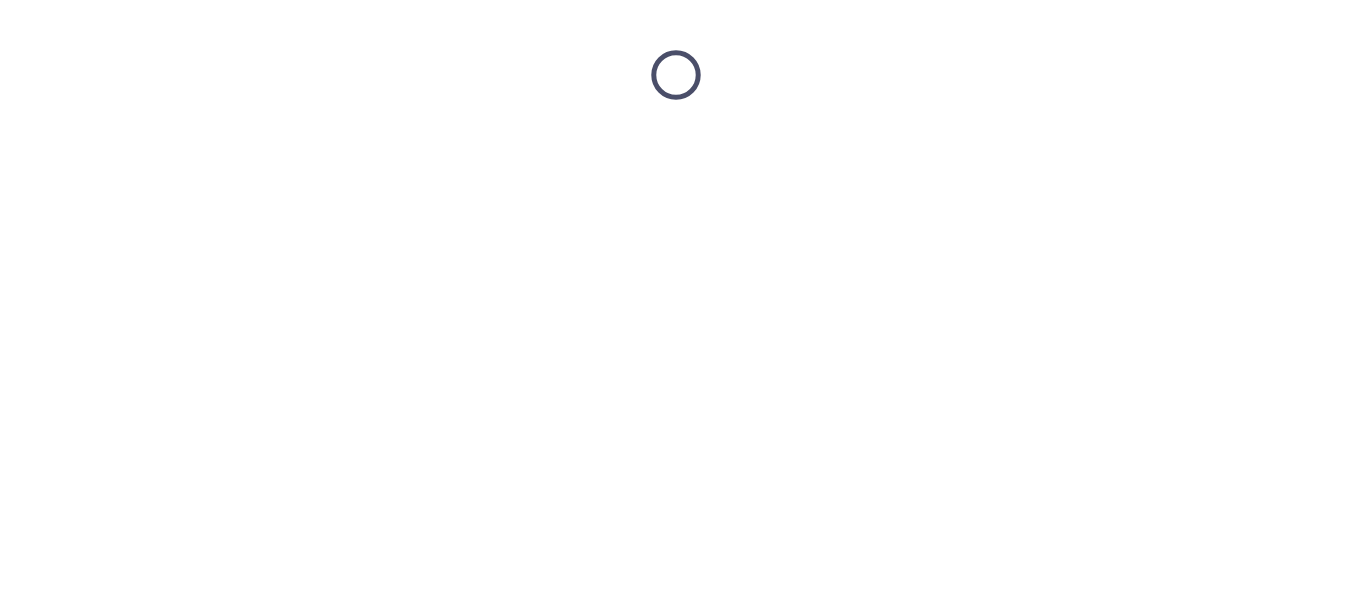 scroll, scrollTop: 0, scrollLeft: 0, axis: both 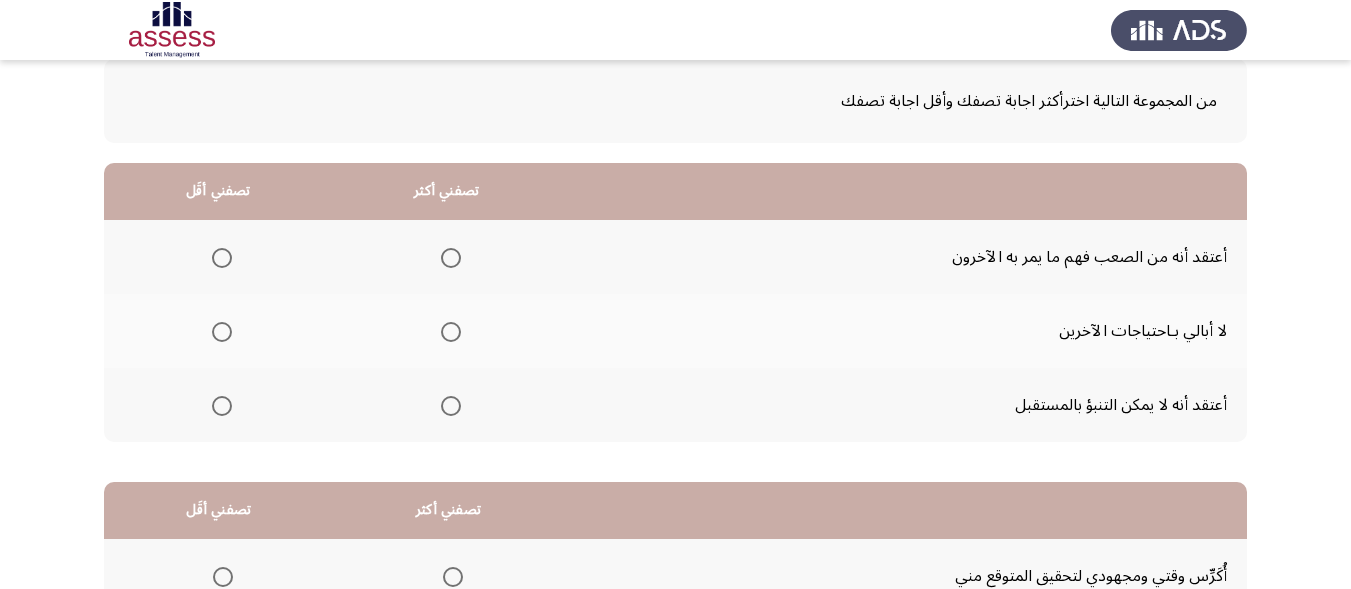 click at bounding box center (451, 406) 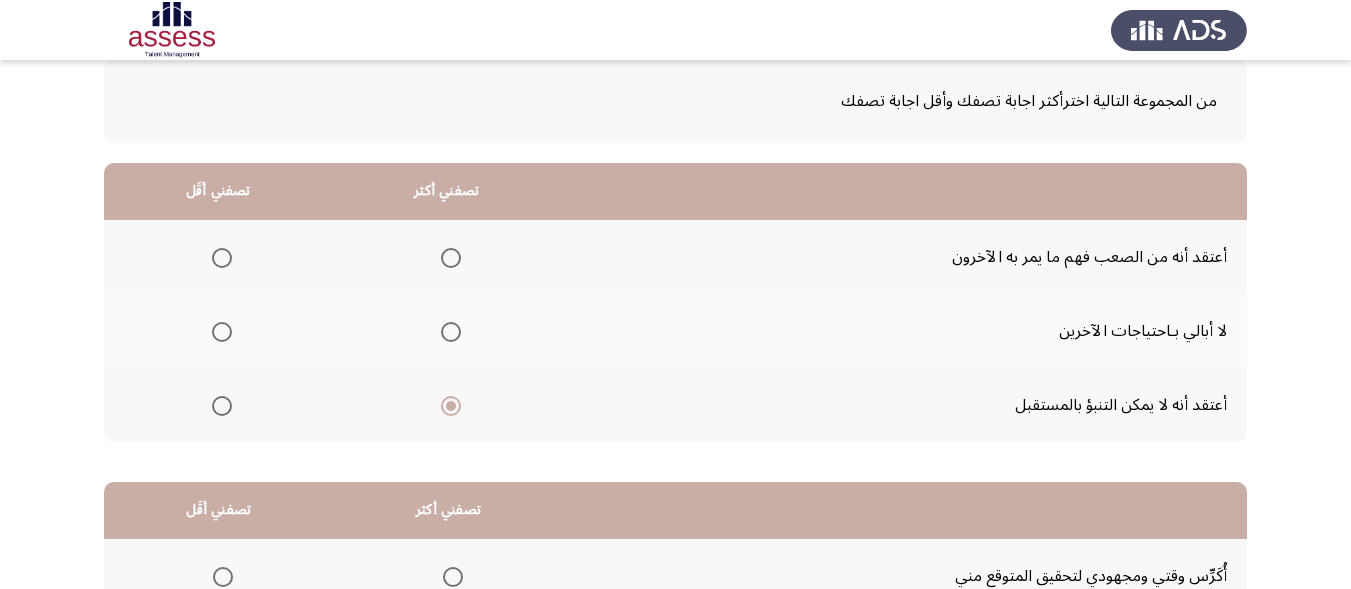 click 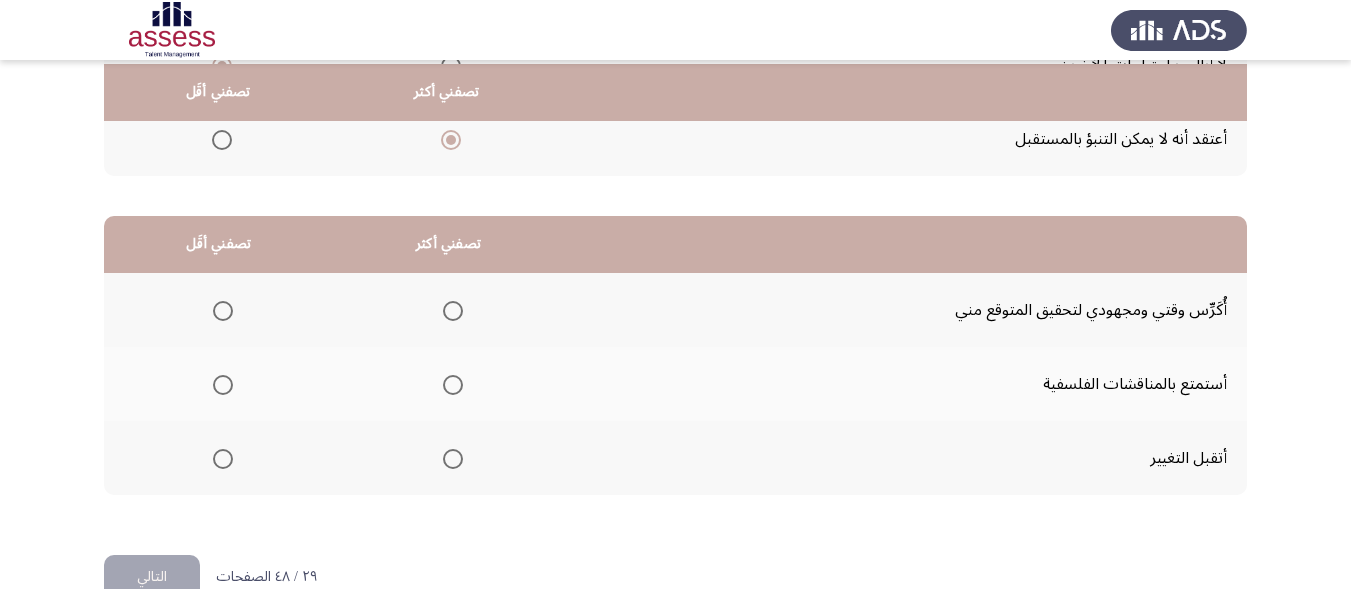 scroll, scrollTop: 379, scrollLeft: 0, axis: vertical 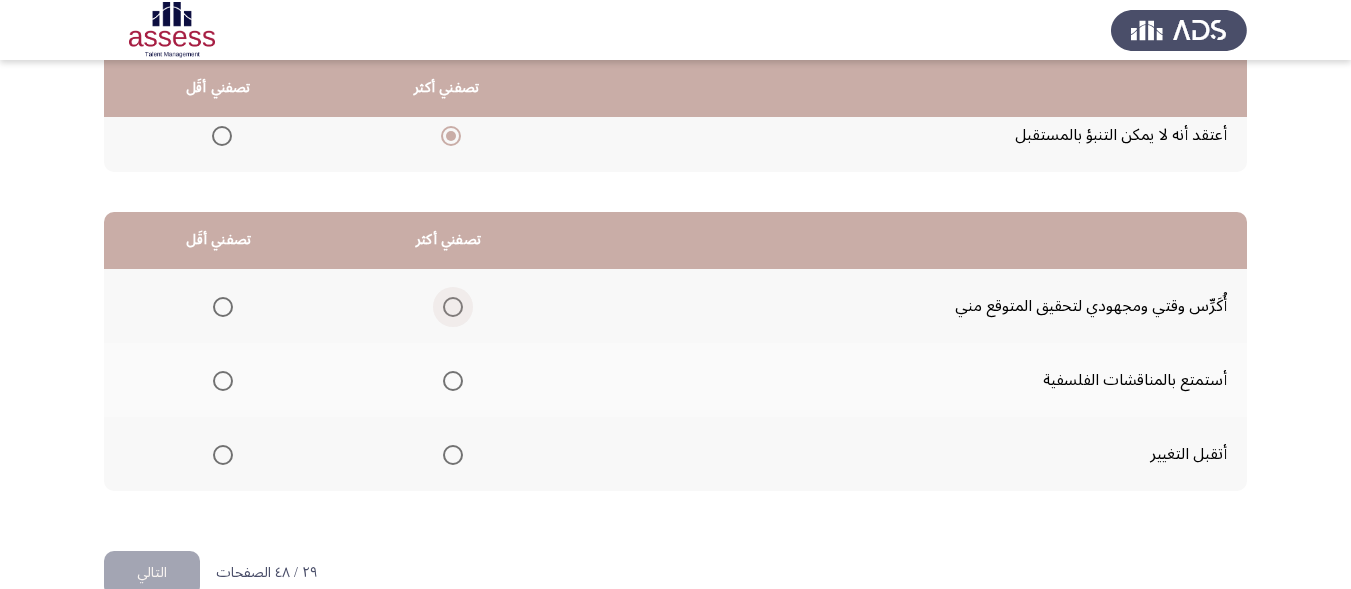 click at bounding box center (453, 307) 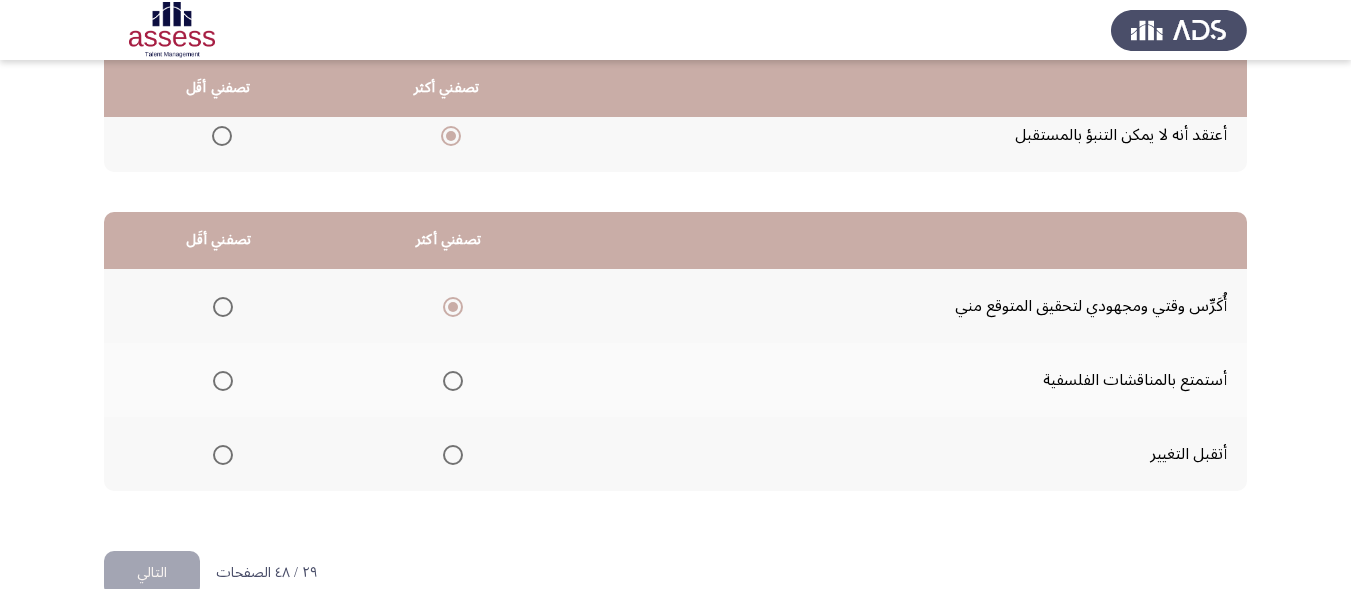 click at bounding box center [223, 381] 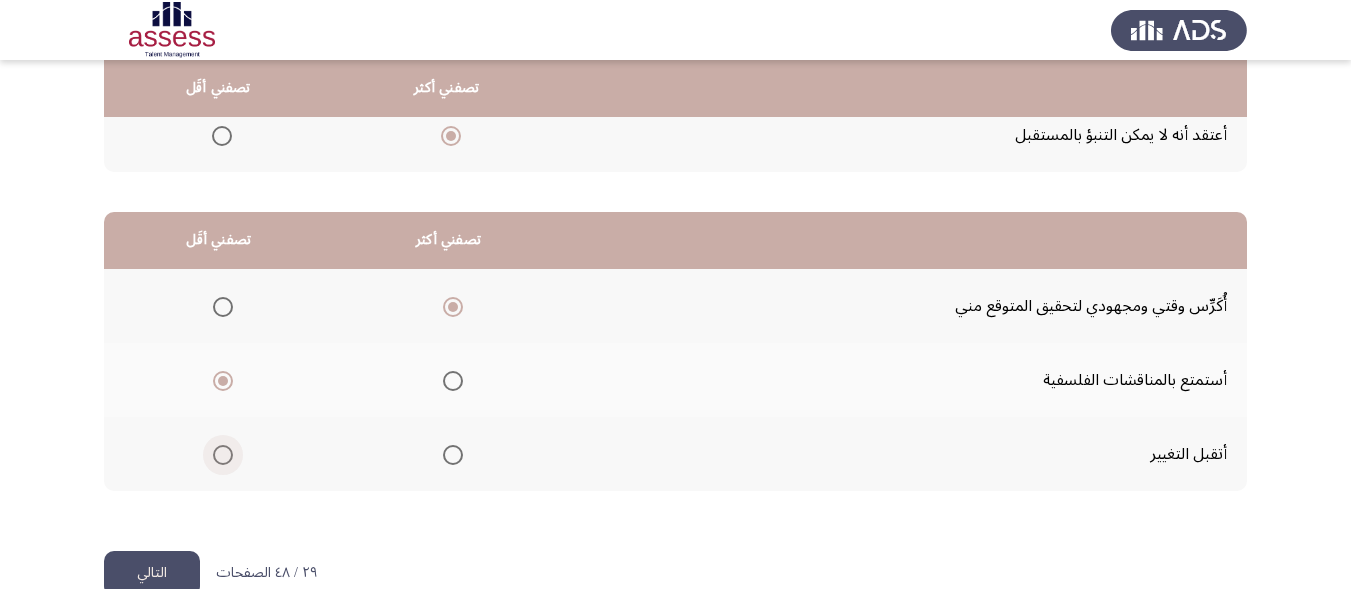 click at bounding box center [223, 455] 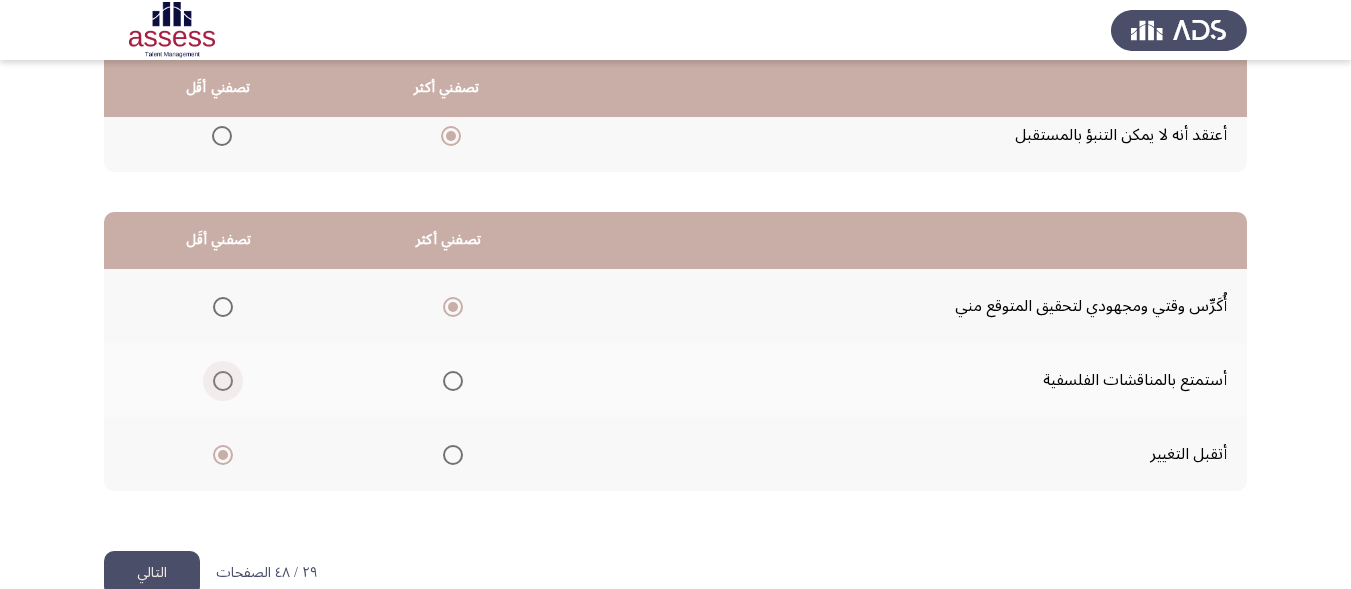 click at bounding box center (223, 381) 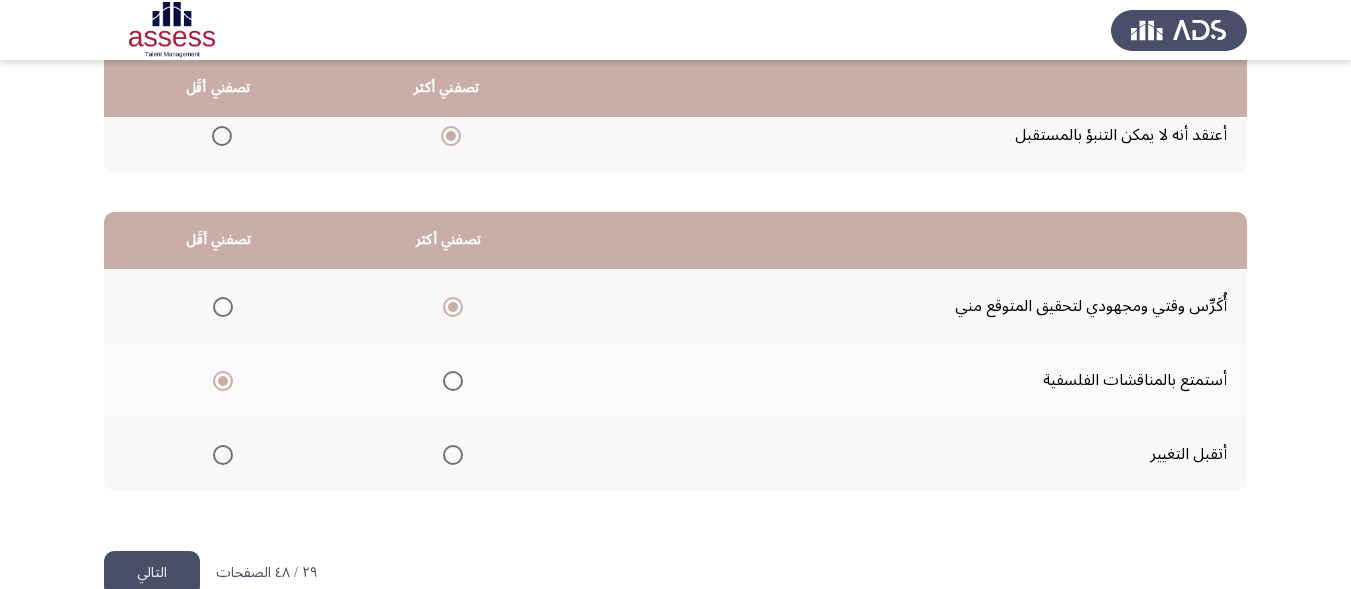click on "التالي" 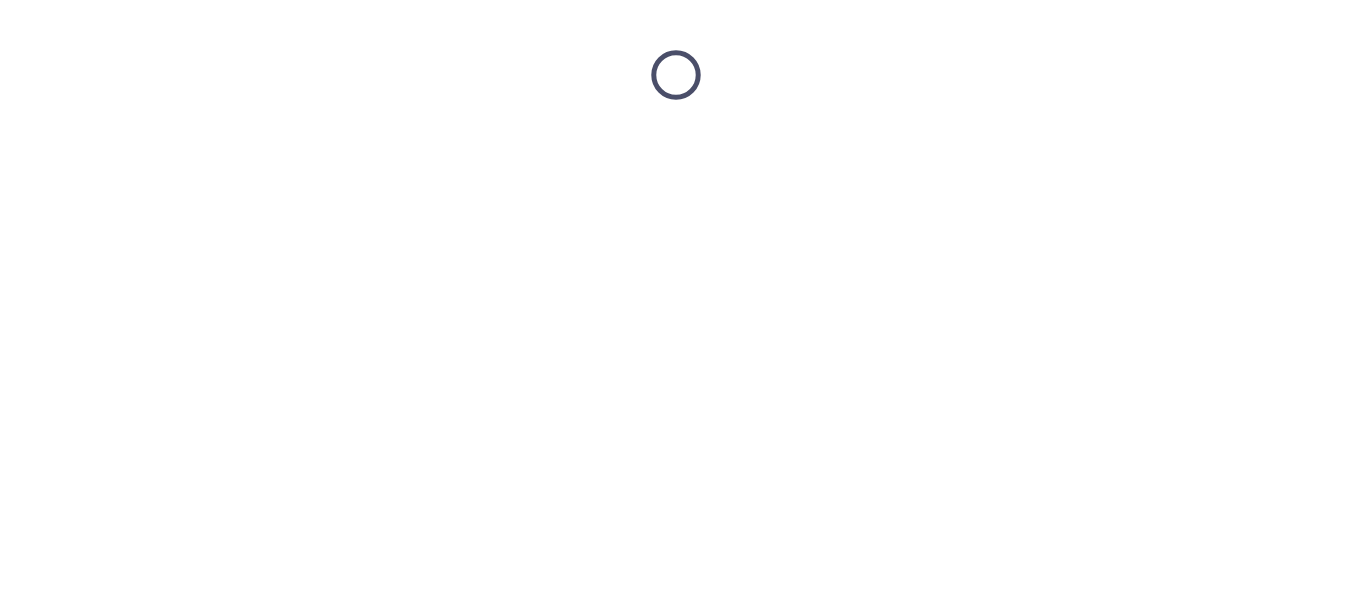 scroll, scrollTop: 0, scrollLeft: 0, axis: both 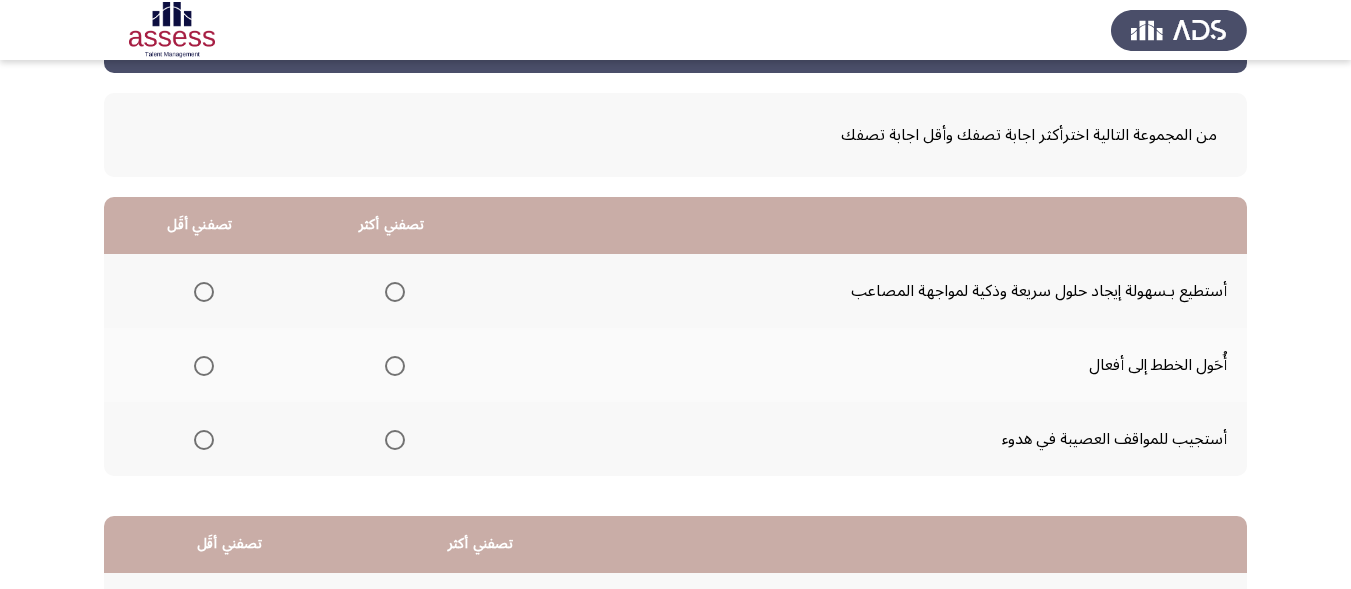 click at bounding box center [395, 366] 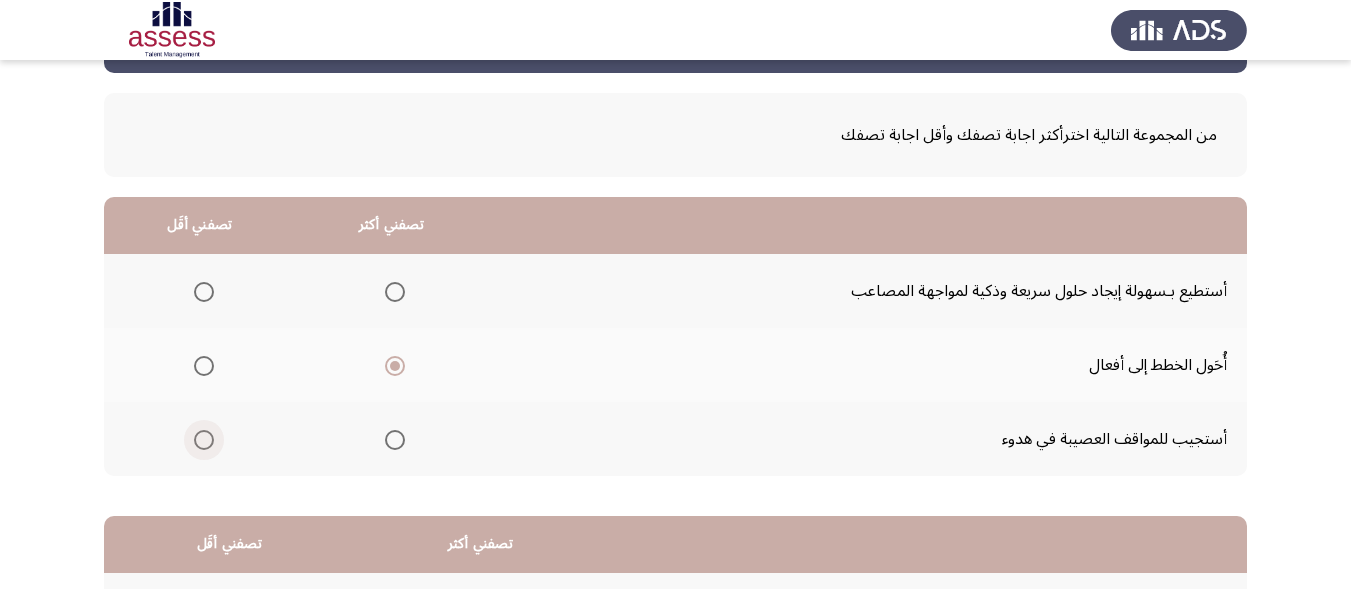 click at bounding box center [204, 440] 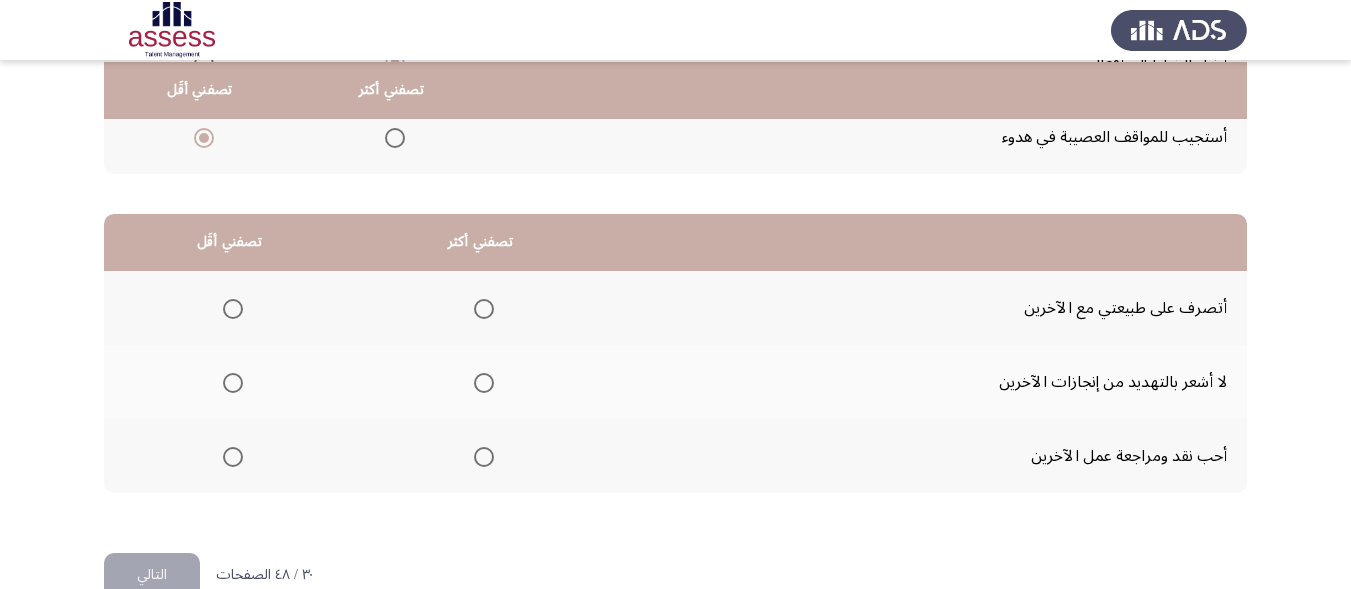 scroll, scrollTop: 379, scrollLeft: 0, axis: vertical 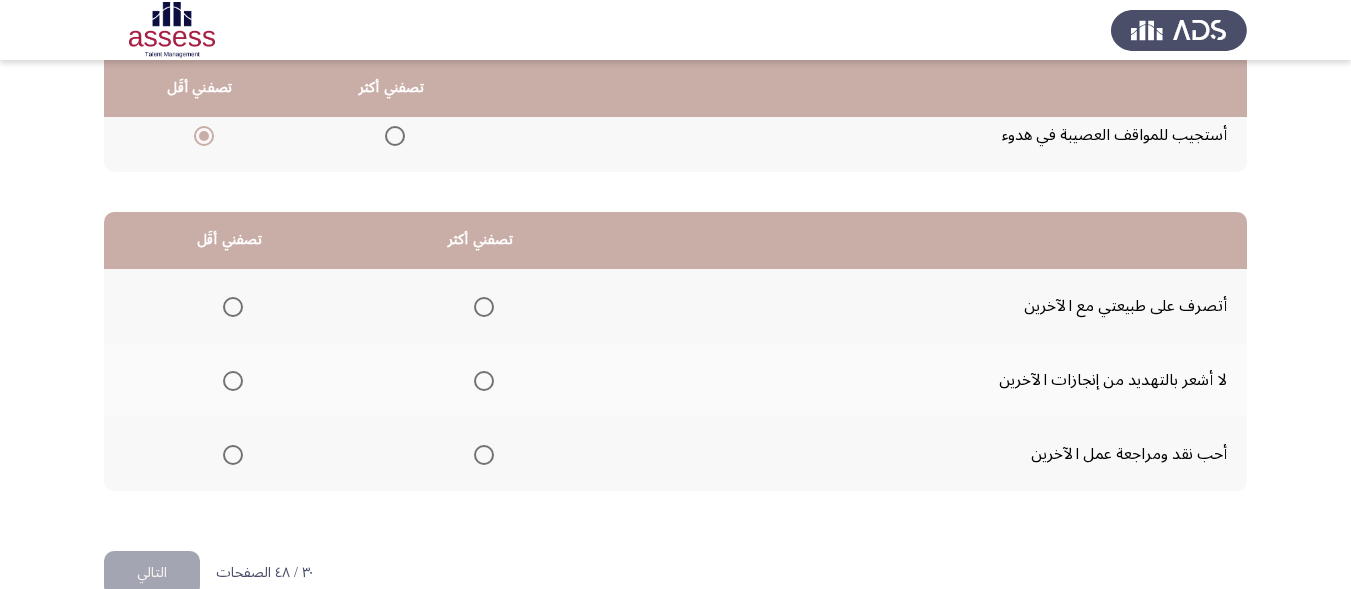 click 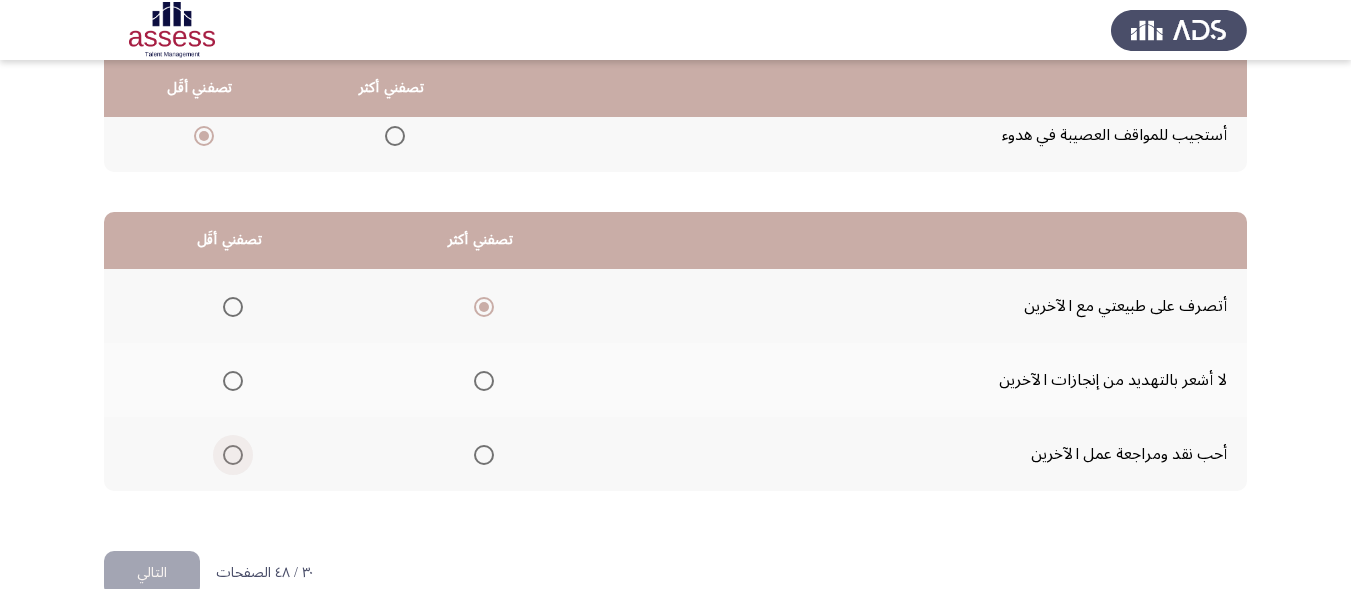 click at bounding box center (233, 455) 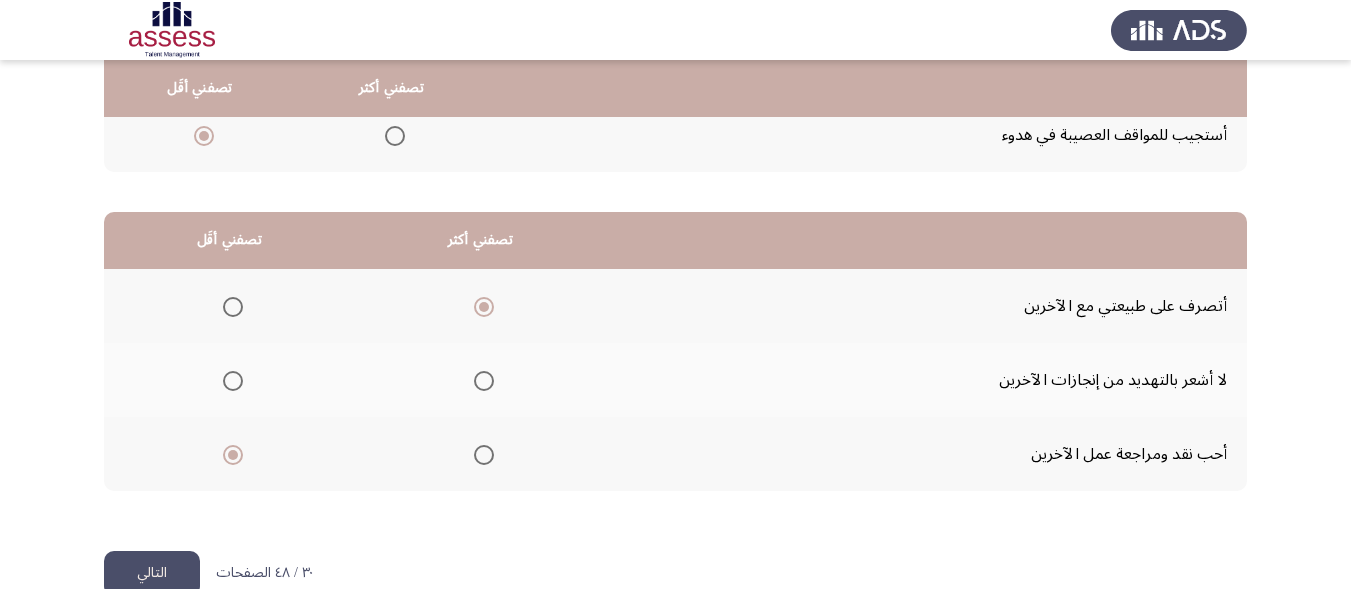 scroll, scrollTop: 381, scrollLeft: 0, axis: vertical 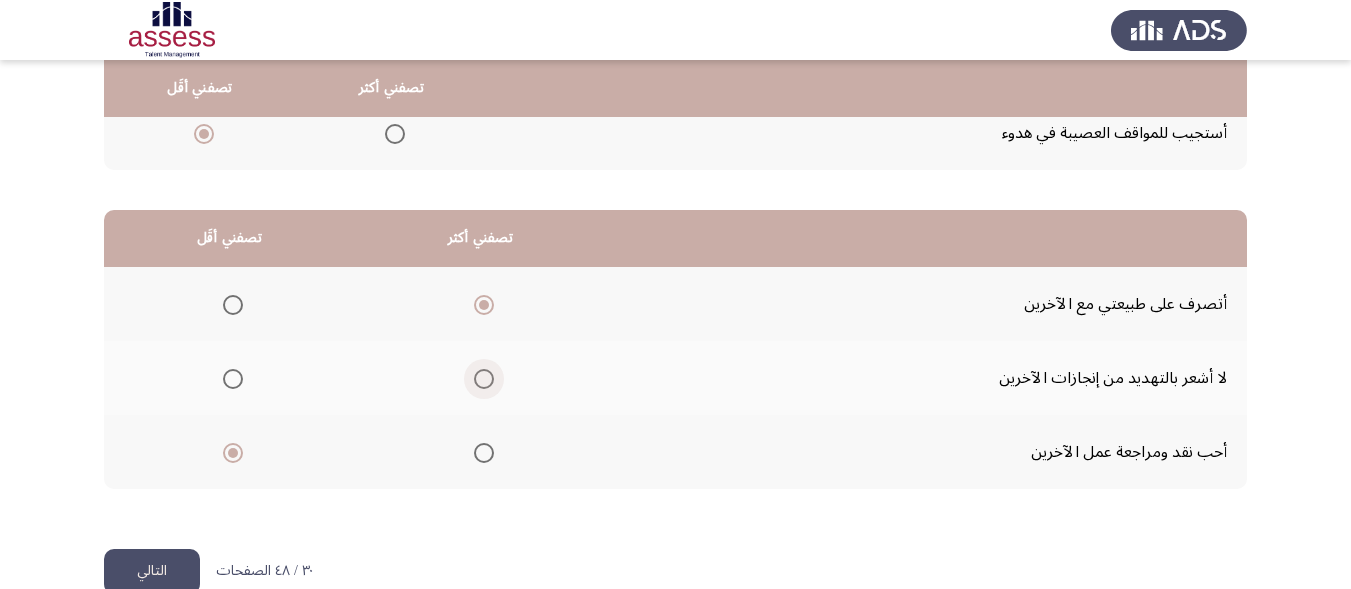 click at bounding box center (484, 379) 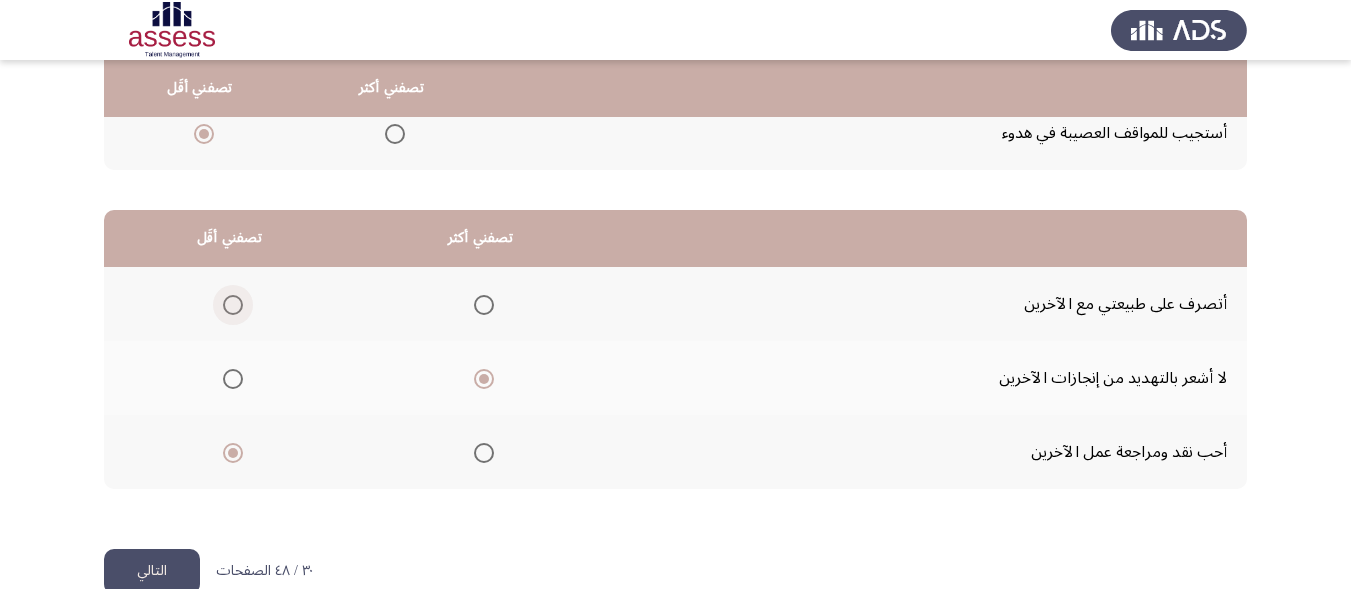 click at bounding box center [233, 305] 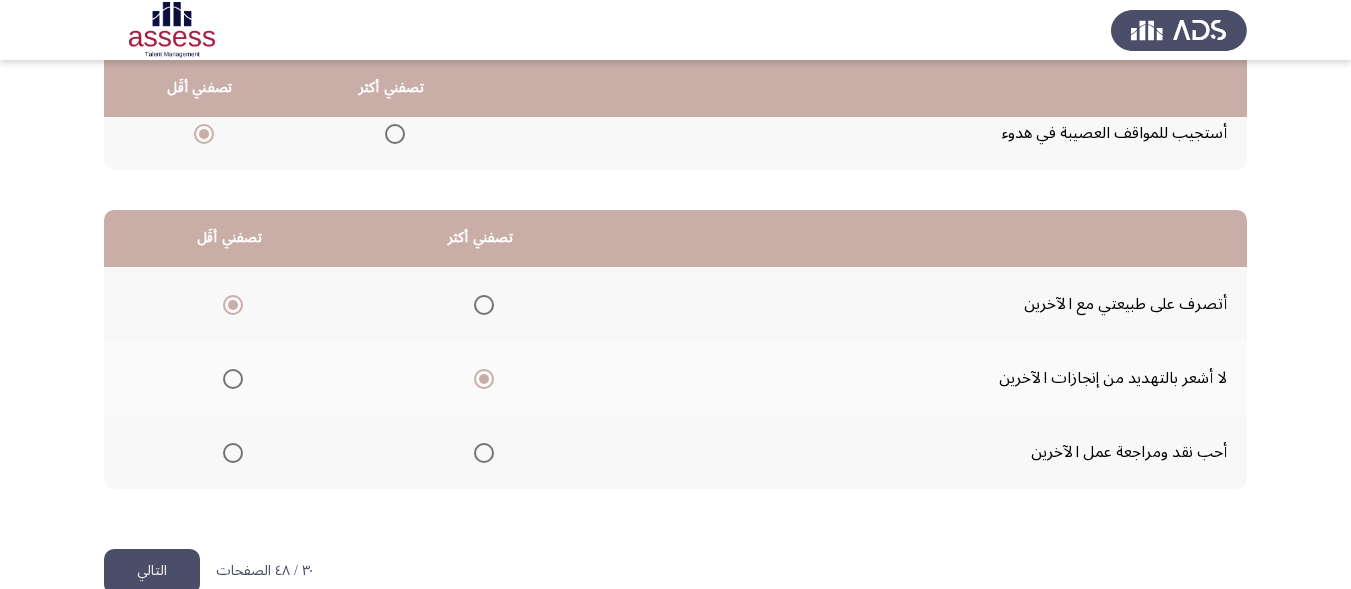 click at bounding box center (484, 305) 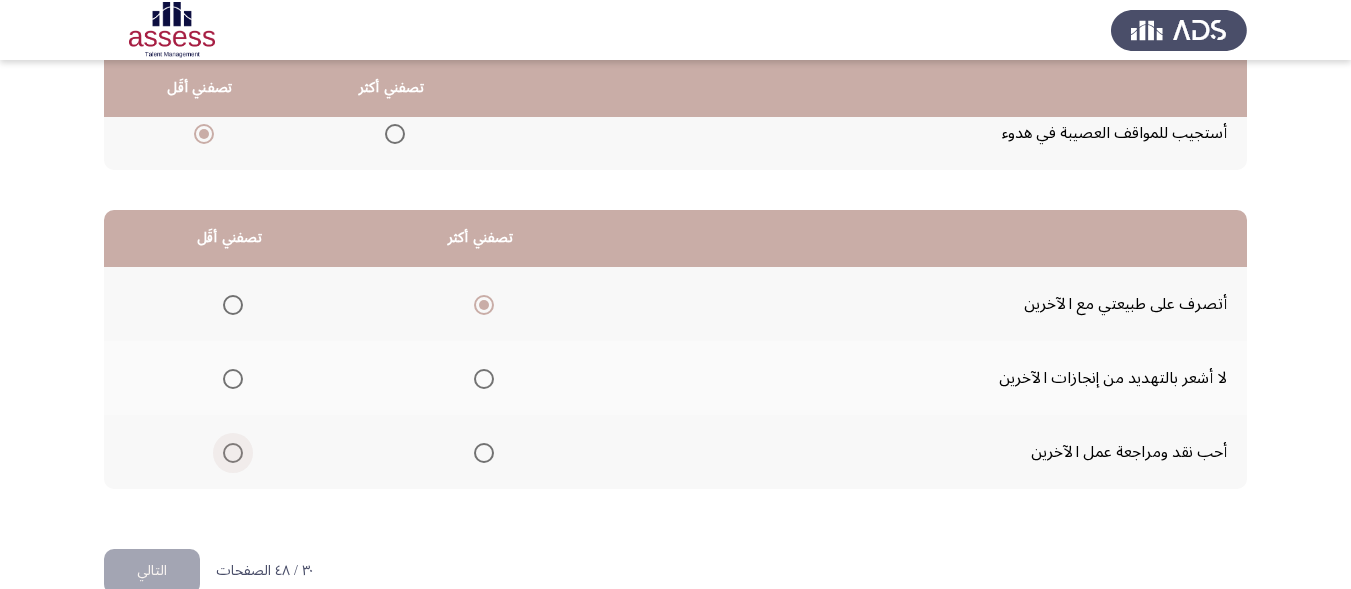 click at bounding box center [233, 453] 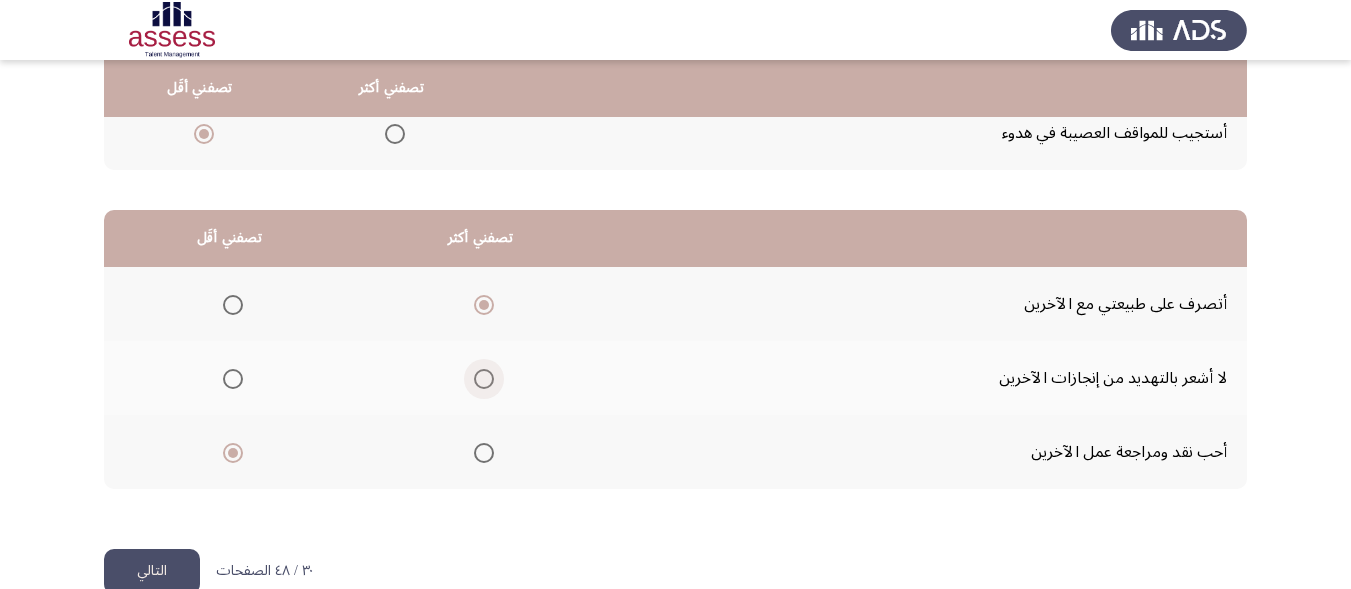 click at bounding box center [484, 379] 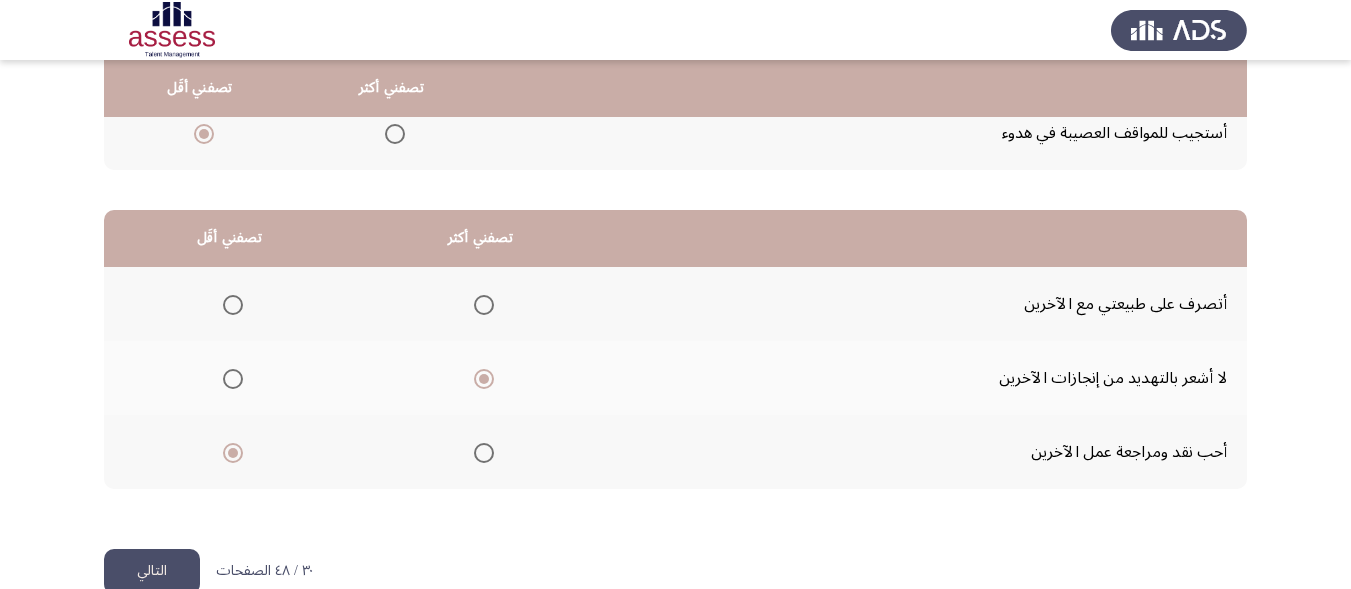 click on "التالي" 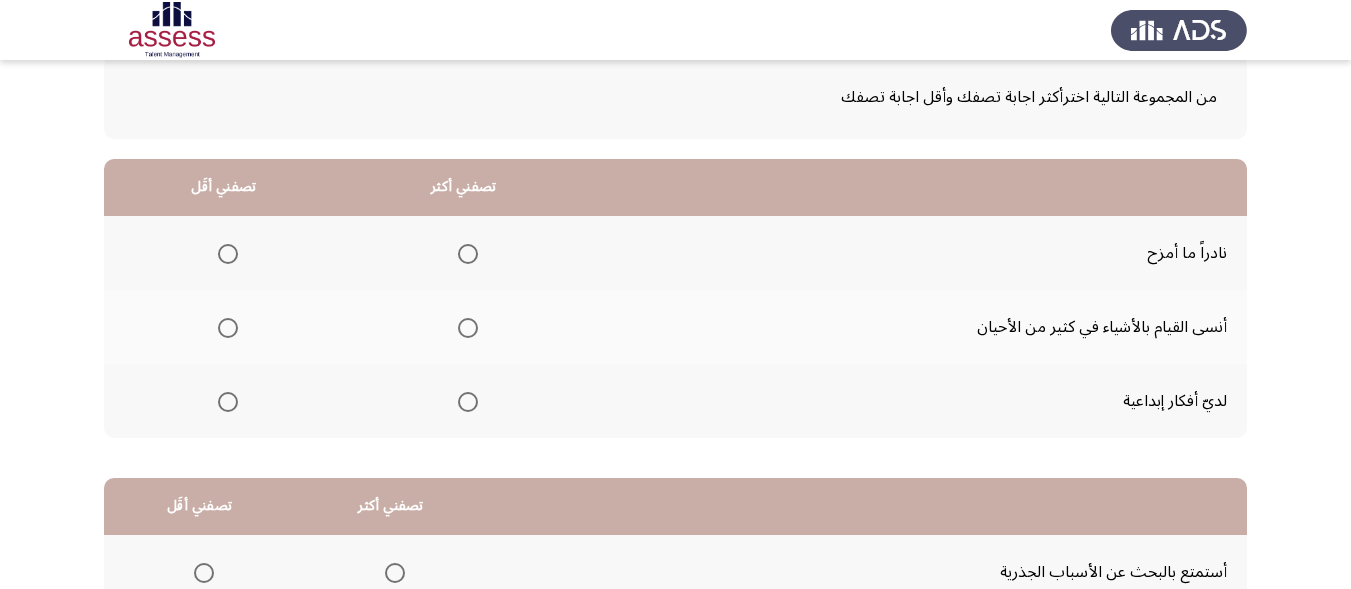 scroll, scrollTop: 118, scrollLeft: 0, axis: vertical 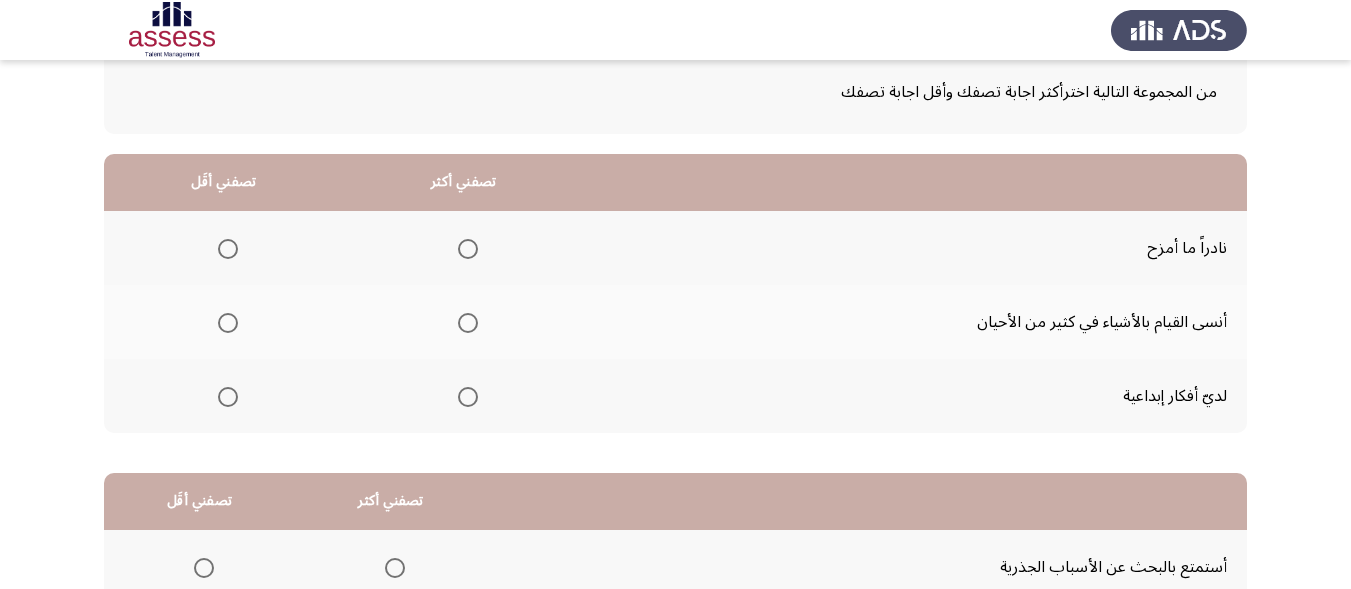 click at bounding box center [228, 249] 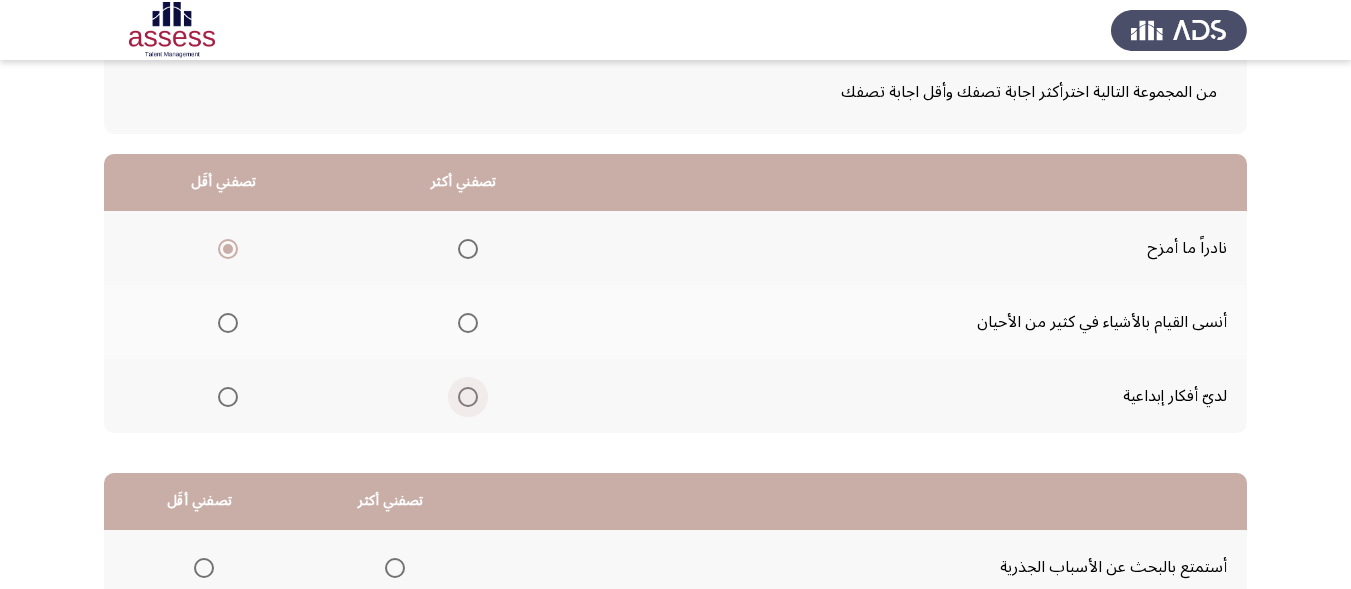 click at bounding box center [468, 397] 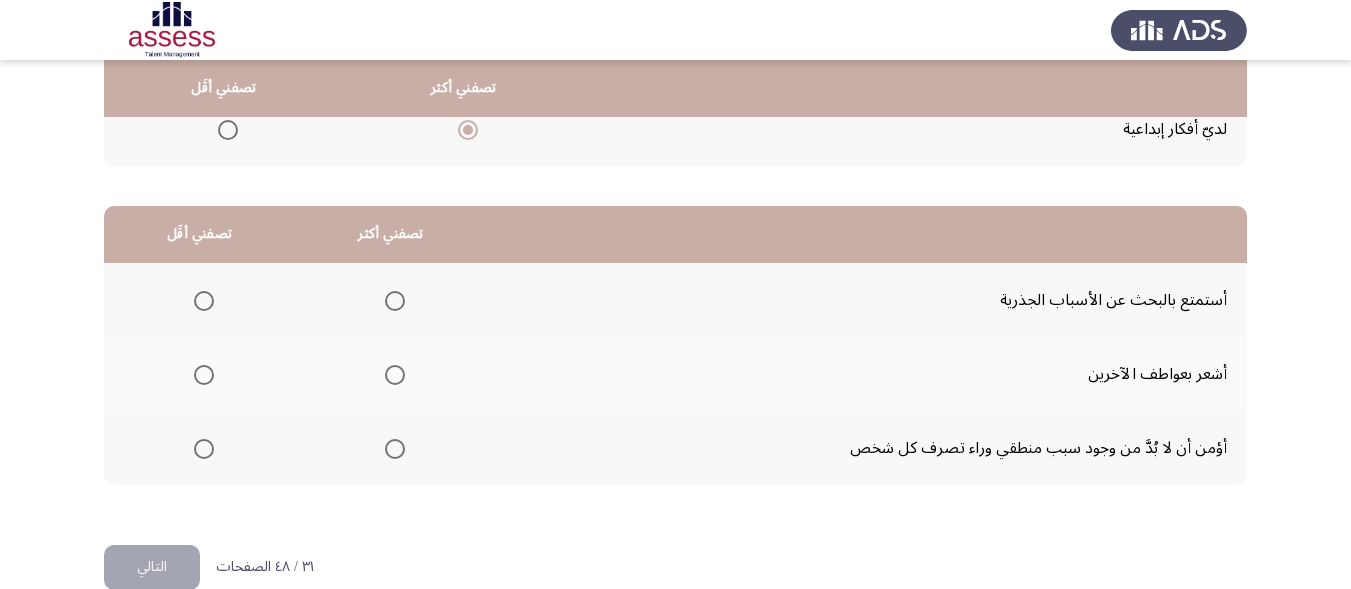 scroll, scrollTop: 408, scrollLeft: 0, axis: vertical 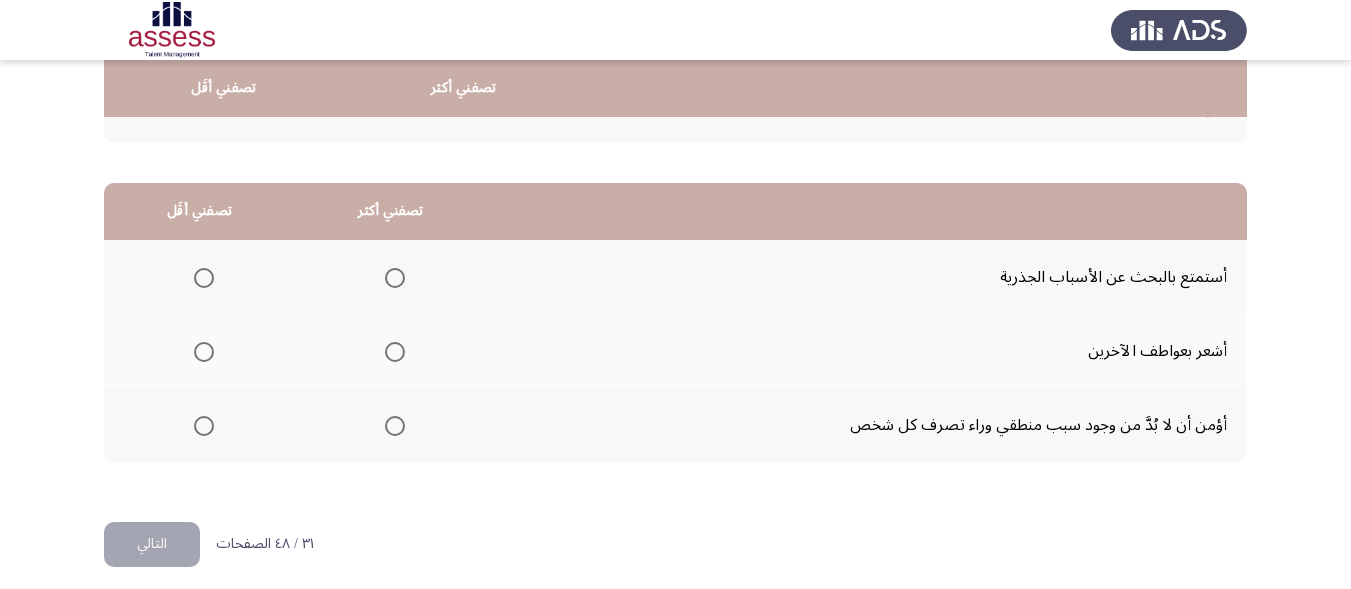 click at bounding box center (395, 426) 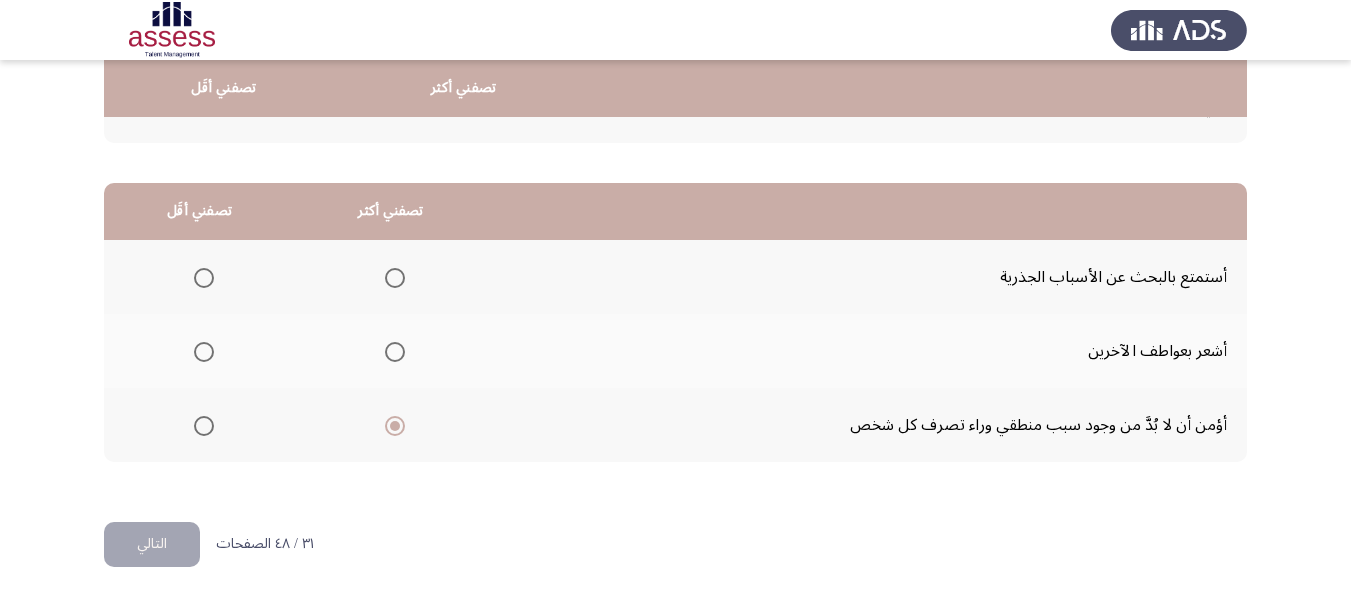 click at bounding box center (204, 278) 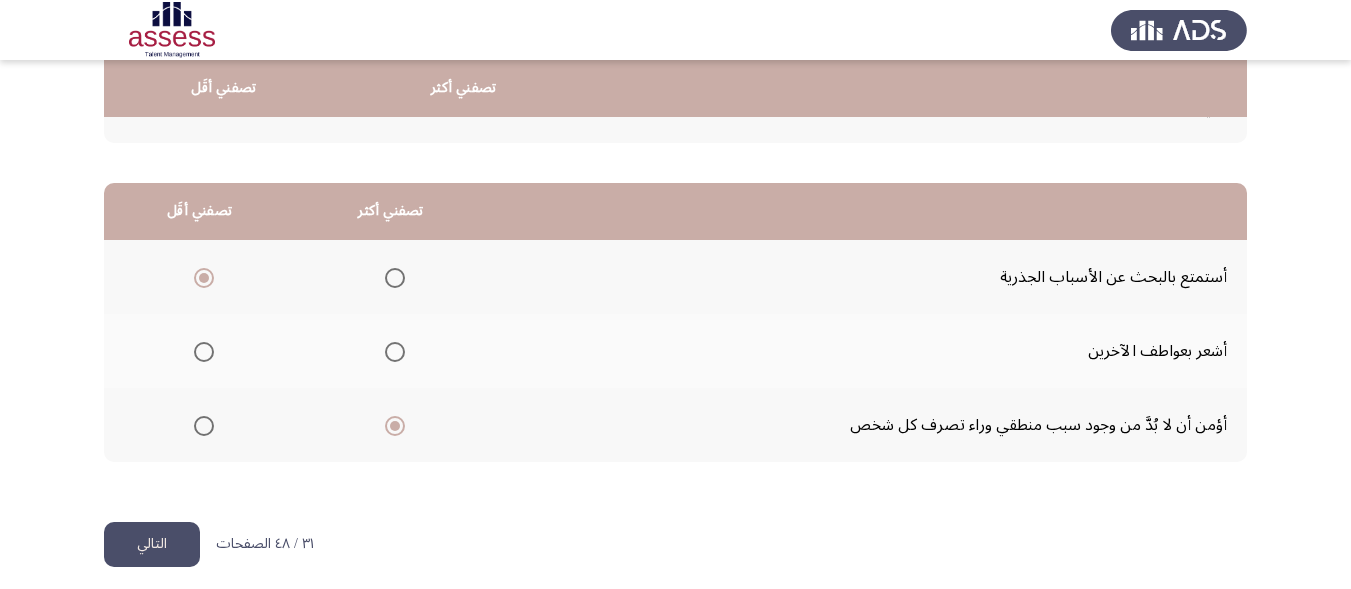 click on "التالي" 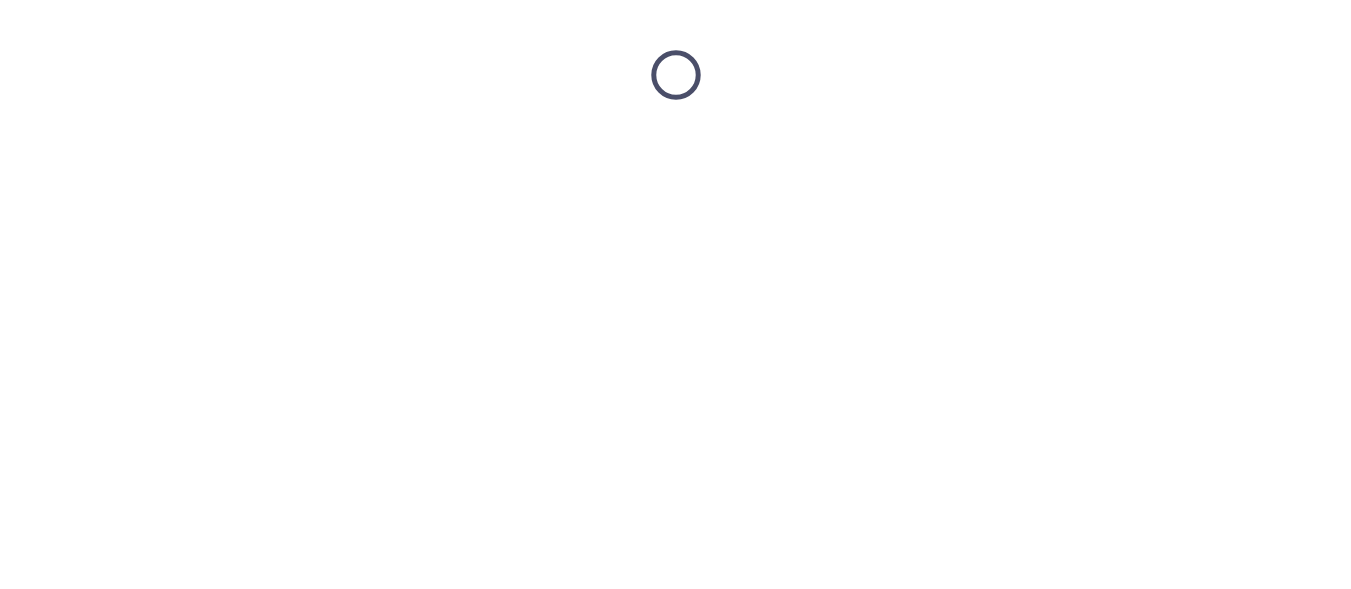 scroll, scrollTop: 0, scrollLeft: 0, axis: both 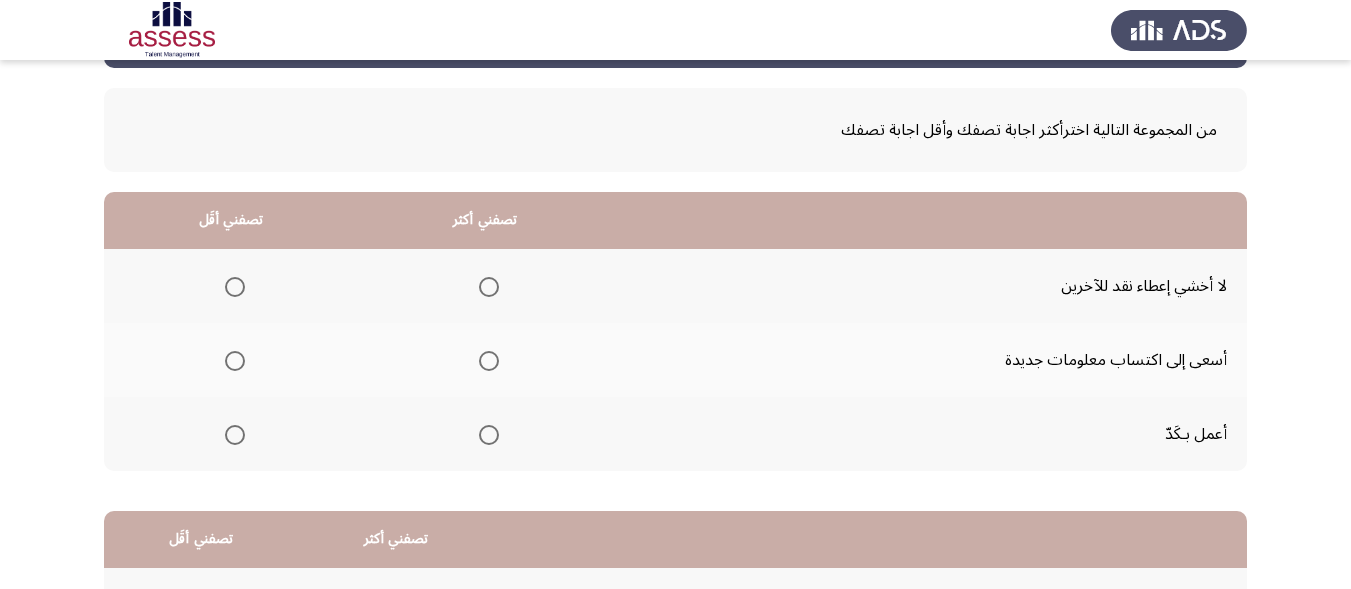 click at bounding box center (489, 435) 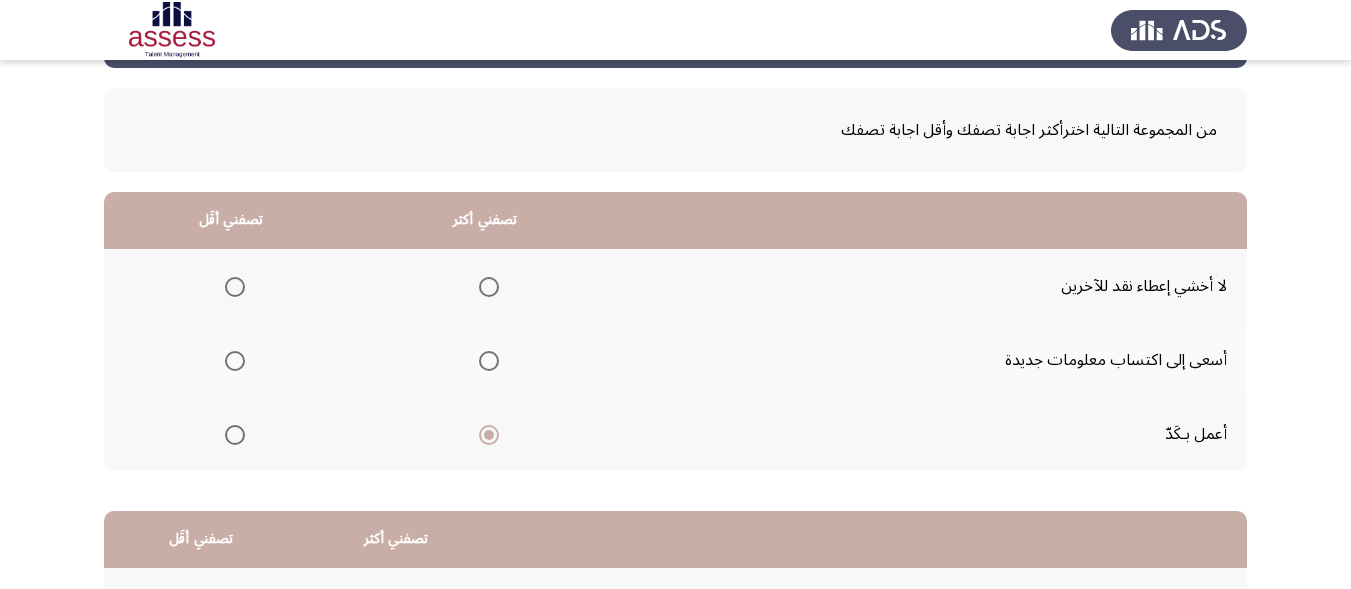 click at bounding box center [235, 361] 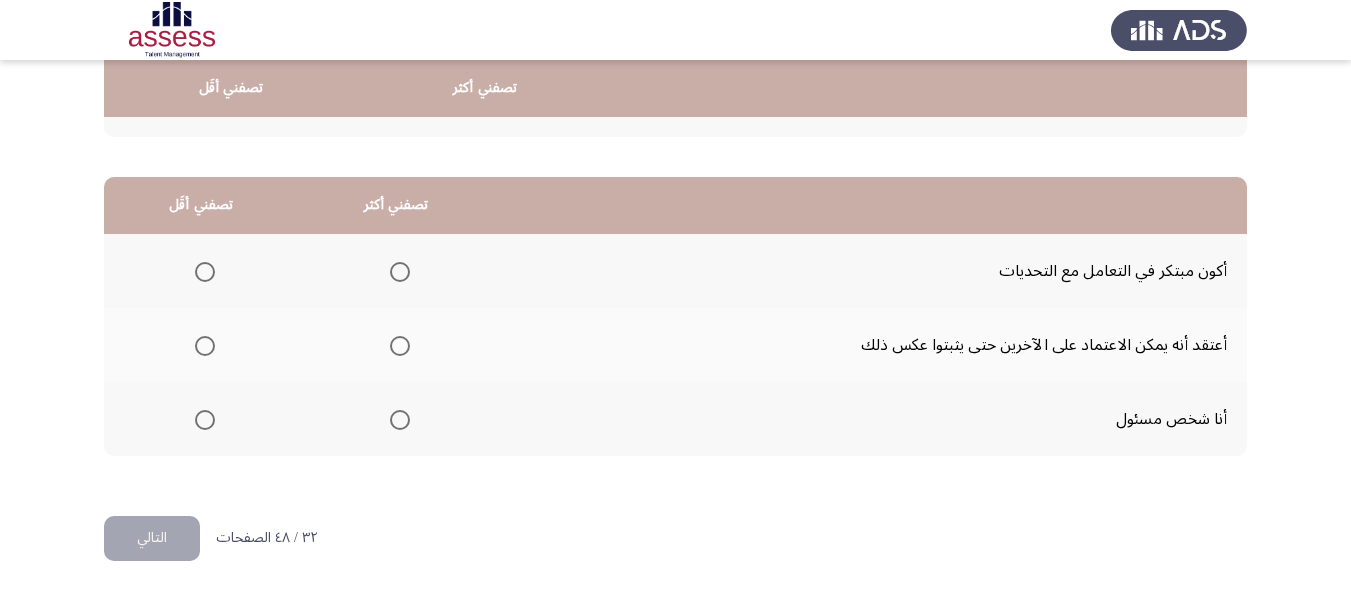 scroll, scrollTop: 421, scrollLeft: 0, axis: vertical 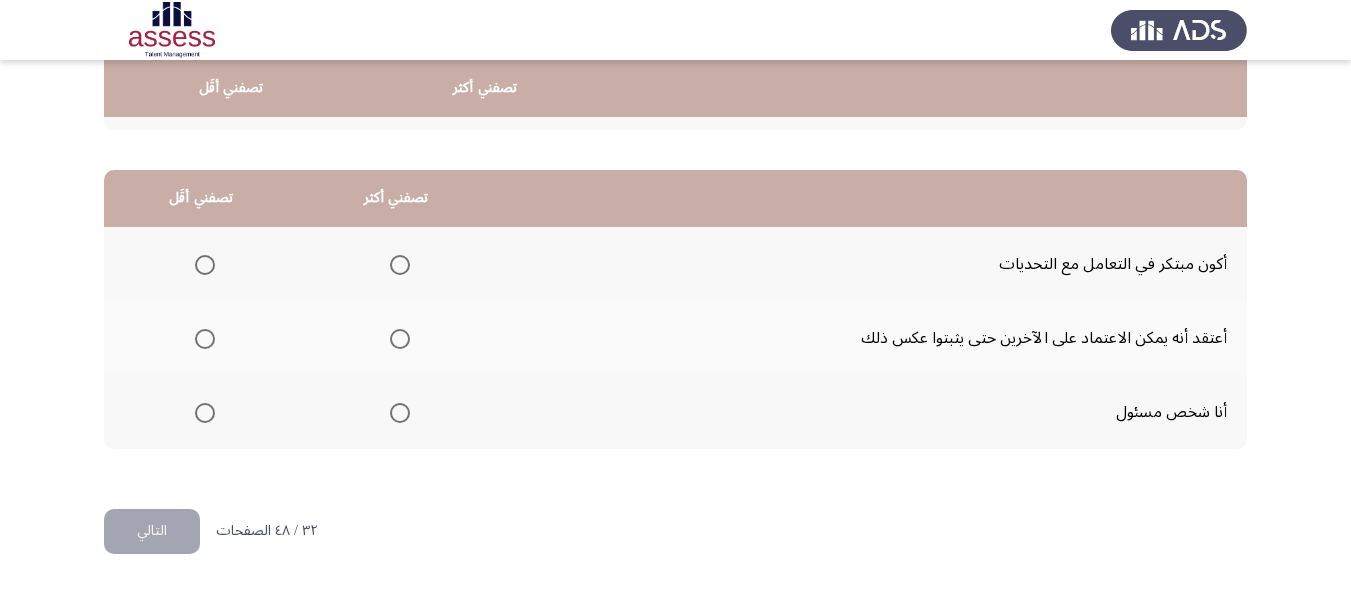 click at bounding box center [400, 413] 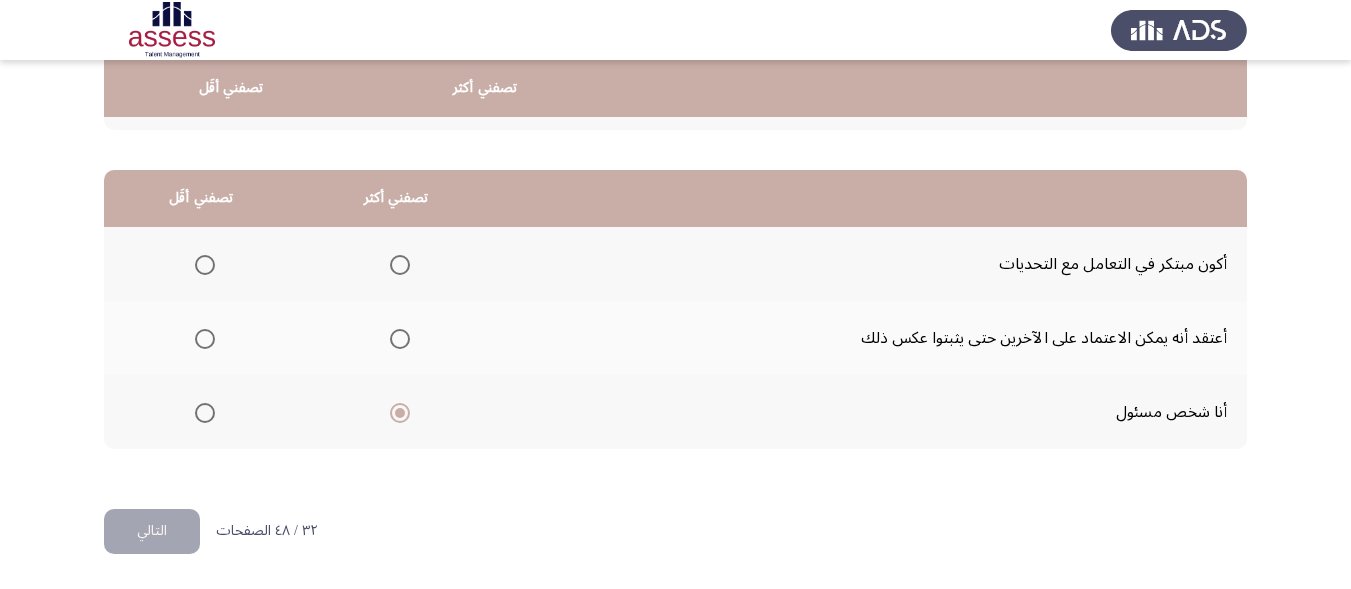 click at bounding box center [205, 339] 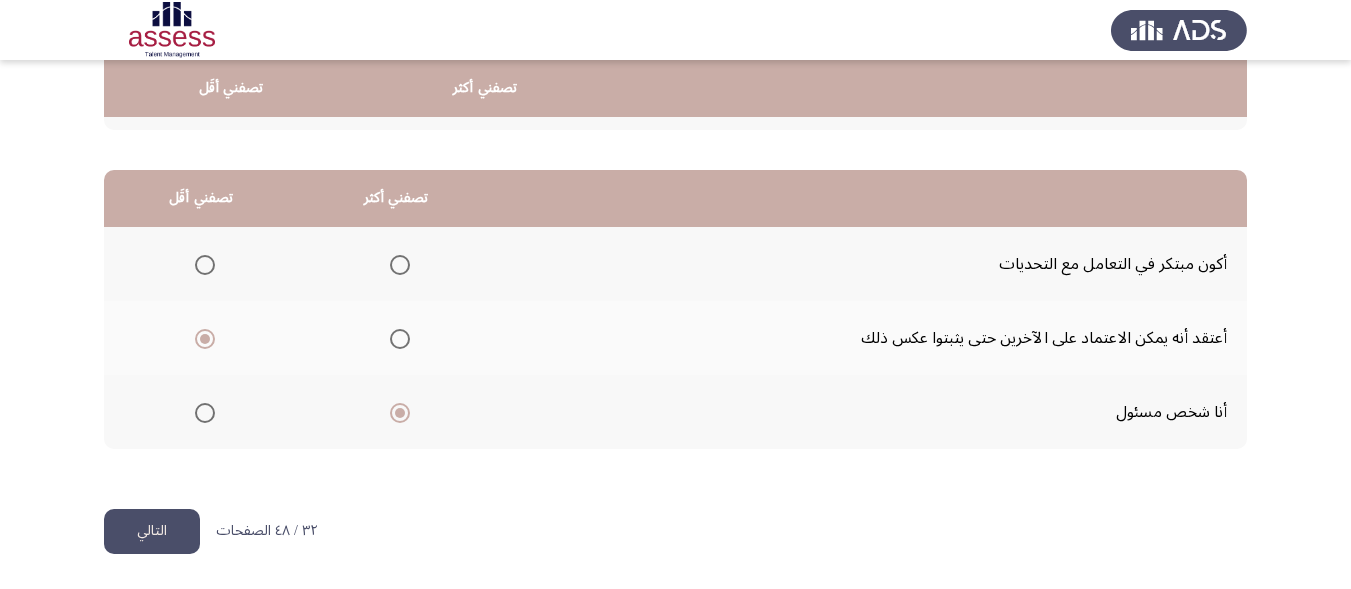 click on "التالي" 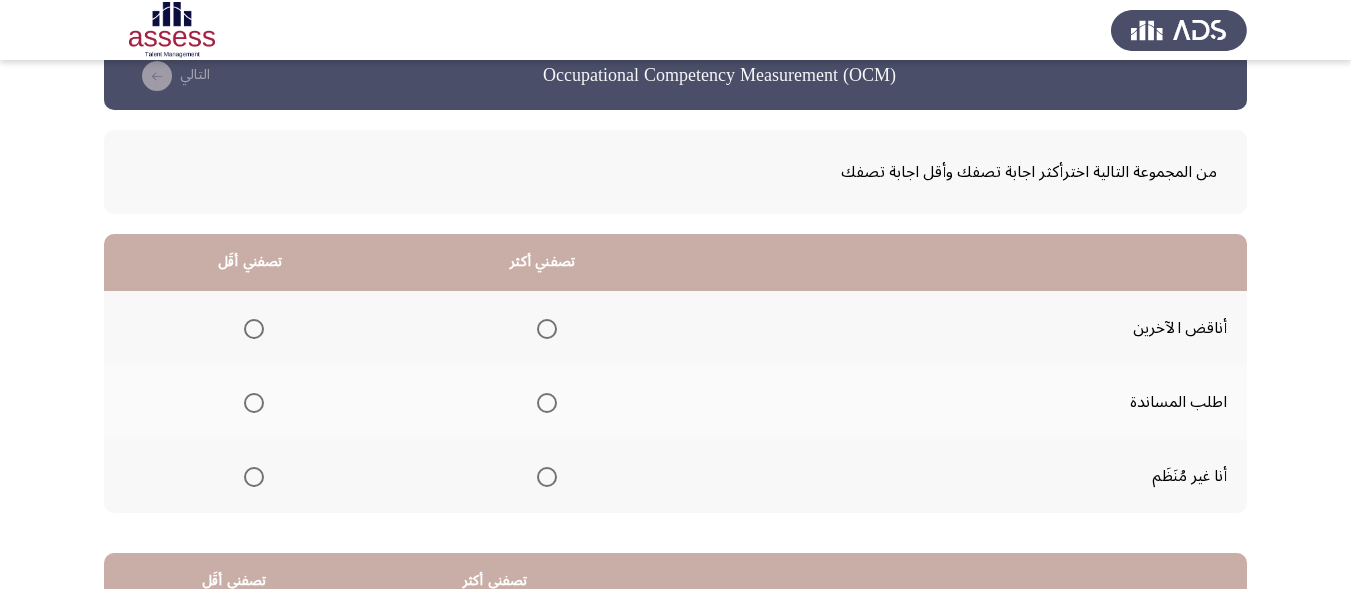 scroll, scrollTop: 55, scrollLeft: 0, axis: vertical 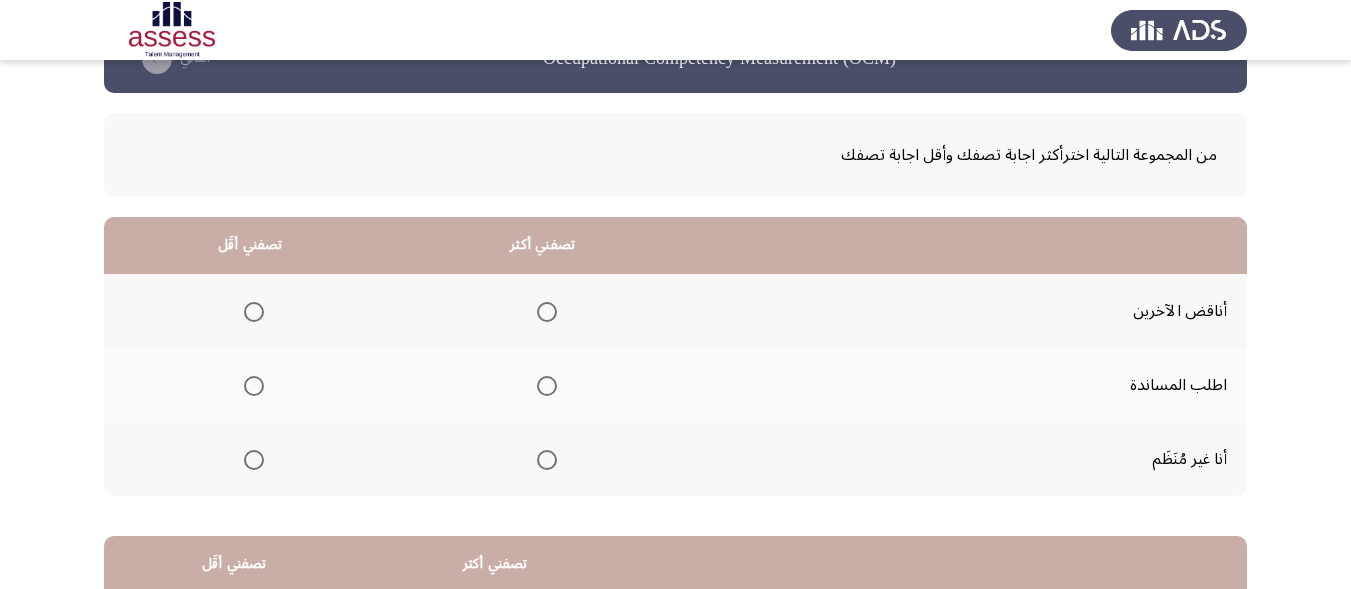 click at bounding box center [547, 386] 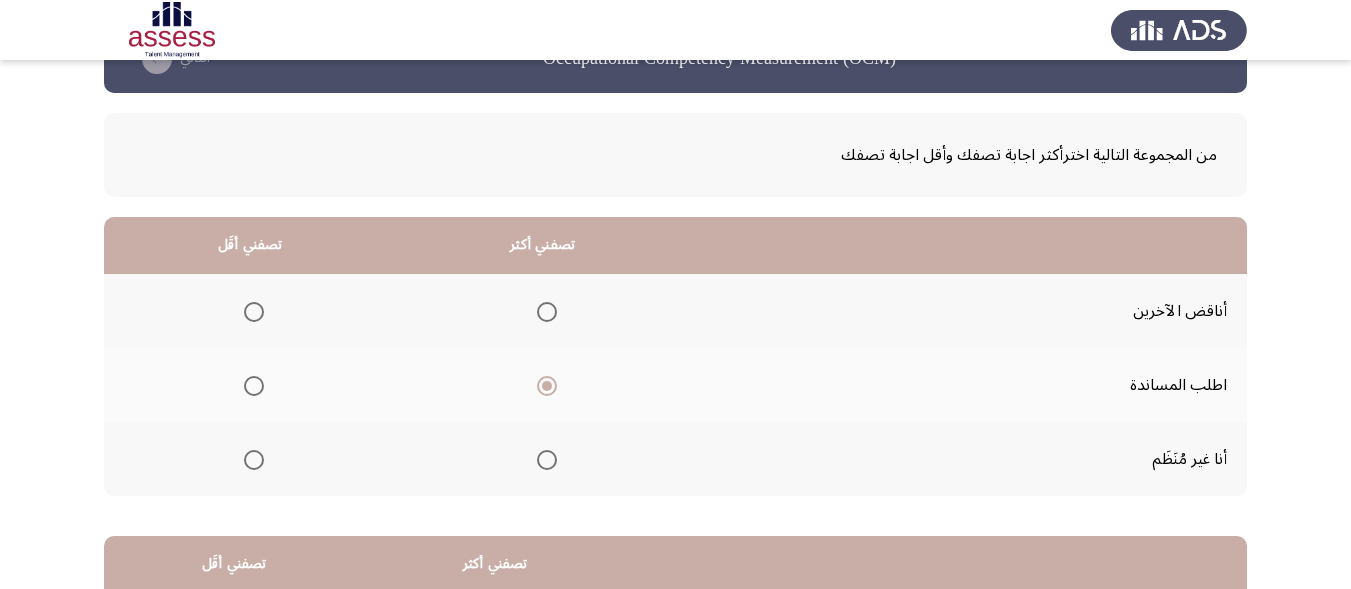 click at bounding box center [254, 460] 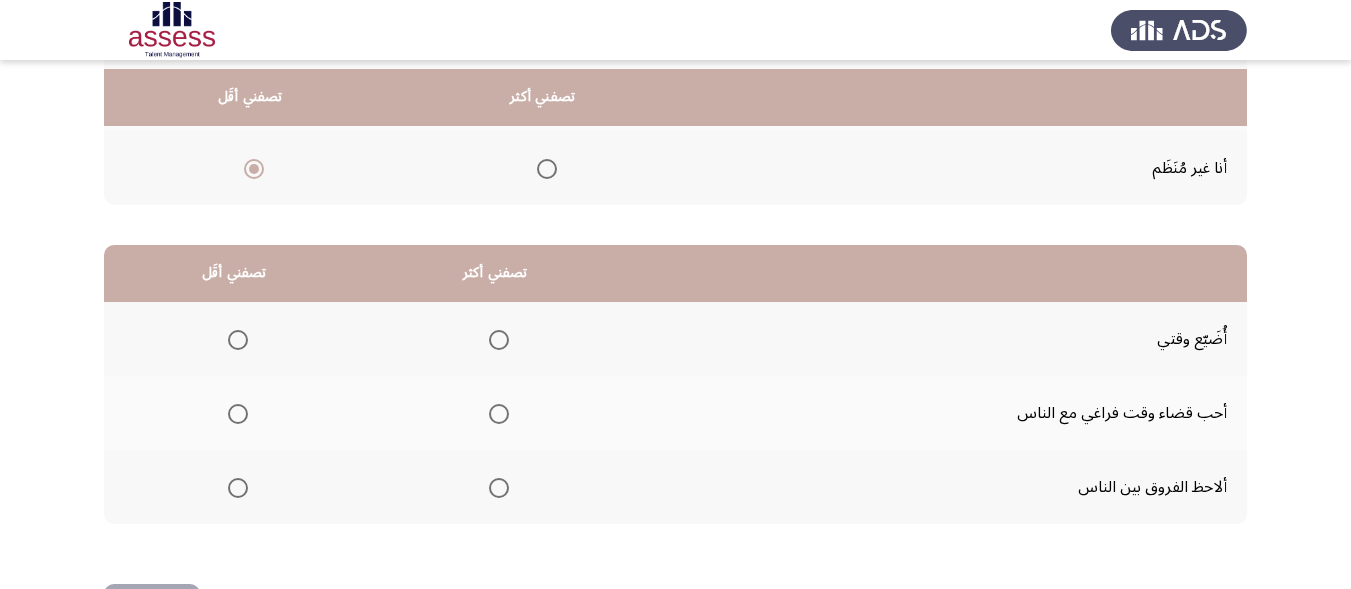 scroll, scrollTop: 361, scrollLeft: 0, axis: vertical 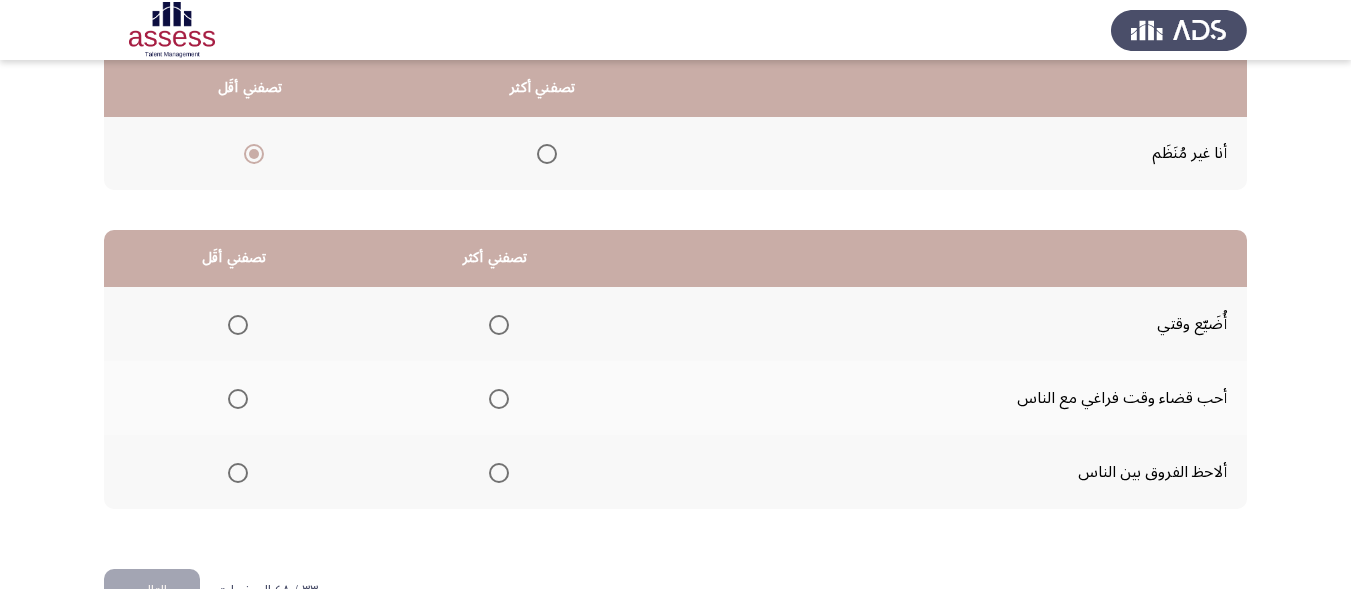 click at bounding box center [499, 473] 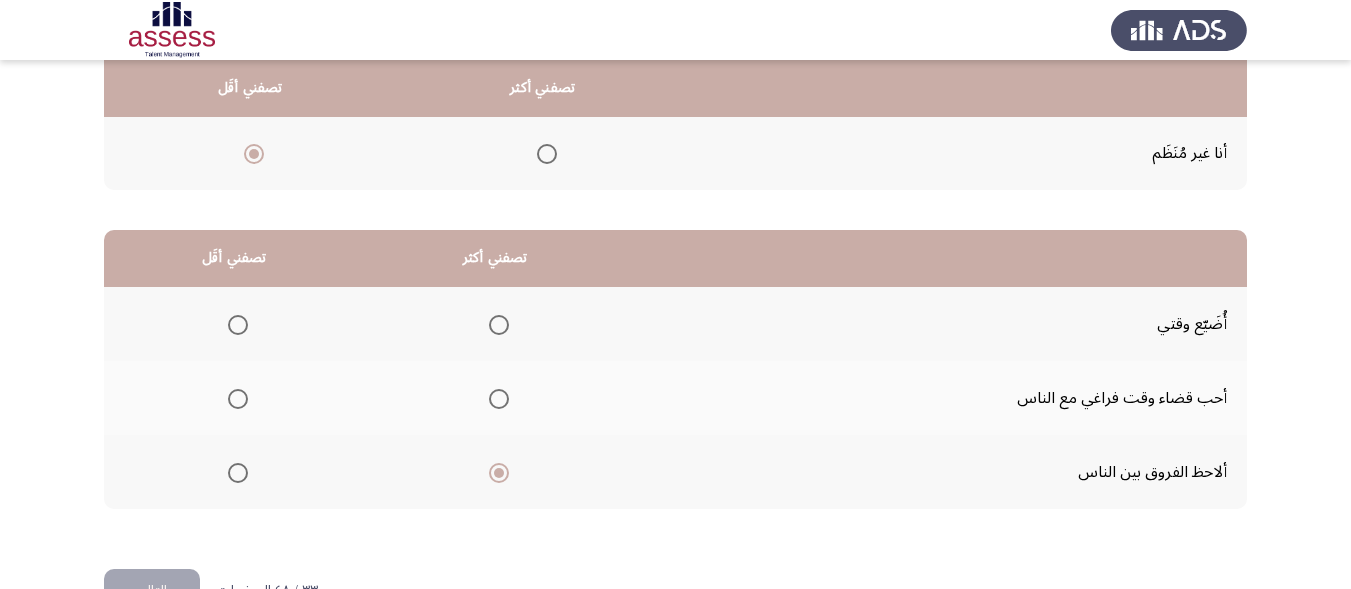click at bounding box center (238, 325) 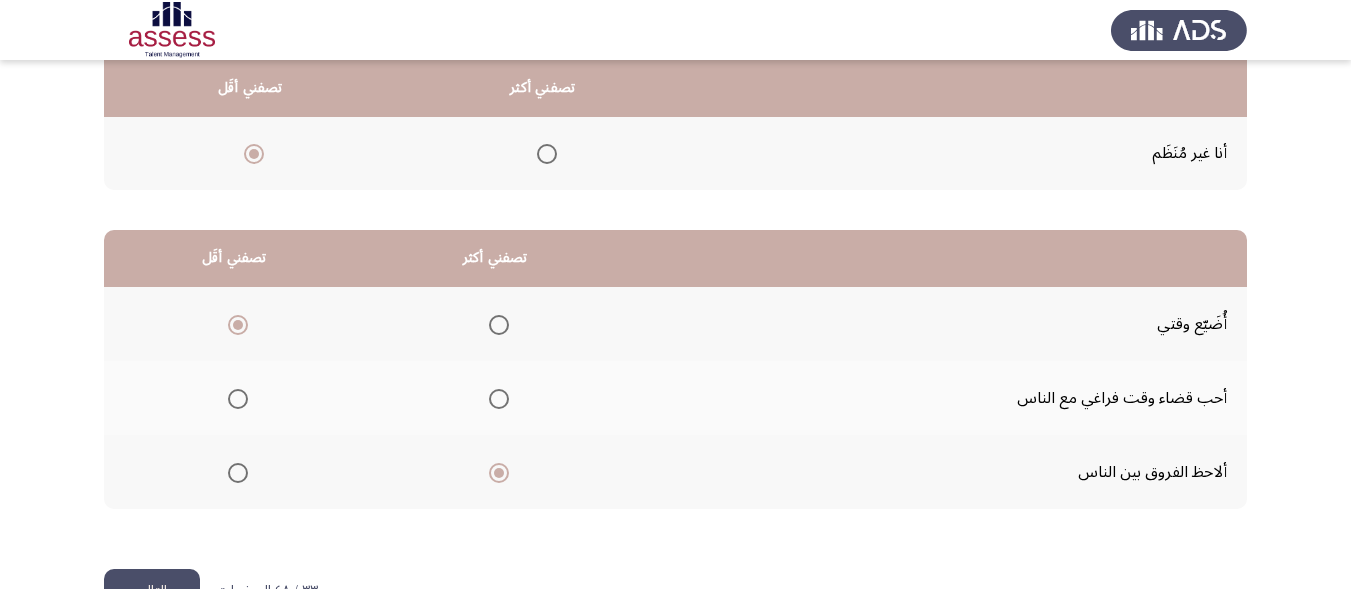 click on "التالي" 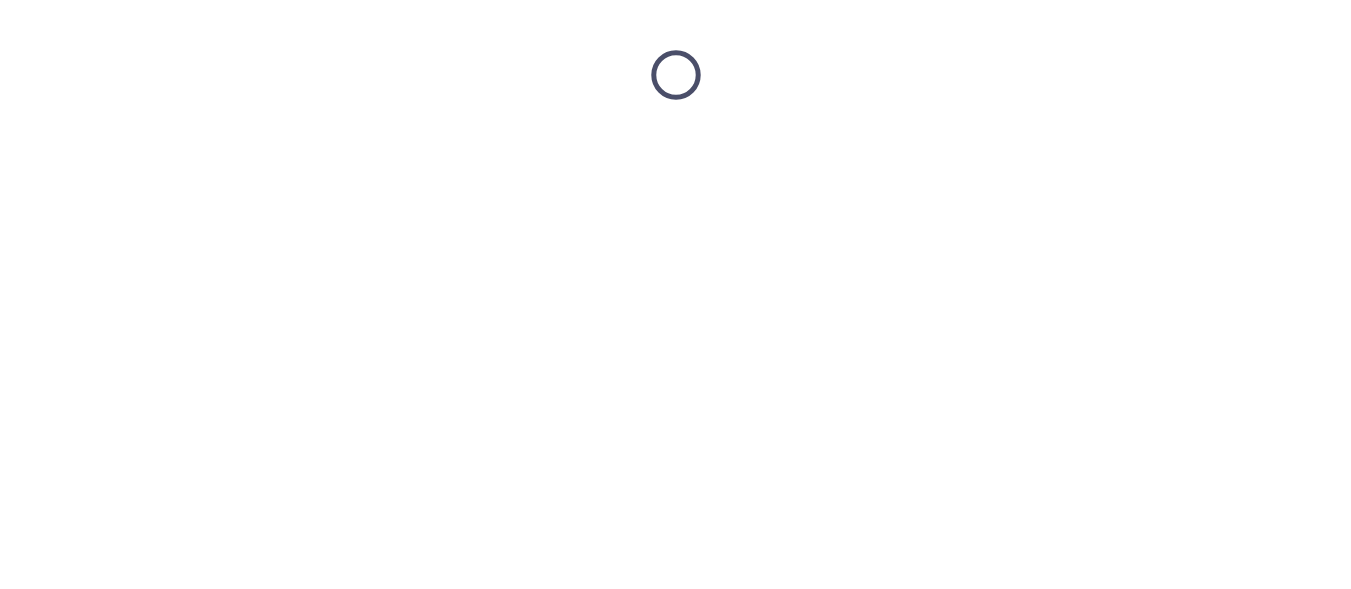 scroll, scrollTop: 0, scrollLeft: 0, axis: both 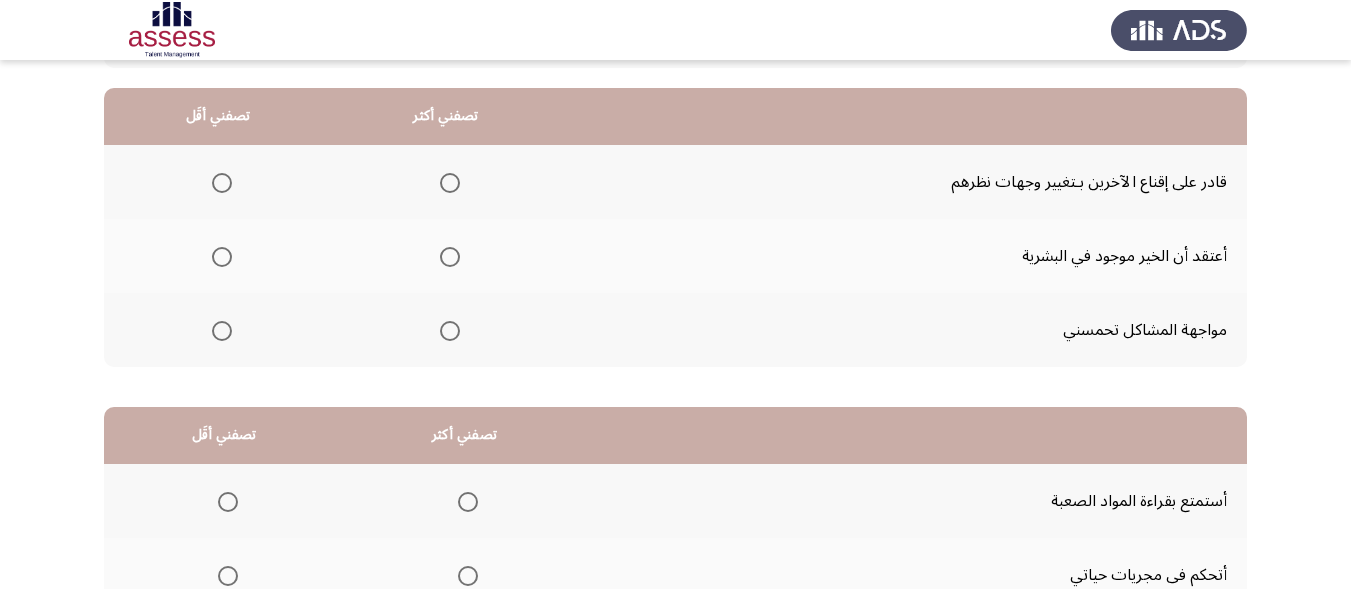 click at bounding box center (450, 257) 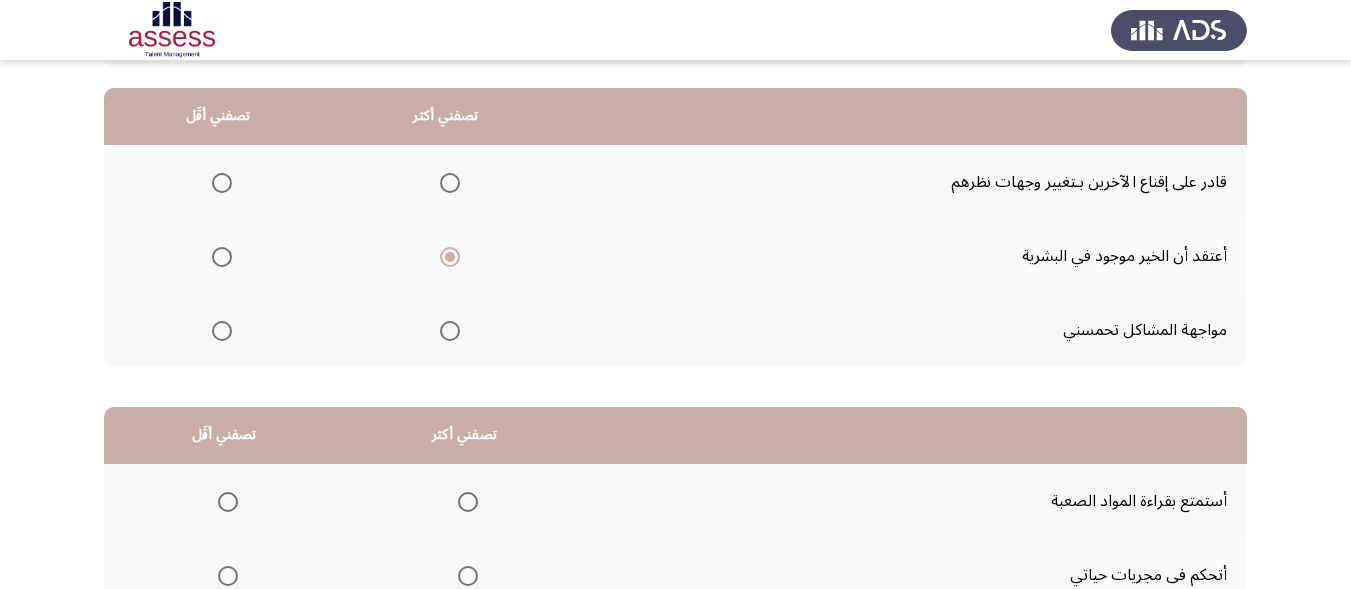 click at bounding box center (222, 331) 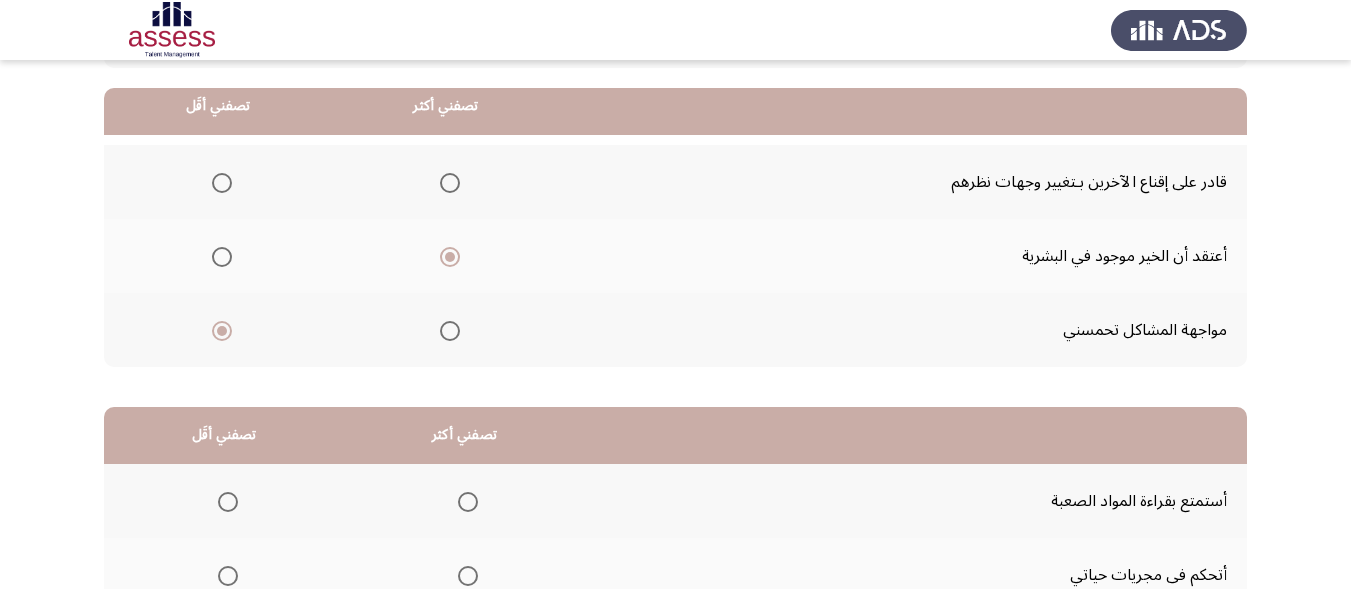 scroll, scrollTop: 202, scrollLeft: 0, axis: vertical 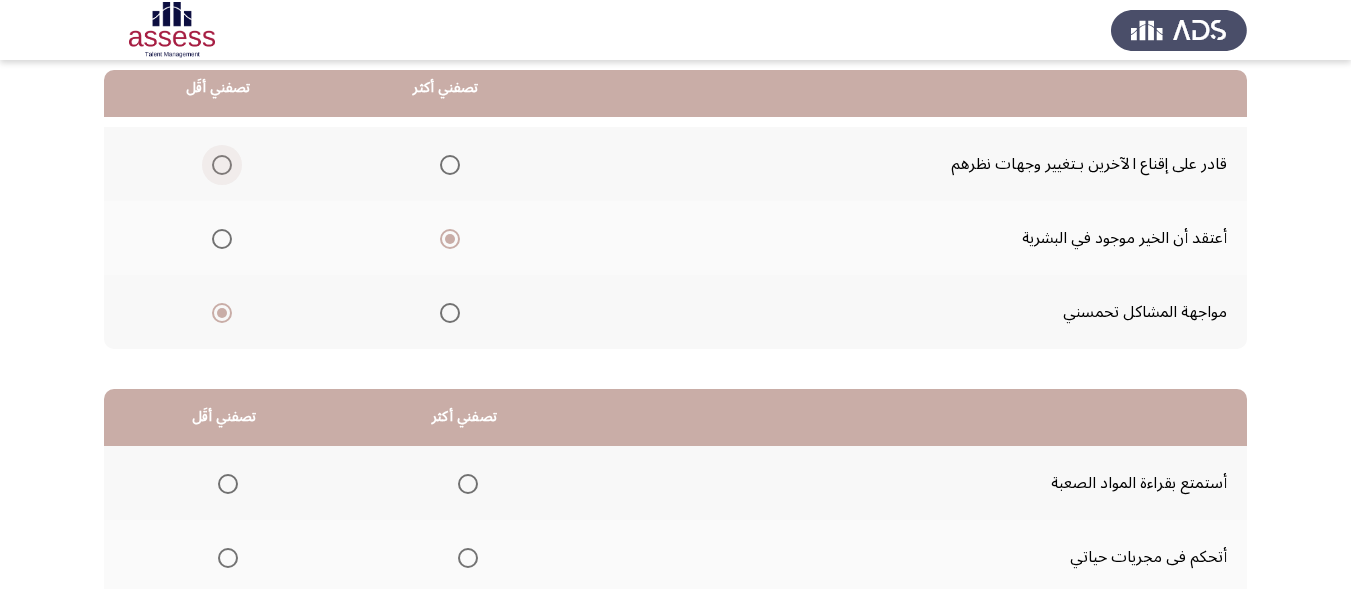 click at bounding box center (222, 165) 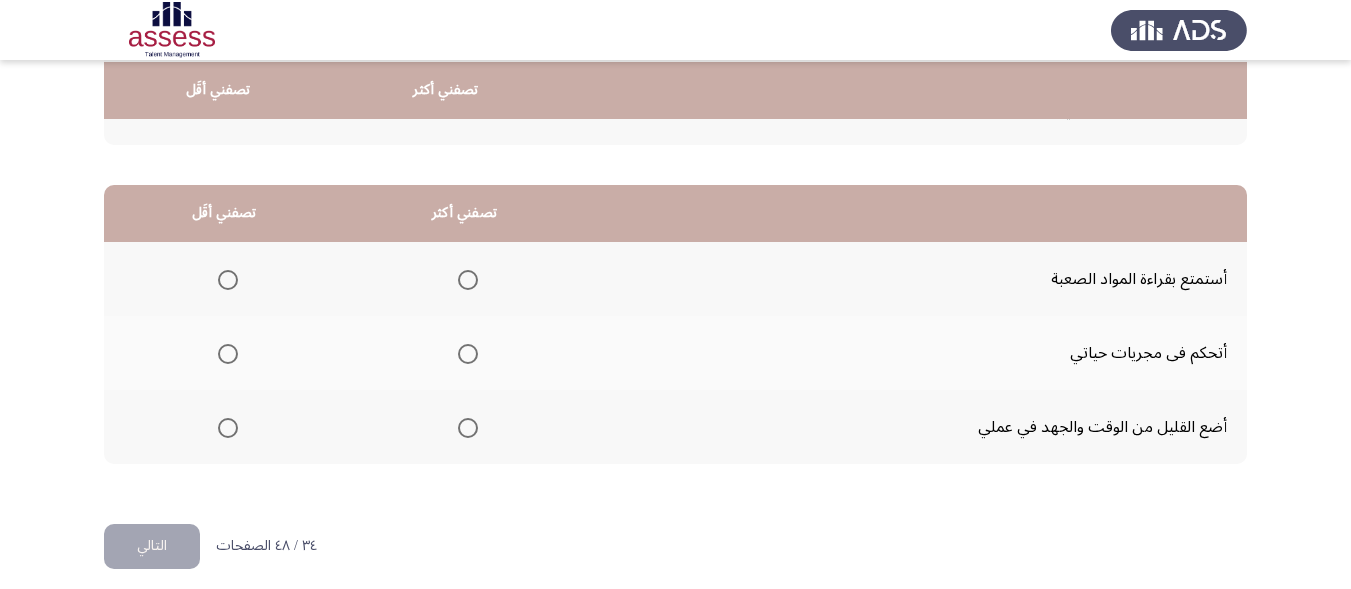 scroll, scrollTop: 408, scrollLeft: 0, axis: vertical 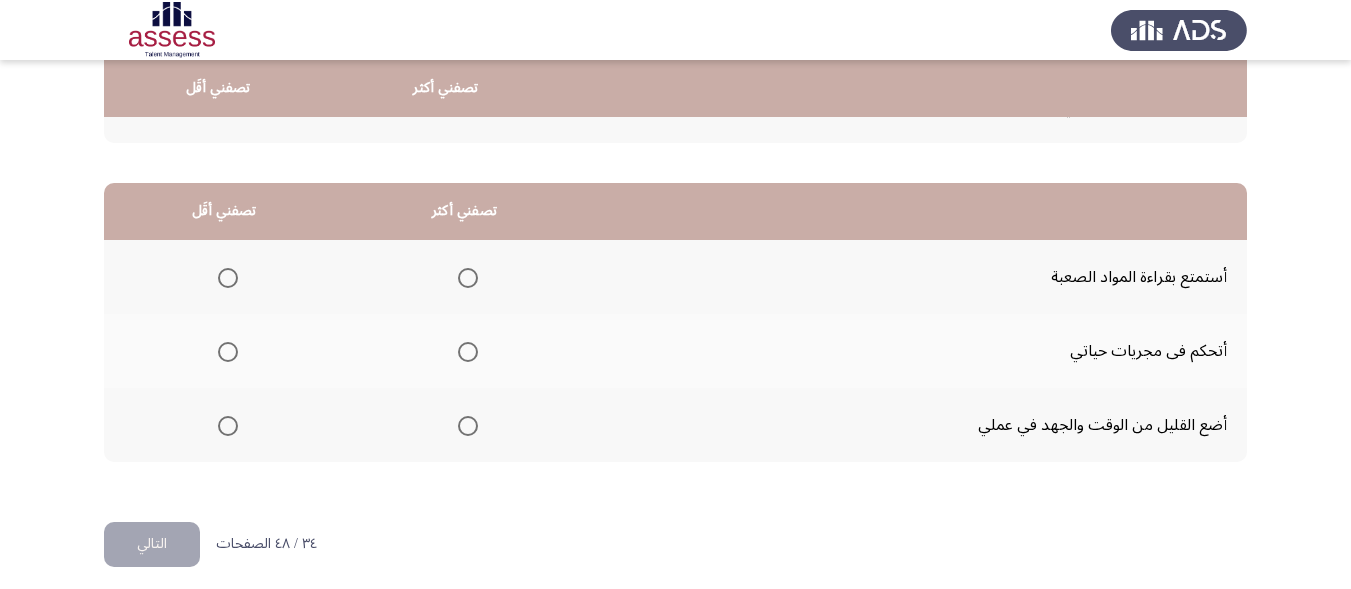 click 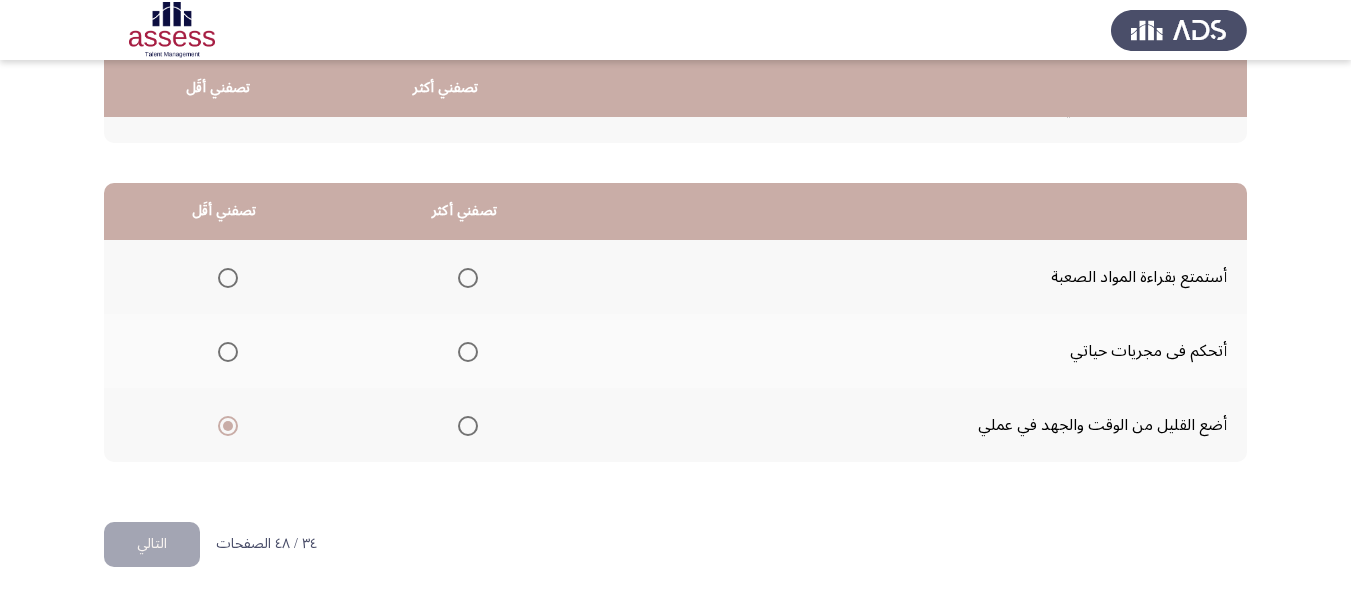 click at bounding box center [468, 278] 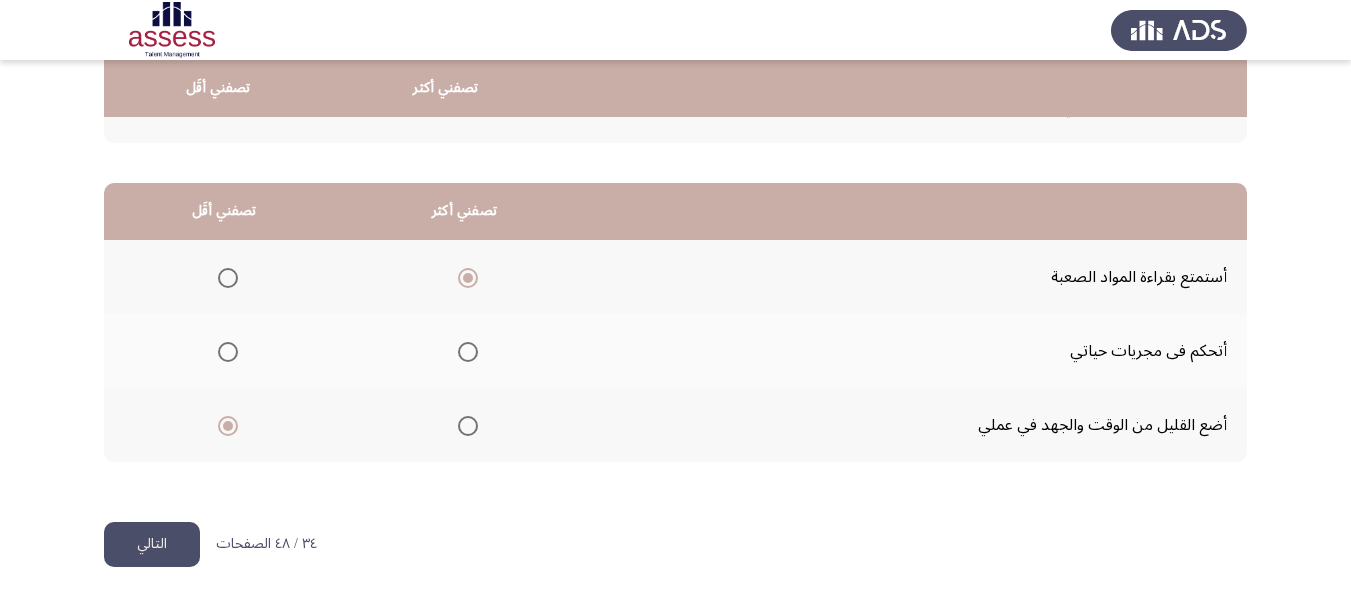 click on "التالي" 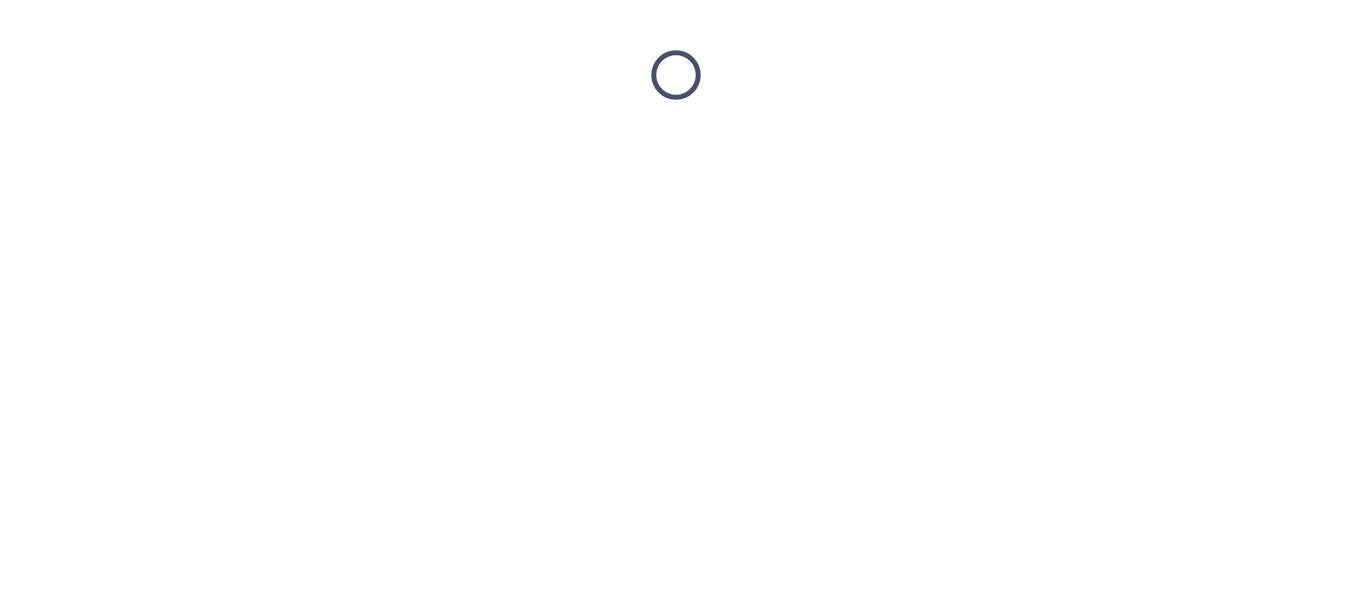 scroll, scrollTop: 0, scrollLeft: 0, axis: both 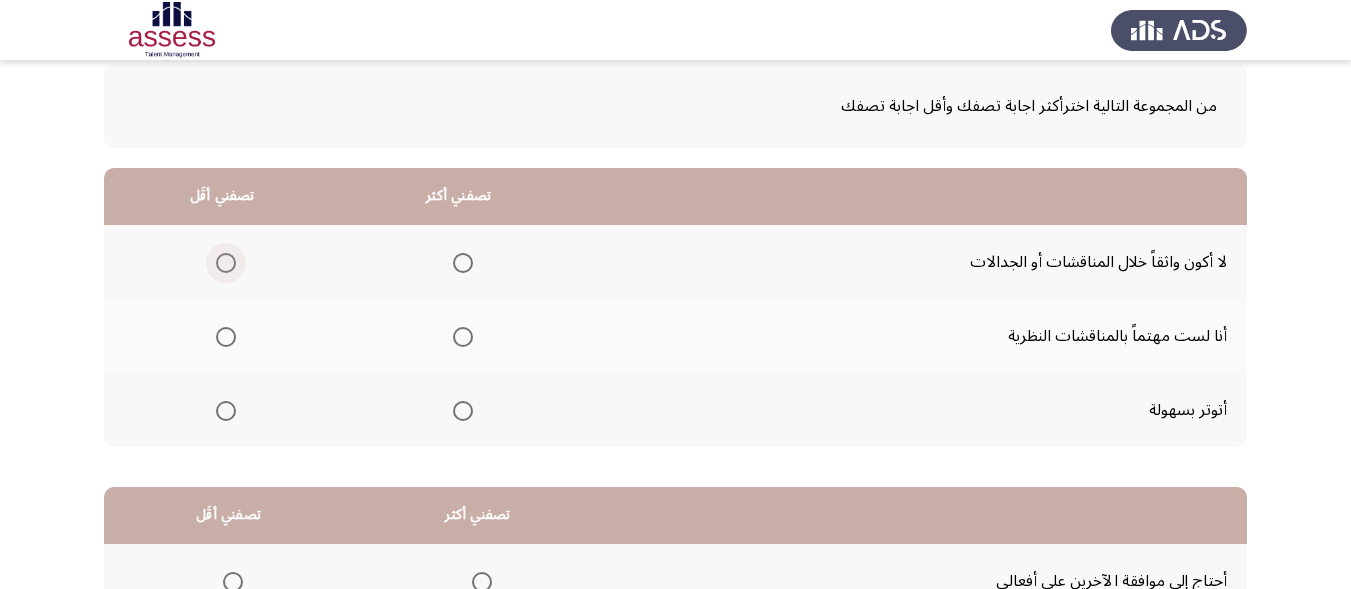 click at bounding box center [226, 263] 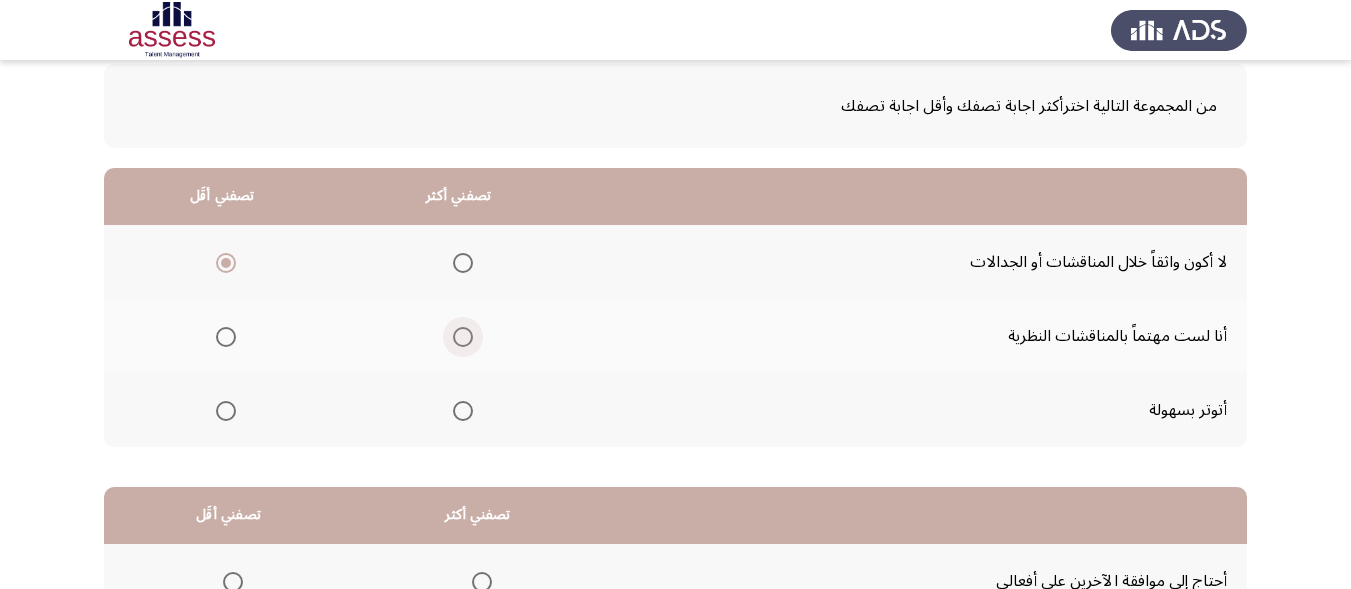 click at bounding box center (463, 337) 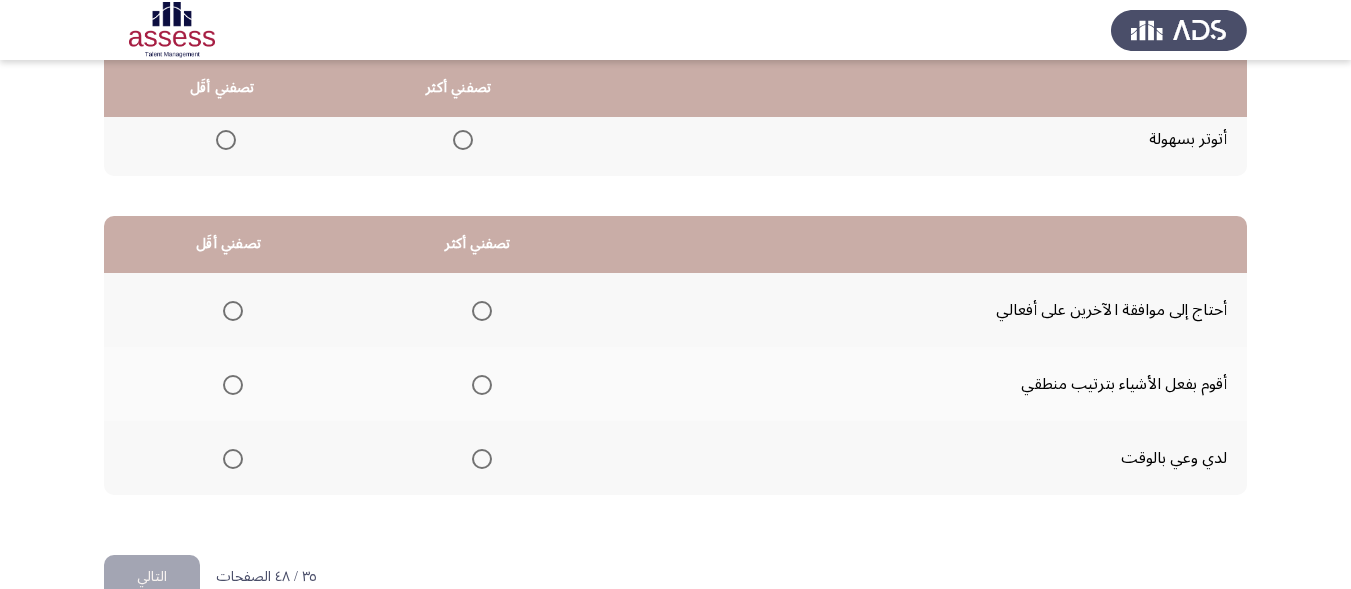 scroll, scrollTop: 377, scrollLeft: 0, axis: vertical 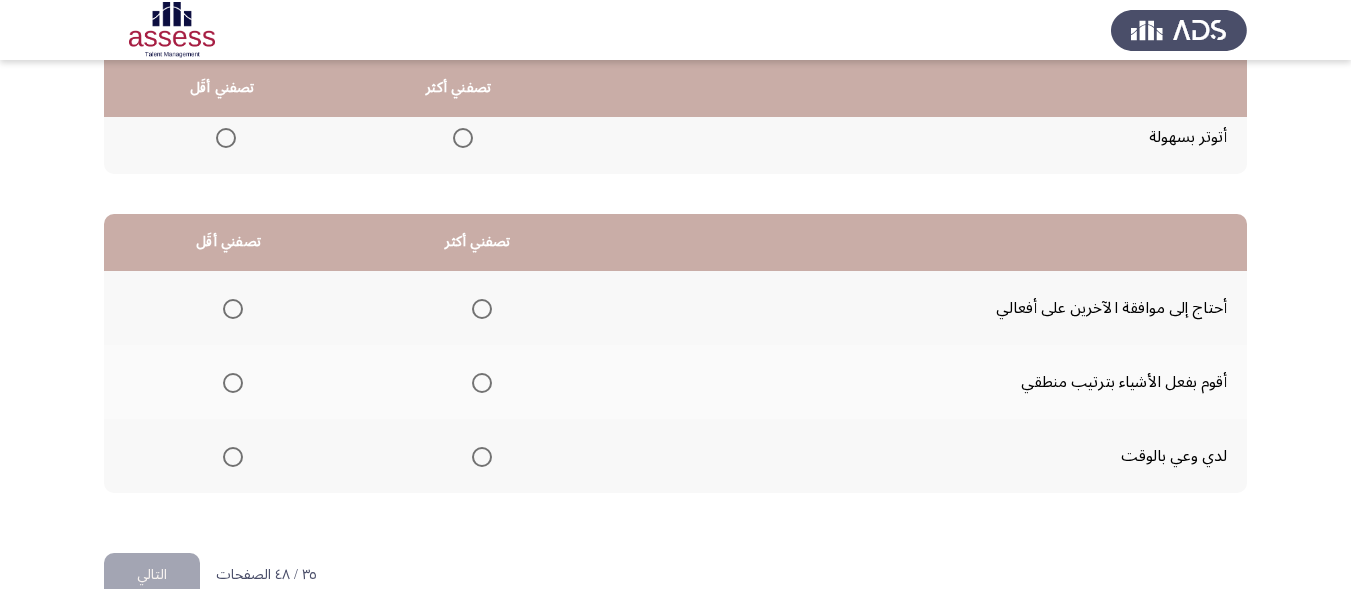click 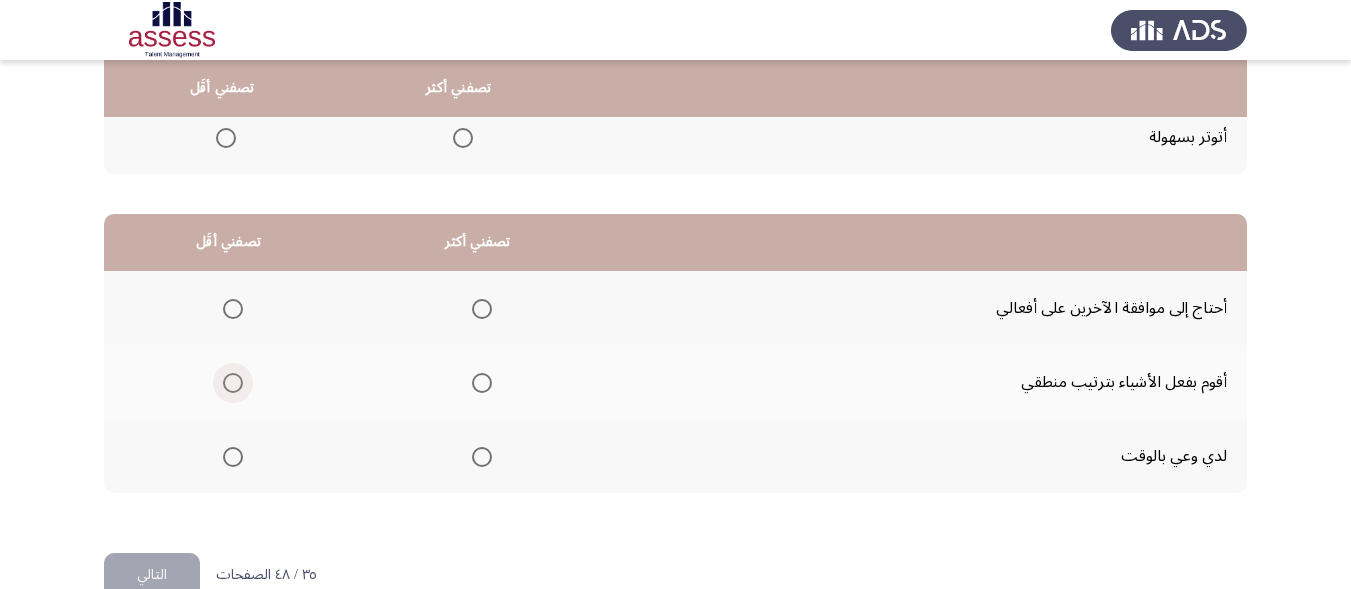 click at bounding box center (233, 383) 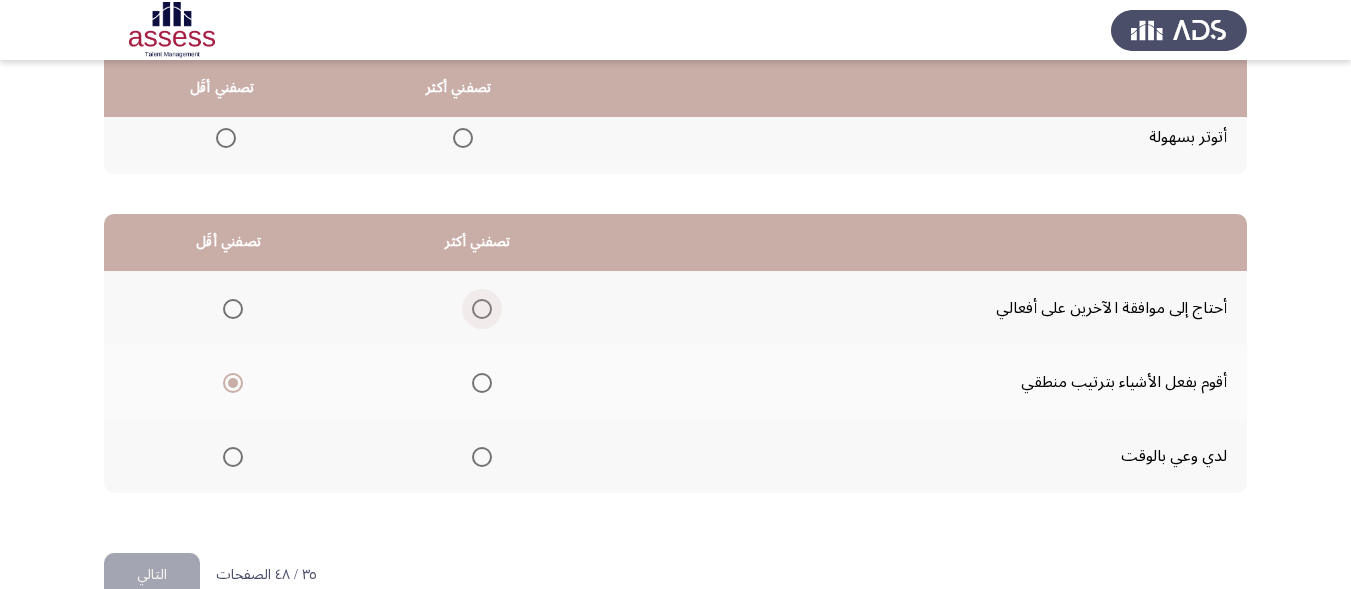 click at bounding box center [482, 309] 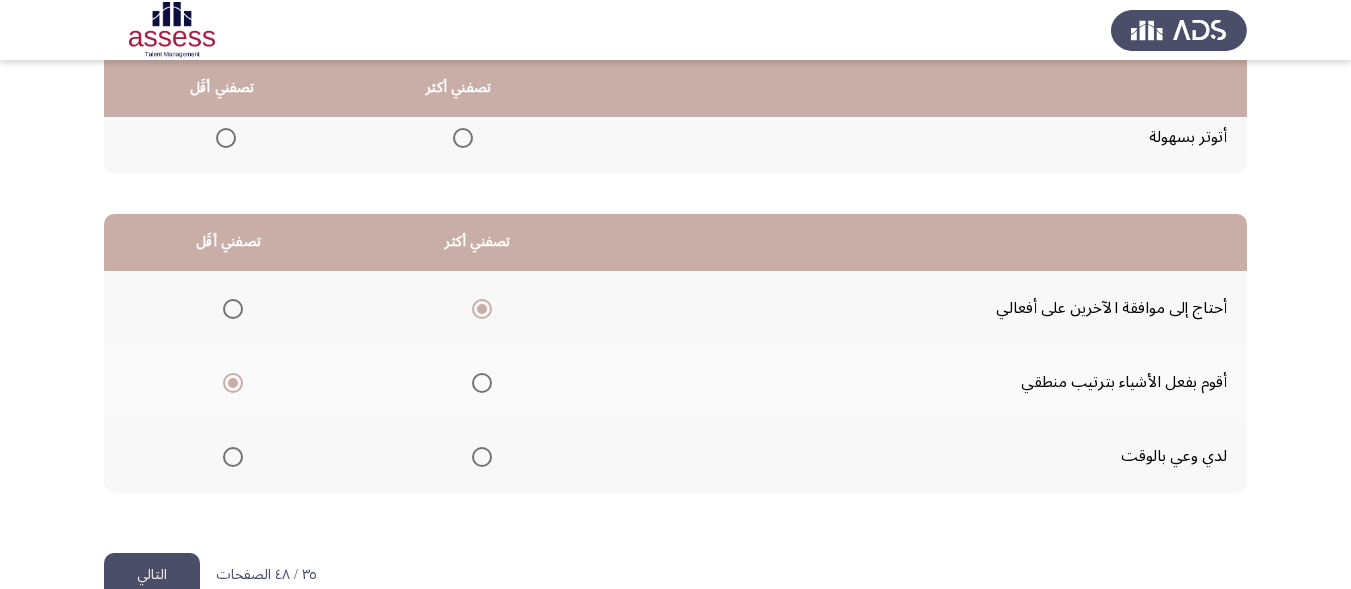 click on "التالي" 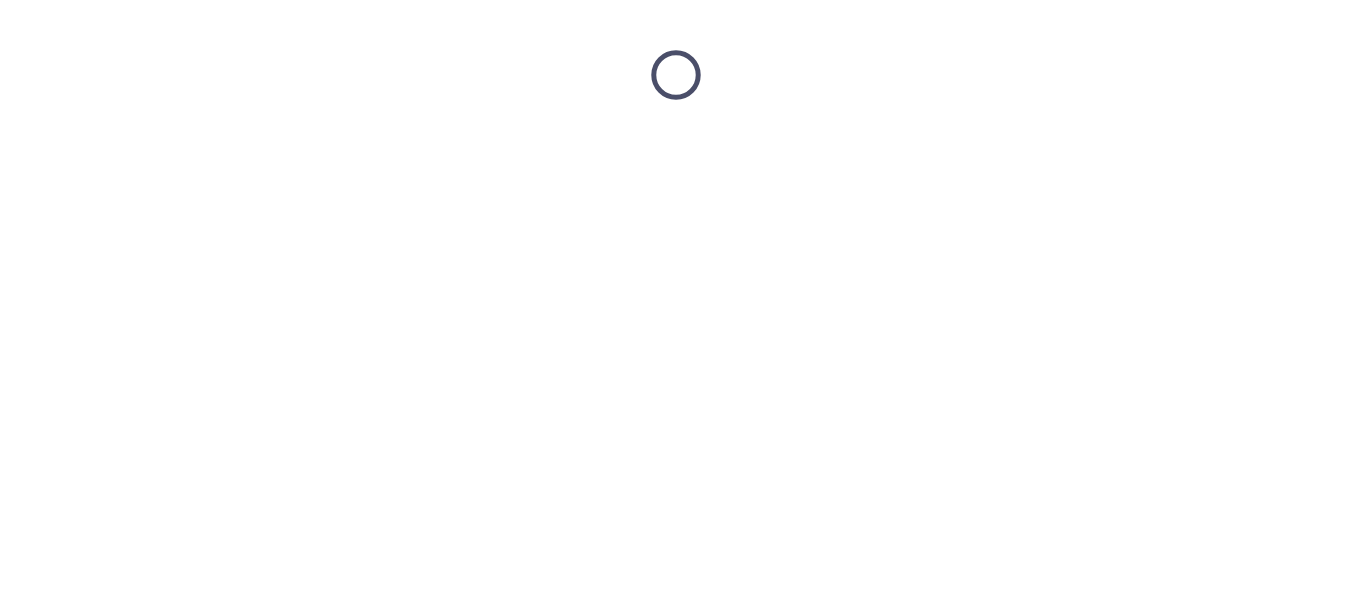 scroll, scrollTop: 0, scrollLeft: 0, axis: both 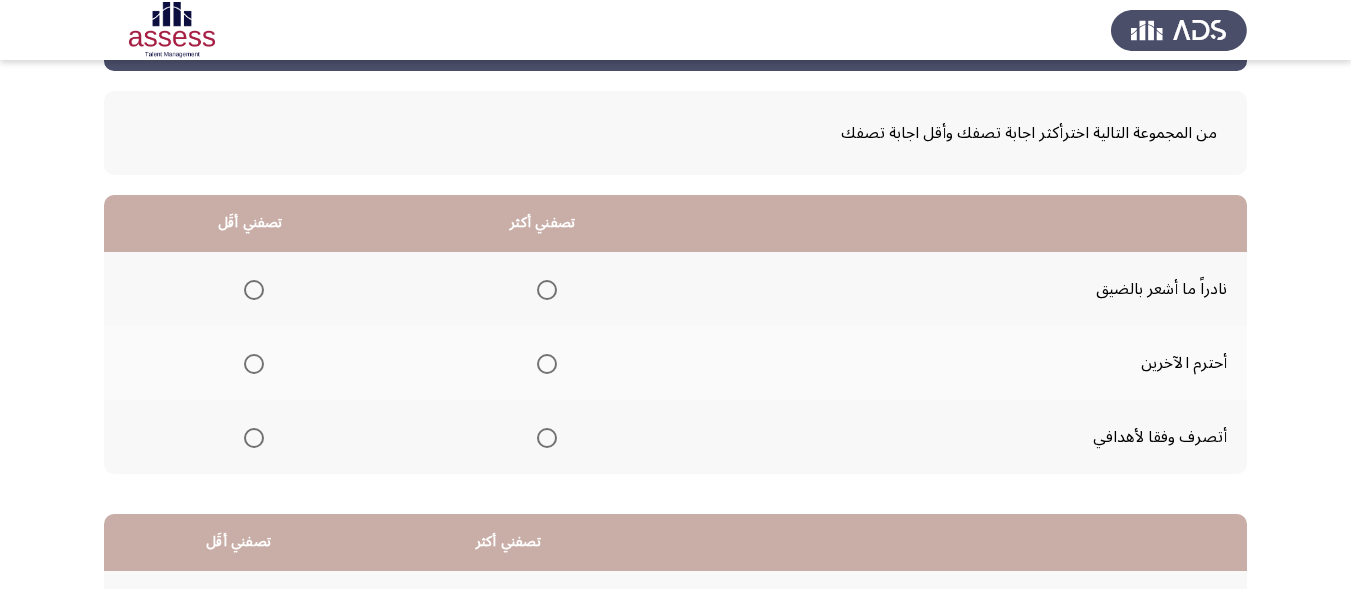 click at bounding box center [547, 364] 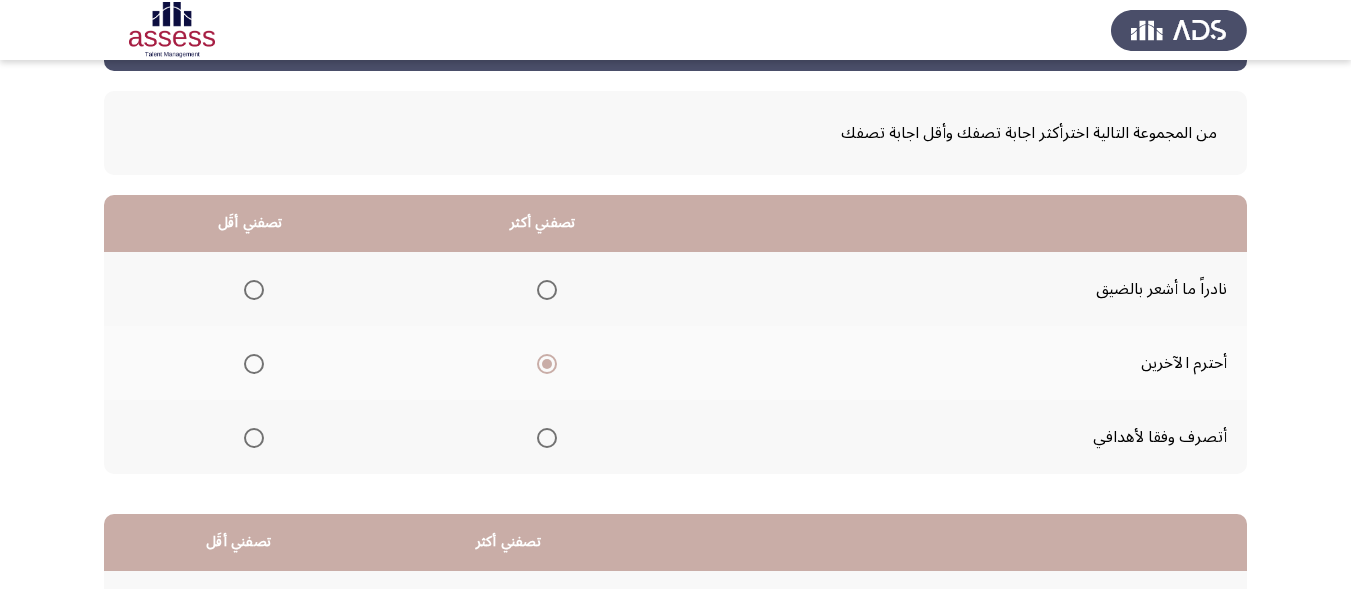 click 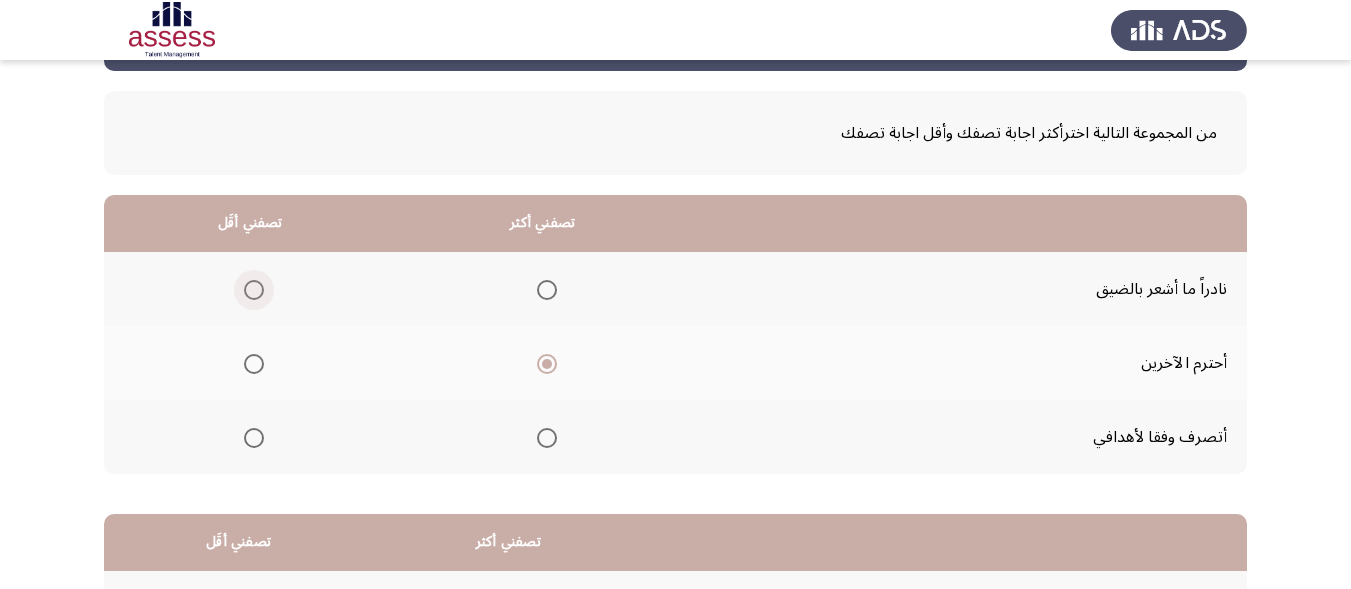 click at bounding box center (254, 290) 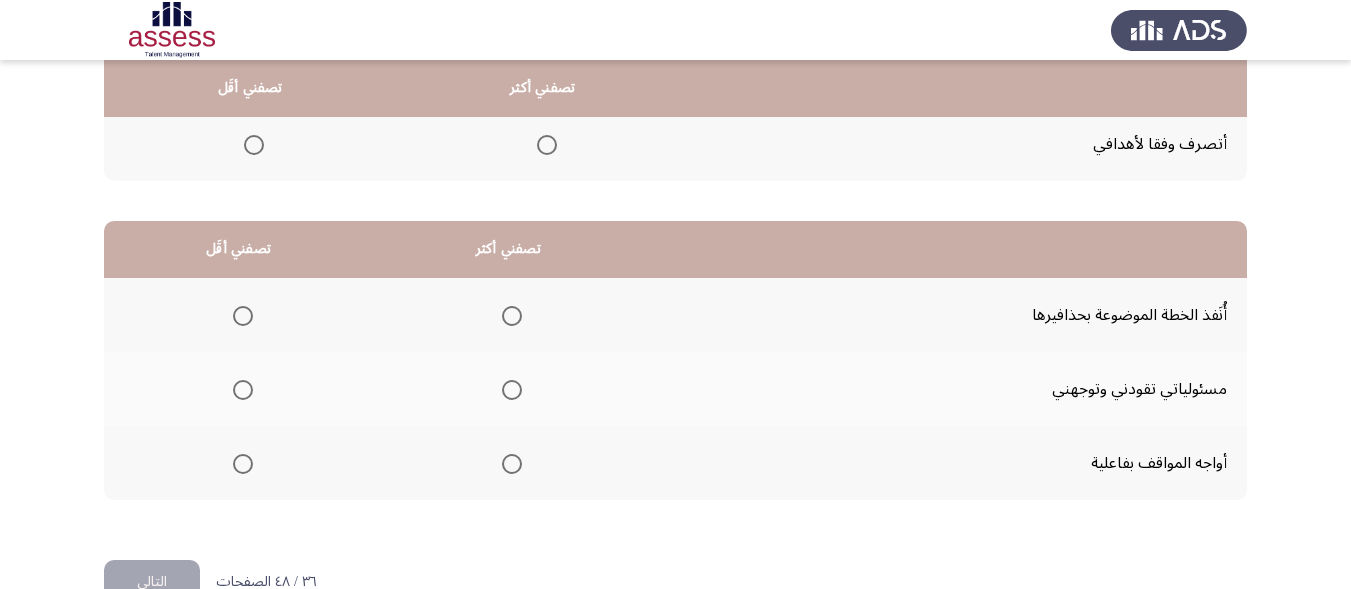 scroll, scrollTop: 372, scrollLeft: 0, axis: vertical 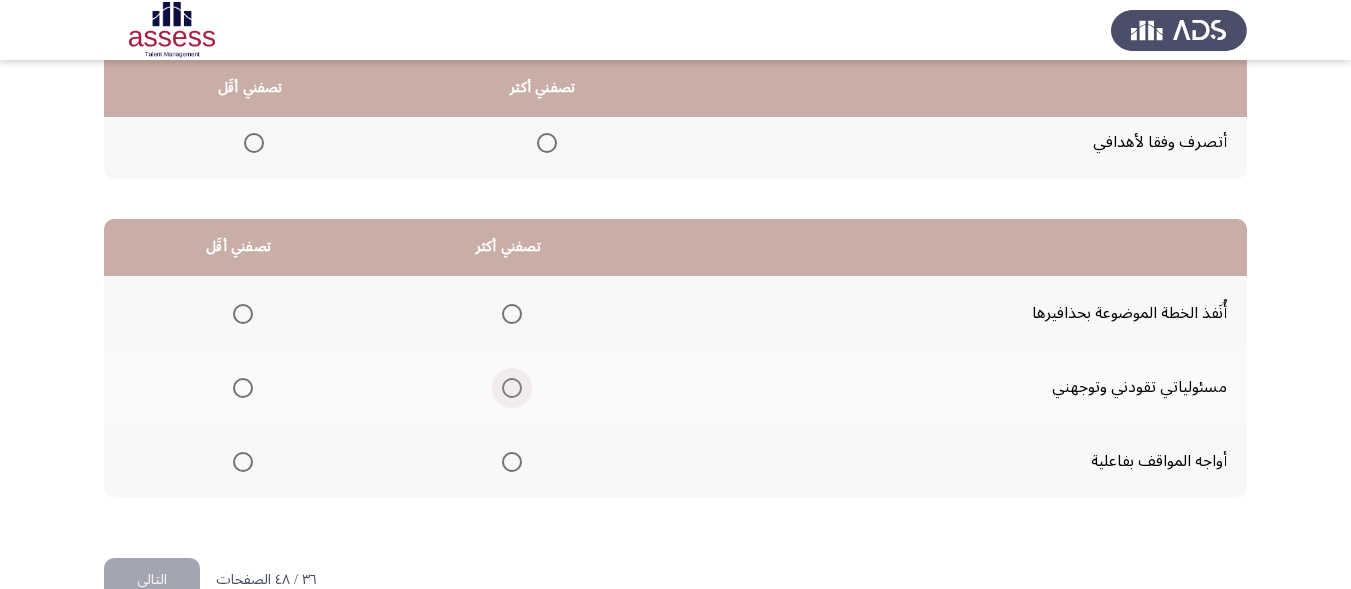 click at bounding box center (512, 388) 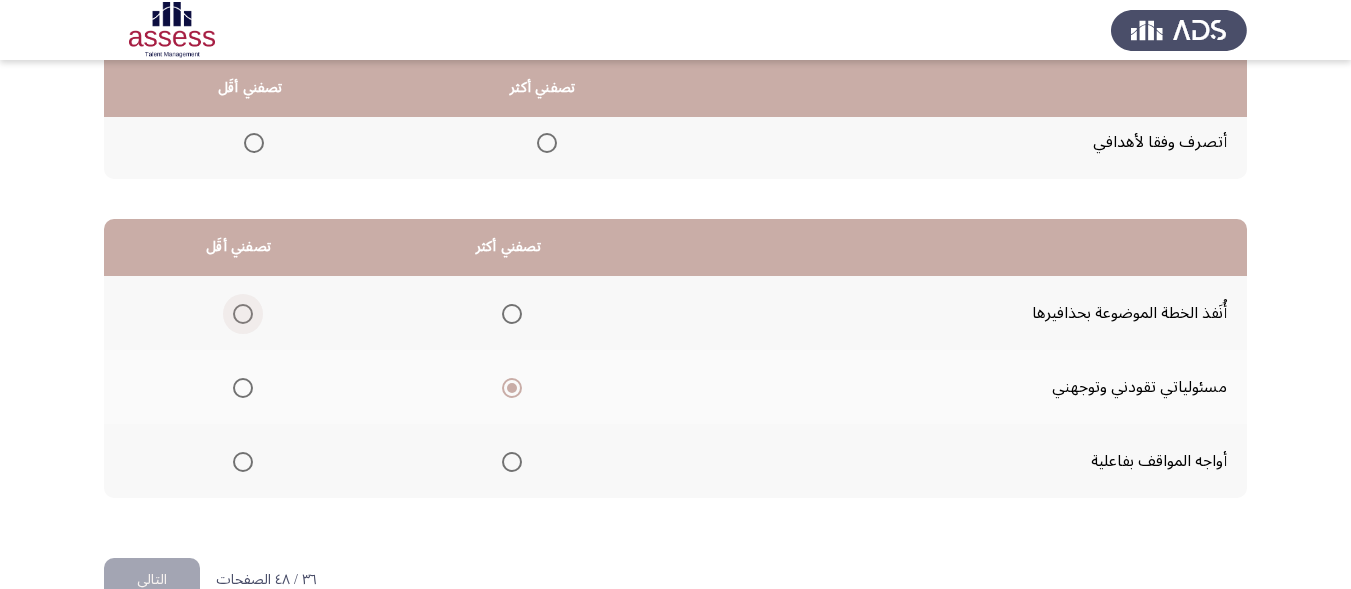 click at bounding box center (243, 314) 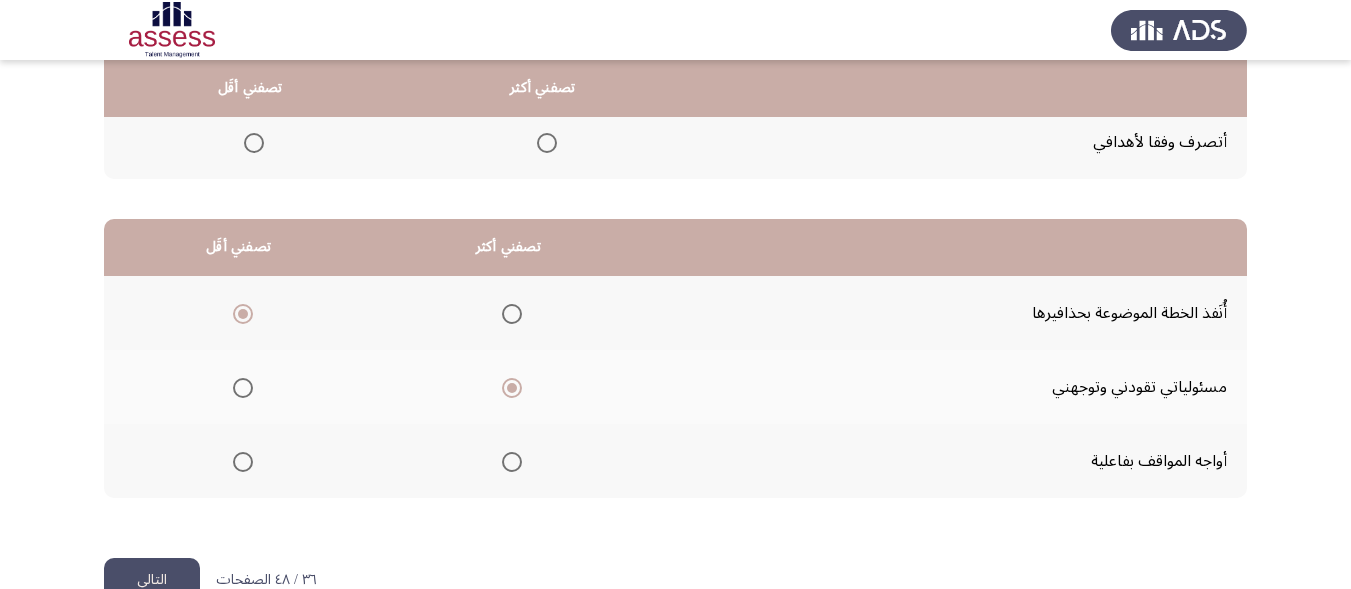 click on "التالي" 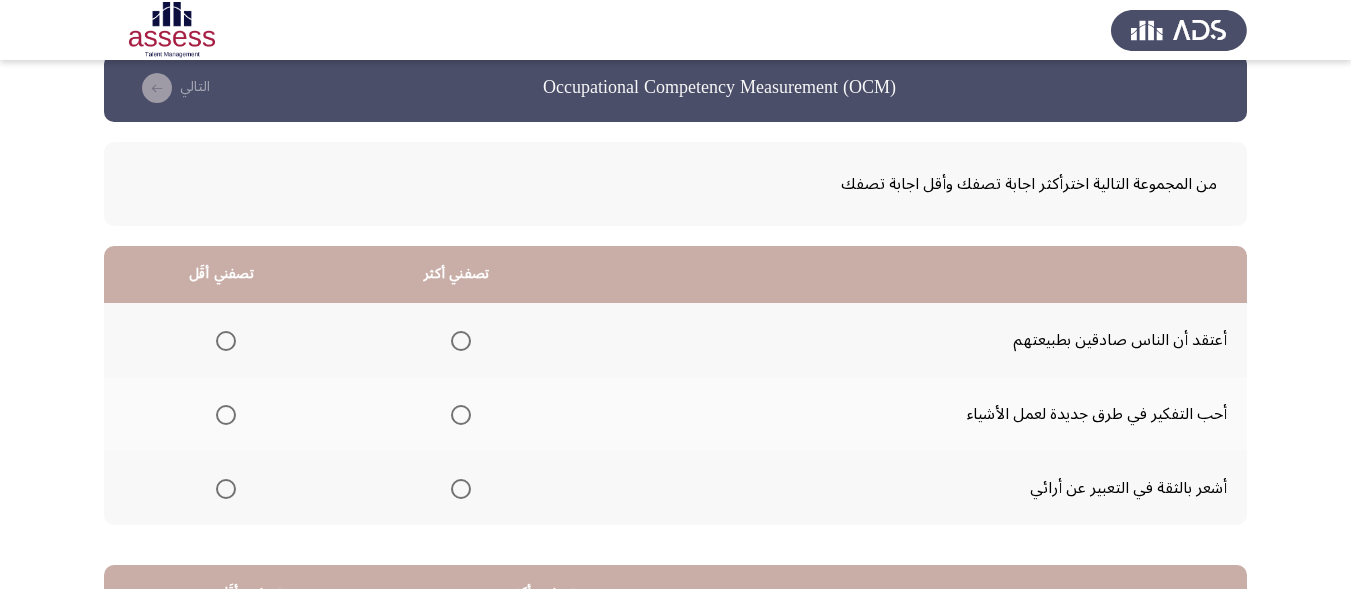 scroll, scrollTop: 16, scrollLeft: 0, axis: vertical 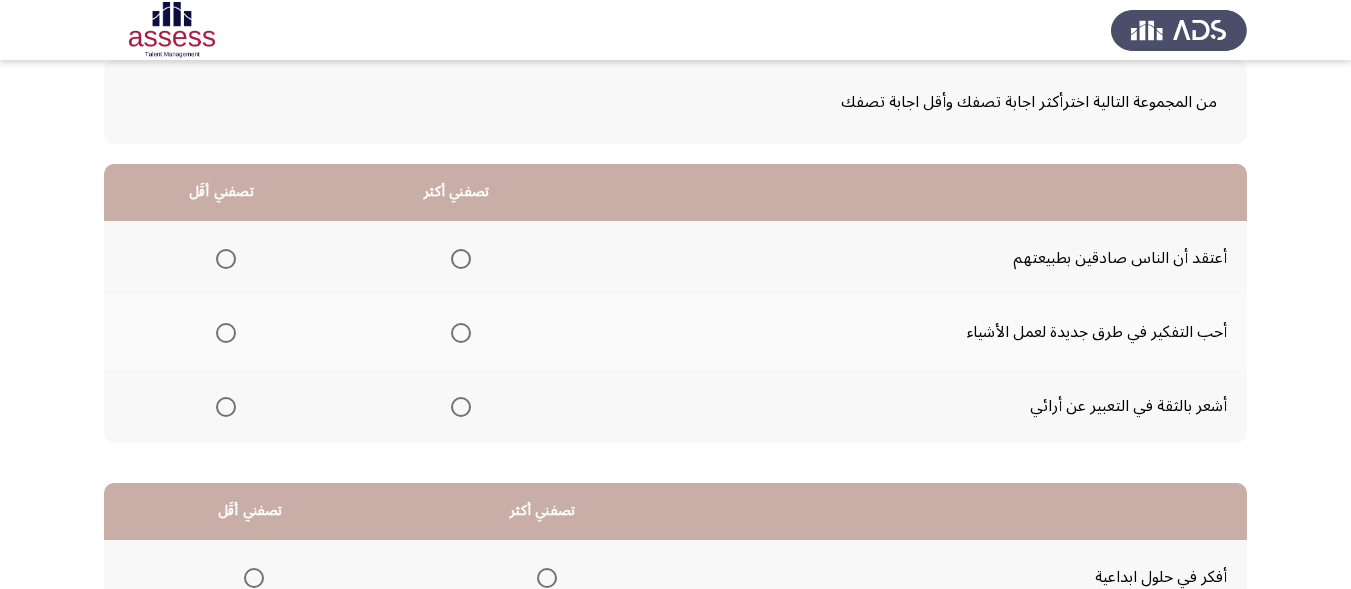 click at bounding box center (461, 259) 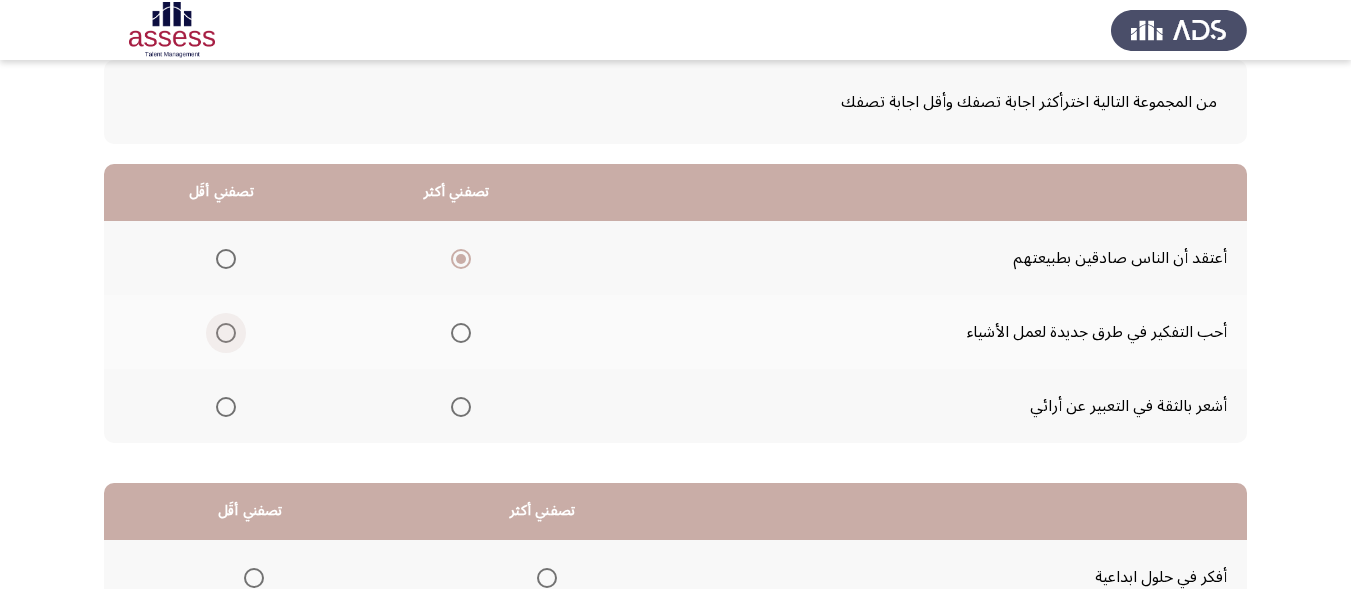 click at bounding box center (226, 333) 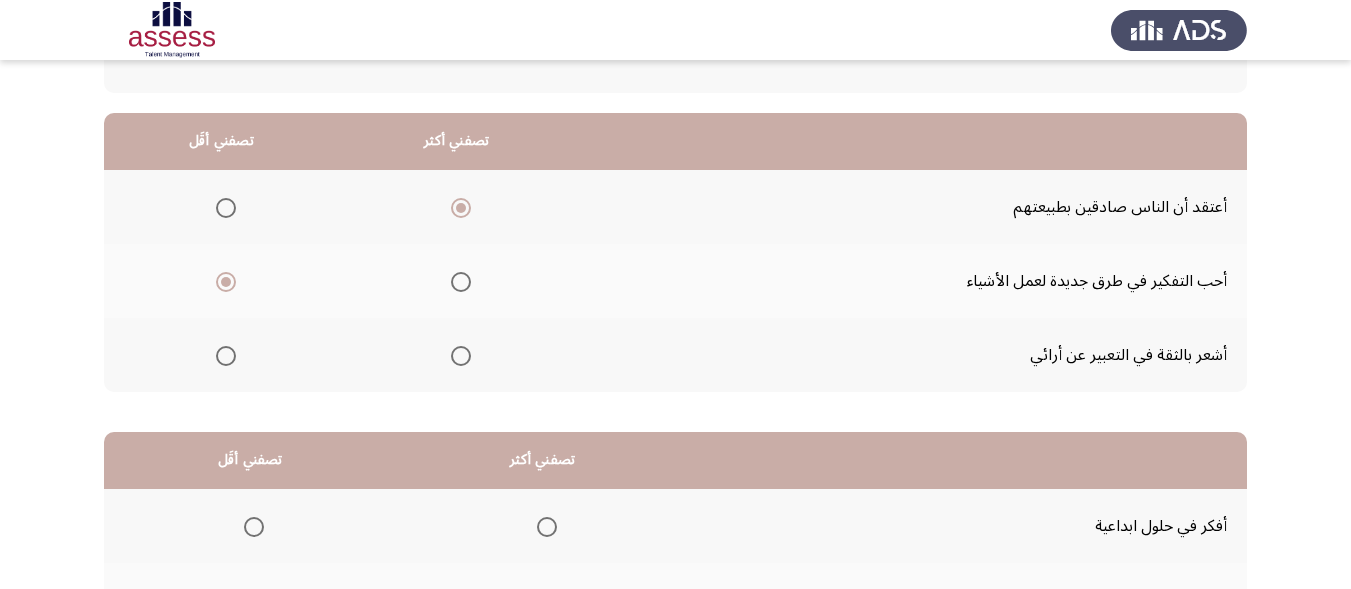 scroll, scrollTop: 160, scrollLeft: 0, axis: vertical 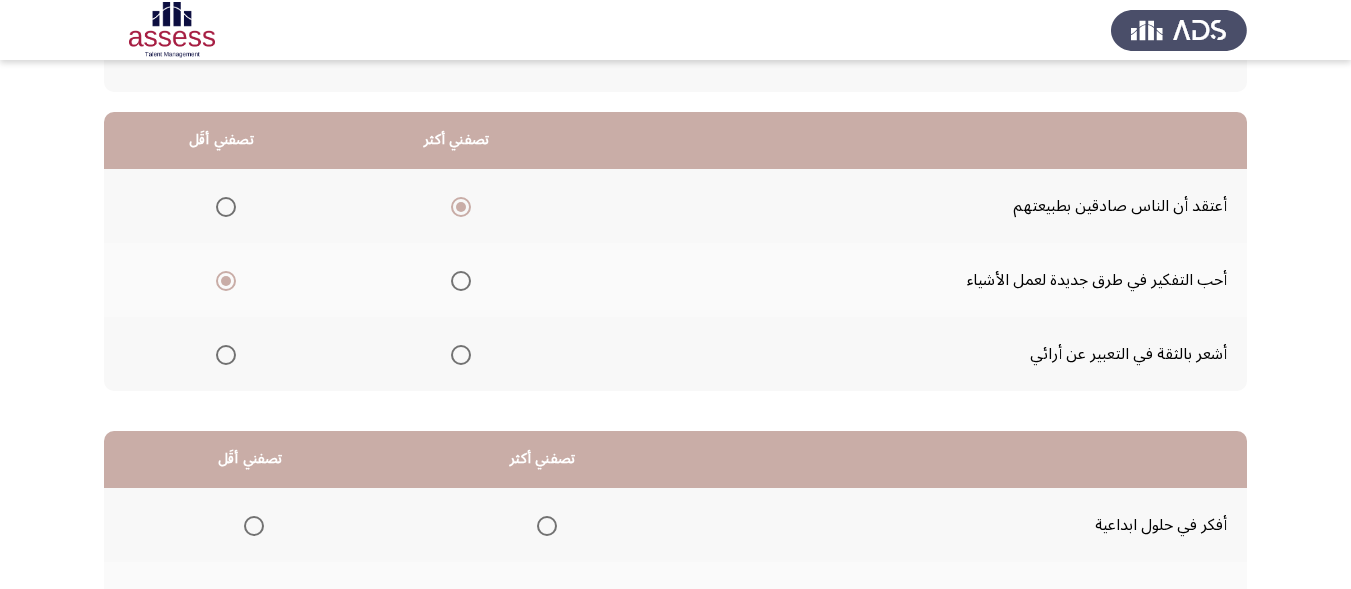 click at bounding box center [461, 281] 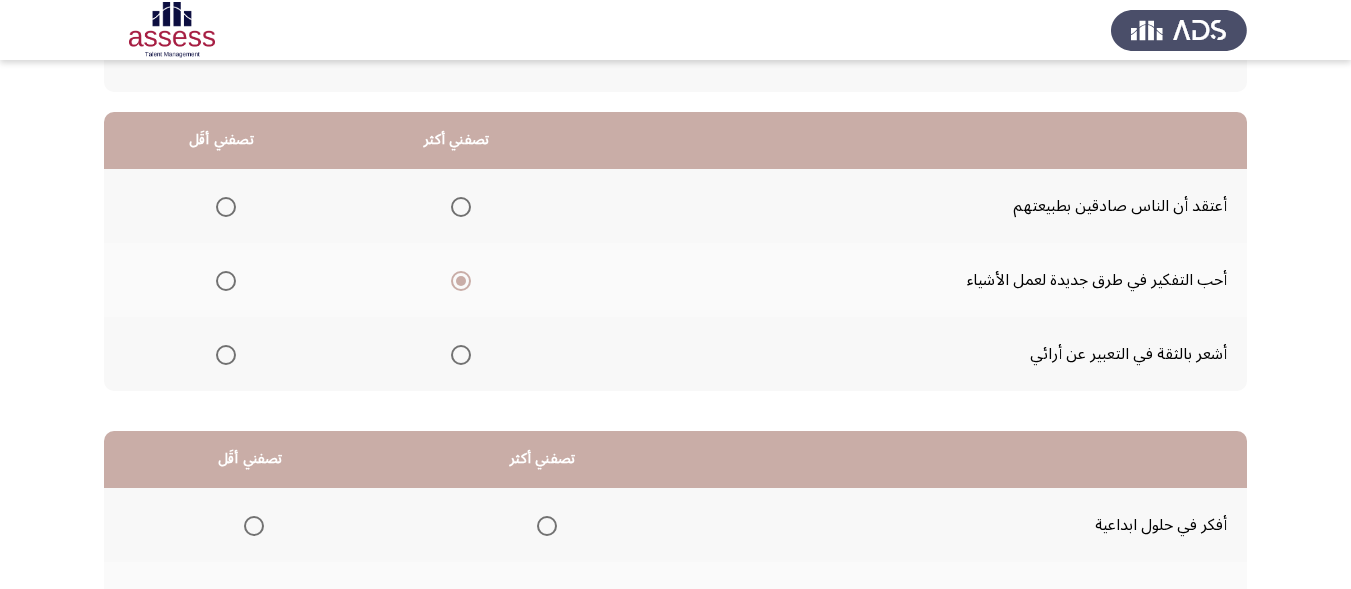 click at bounding box center [226, 207] 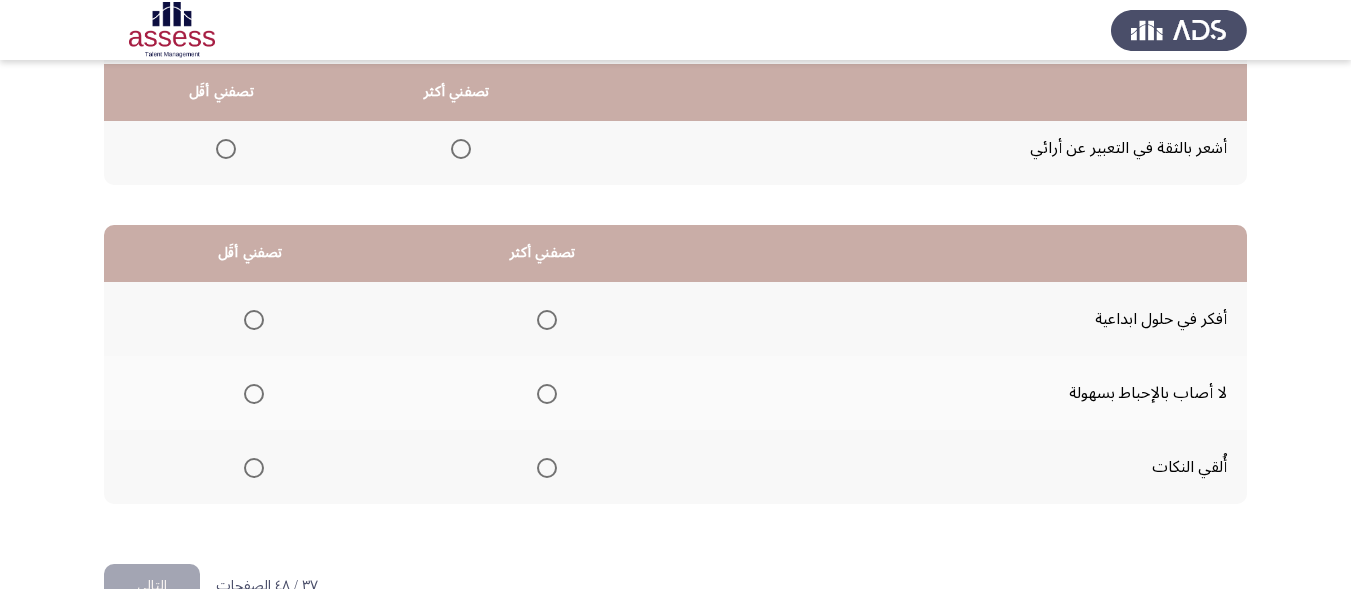 scroll, scrollTop: 370, scrollLeft: 0, axis: vertical 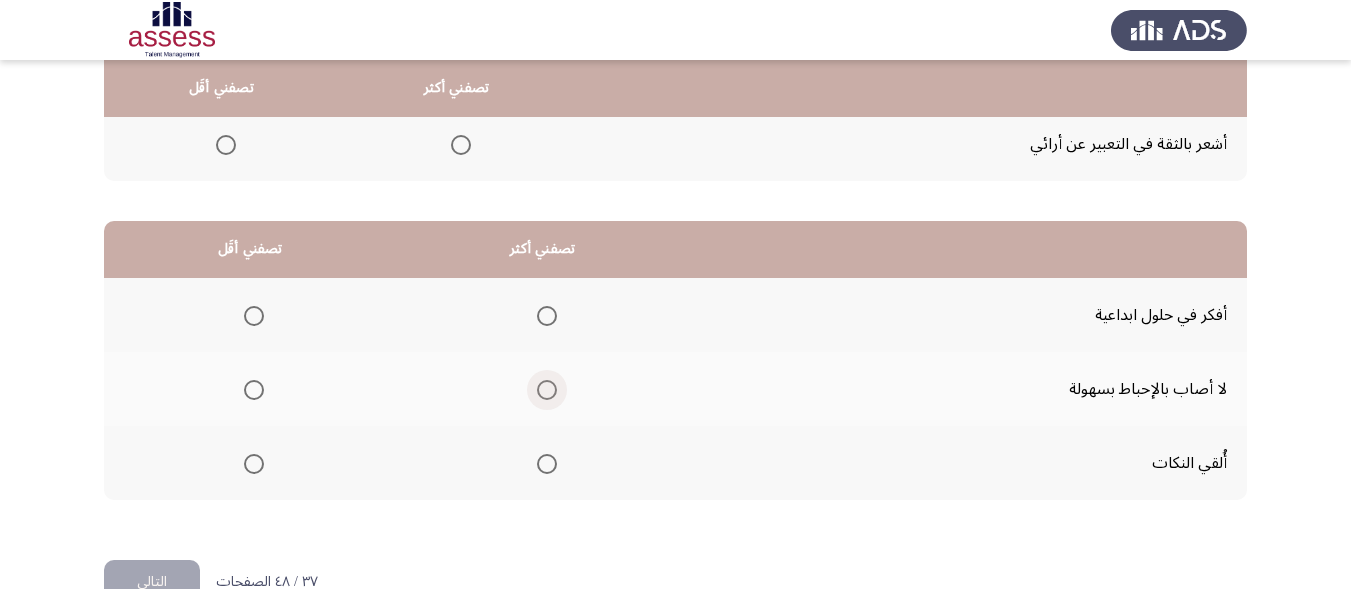 click at bounding box center [547, 390] 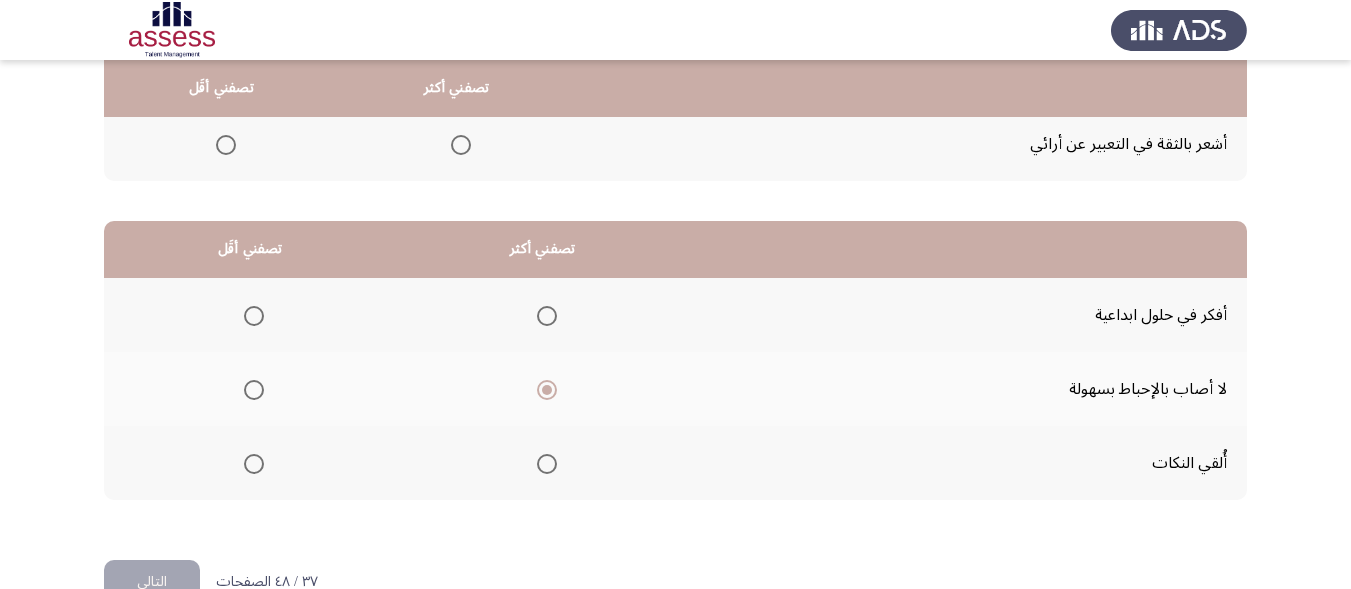 click at bounding box center [254, 464] 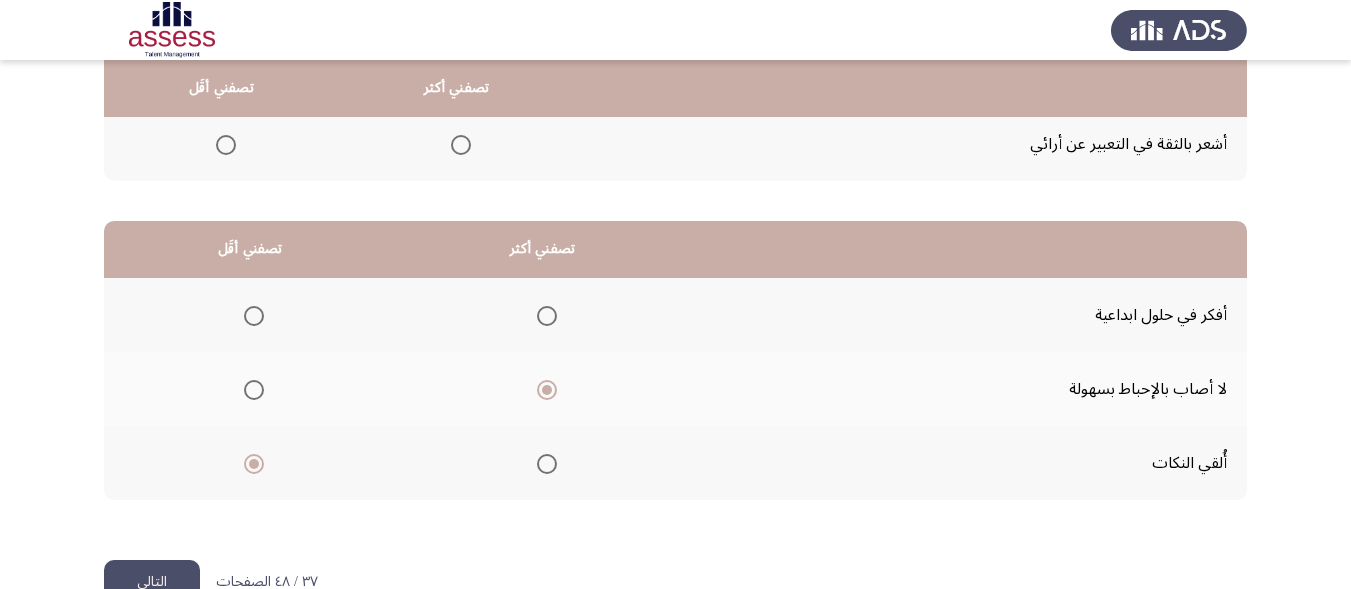 click on "التالي" 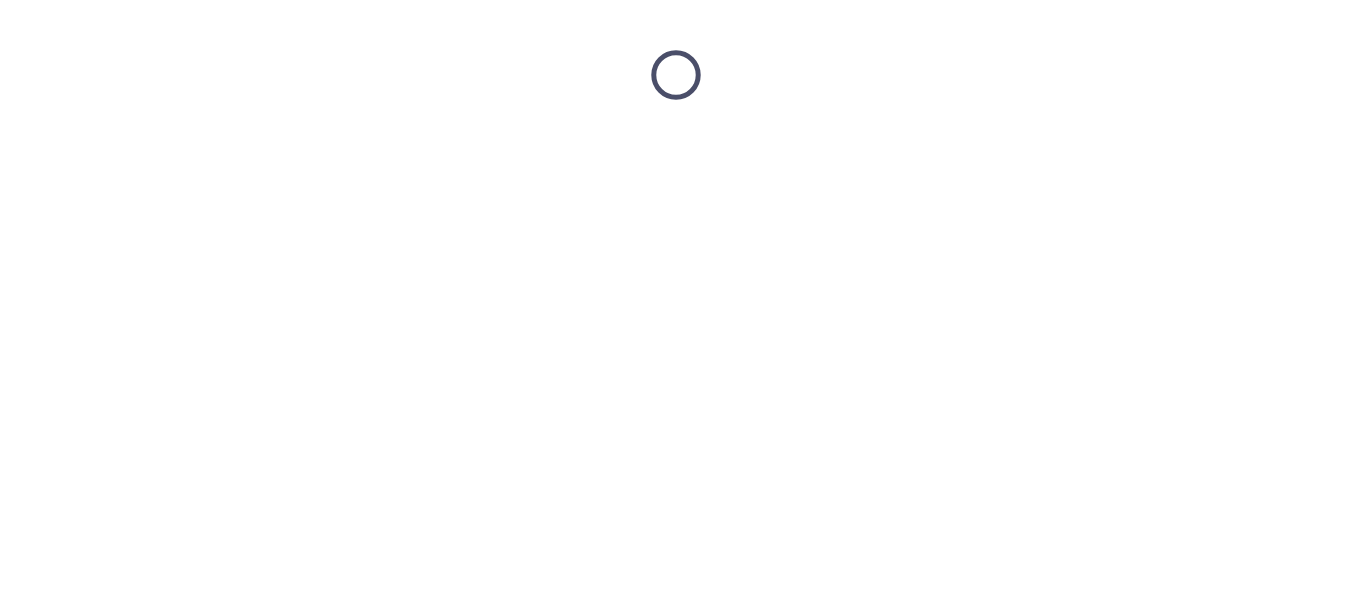 scroll, scrollTop: 0, scrollLeft: 0, axis: both 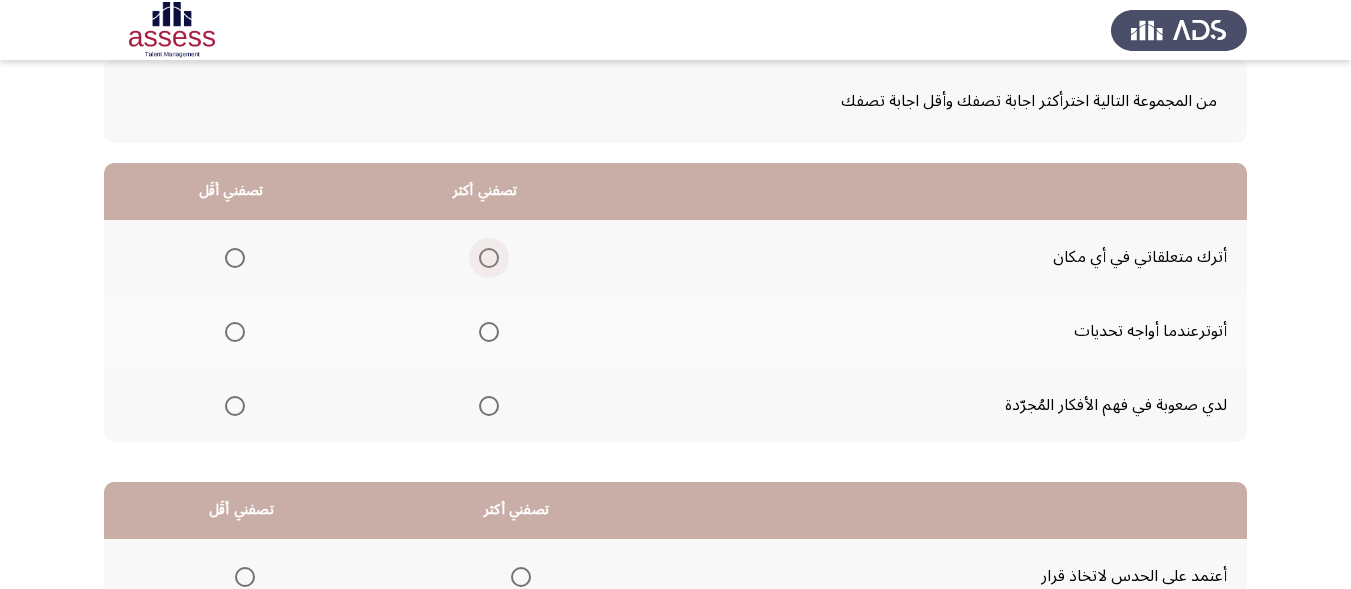 click at bounding box center [489, 258] 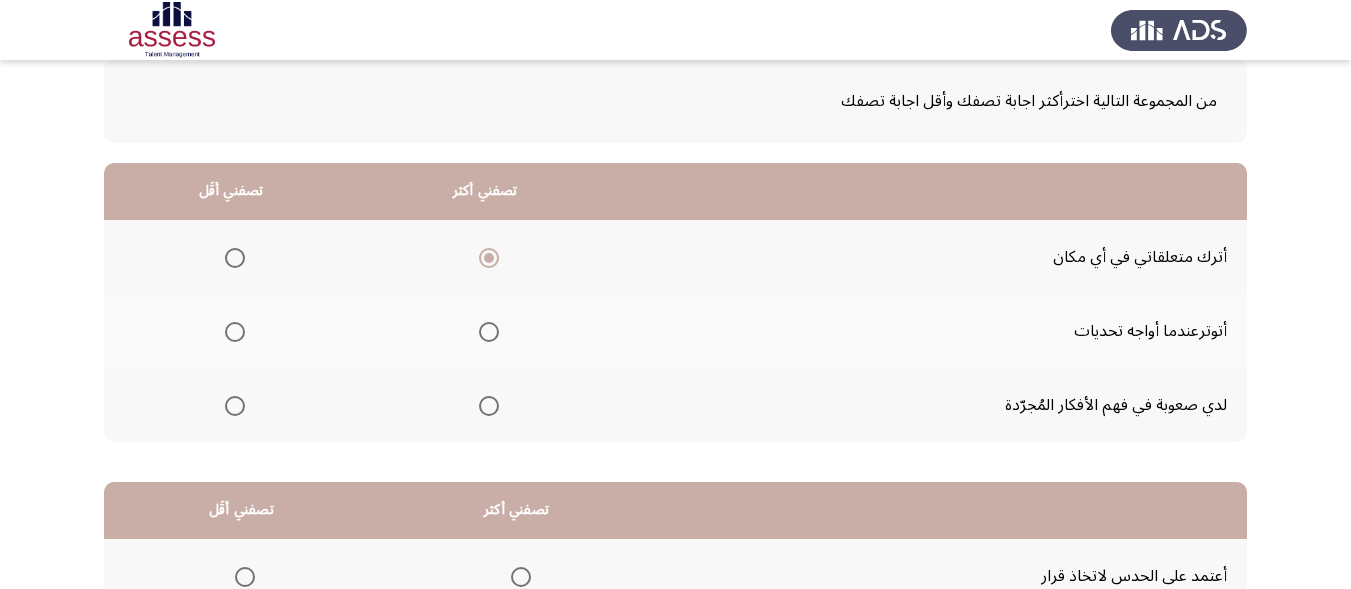 click at bounding box center [235, 406] 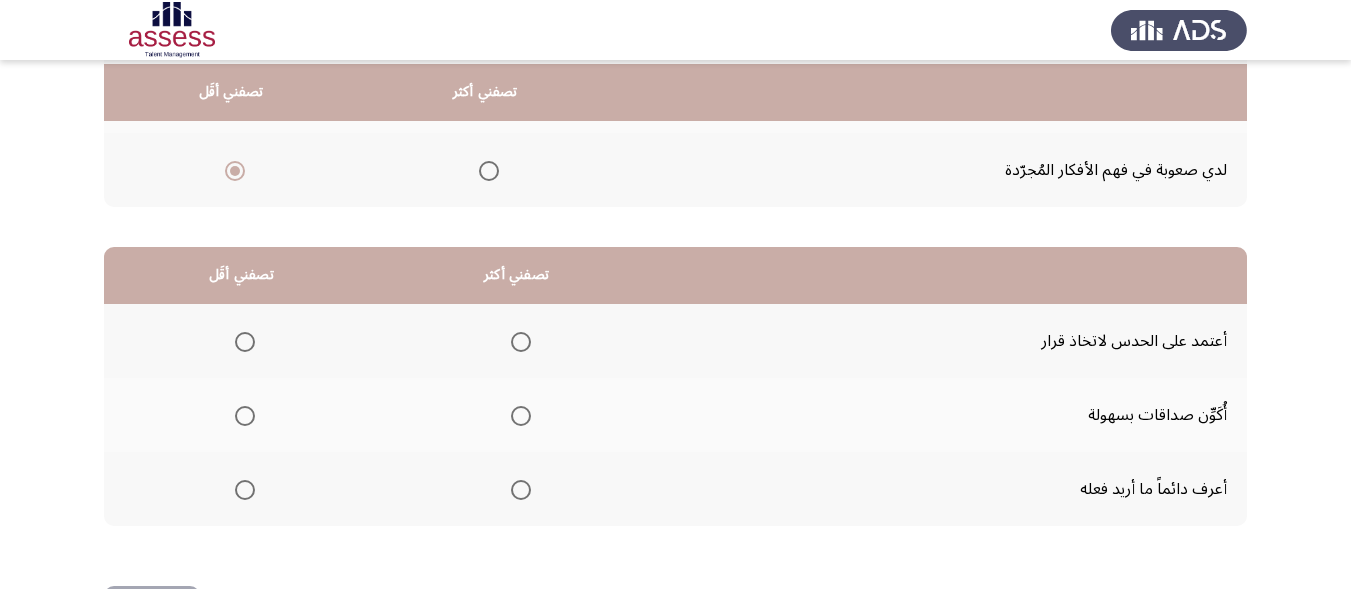 scroll, scrollTop: 348, scrollLeft: 0, axis: vertical 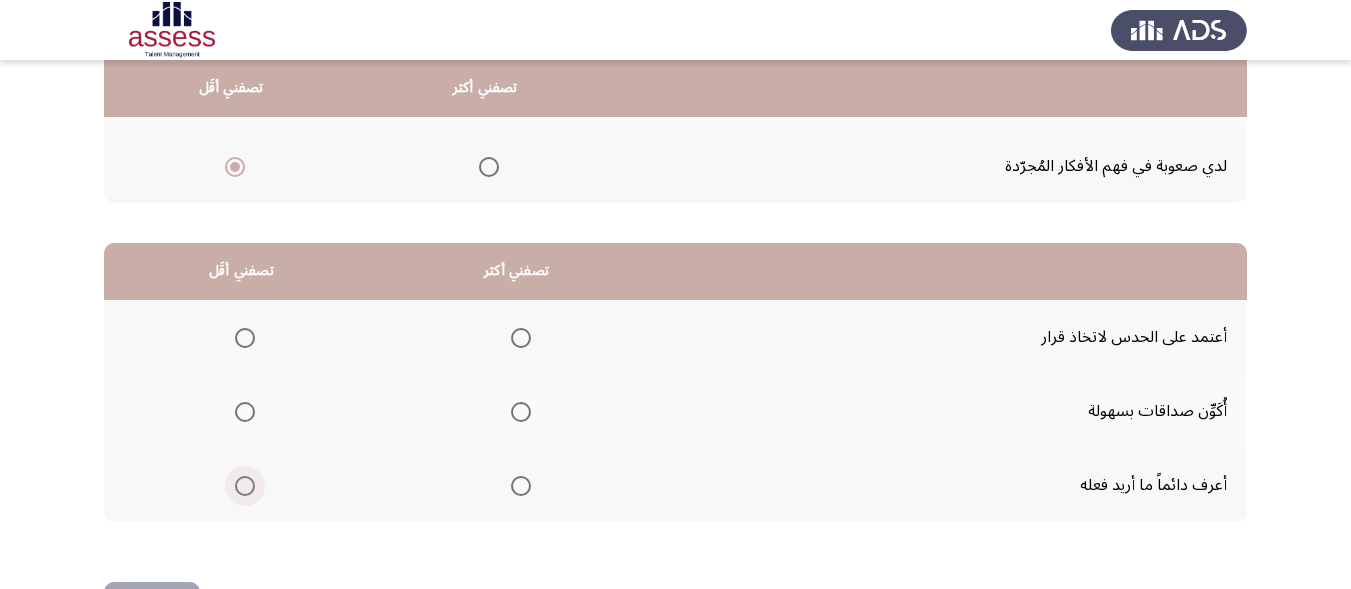 click at bounding box center (245, 486) 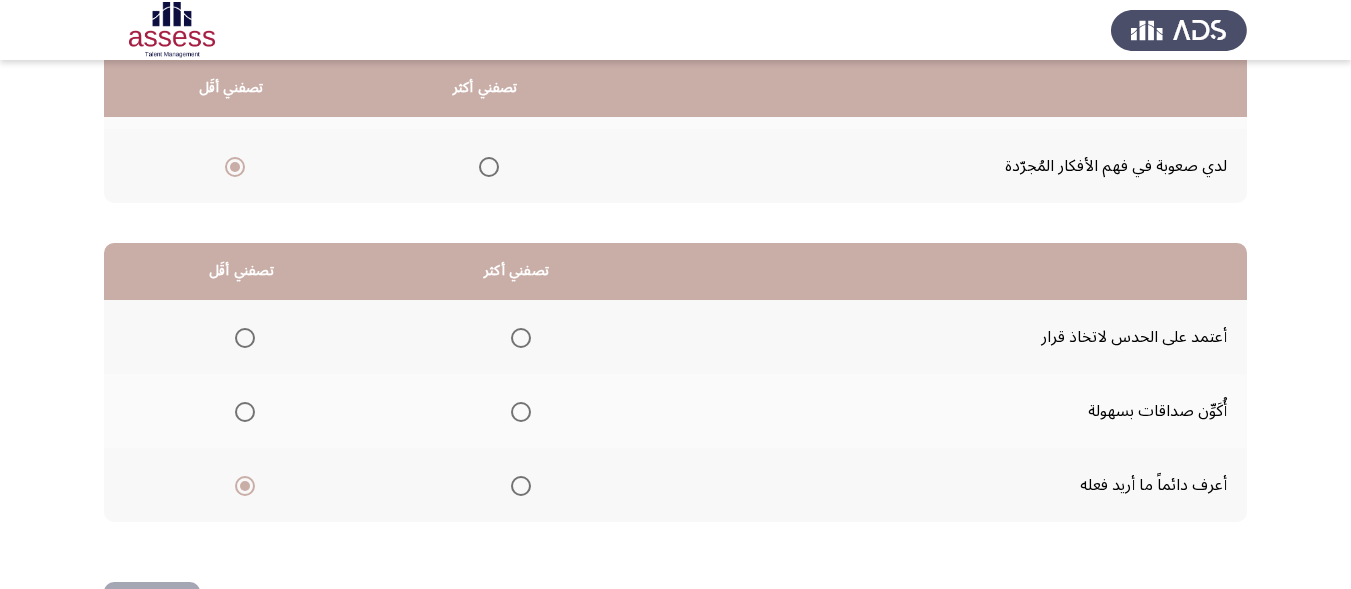 click at bounding box center [521, 338] 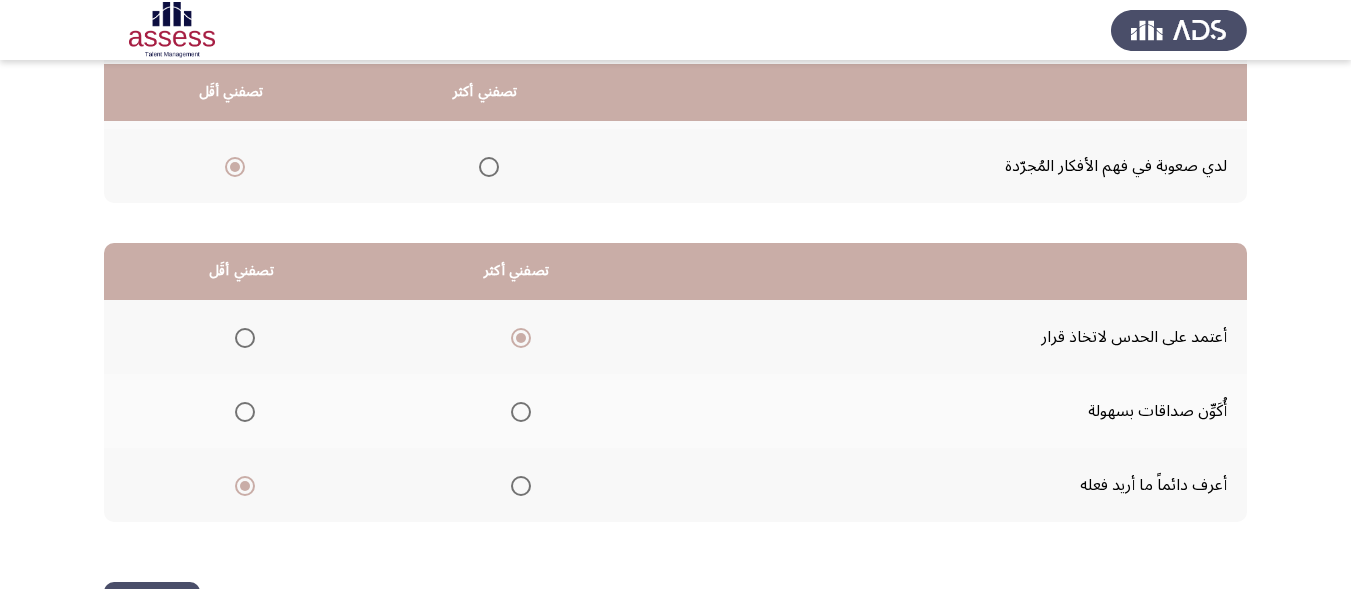 scroll, scrollTop: 421, scrollLeft: 0, axis: vertical 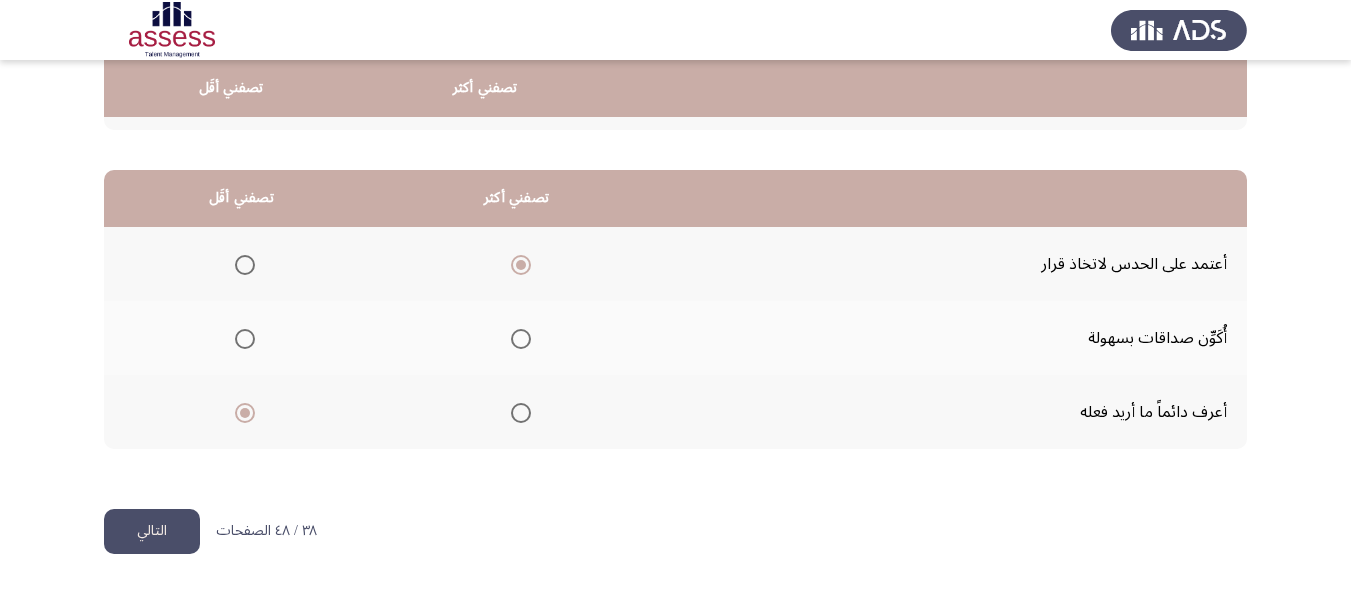 click on "التالي" 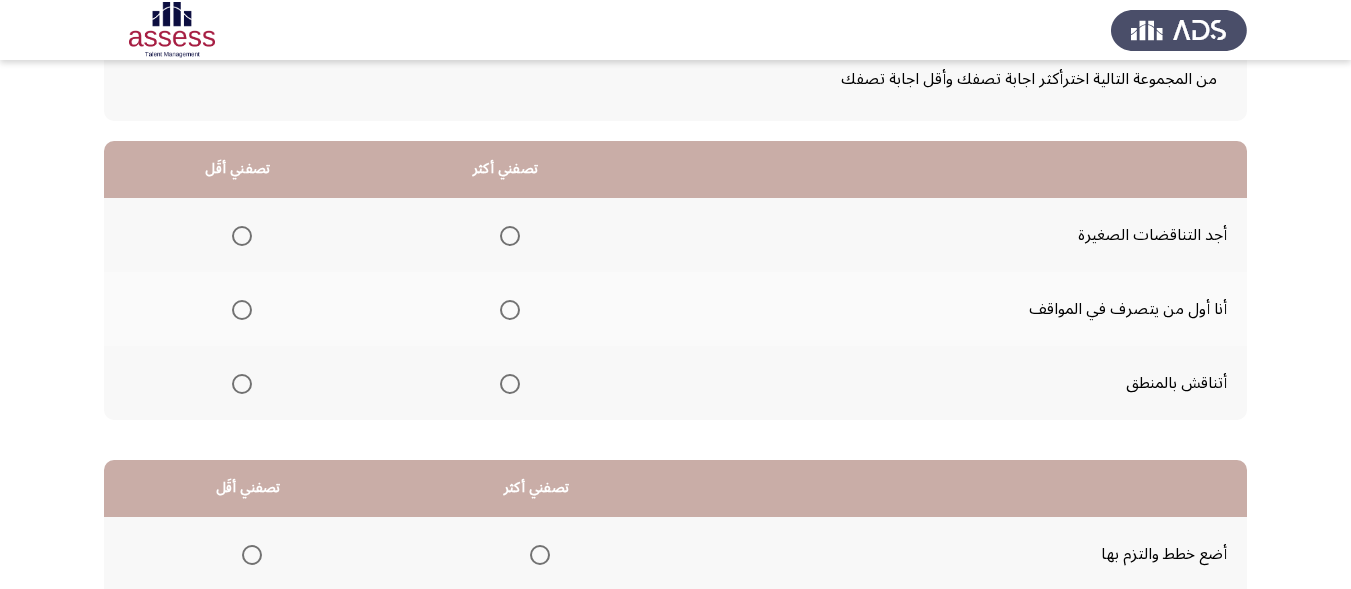 scroll, scrollTop: 133, scrollLeft: 0, axis: vertical 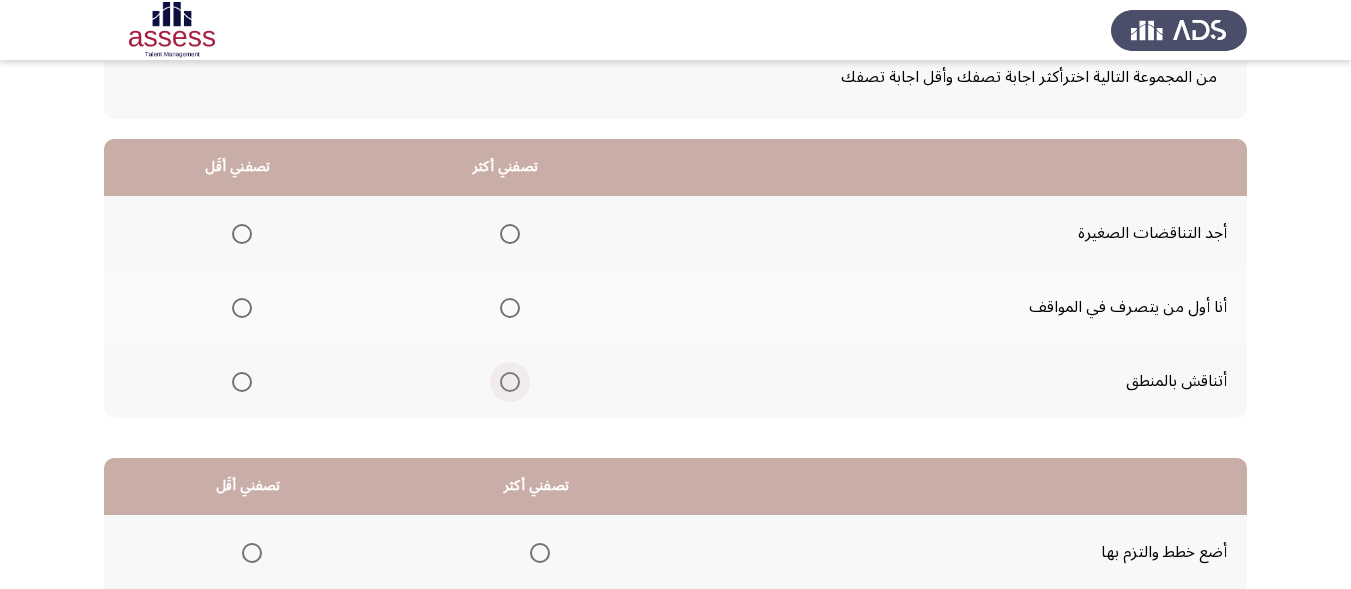 click at bounding box center [510, 382] 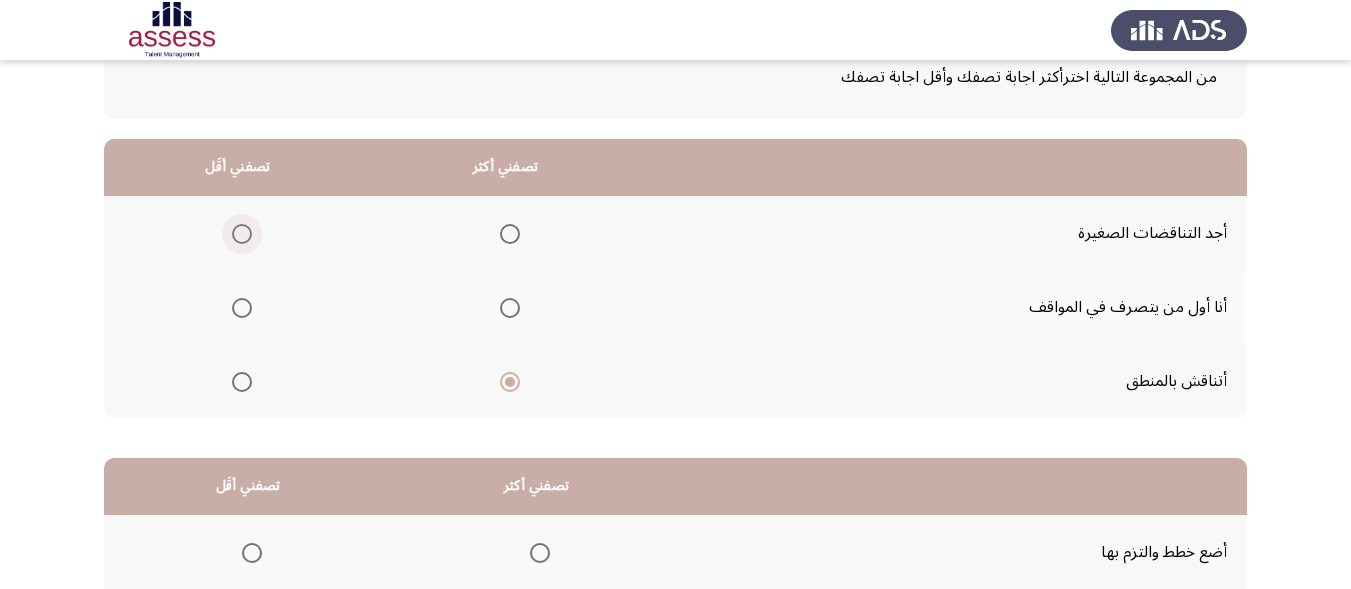 click at bounding box center [242, 234] 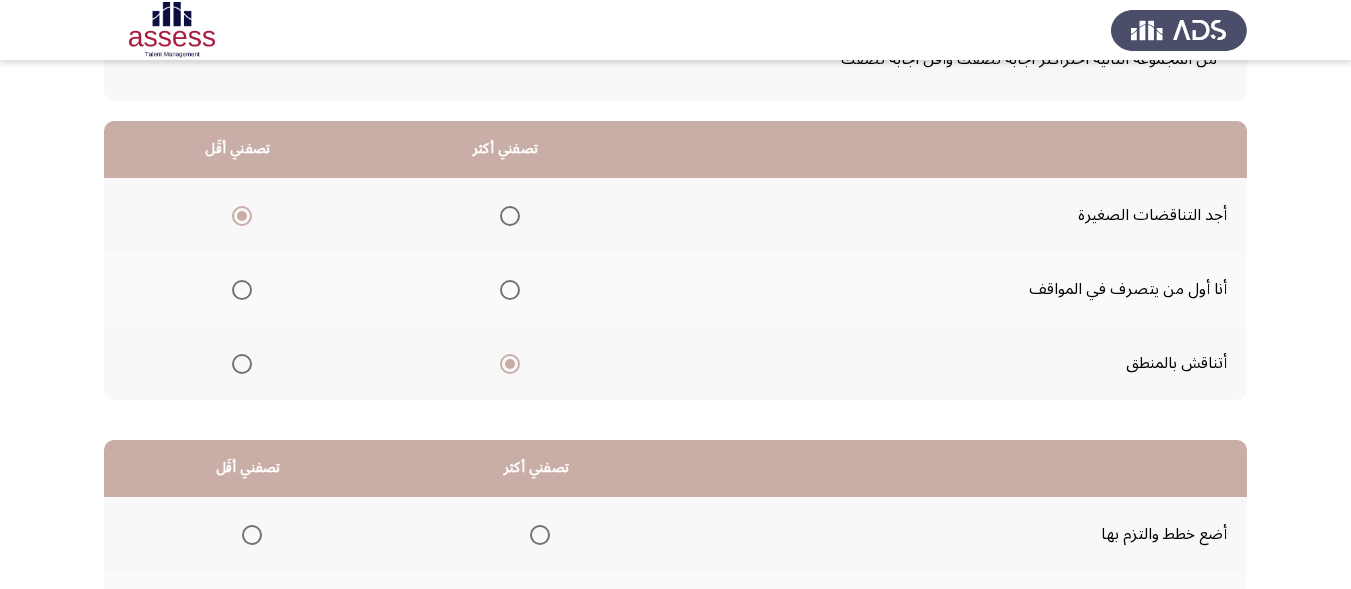 scroll, scrollTop: 157, scrollLeft: 0, axis: vertical 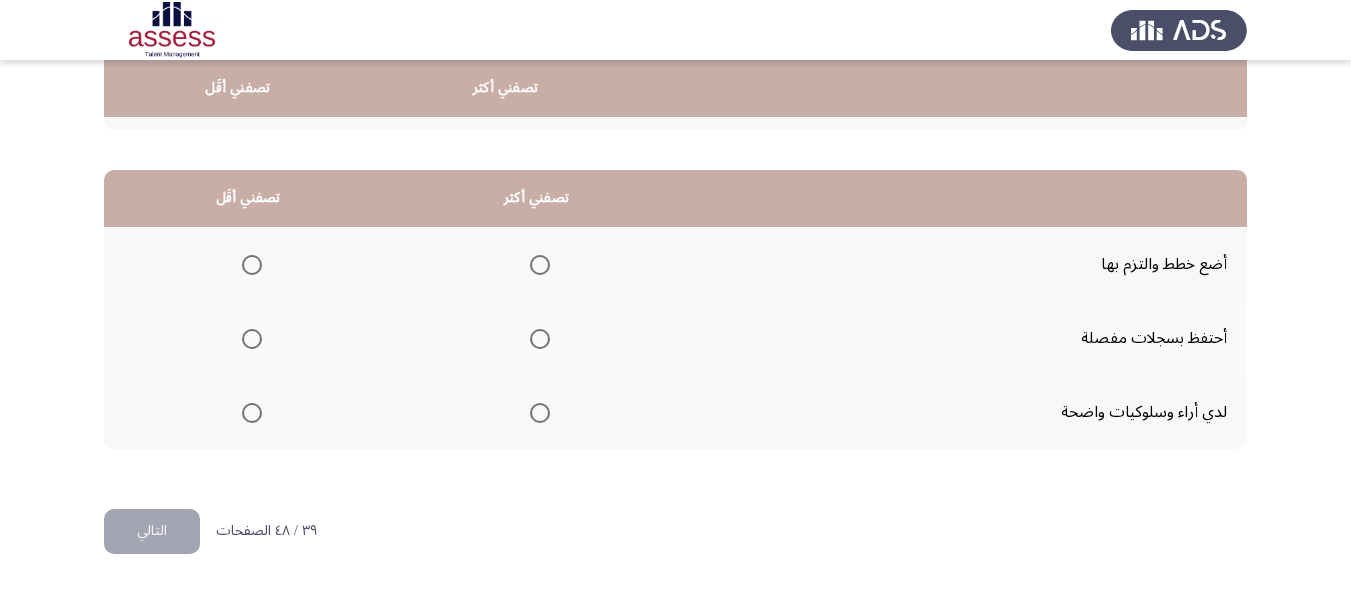 click at bounding box center (252, 339) 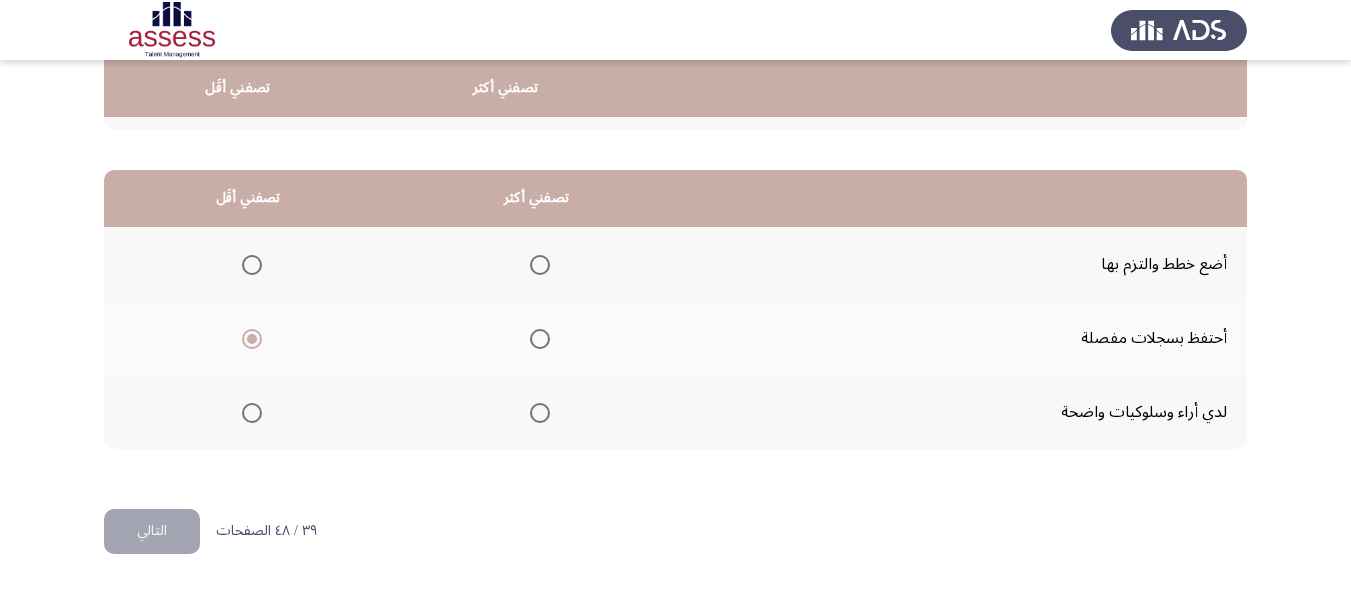 click at bounding box center (540, 413) 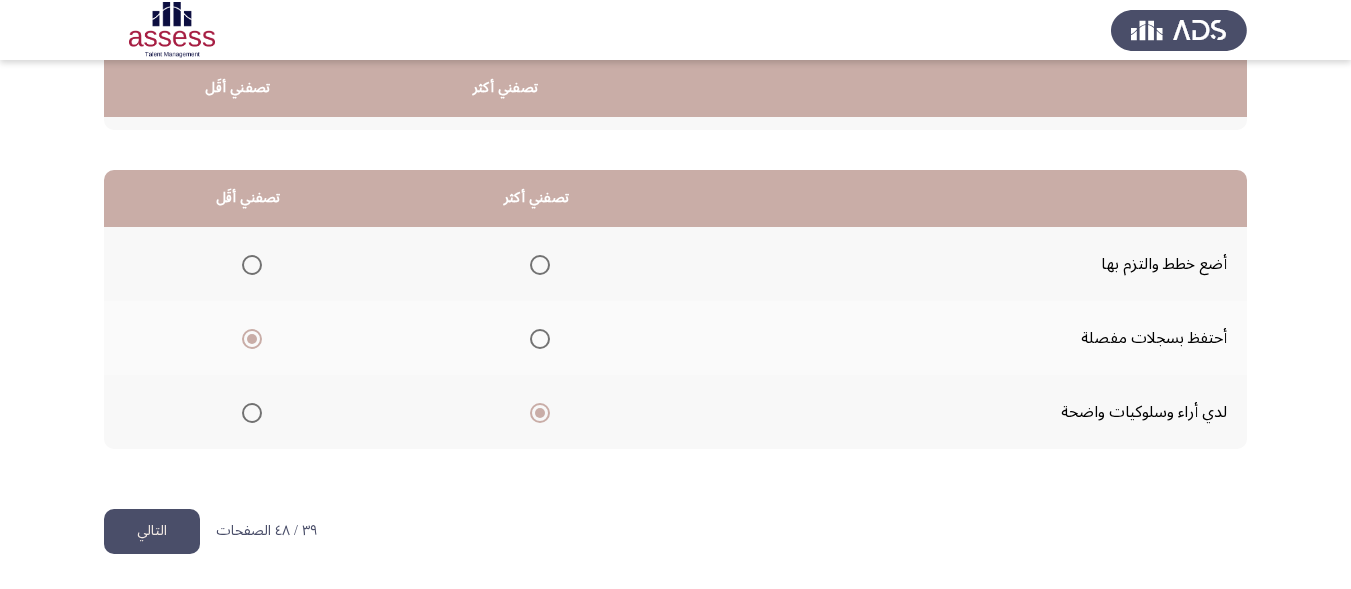 click on "التالي" 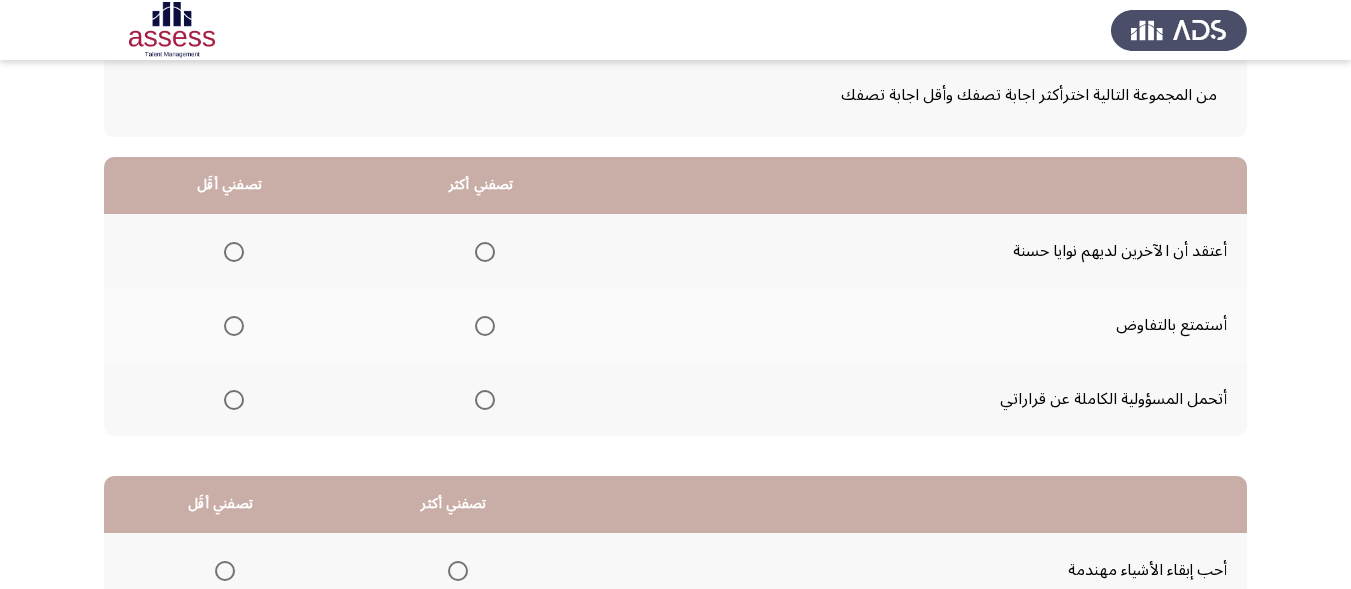 scroll, scrollTop: 120, scrollLeft: 0, axis: vertical 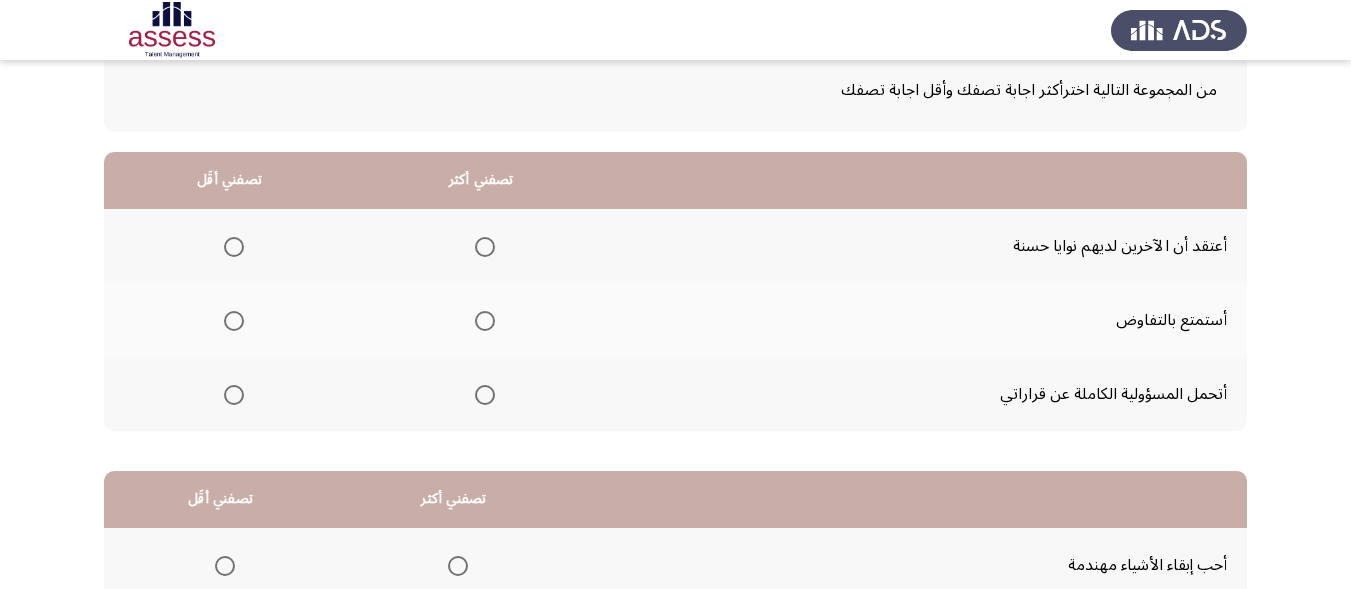 click at bounding box center [485, 395] 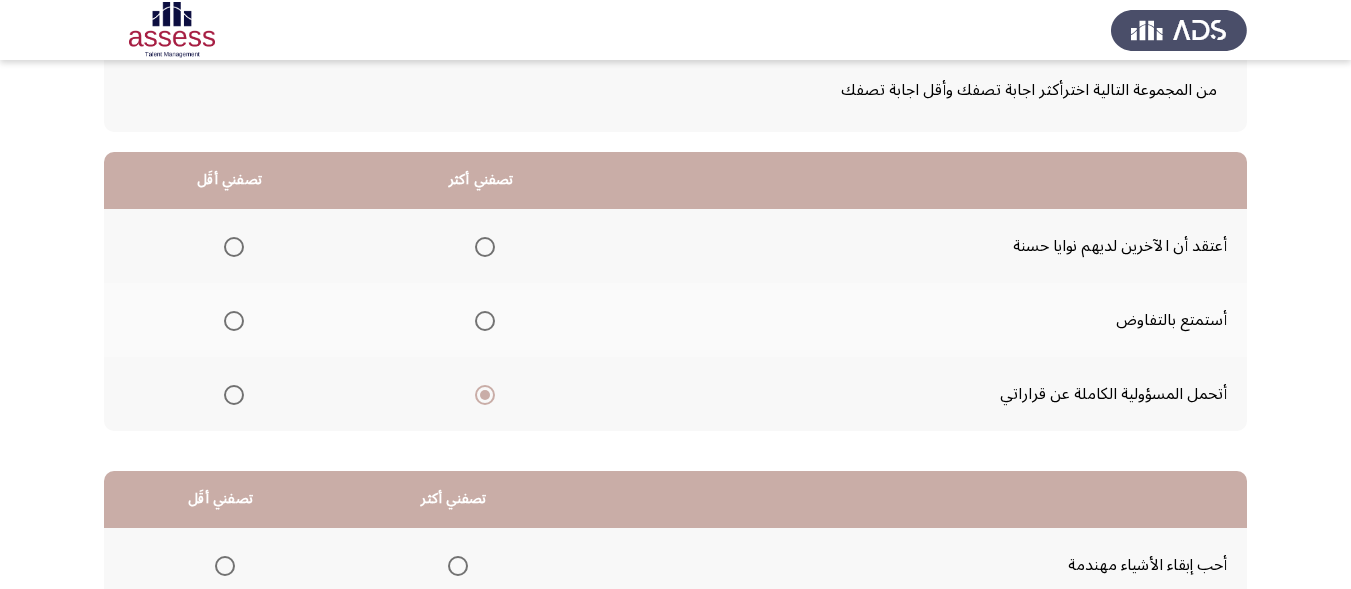 click at bounding box center (234, 247) 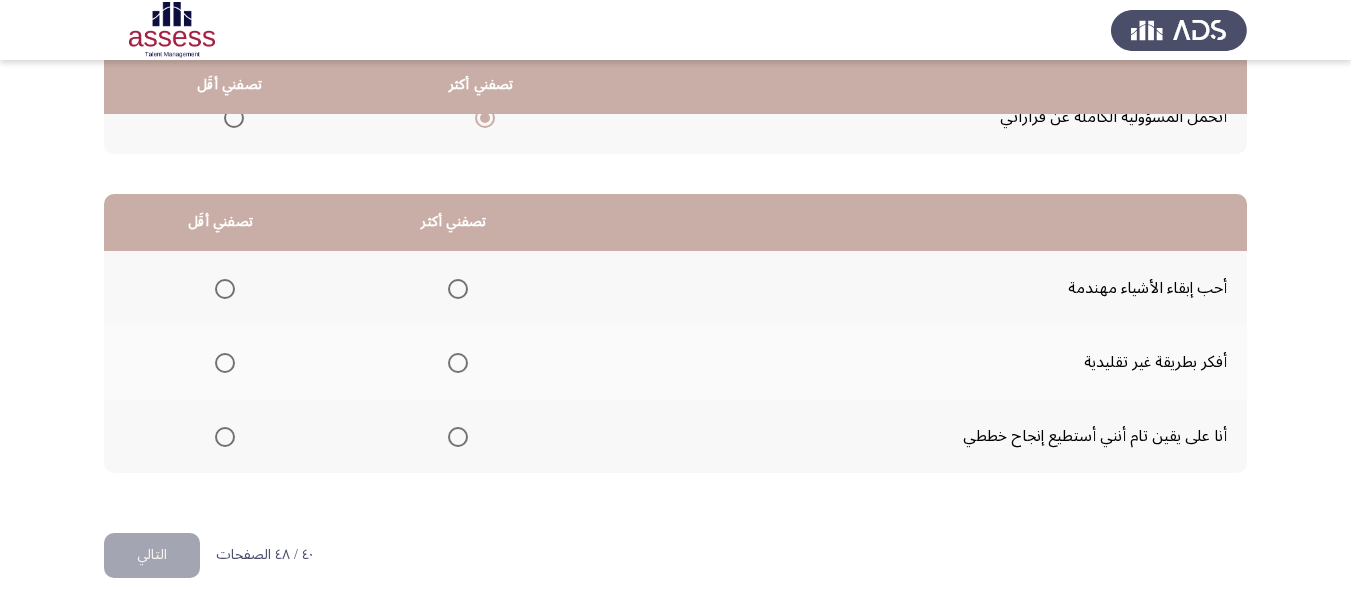 scroll, scrollTop: 401, scrollLeft: 0, axis: vertical 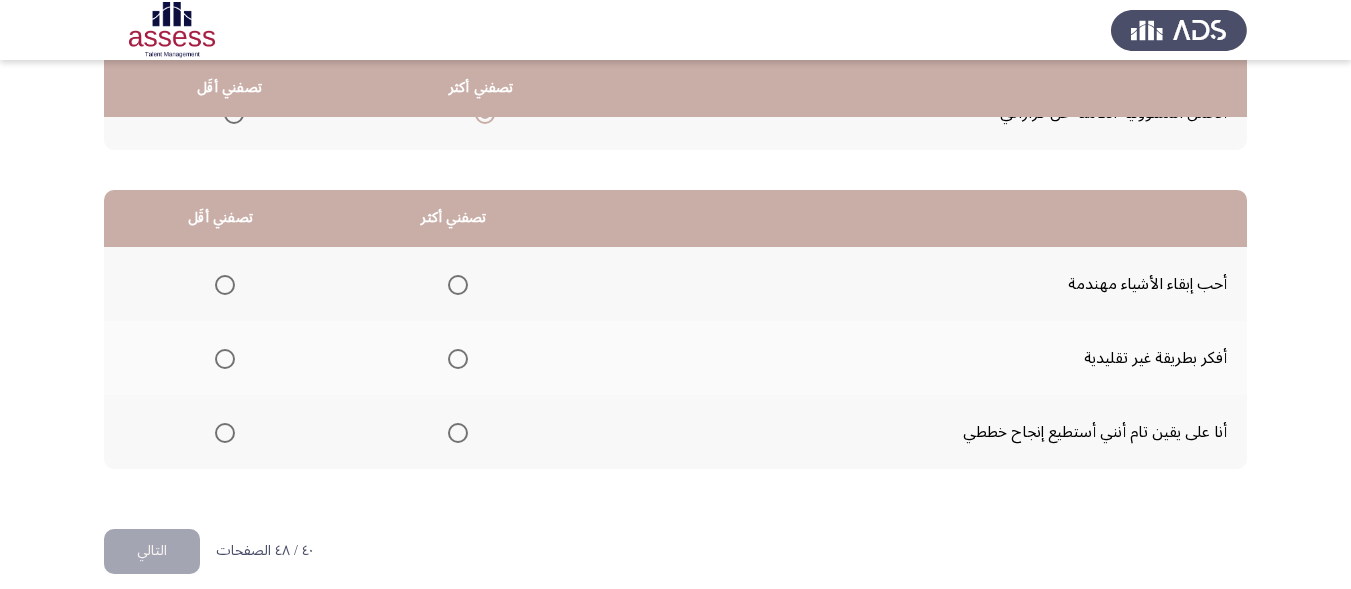 click at bounding box center (458, 359) 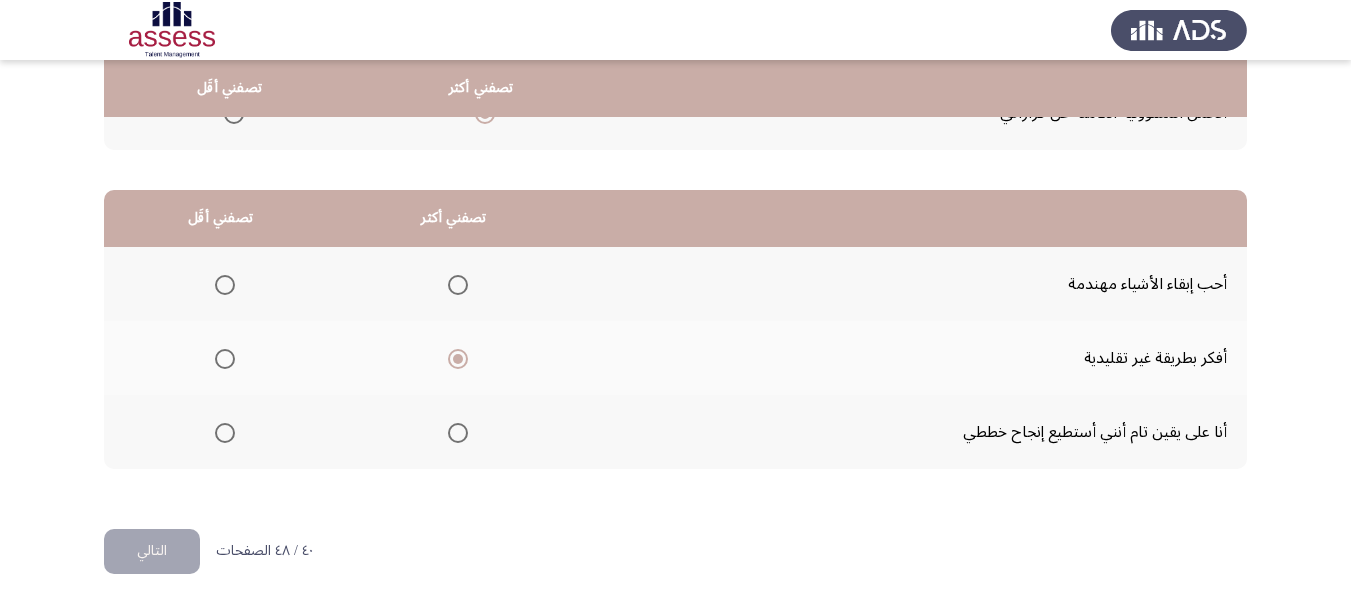 click at bounding box center (225, 285) 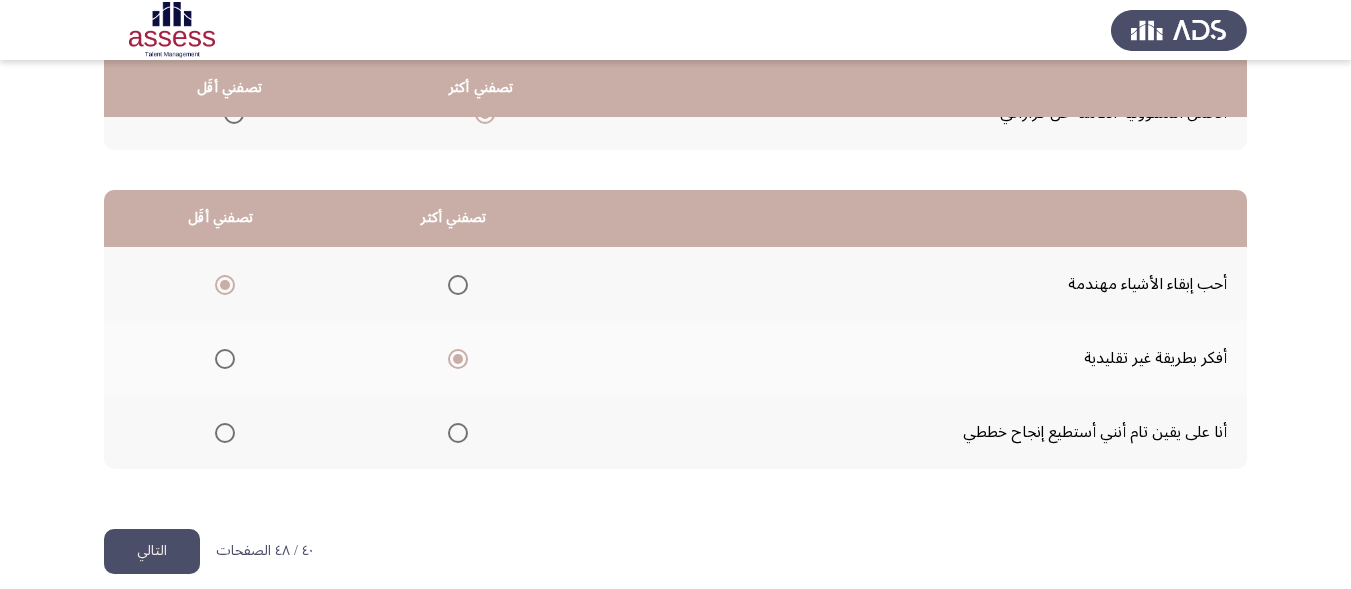 click on "التالي" 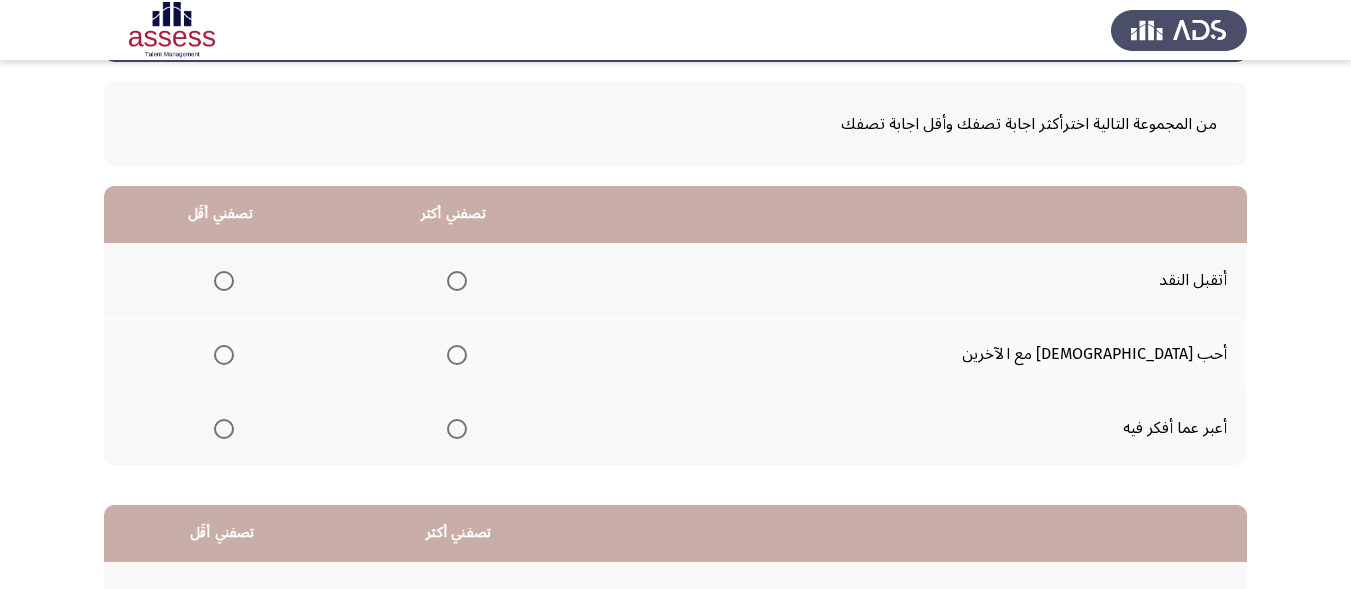 scroll, scrollTop: 120, scrollLeft: 0, axis: vertical 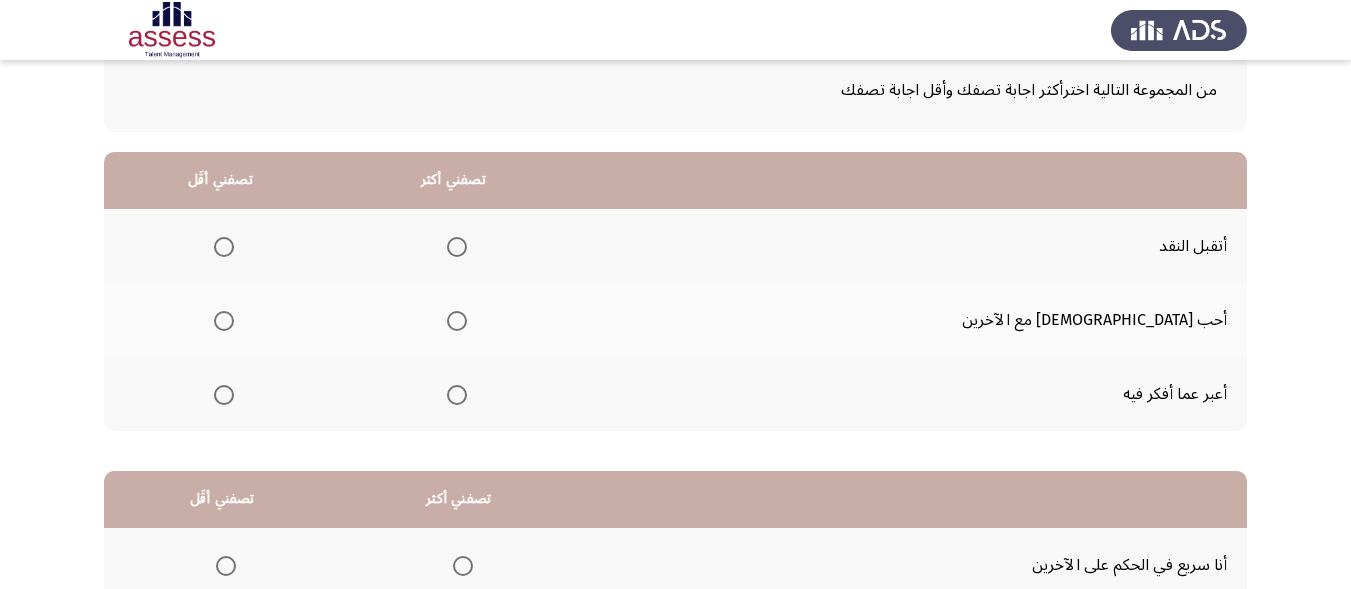 click at bounding box center (457, 321) 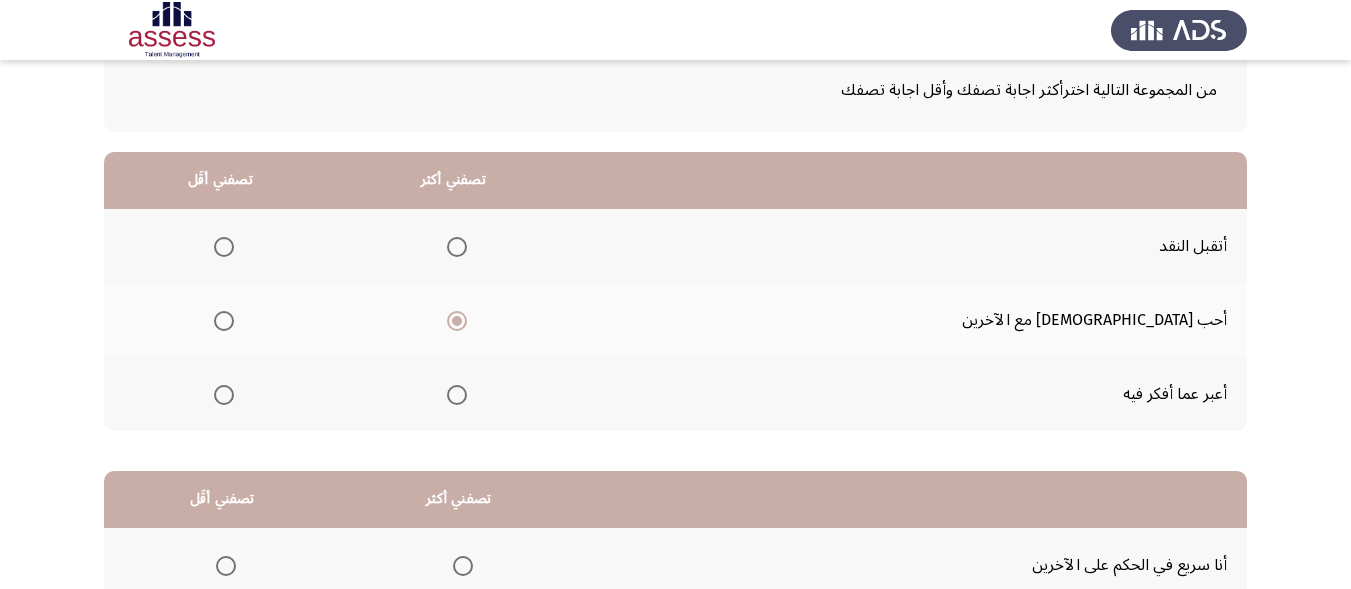 click at bounding box center (224, 395) 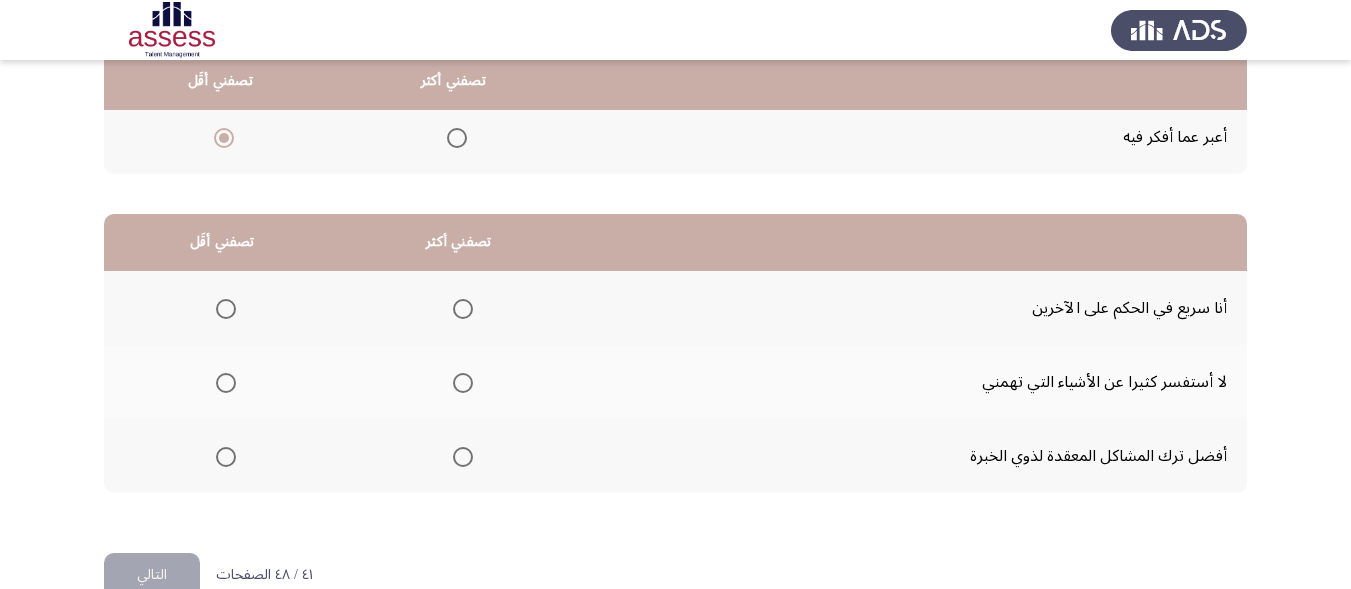 scroll, scrollTop: 381, scrollLeft: 0, axis: vertical 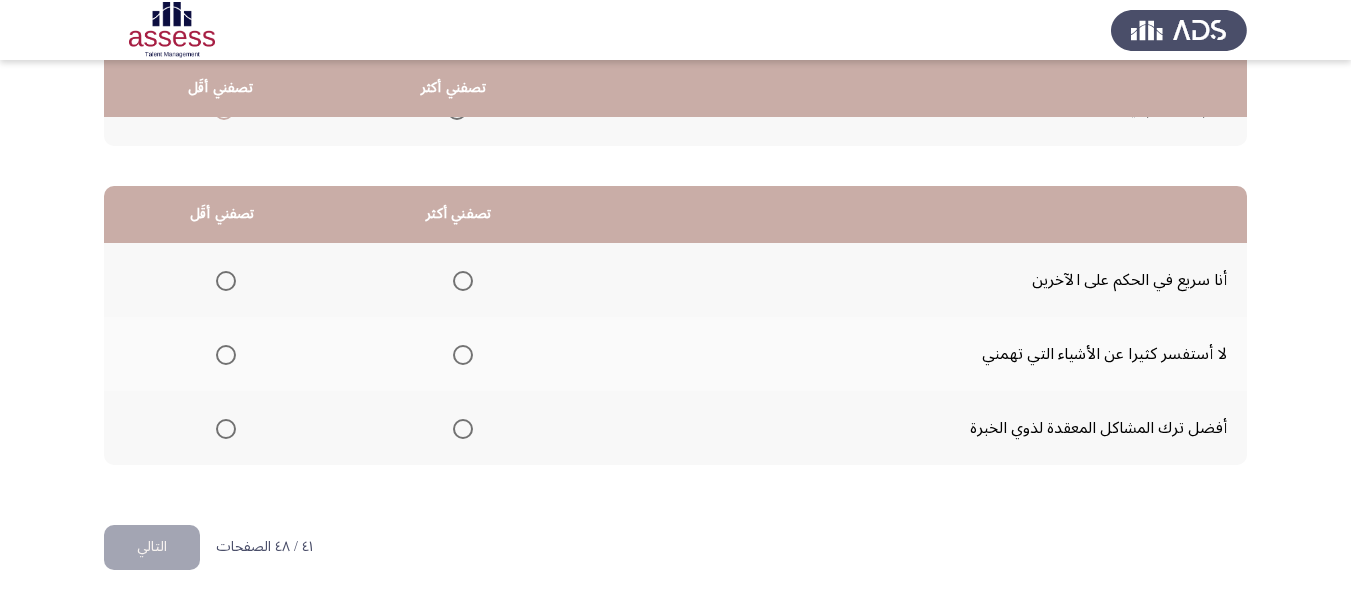 click at bounding box center [226, 355] 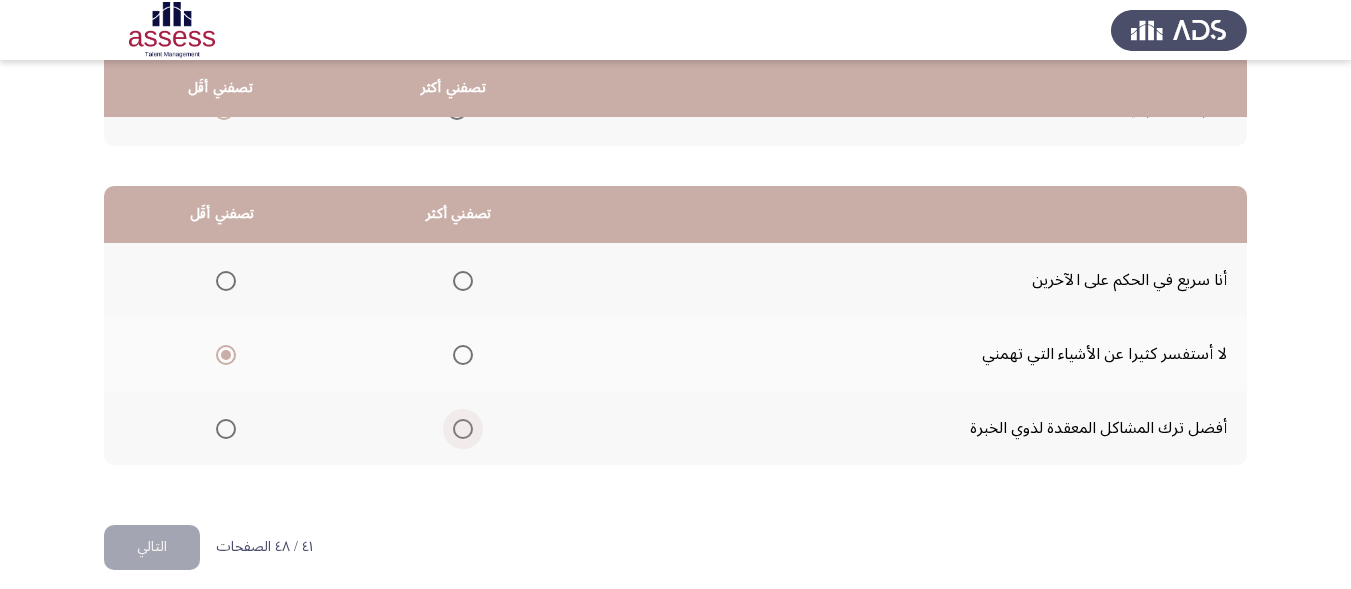 click at bounding box center (463, 429) 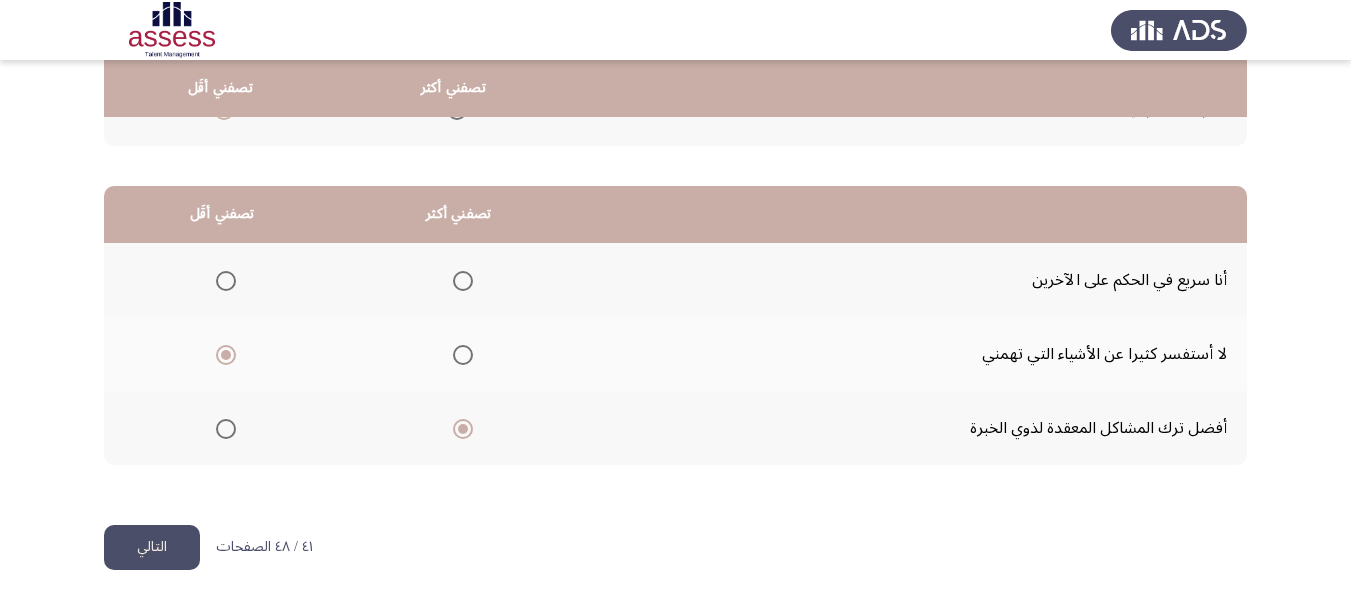 click on "التالي" 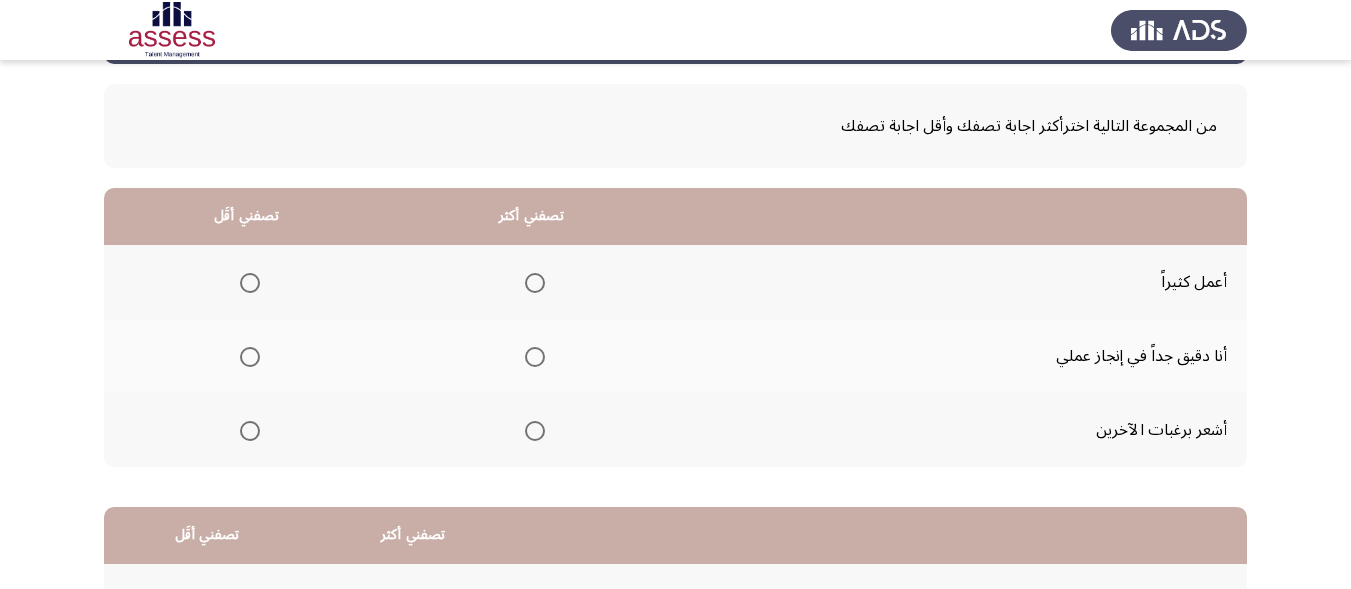 scroll, scrollTop: 89, scrollLeft: 0, axis: vertical 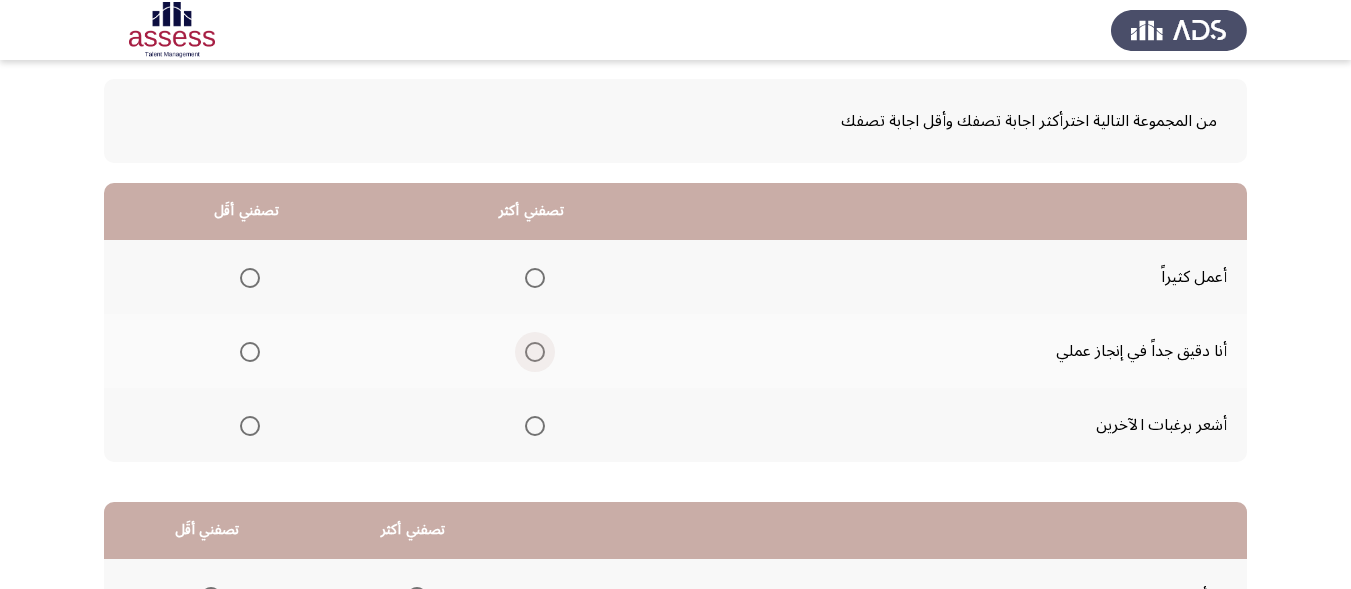 click at bounding box center [535, 352] 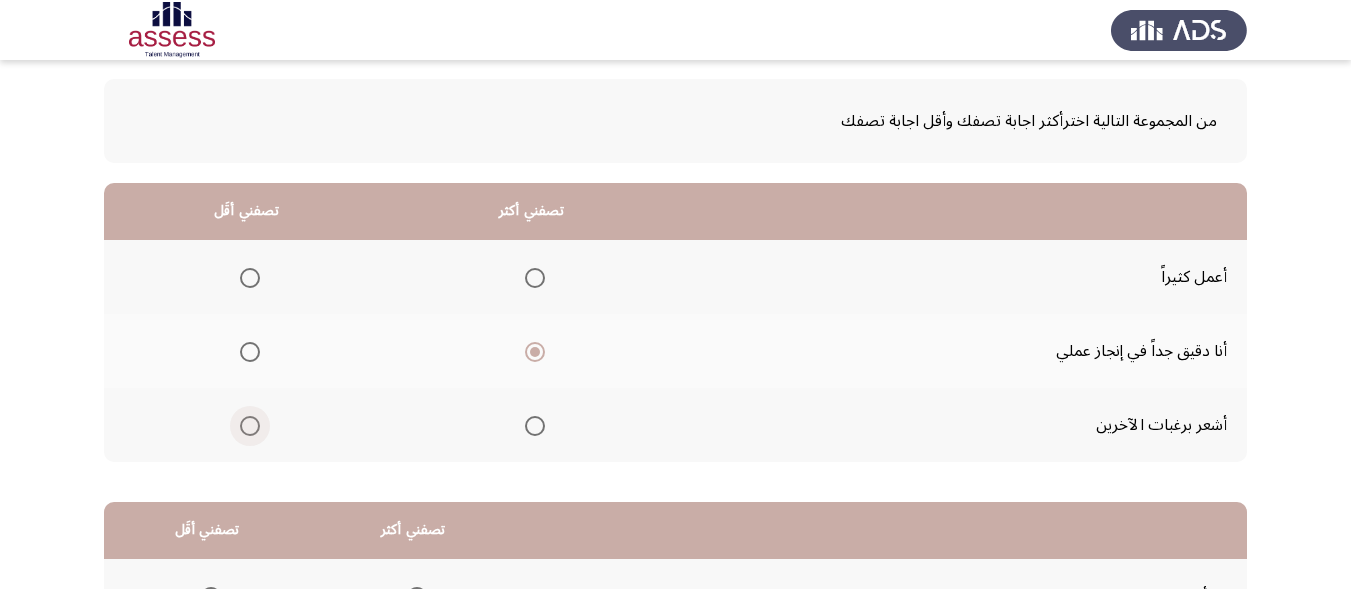 click at bounding box center (250, 426) 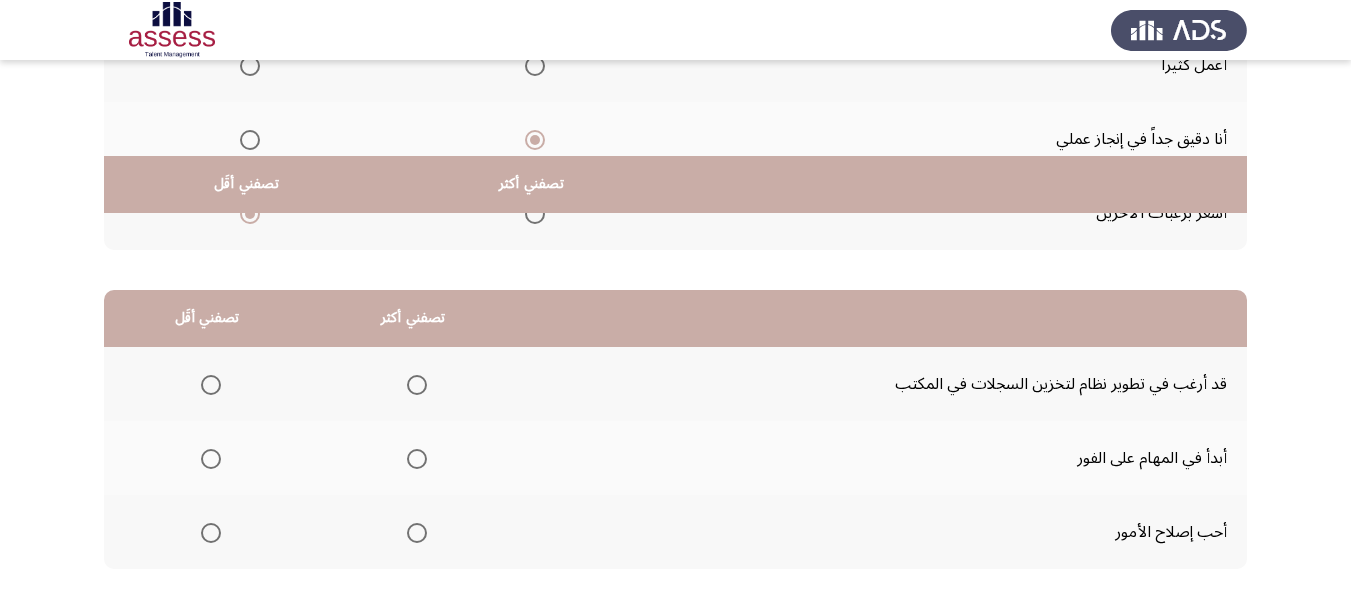 scroll, scrollTop: 421, scrollLeft: 0, axis: vertical 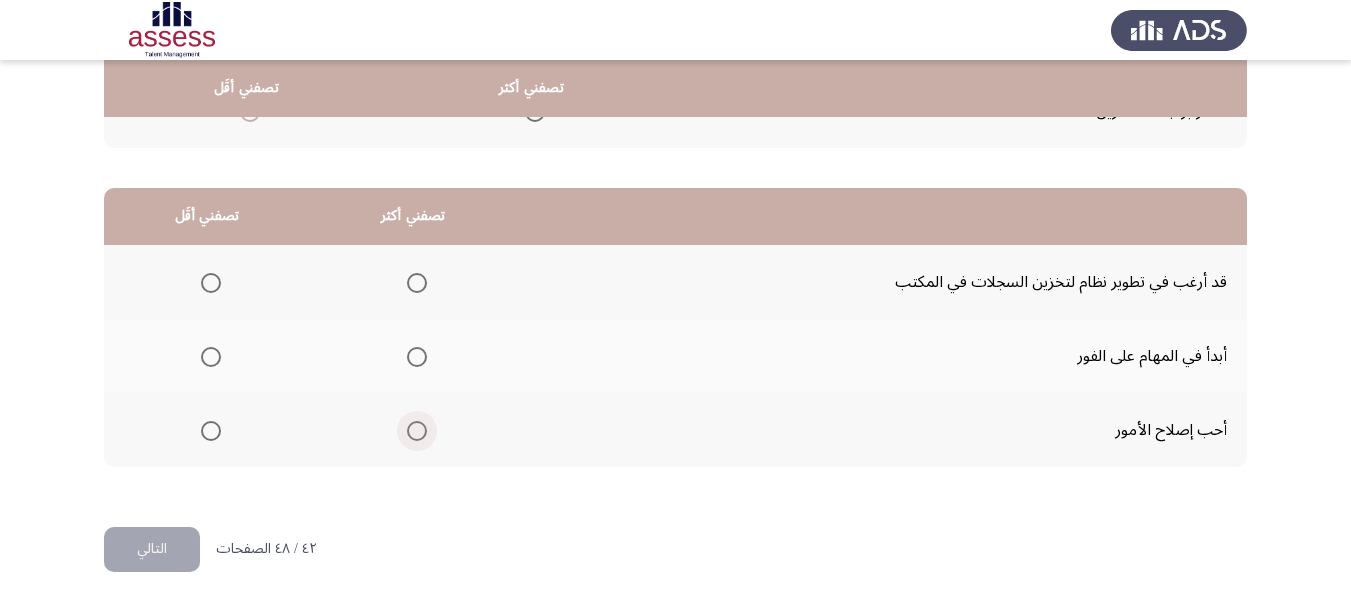 click at bounding box center [417, 431] 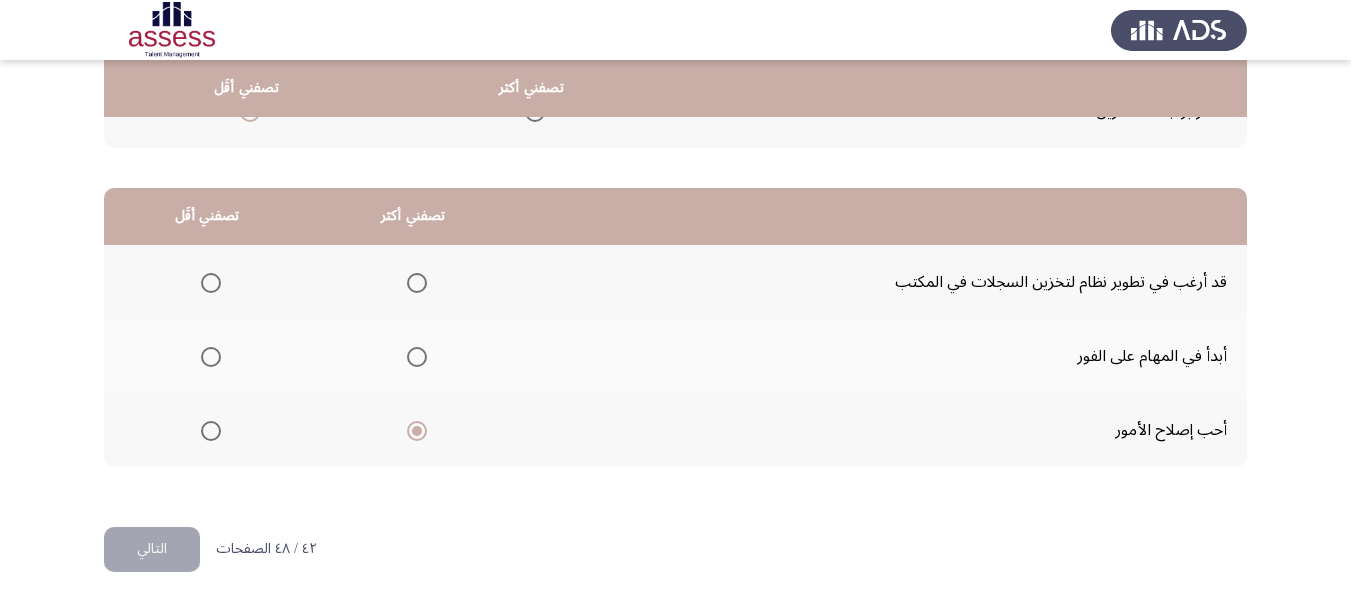 click 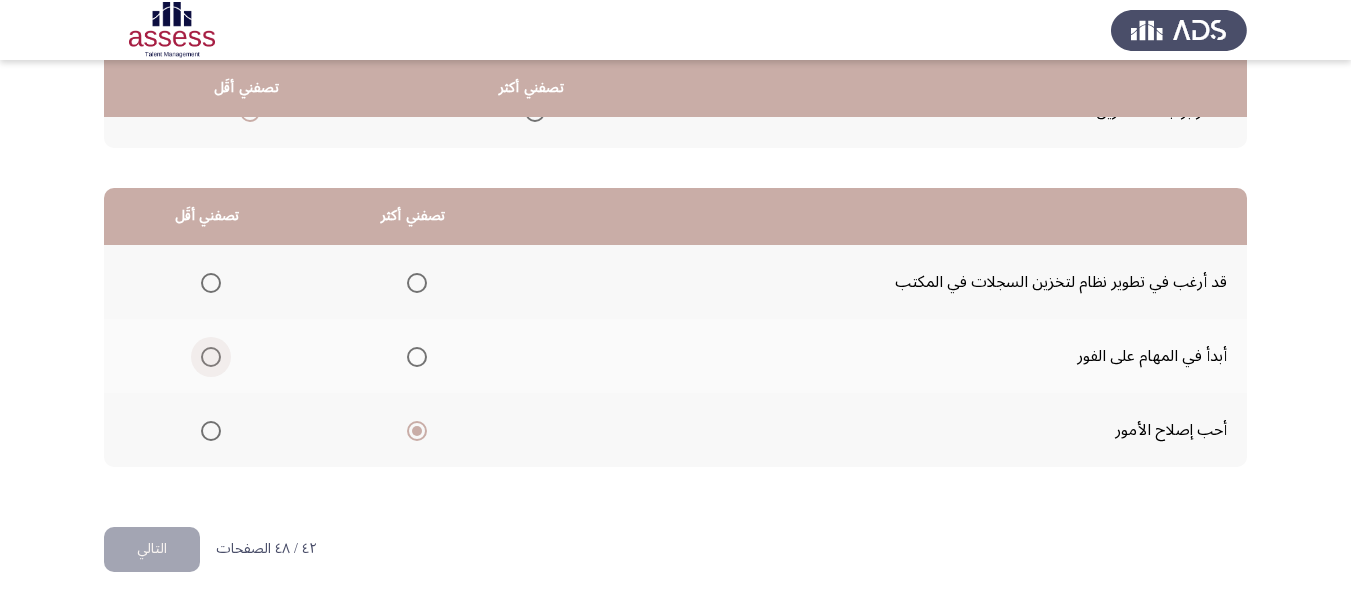 click at bounding box center (211, 357) 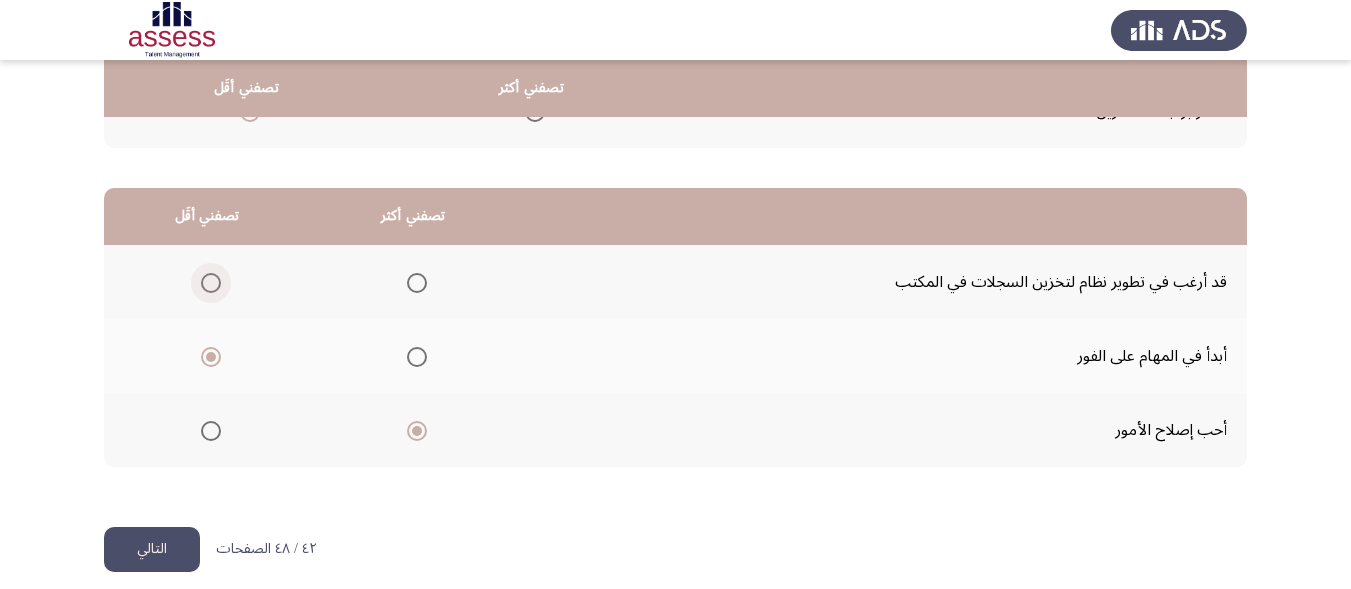 click at bounding box center (211, 283) 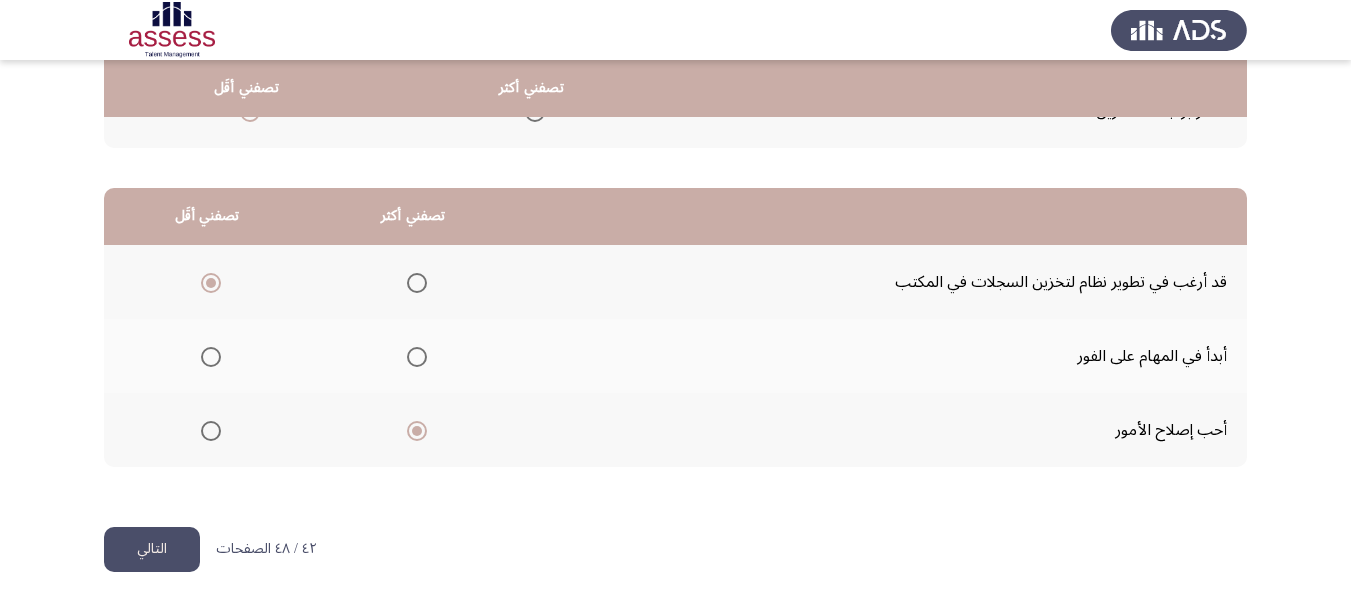 click on "التالي" 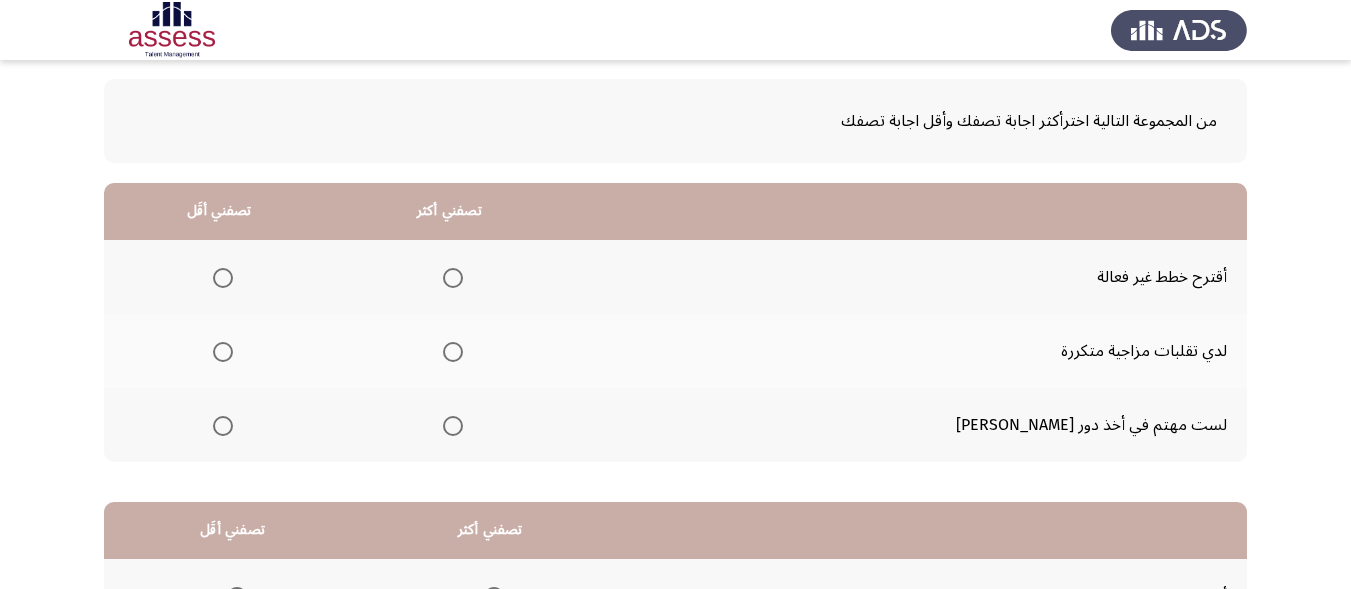 scroll, scrollTop: 93, scrollLeft: 0, axis: vertical 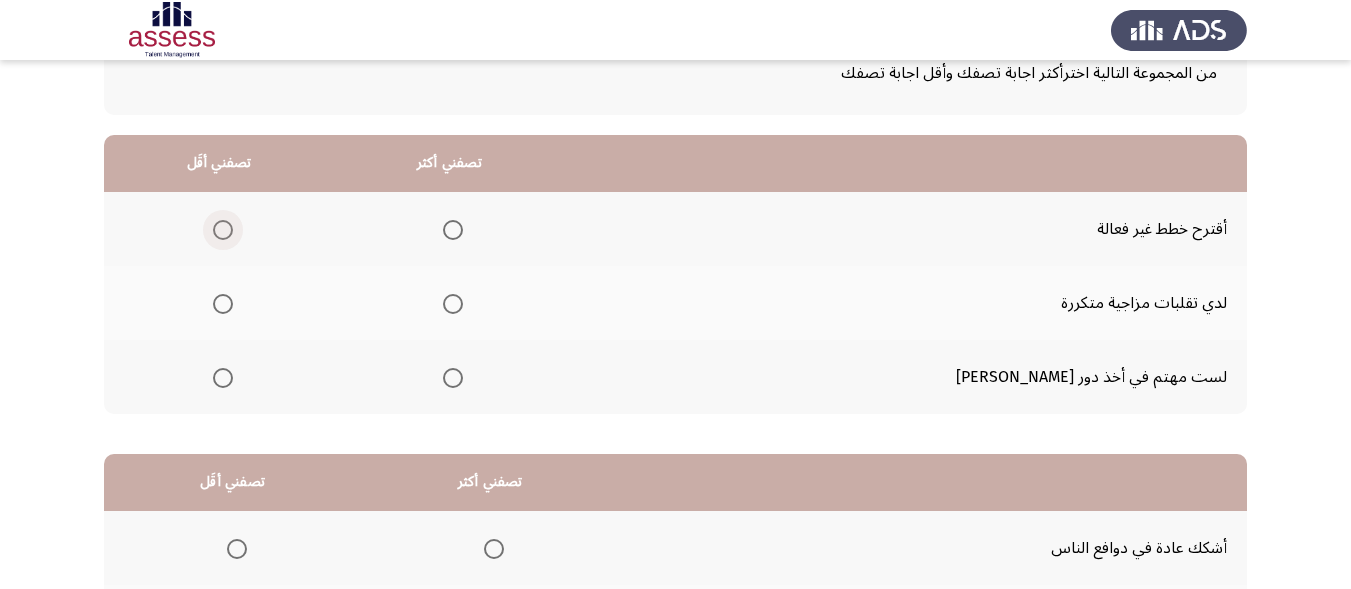 click at bounding box center [223, 230] 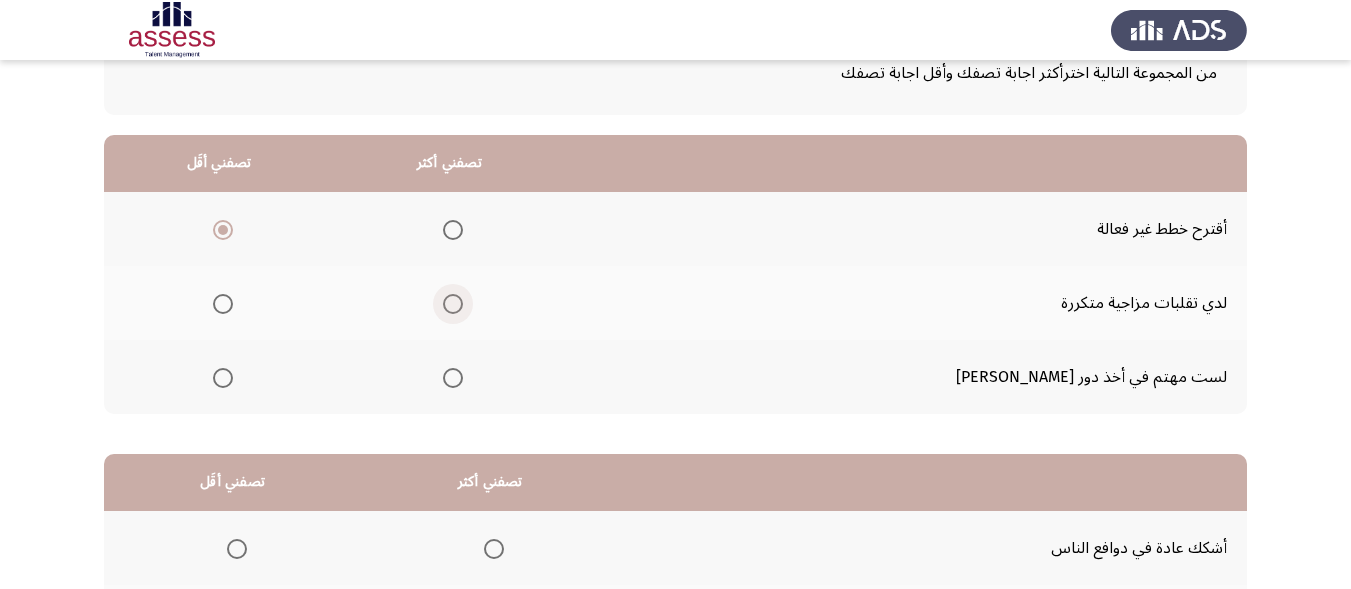 click at bounding box center [453, 304] 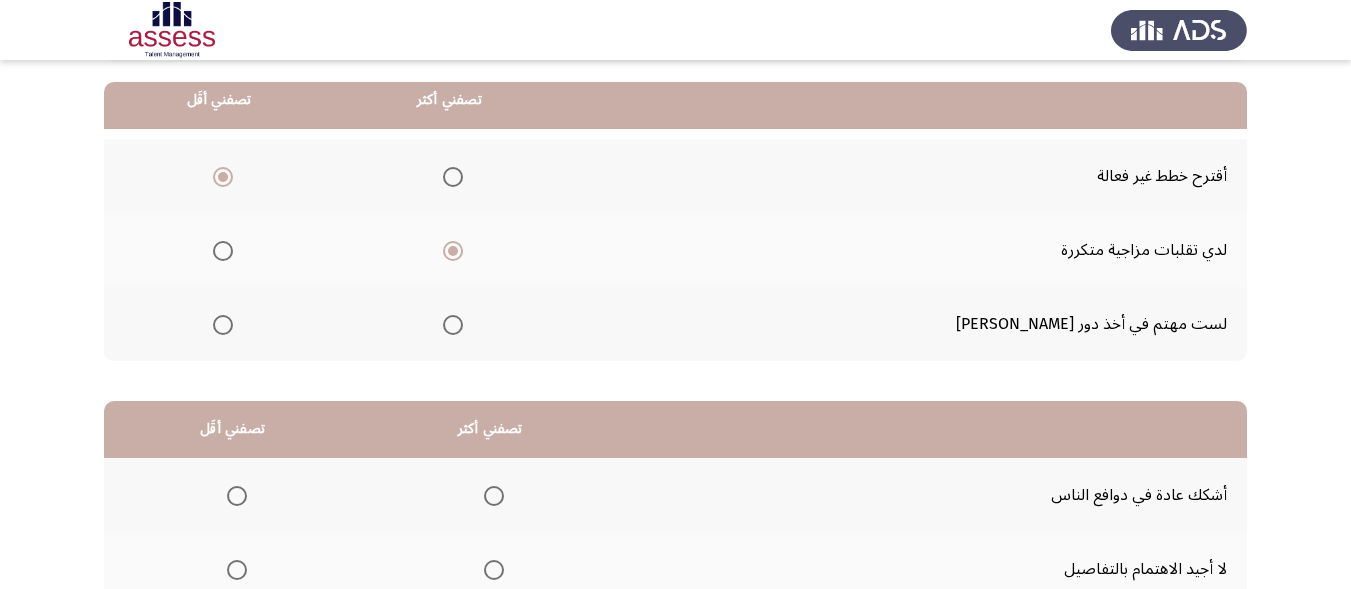 scroll, scrollTop: 206, scrollLeft: 0, axis: vertical 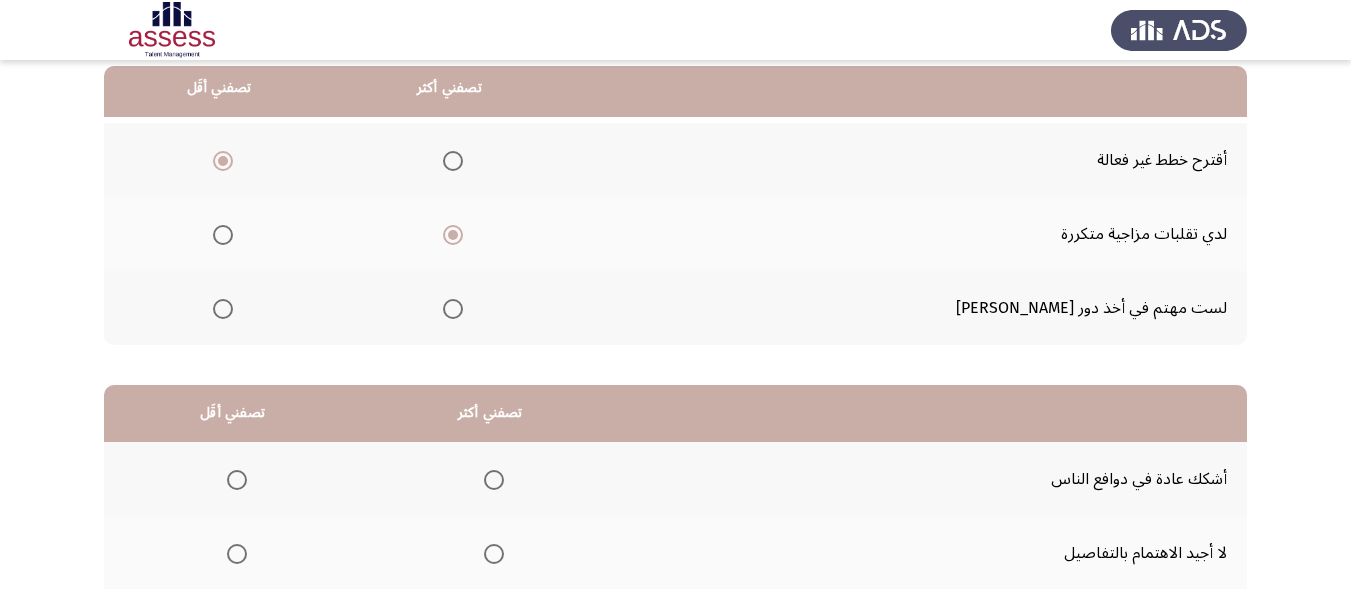 click at bounding box center [453, 309] 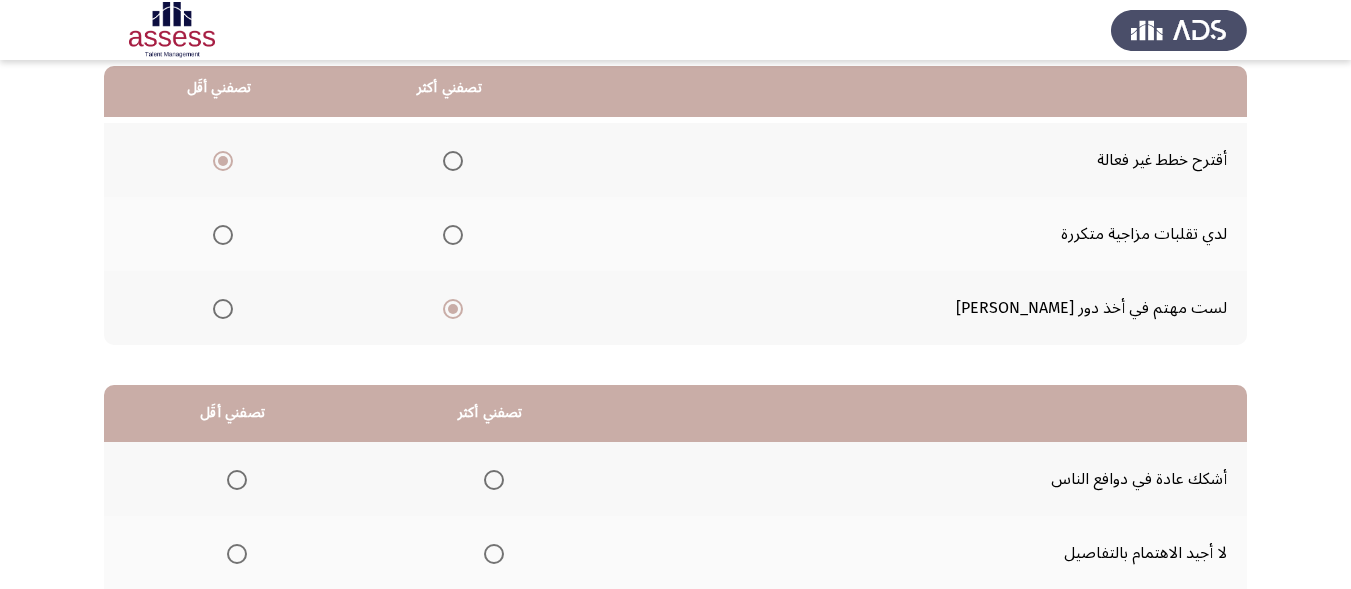 drag, startPoint x: 1349, startPoint y: 328, endPoint x: 1352, endPoint y: 376, distance: 48.09366 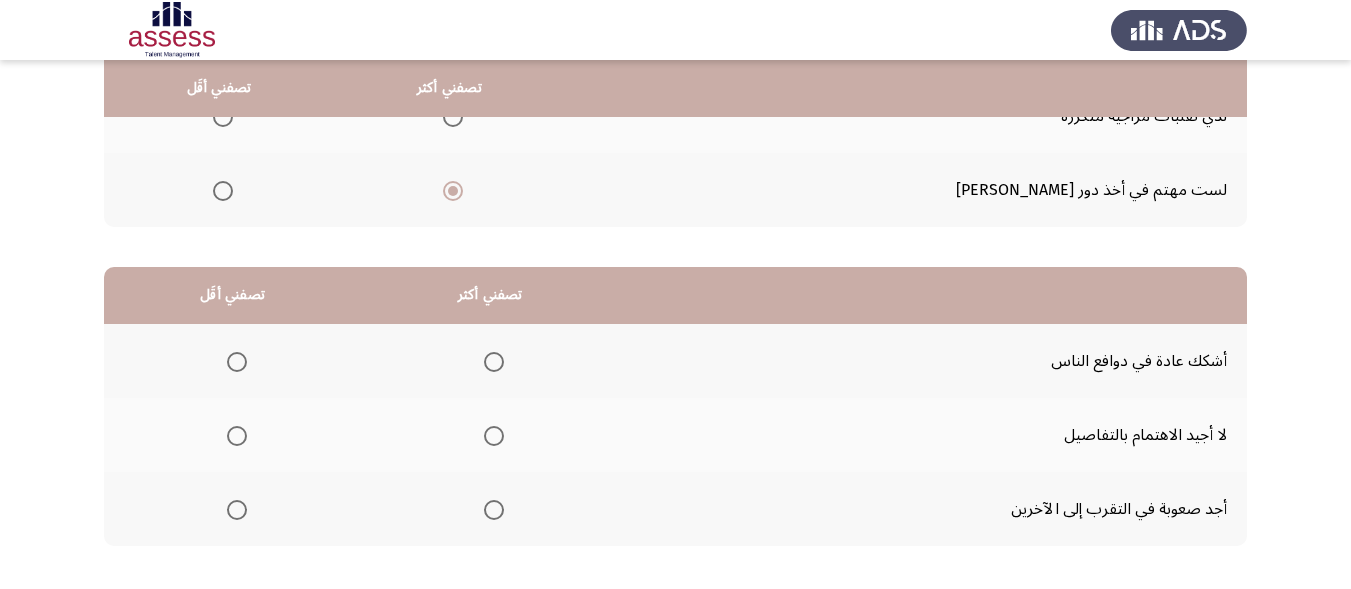 scroll, scrollTop: 334, scrollLeft: 0, axis: vertical 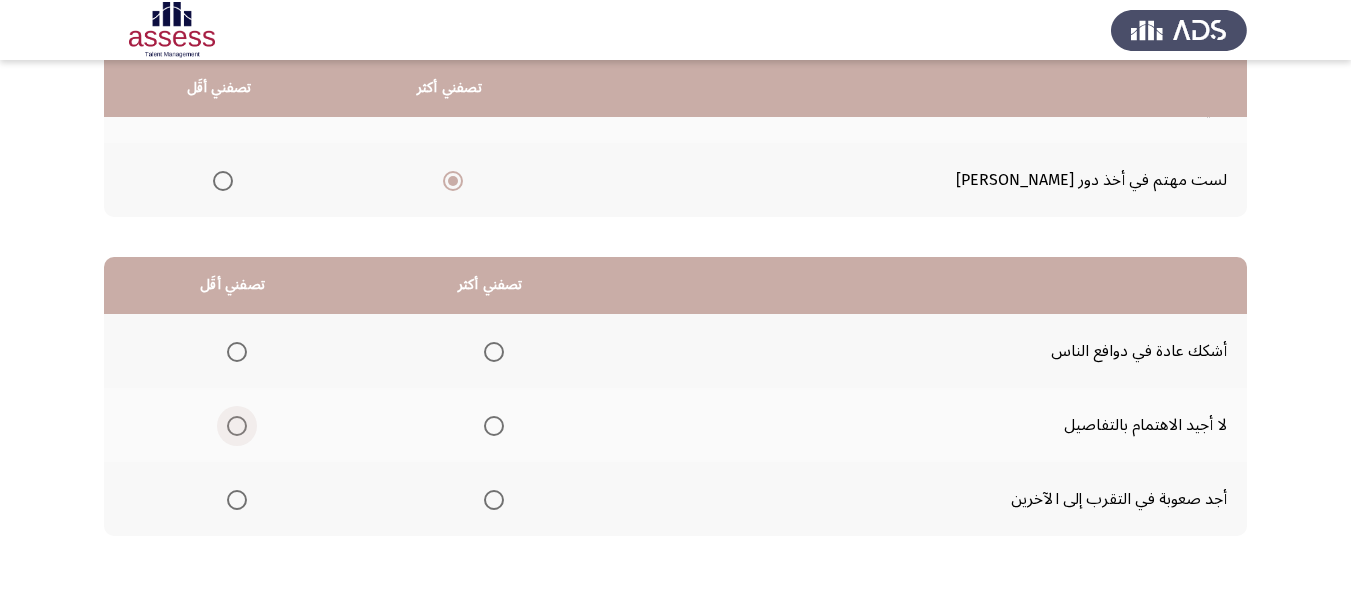 click at bounding box center [237, 426] 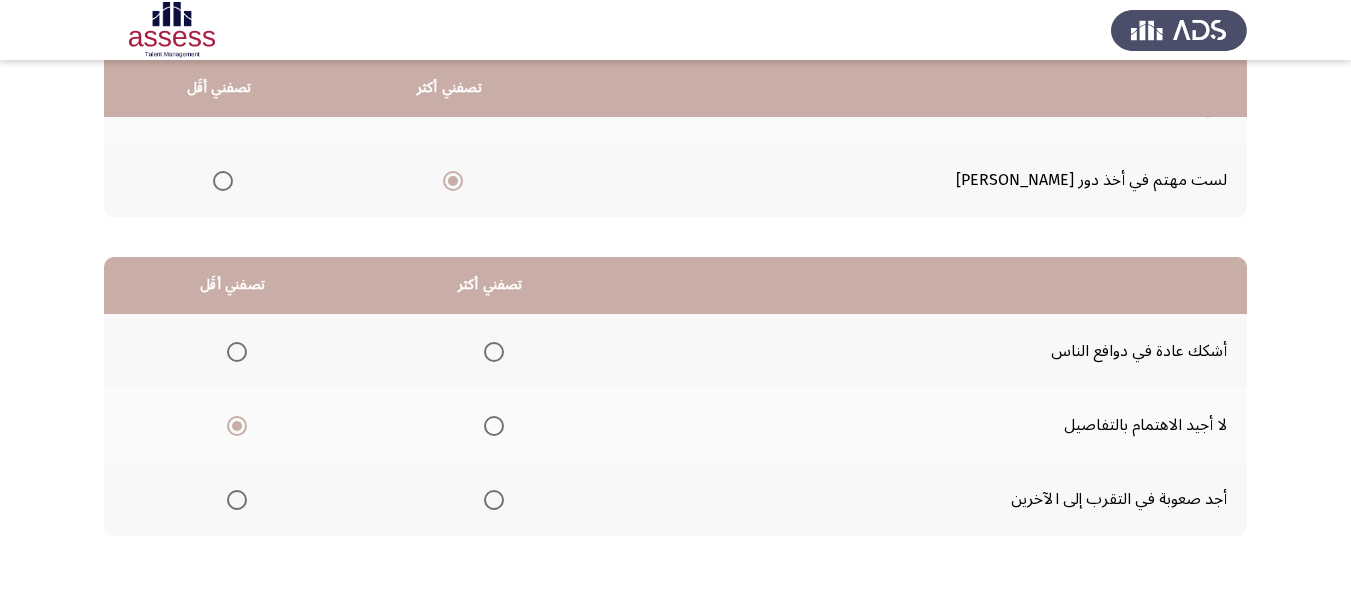 click at bounding box center (494, 500) 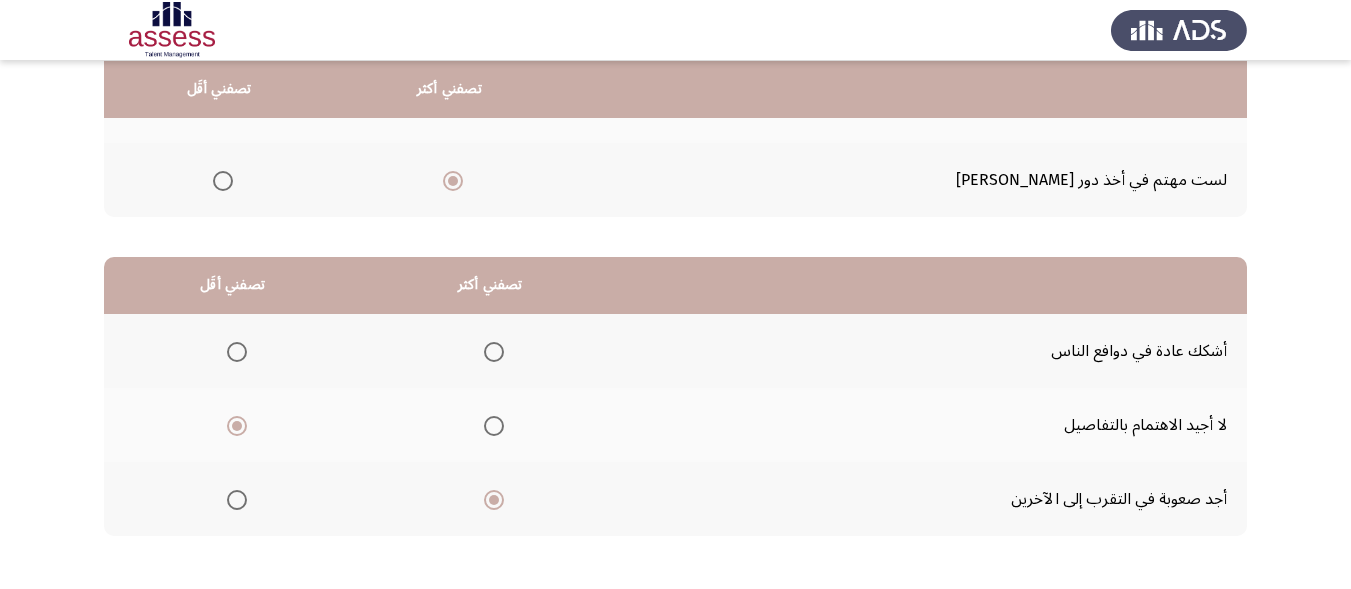 scroll, scrollTop: 421, scrollLeft: 0, axis: vertical 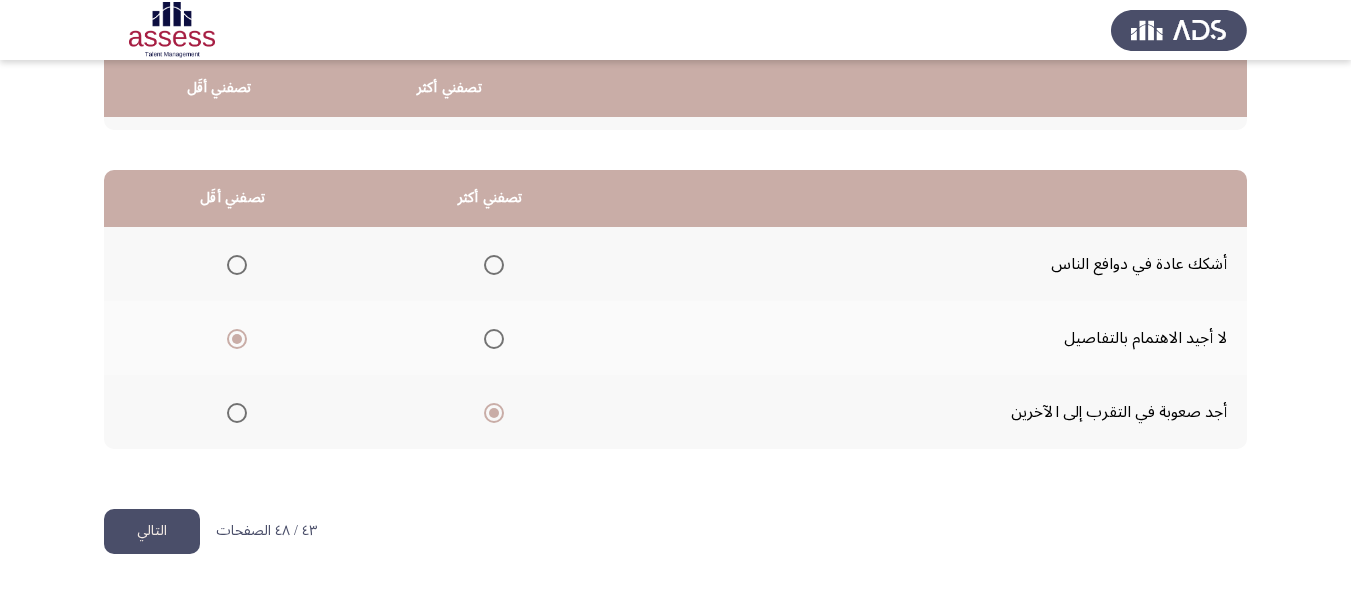 click on "التالي" 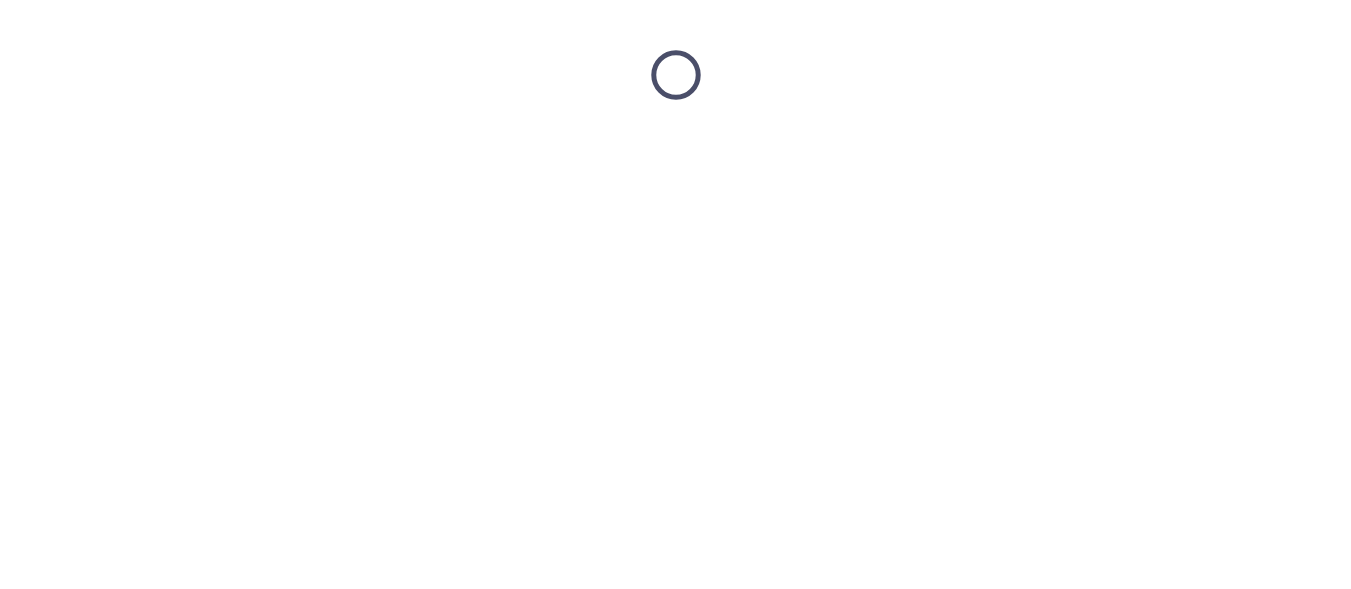 scroll, scrollTop: 0, scrollLeft: 0, axis: both 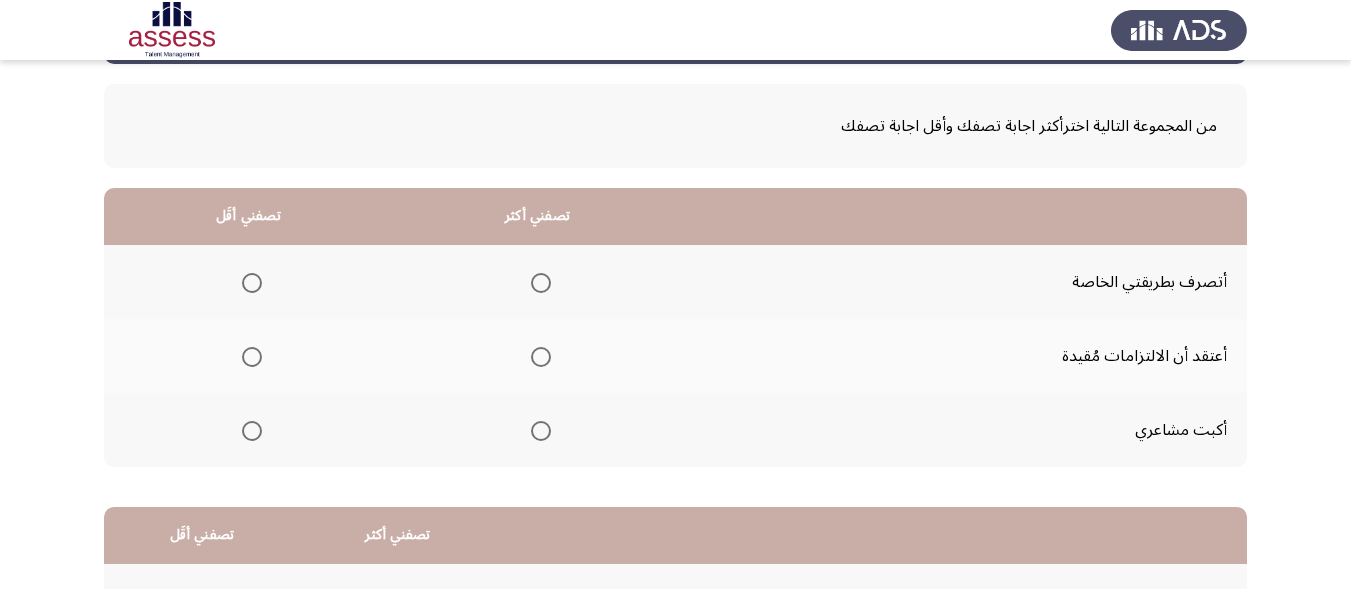 click at bounding box center [541, 431] 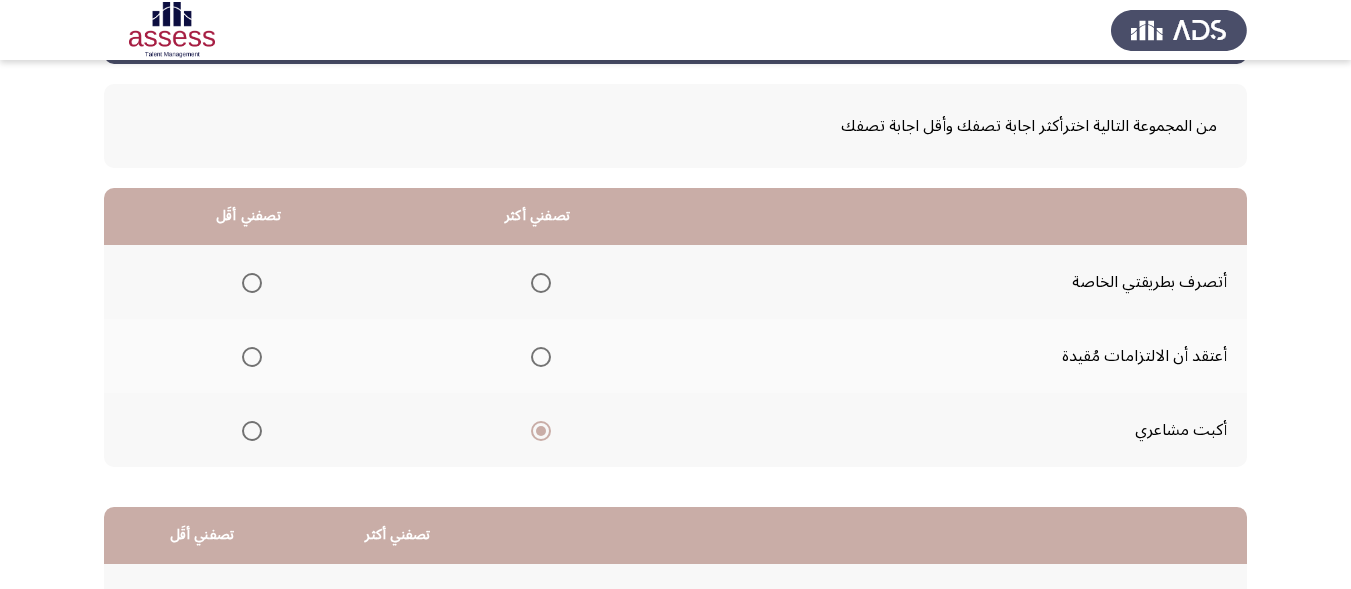 click at bounding box center [252, 357] 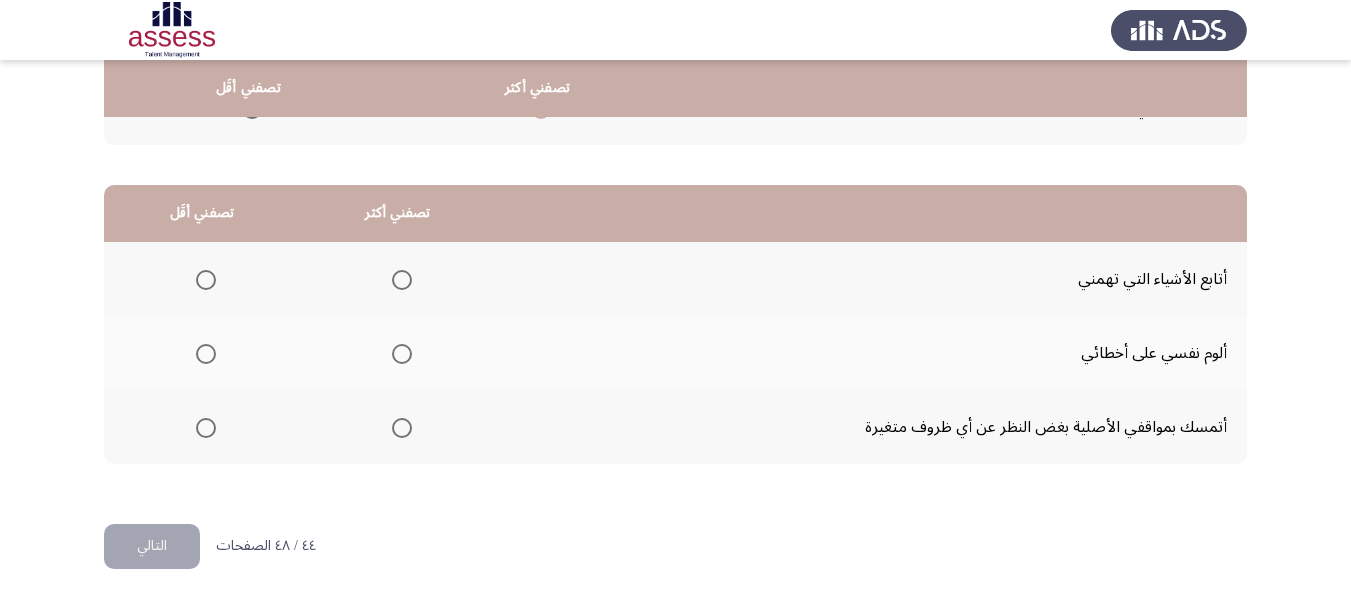 scroll, scrollTop: 410, scrollLeft: 0, axis: vertical 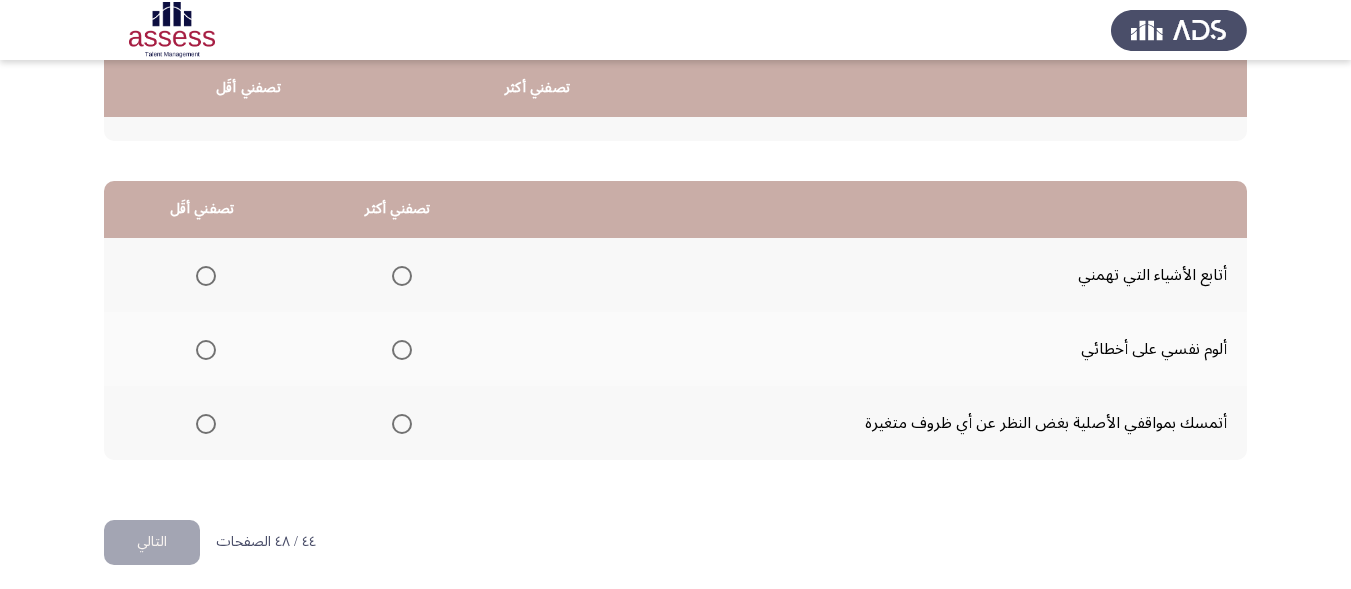 click at bounding box center (402, 276) 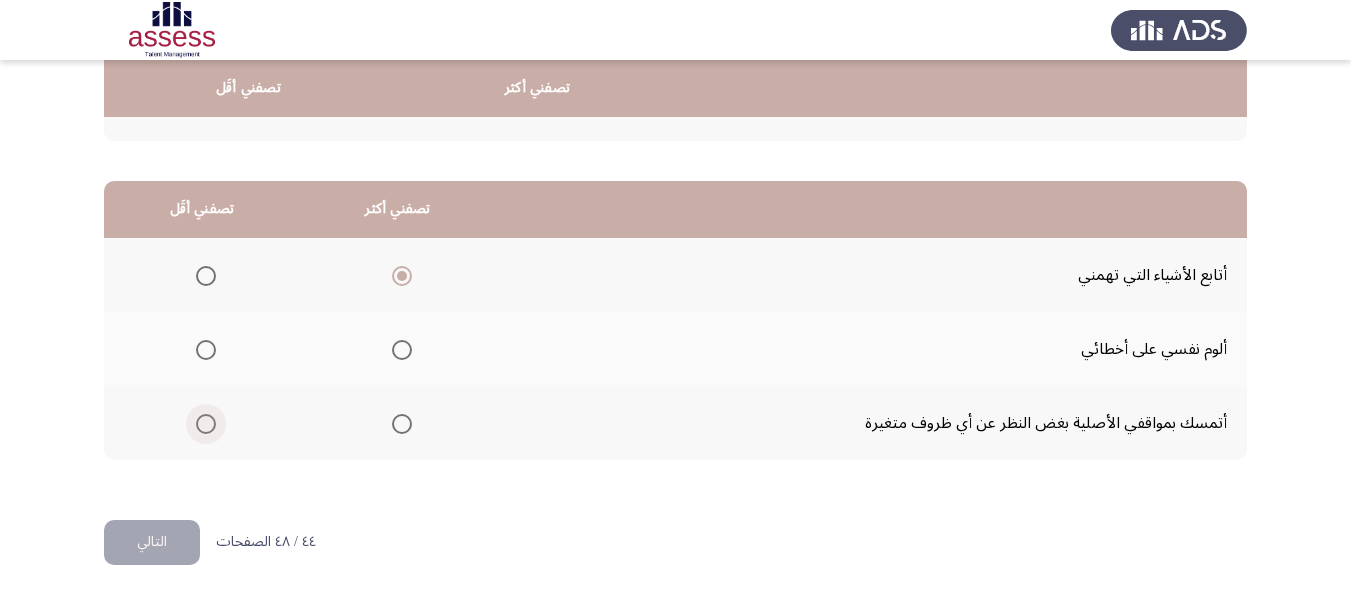 click at bounding box center [206, 424] 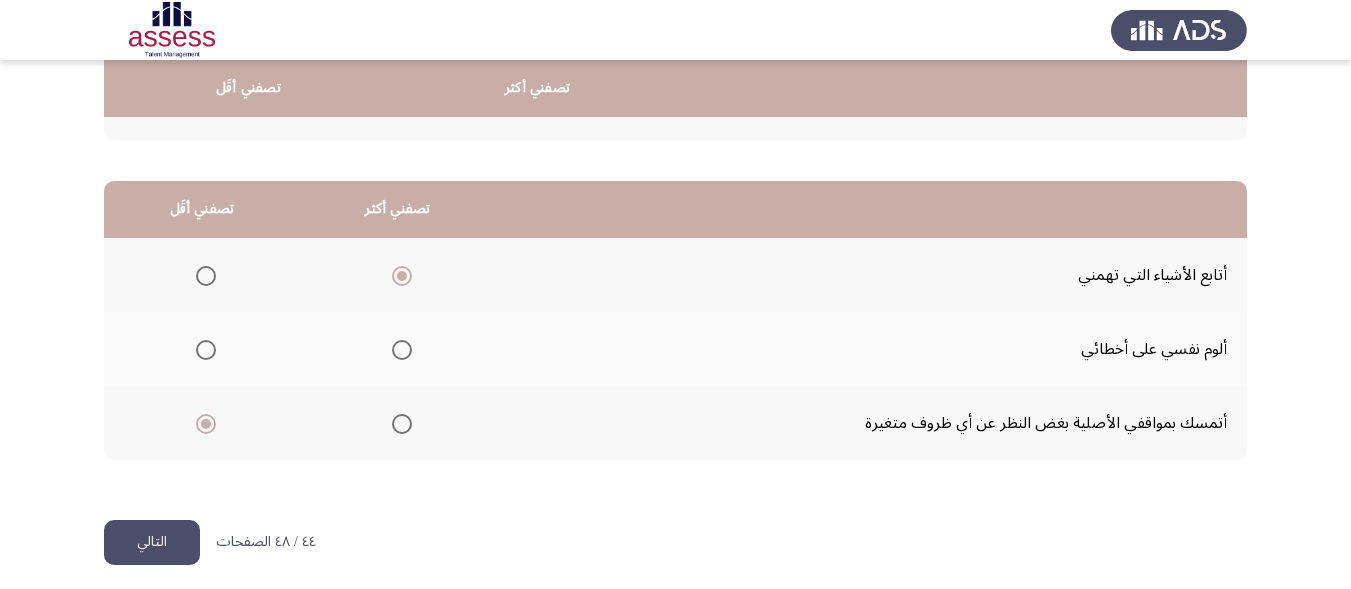 click on "التالي" 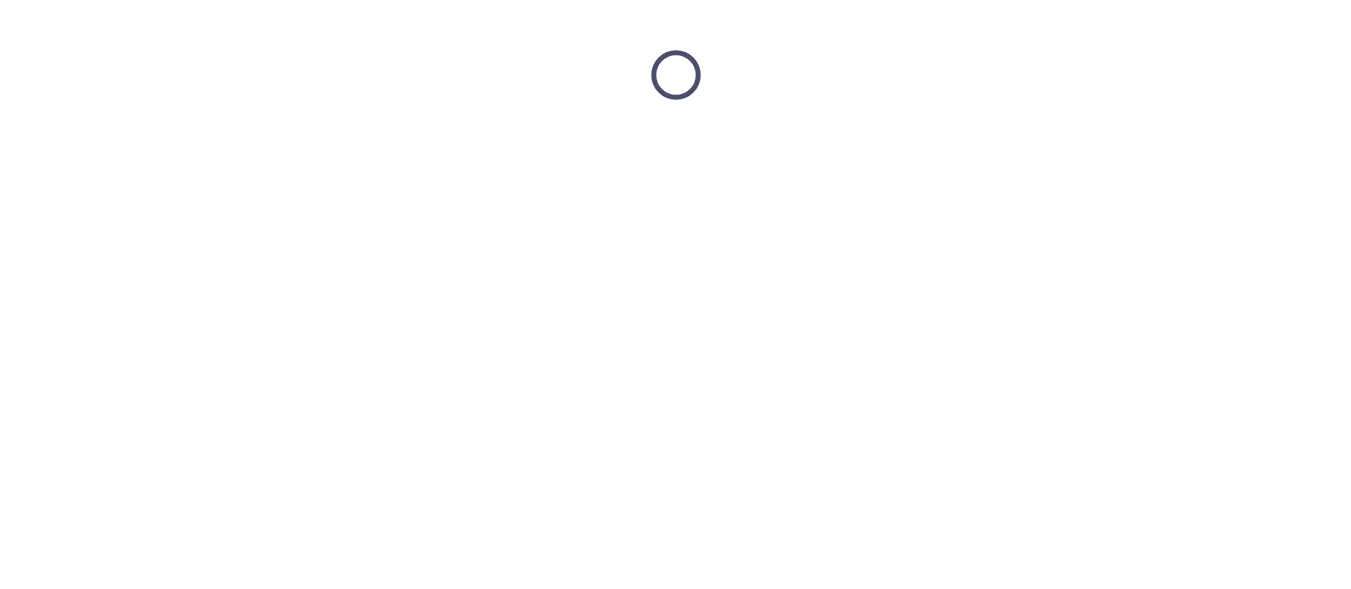 scroll, scrollTop: 0, scrollLeft: 0, axis: both 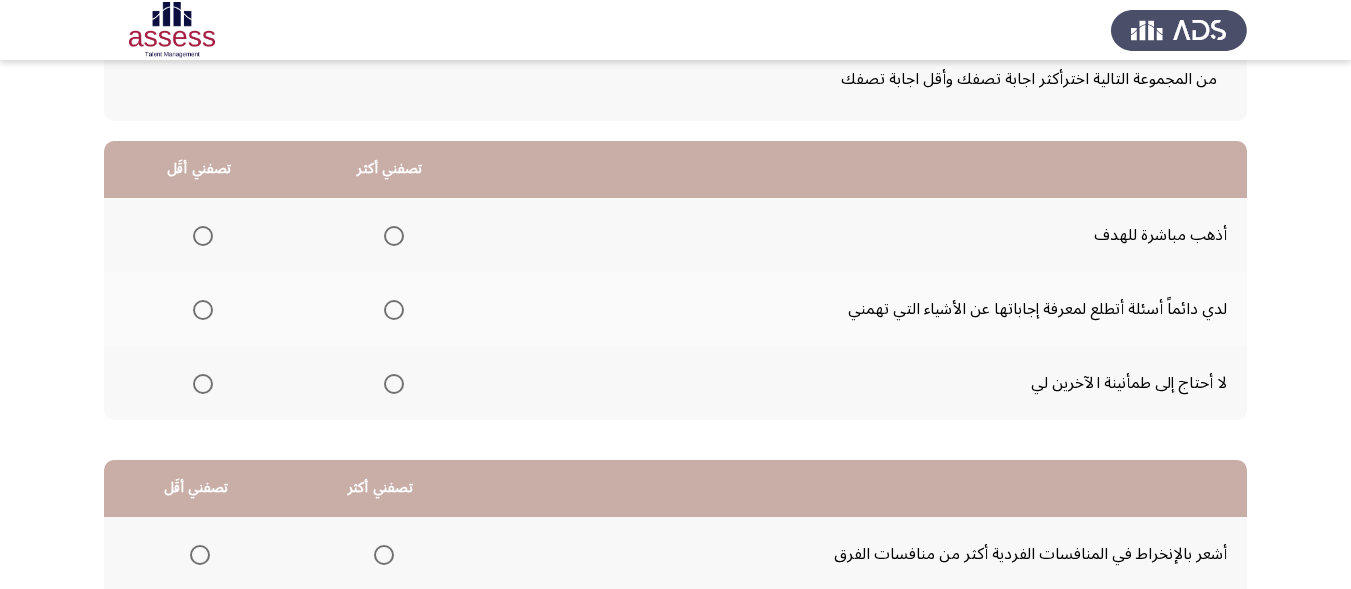 click at bounding box center [394, 310] 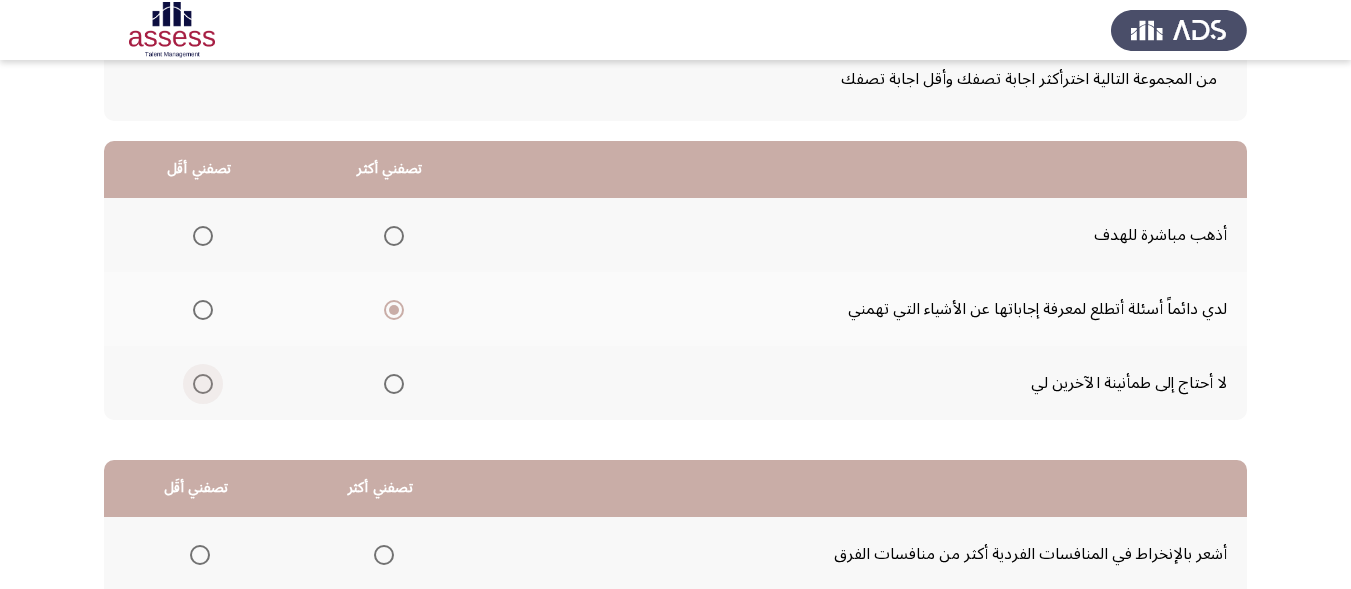 click at bounding box center (203, 384) 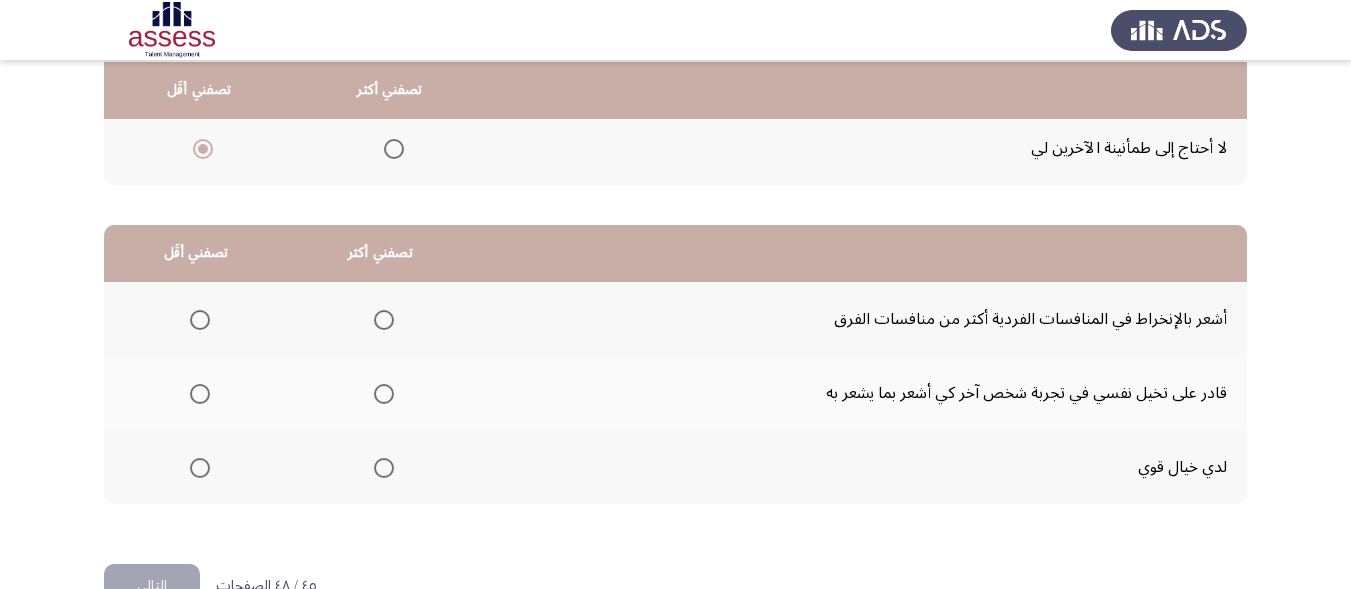 scroll, scrollTop: 368, scrollLeft: 0, axis: vertical 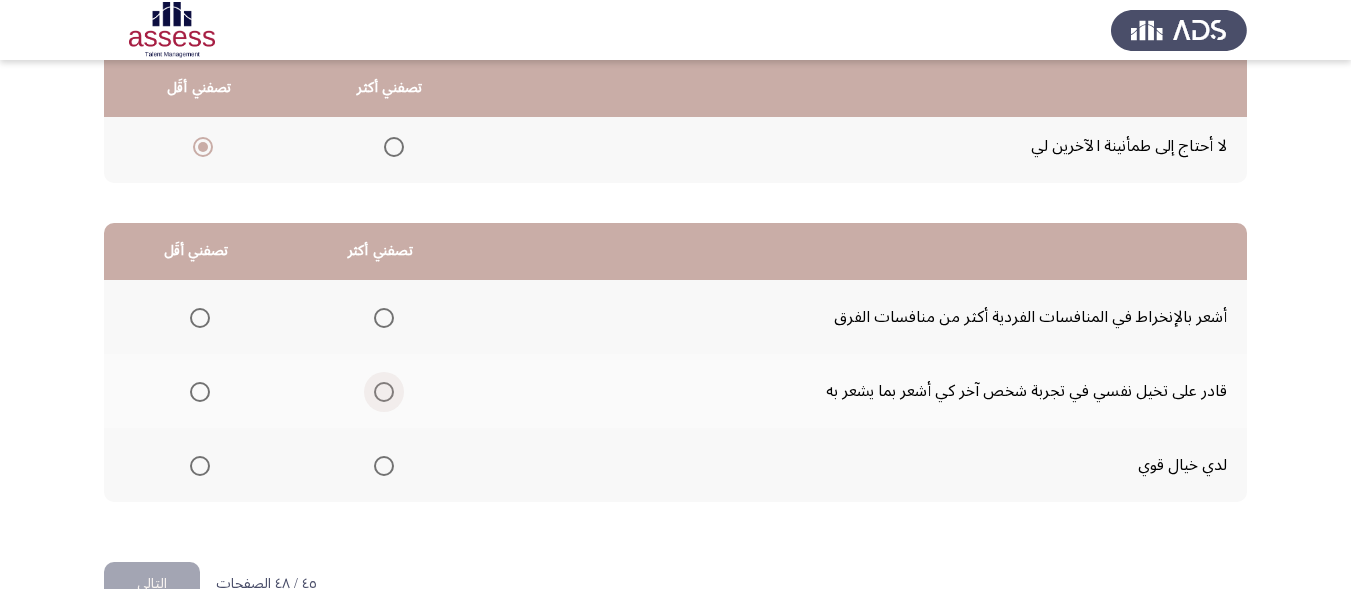 click at bounding box center (384, 392) 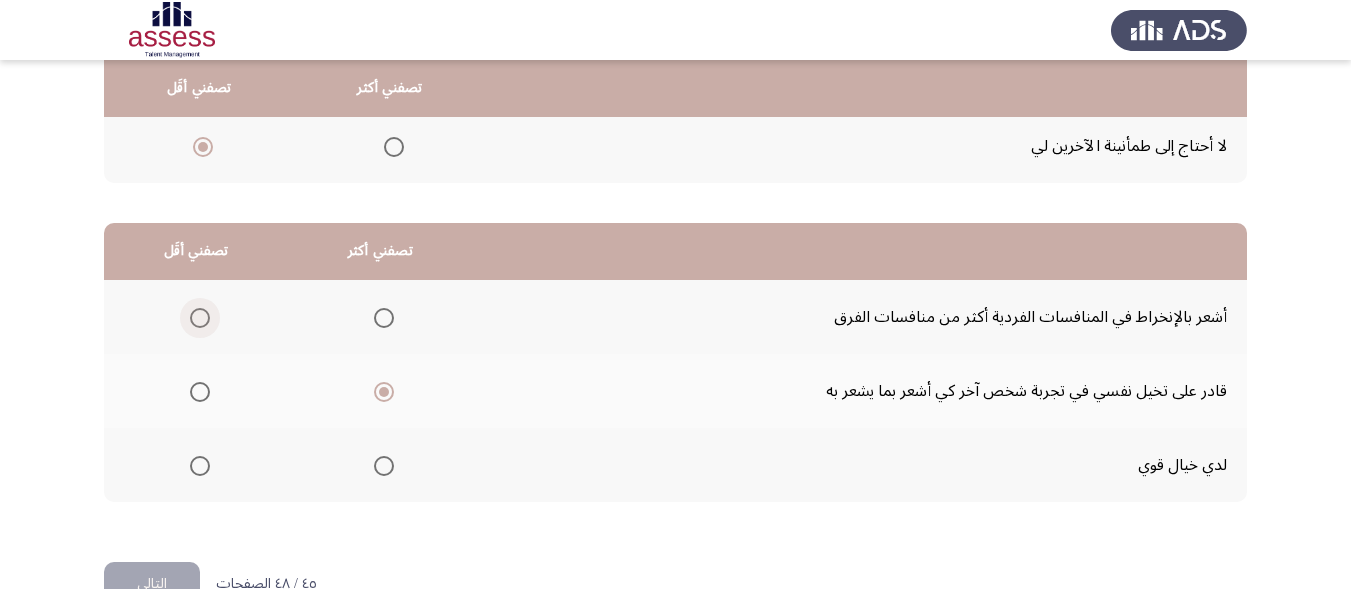 click at bounding box center (200, 318) 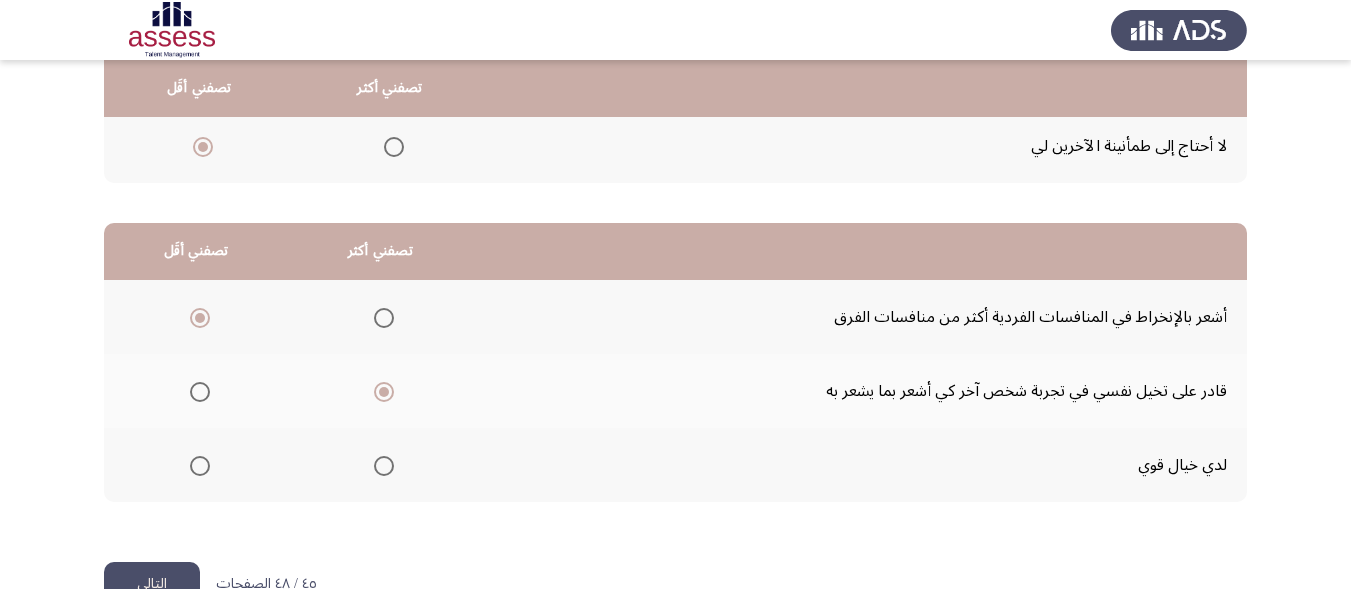 click on "التالي" 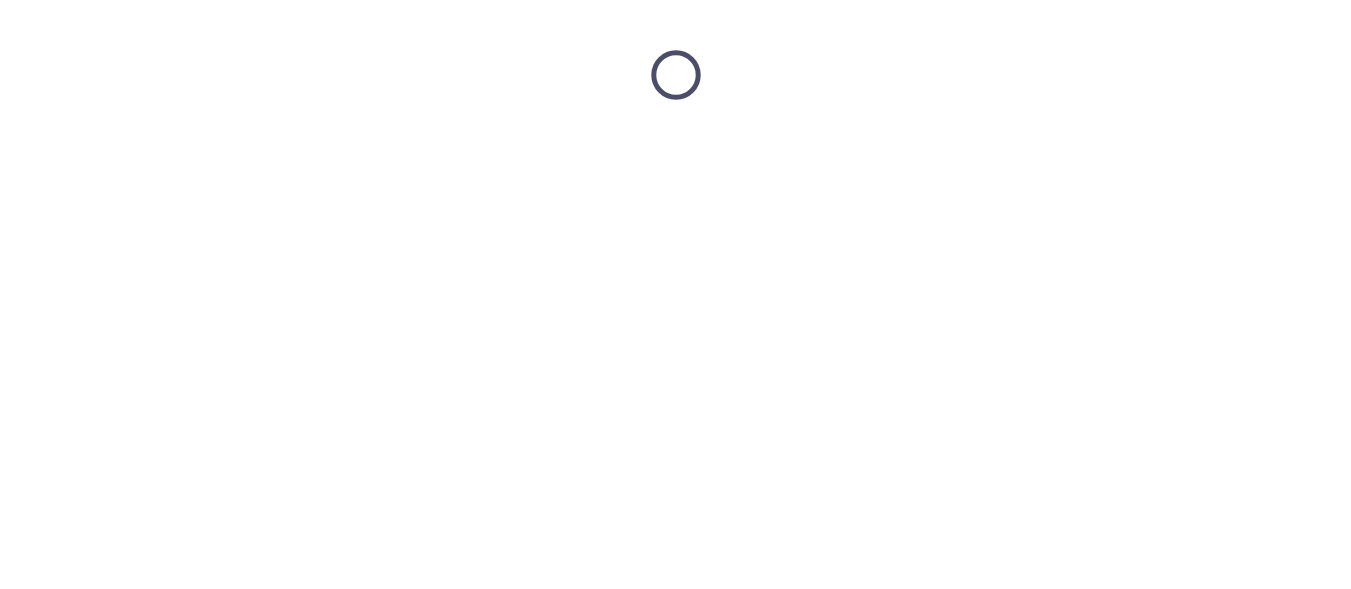 scroll, scrollTop: 0, scrollLeft: 0, axis: both 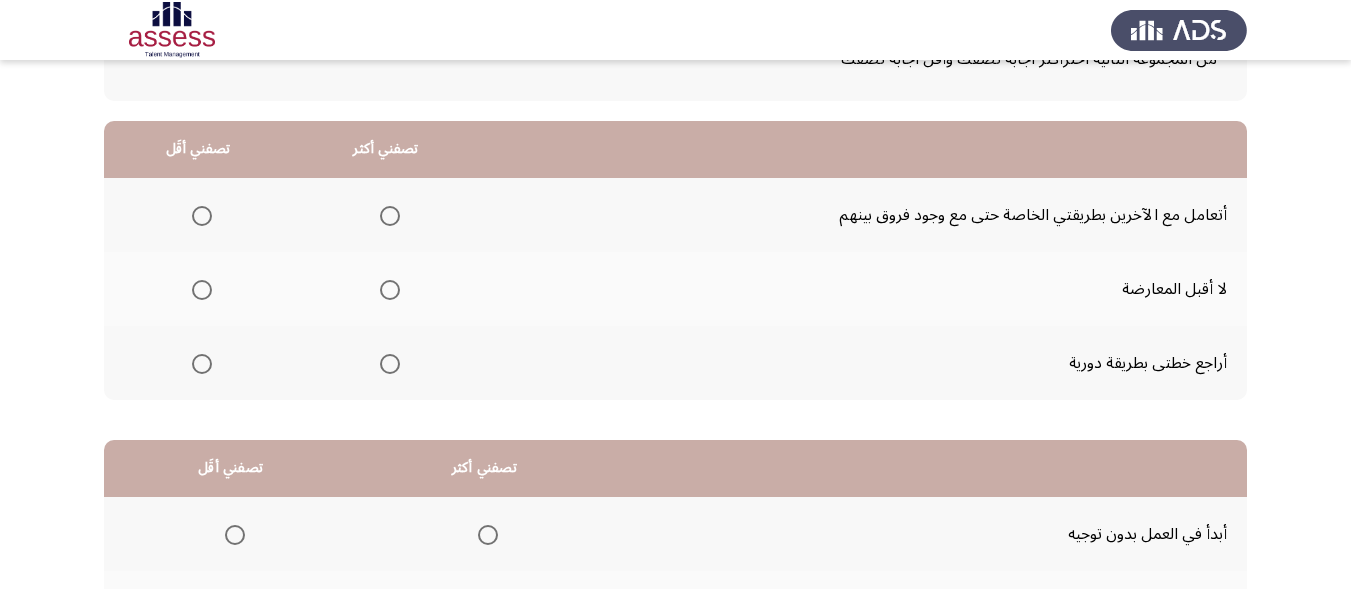 click at bounding box center (390, 216) 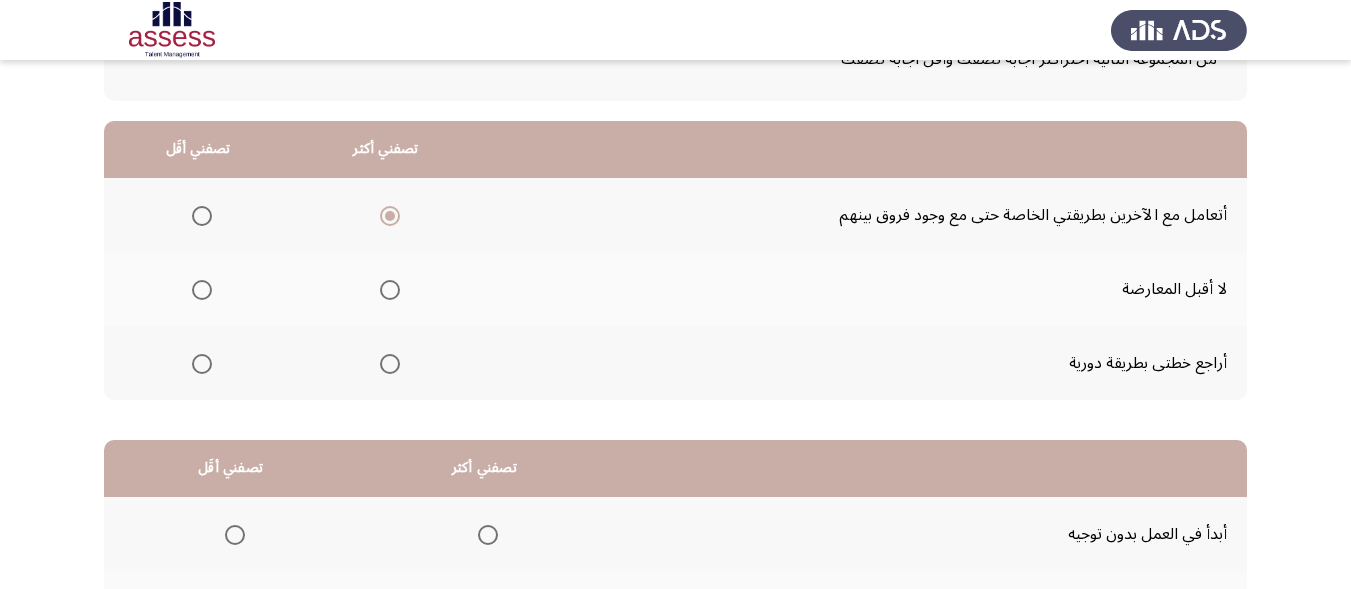 click at bounding box center [202, 290] 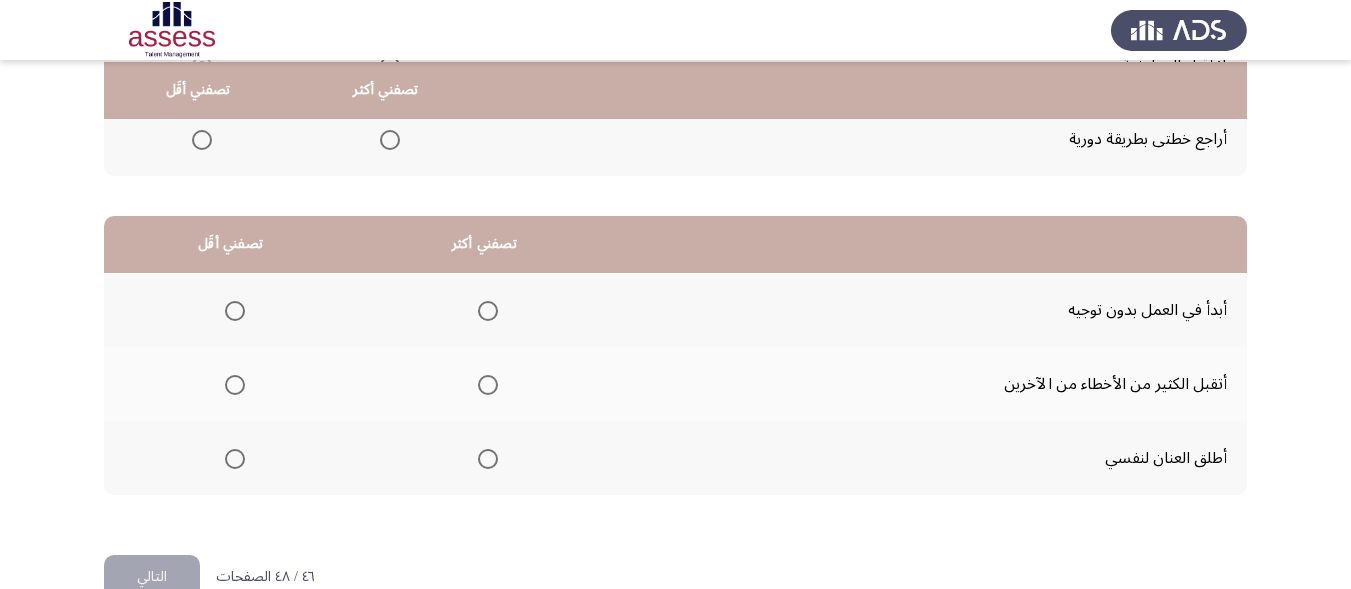 scroll, scrollTop: 379, scrollLeft: 0, axis: vertical 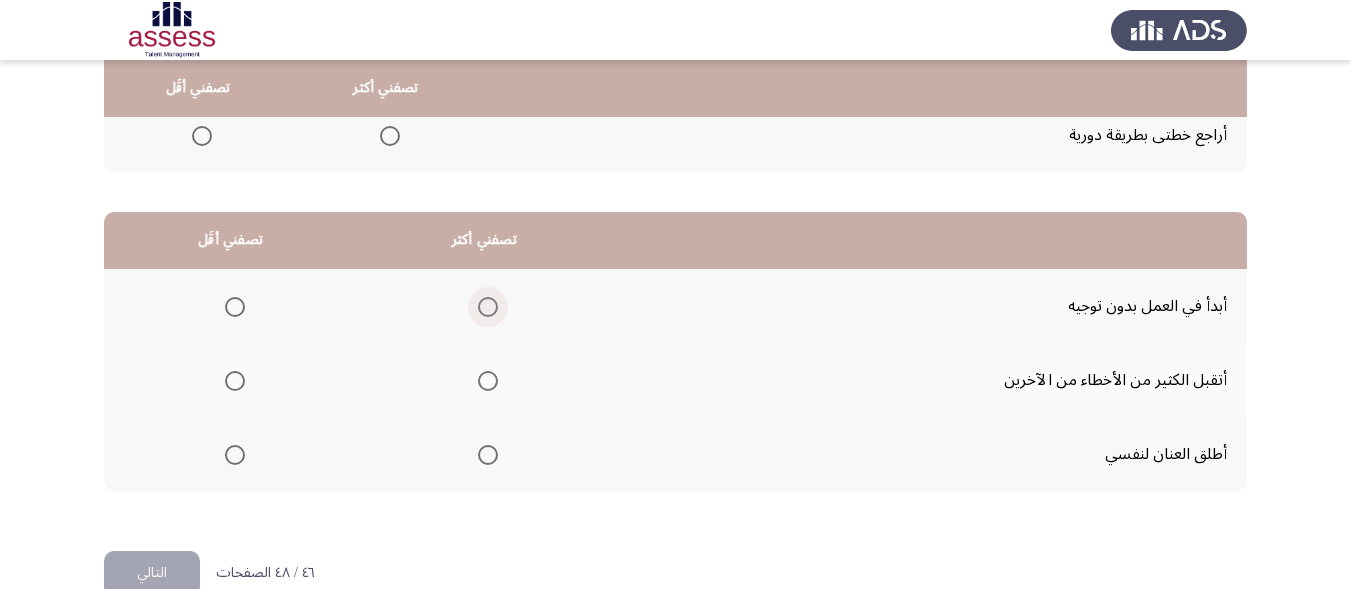 click at bounding box center [488, 307] 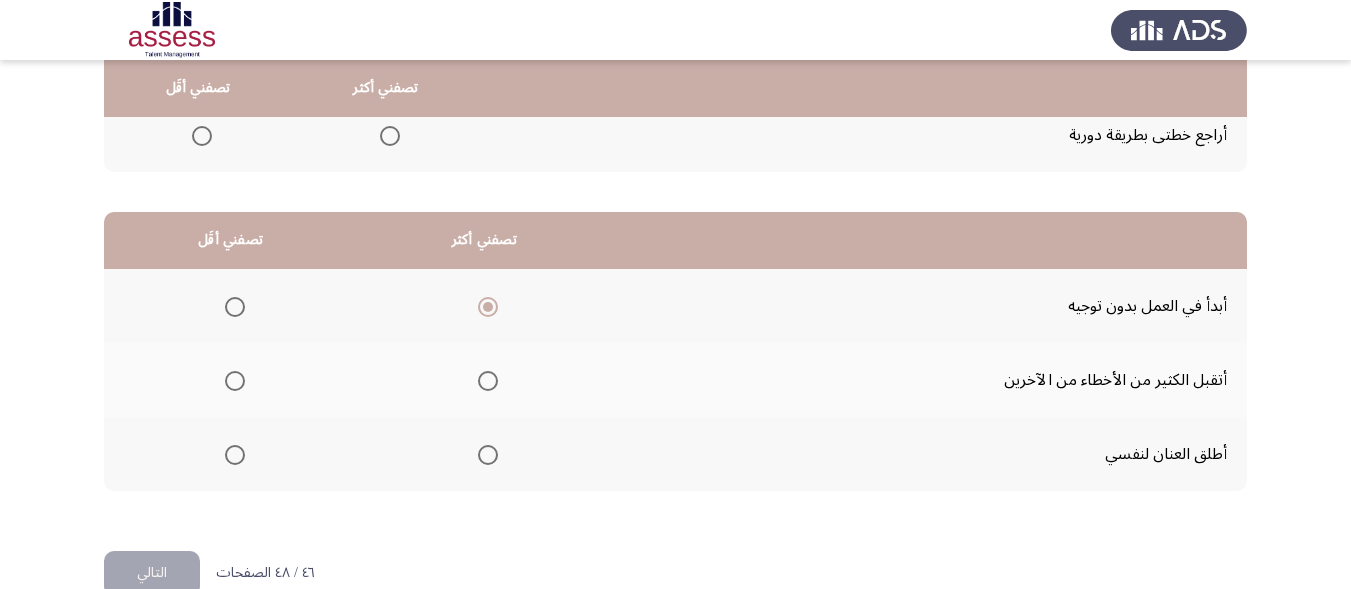 click at bounding box center (235, 381) 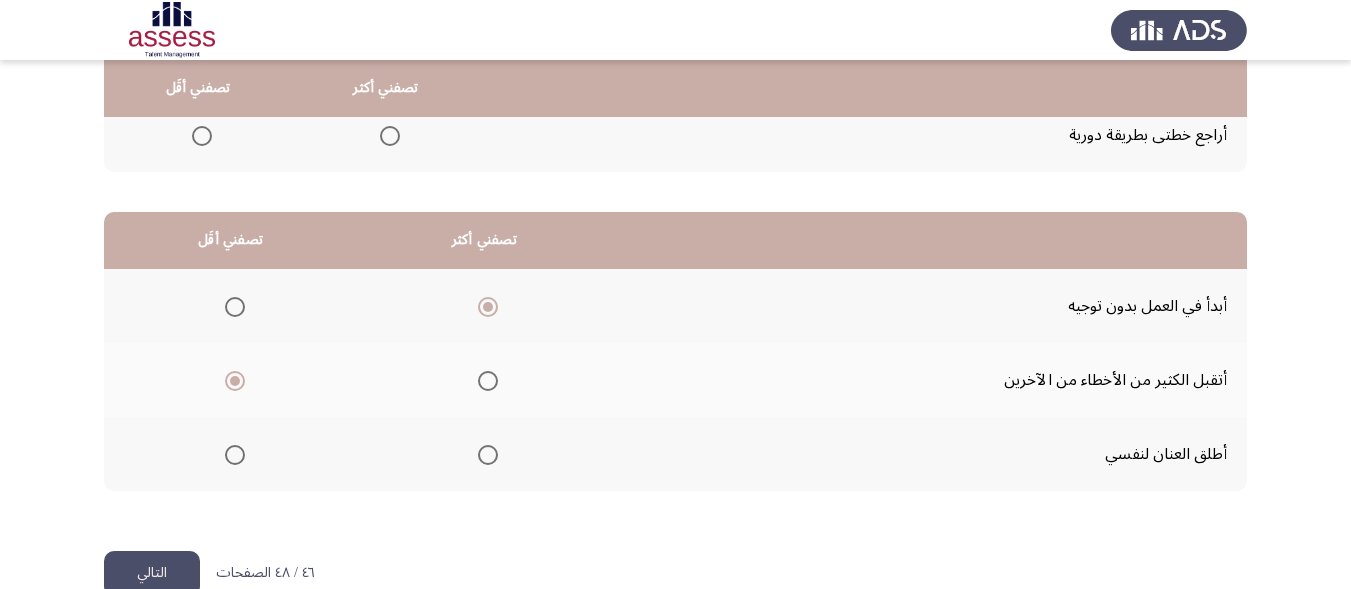 scroll, scrollTop: 421, scrollLeft: 0, axis: vertical 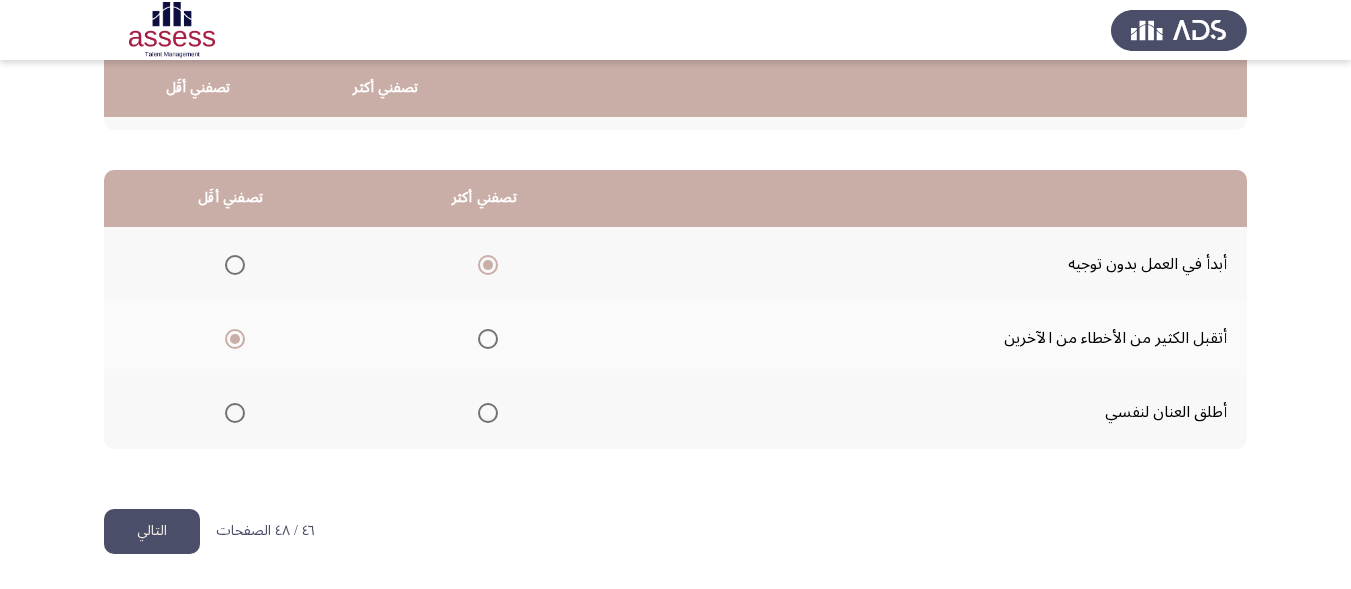 click on "التالي" 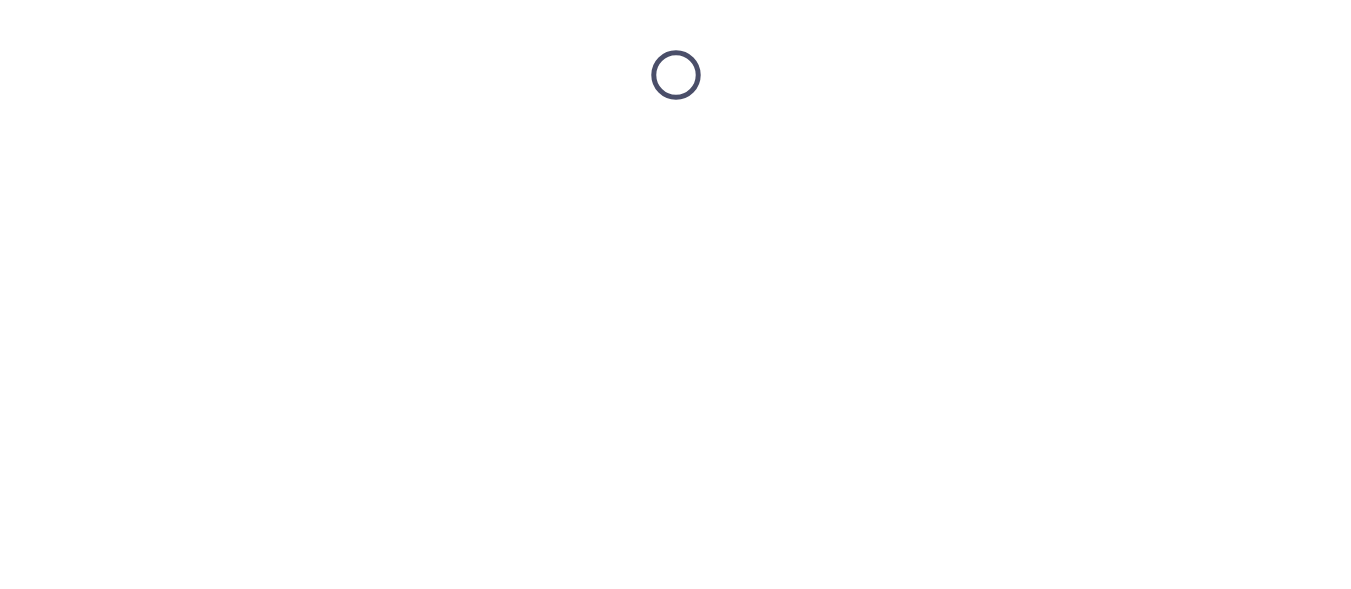 scroll, scrollTop: 0, scrollLeft: 0, axis: both 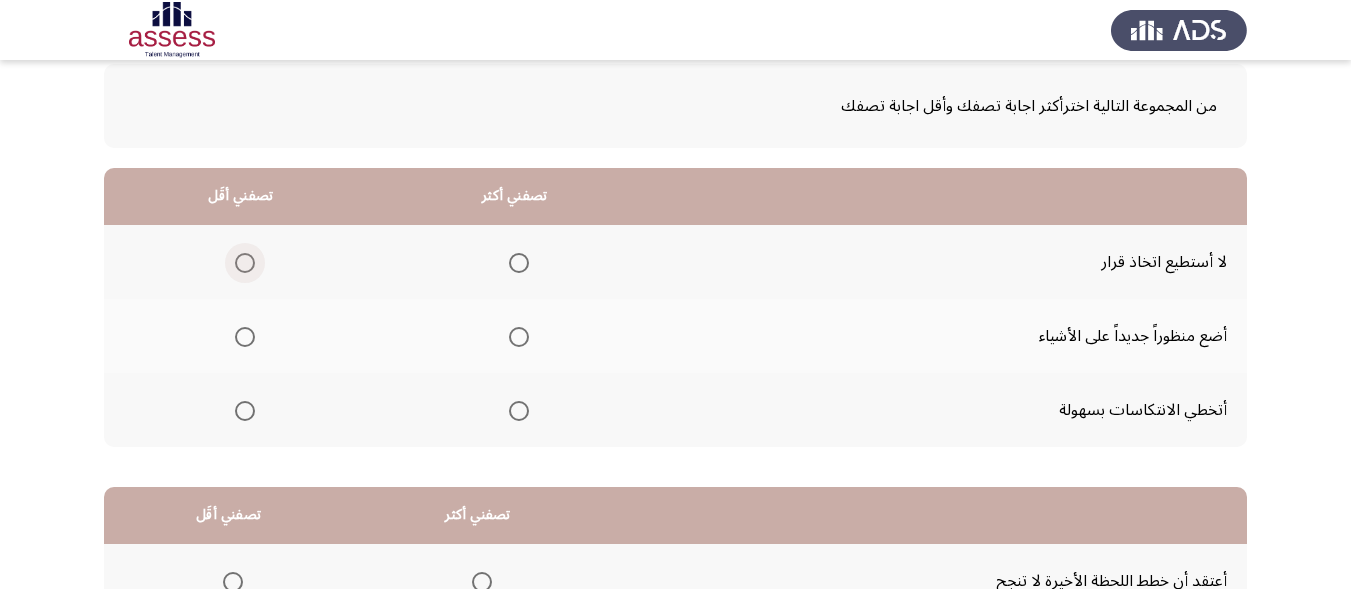 click at bounding box center (245, 263) 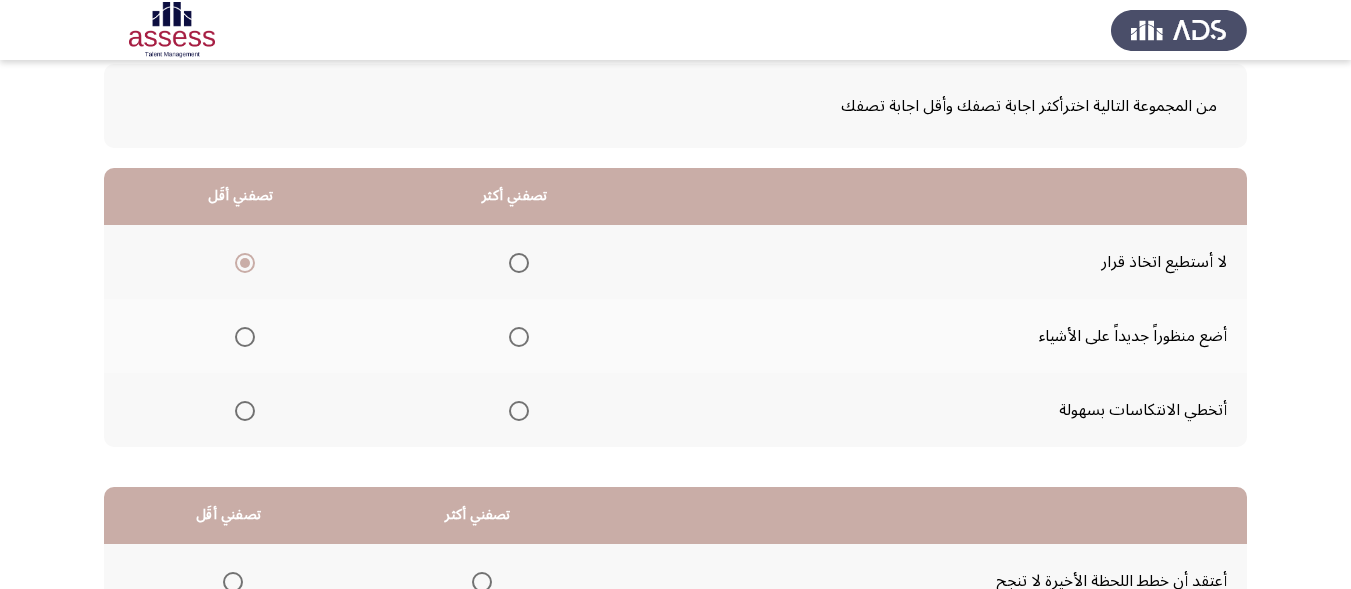 click at bounding box center (519, 337) 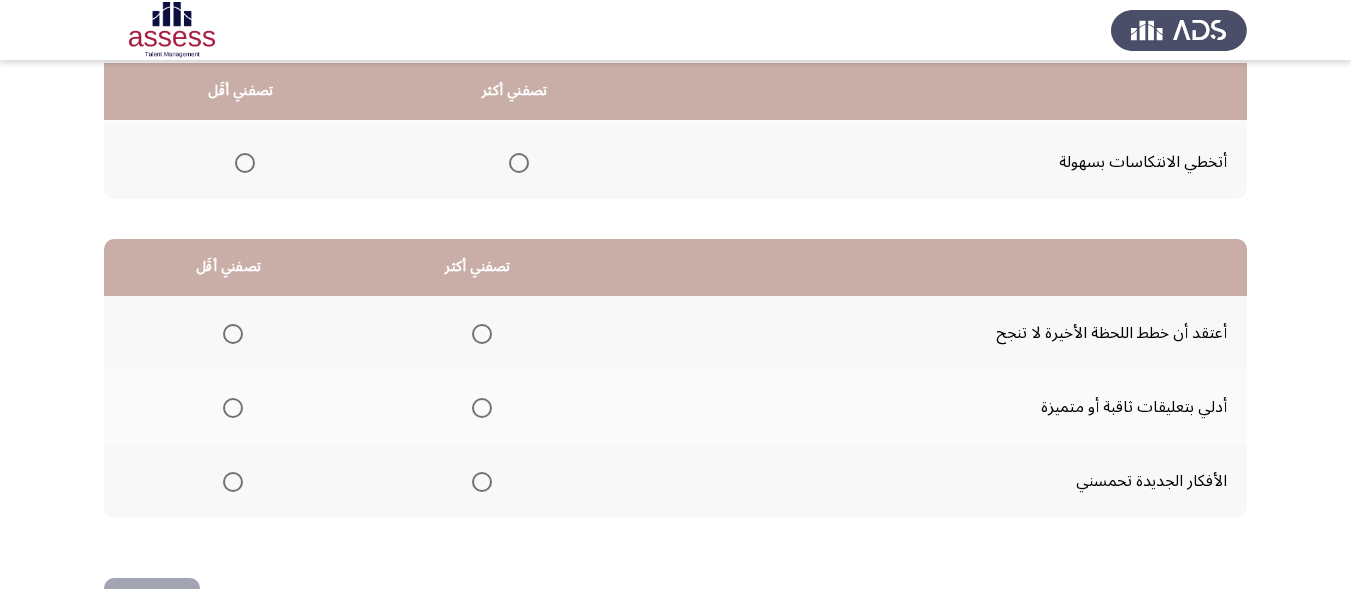 scroll, scrollTop: 379, scrollLeft: 0, axis: vertical 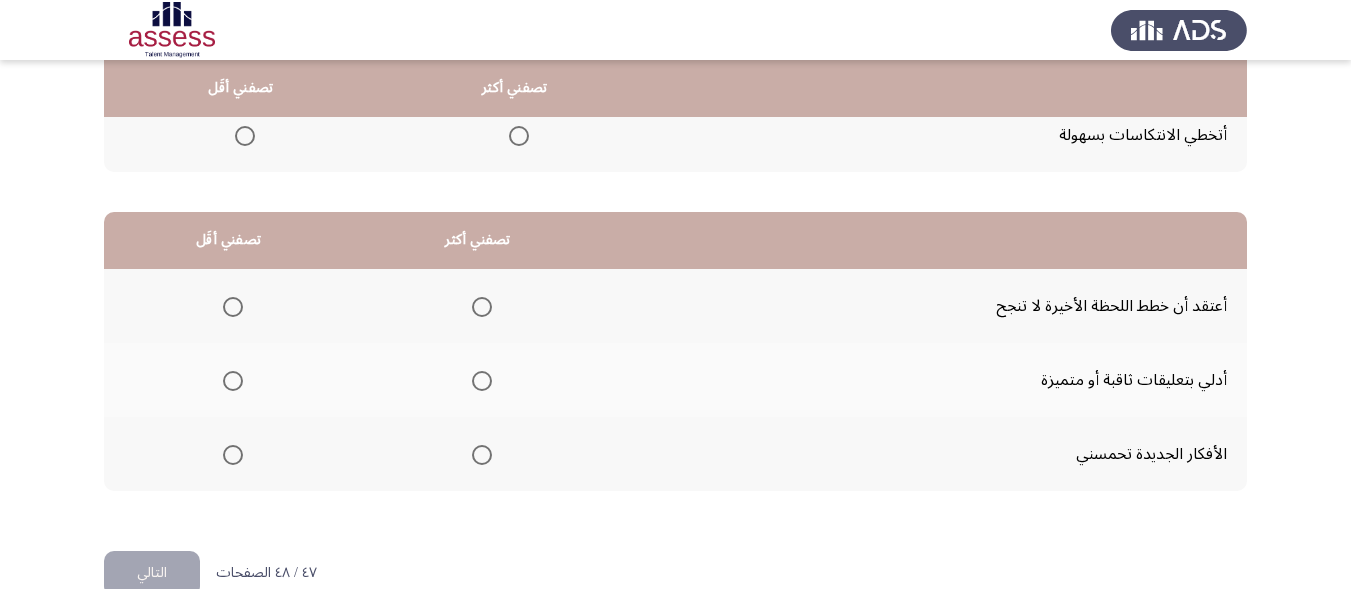 click at bounding box center (482, 455) 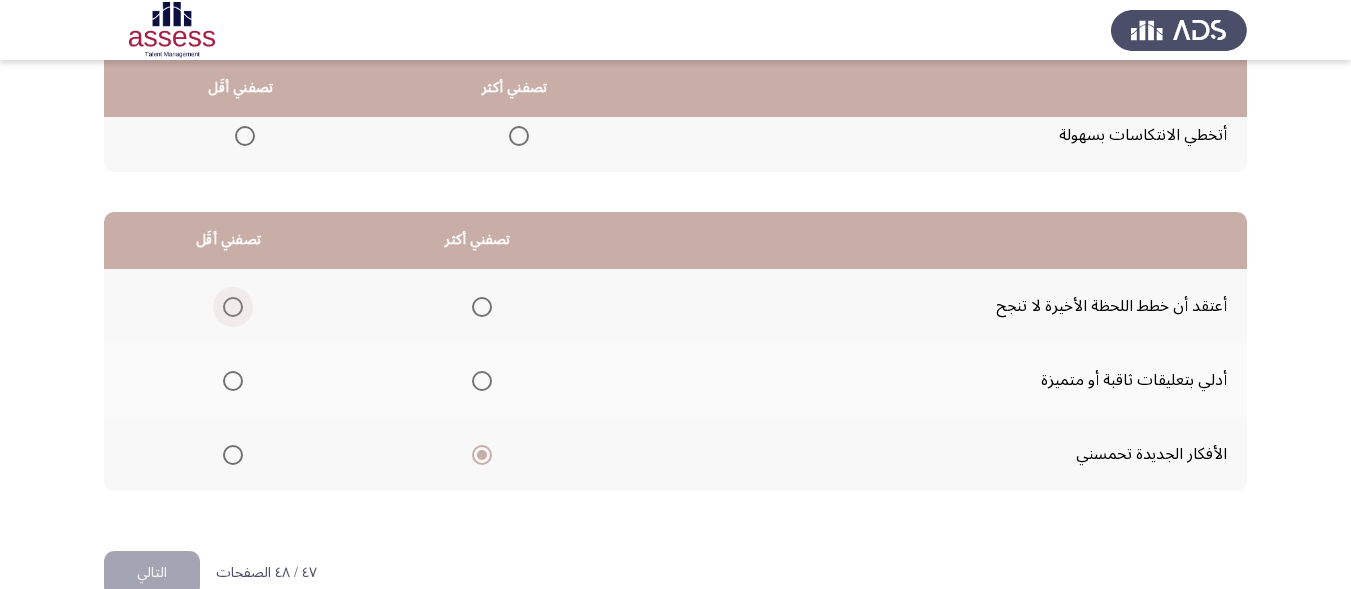 click at bounding box center (233, 307) 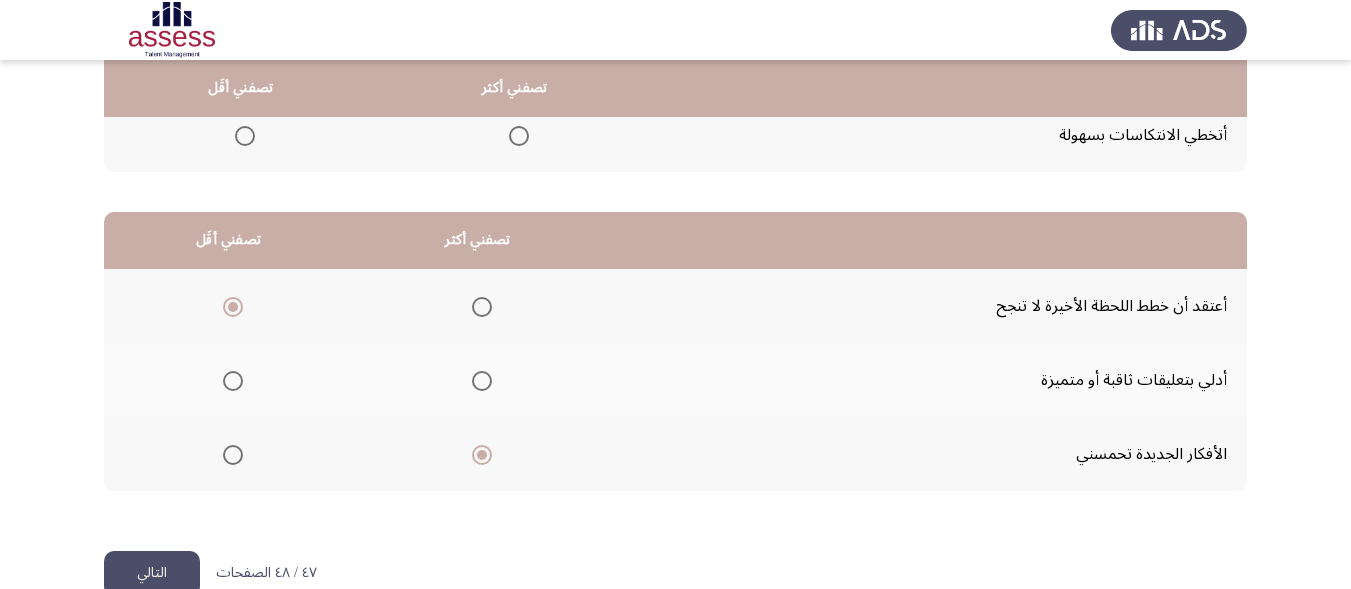click on "التالي" 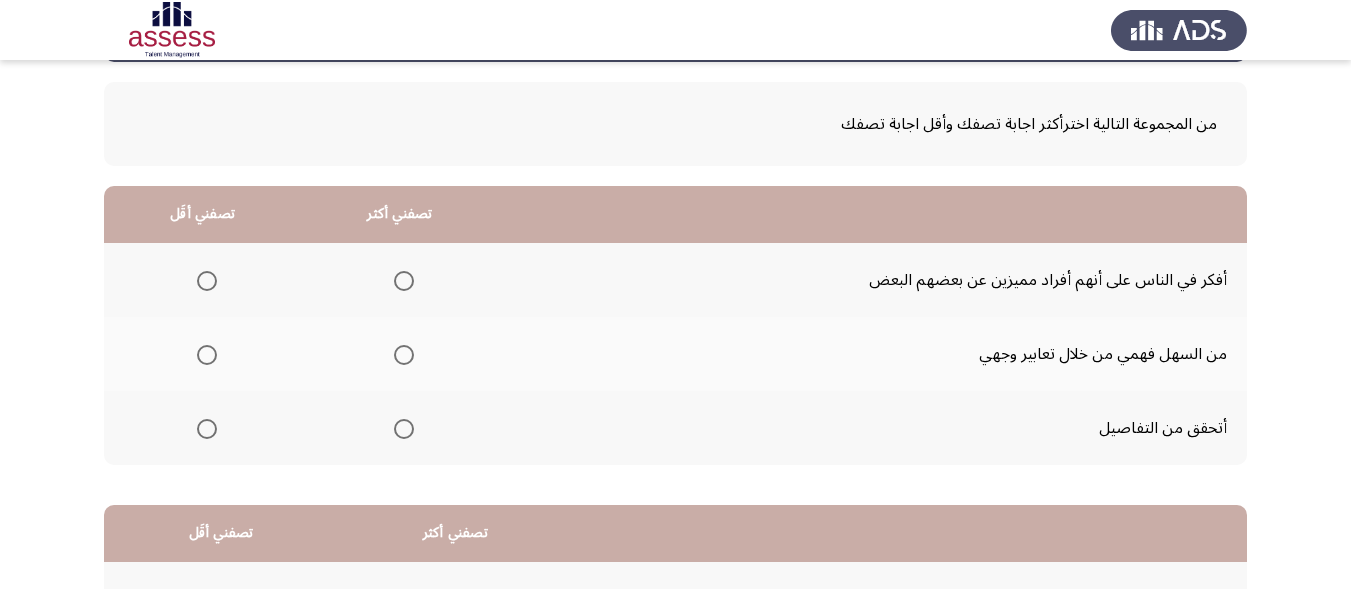 scroll, scrollTop: 87, scrollLeft: 0, axis: vertical 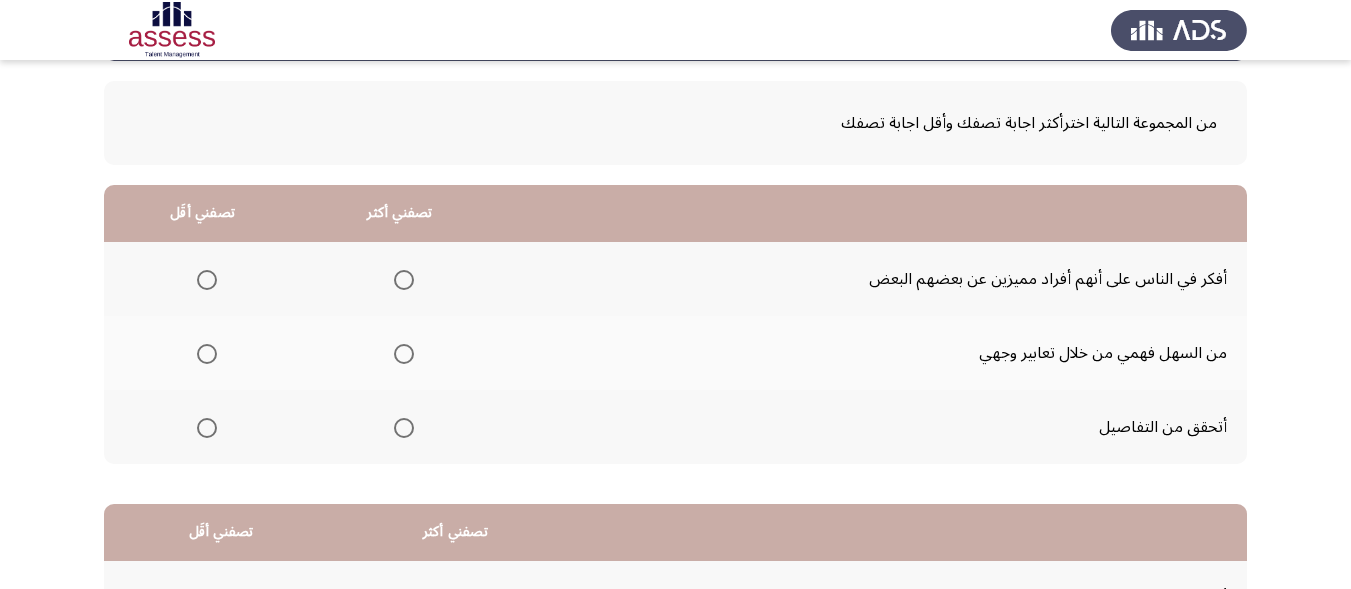 click at bounding box center [404, 354] 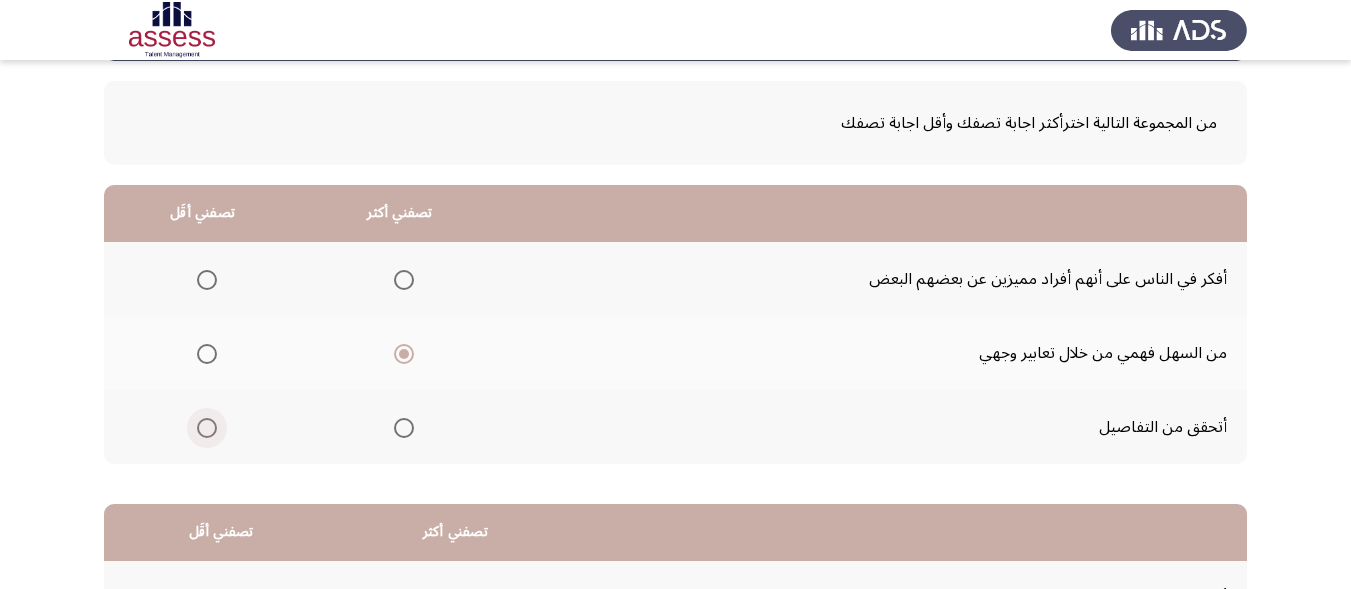 click at bounding box center [207, 428] 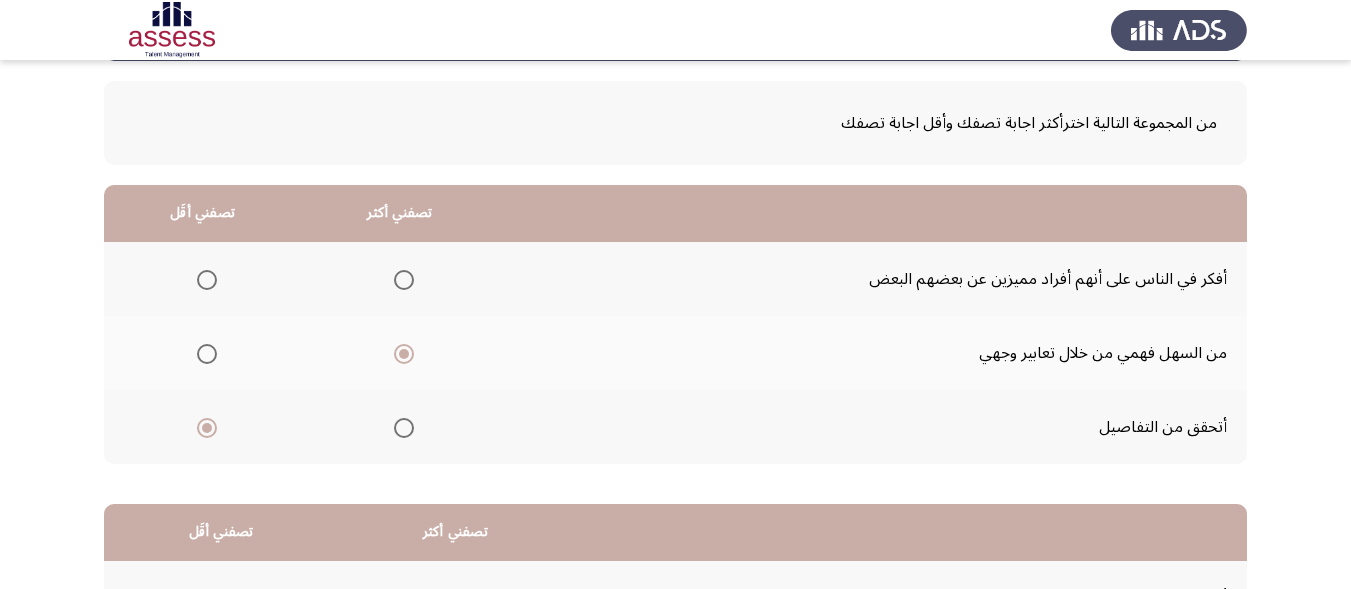 click at bounding box center (207, 280) 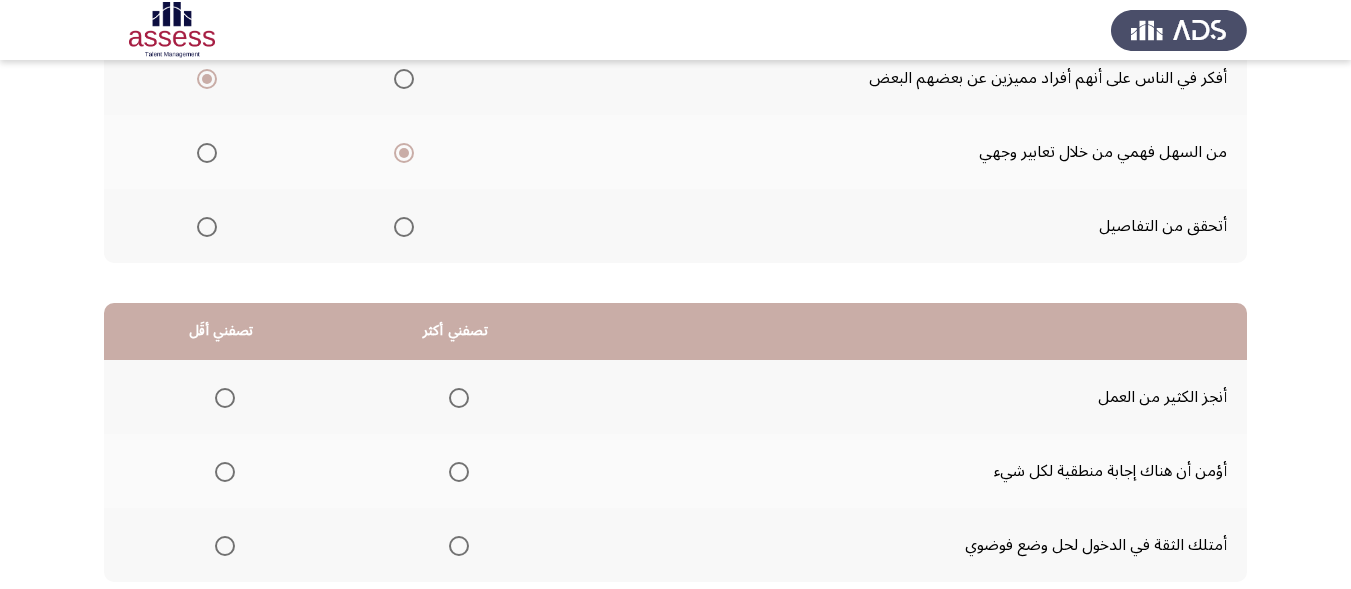 scroll, scrollTop: 412, scrollLeft: 0, axis: vertical 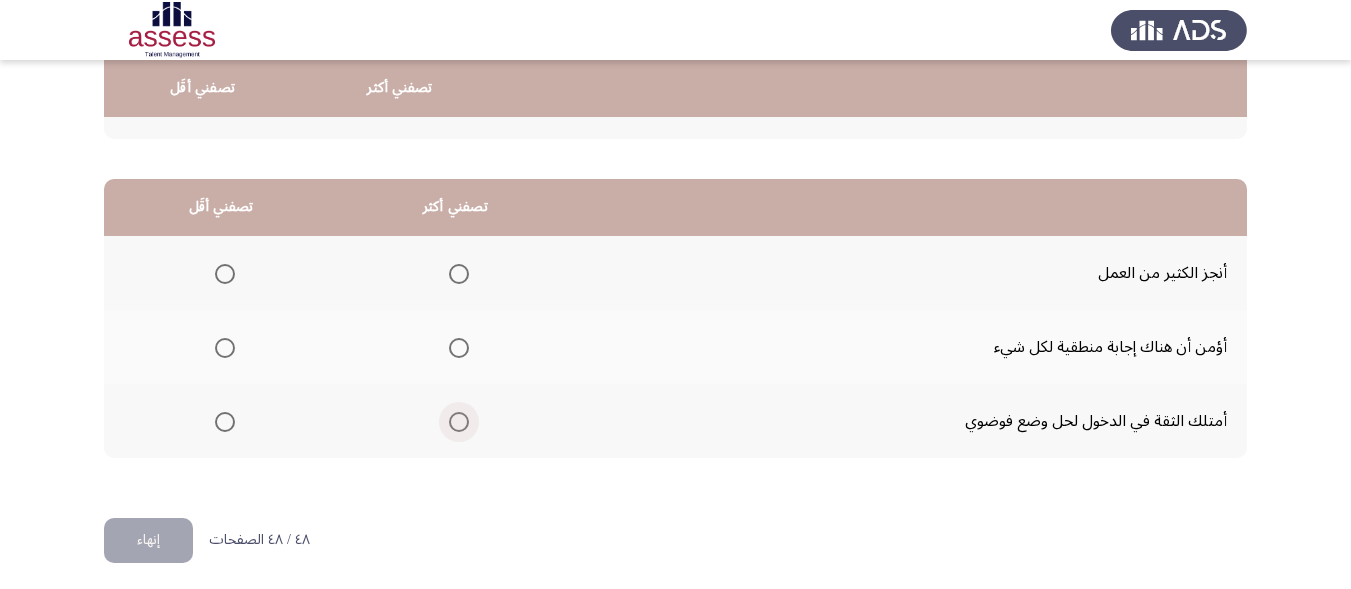 click at bounding box center [459, 422] 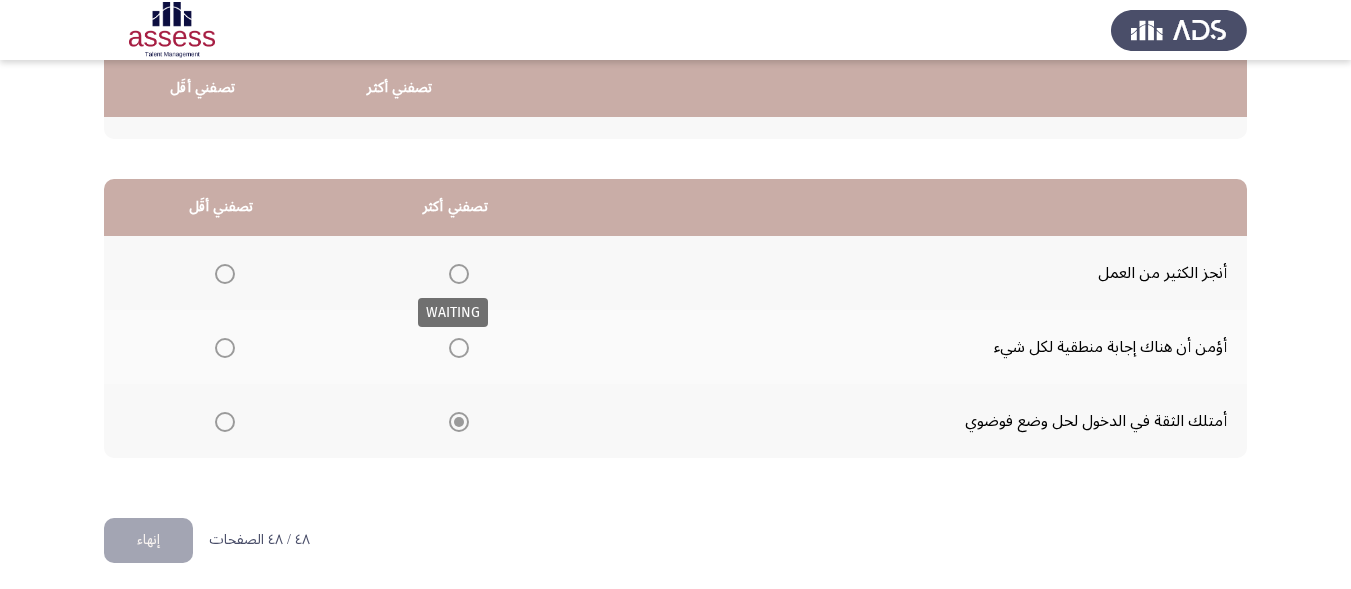 click at bounding box center [459, 274] 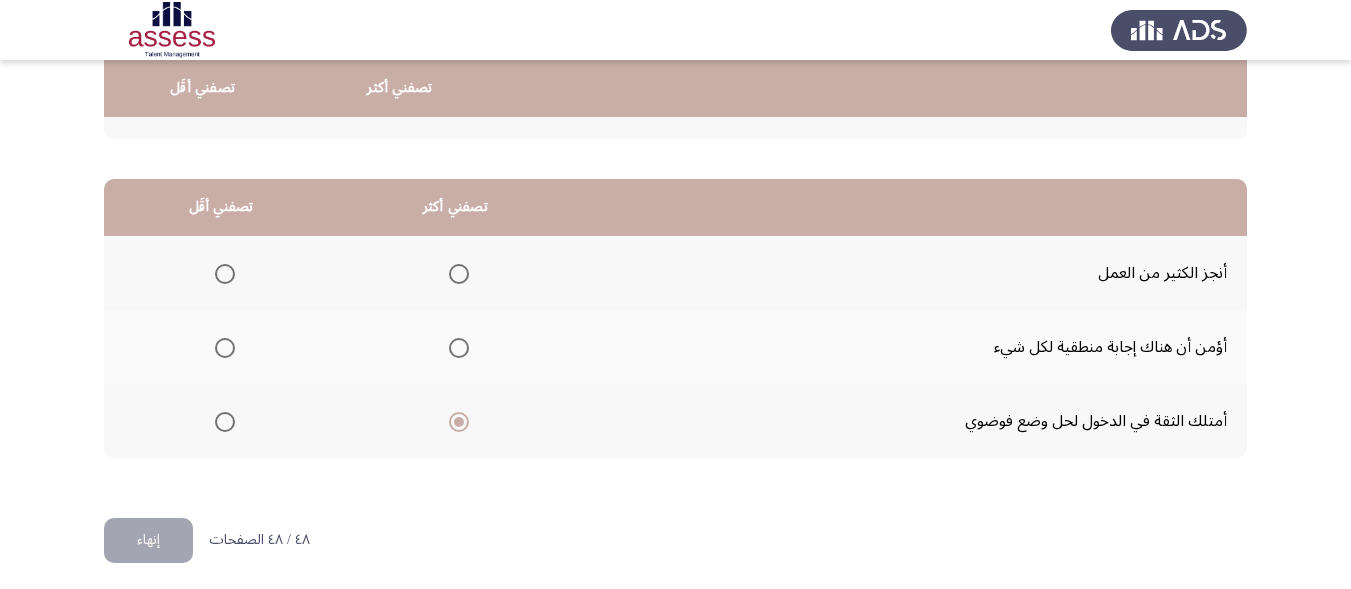 click on "Occupational Competency Measurement (OCM)   إنهاء  من المجموعة التالية اخترأكثر اجابة تصفك وأقل اجابة تصفك  تصفني أكثر   تصفني أقَل  أفكر في الناس على أنهم أفراد مميزين عن بعضهم البعض     من السهل فهمي من خلال تعابير وجهي     أتحقق من التفاصيل      تصفني أكثر   تصفني أقَل  أنجز الكثير من العمل     أؤمن أن هناك إجابة منطقية لكل شيء     أمتلك الثقة في الدخول لحل وضع فوضوي      ٤٨ / ٤٨ الصفحات   إنهاء
WAITING" at bounding box center (675, 93) 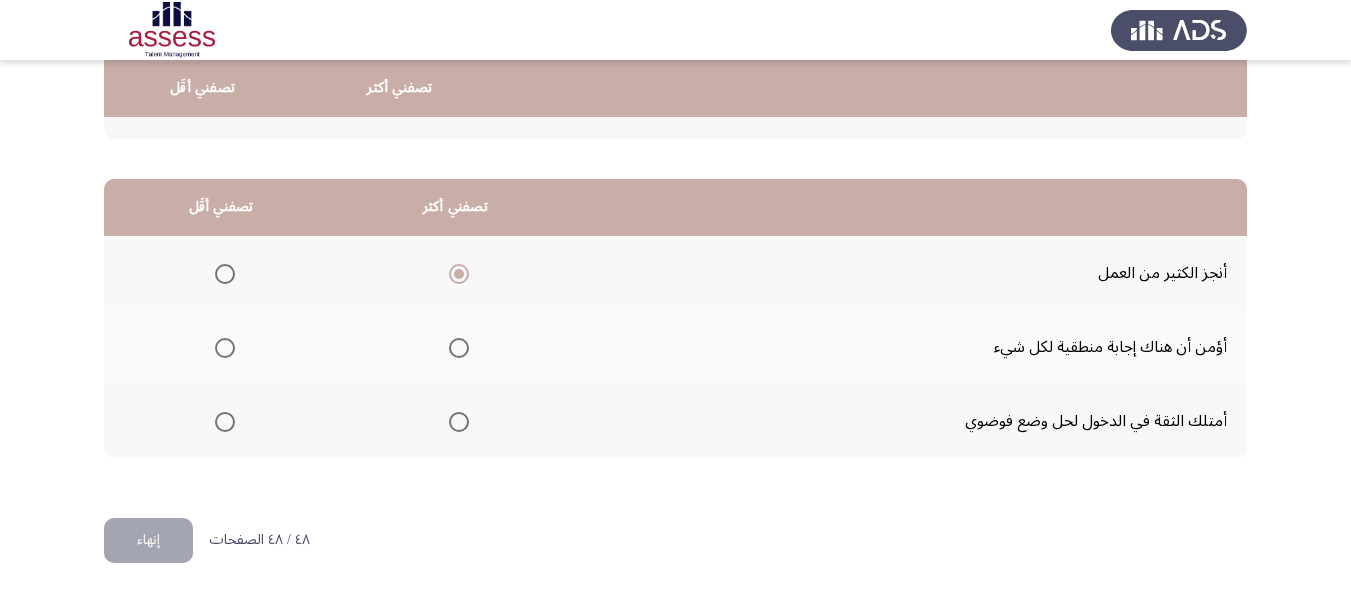 click at bounding box center (225, 422) 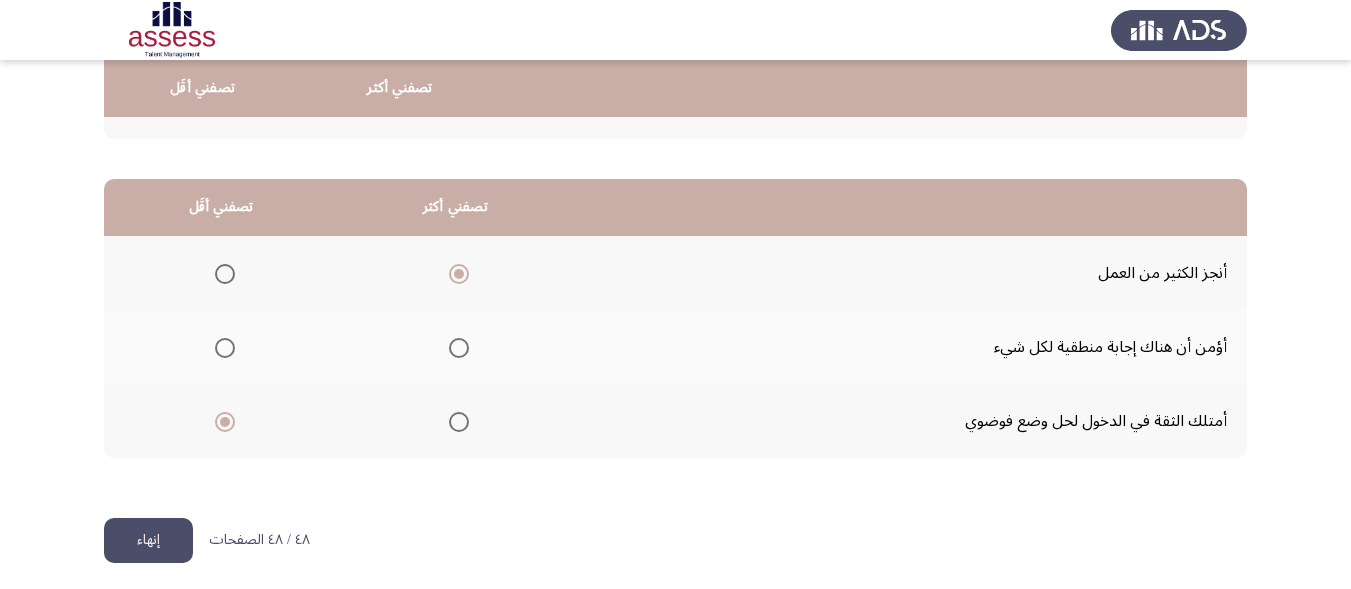 click on "إنهاء" 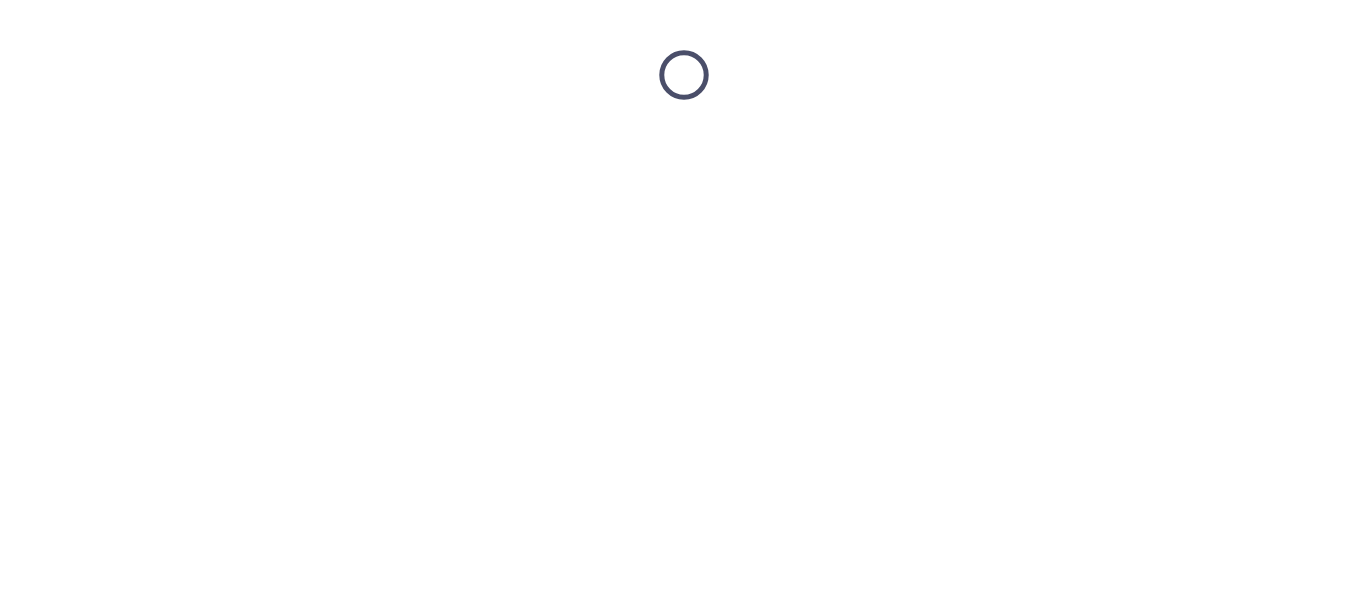 scroll, scrollTop: 0, scrollLeft: 0, axis: both 